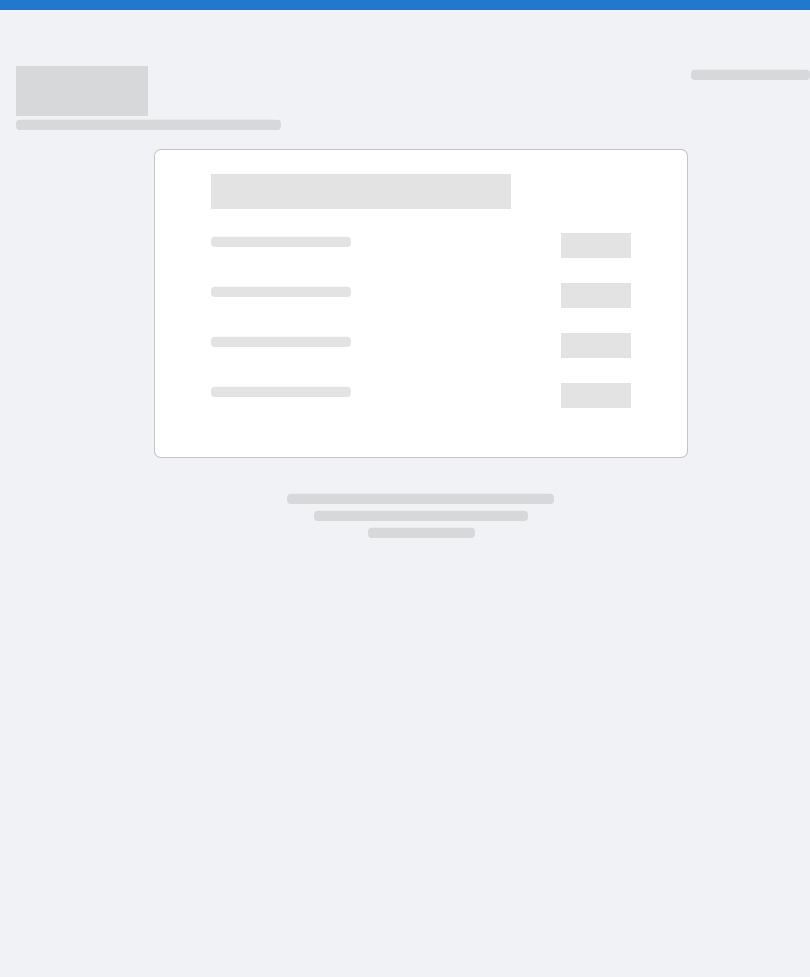 scroll, scrollTop: 0, scrollLeft: 0, axis: both 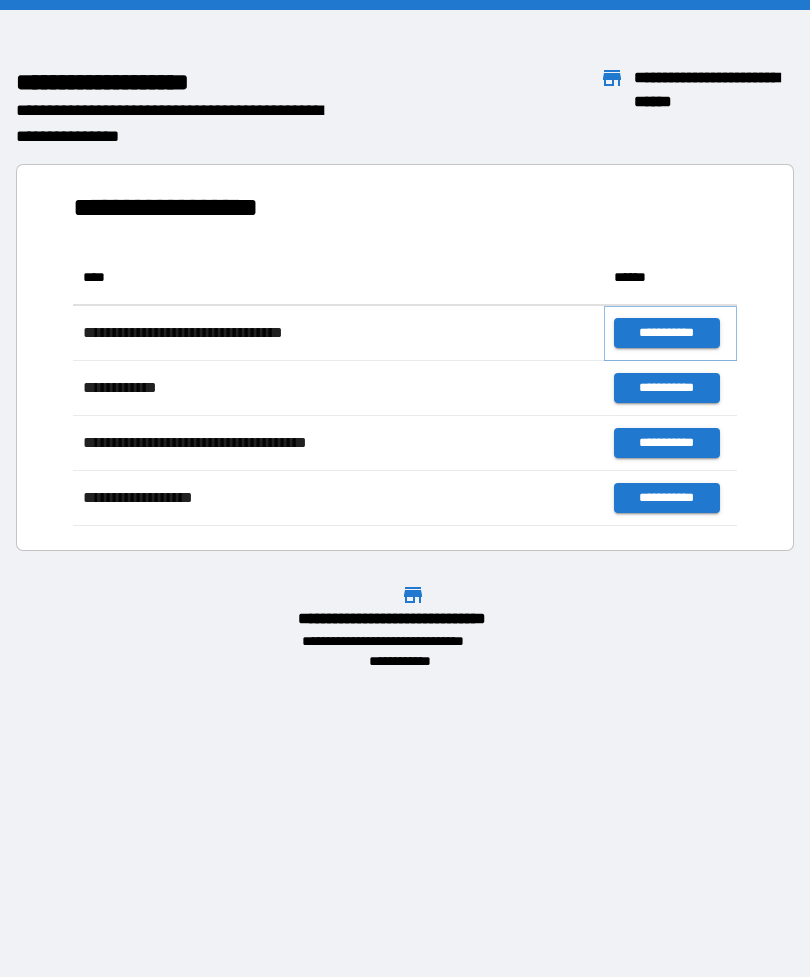 click on "**********" at bounding box center [666, 333] 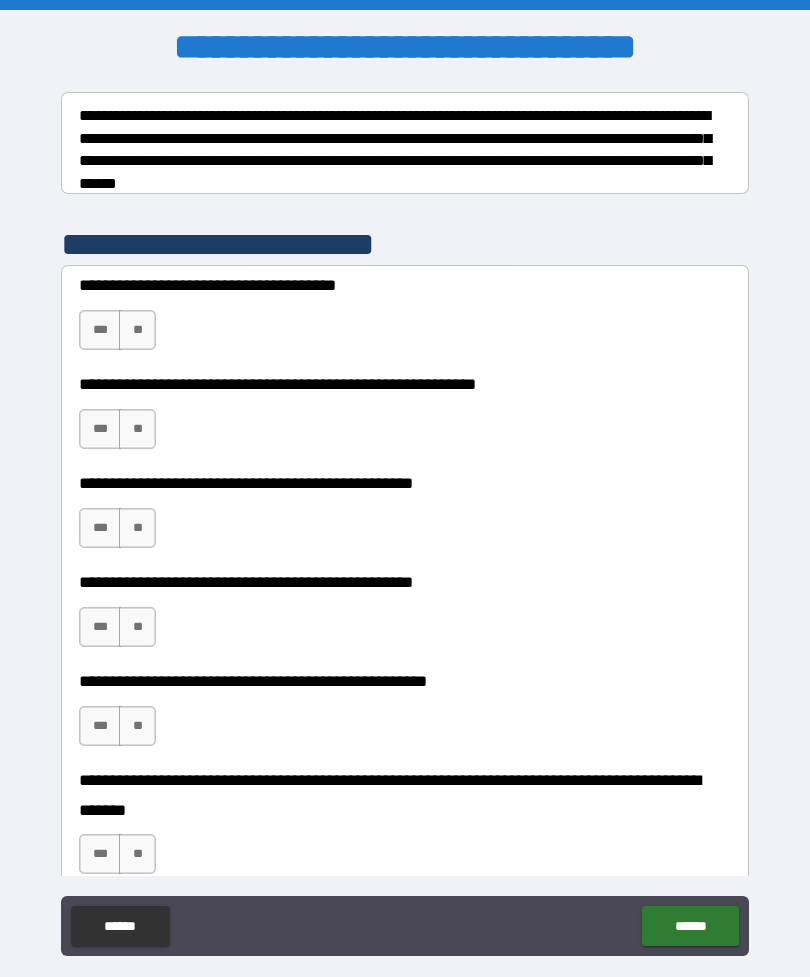 scroll, scrollTop: 339, scrollLeft: 0, axis: vertical 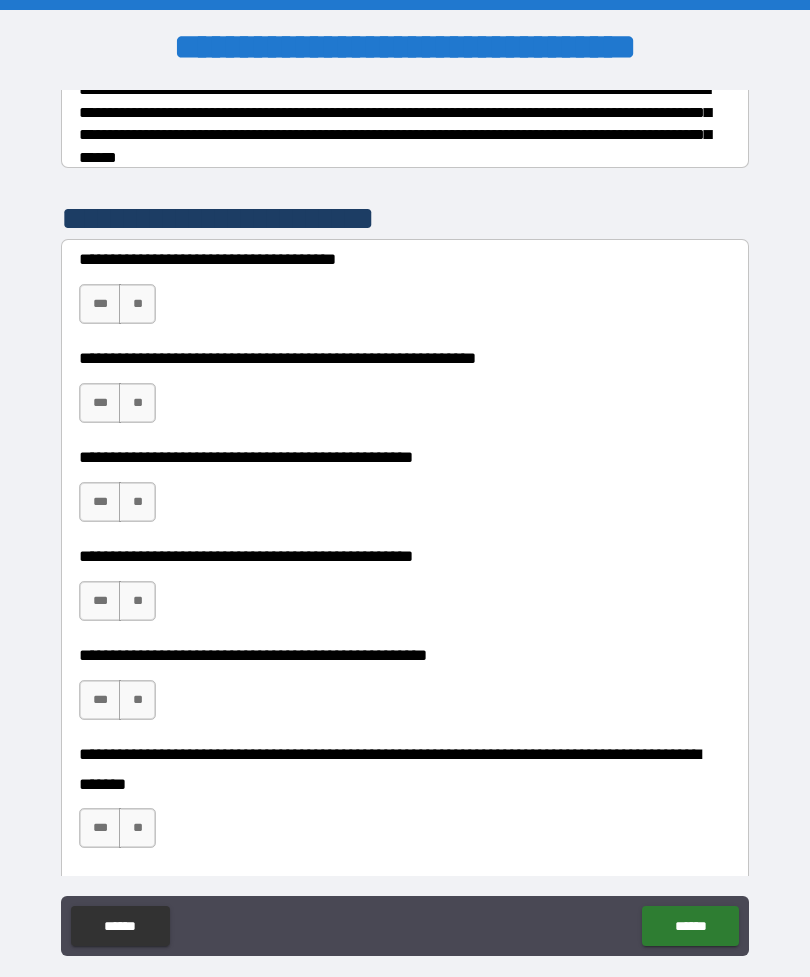 click on "**" at bounding box center (137, 304) 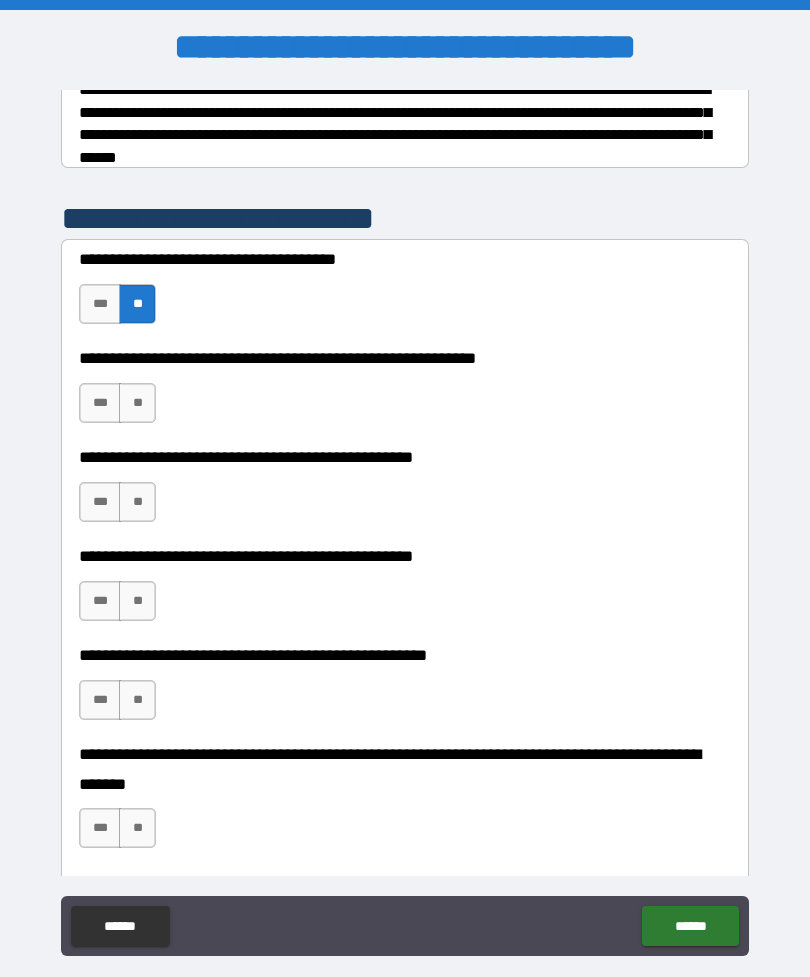 click on "**" at bounding box center [137, 403] 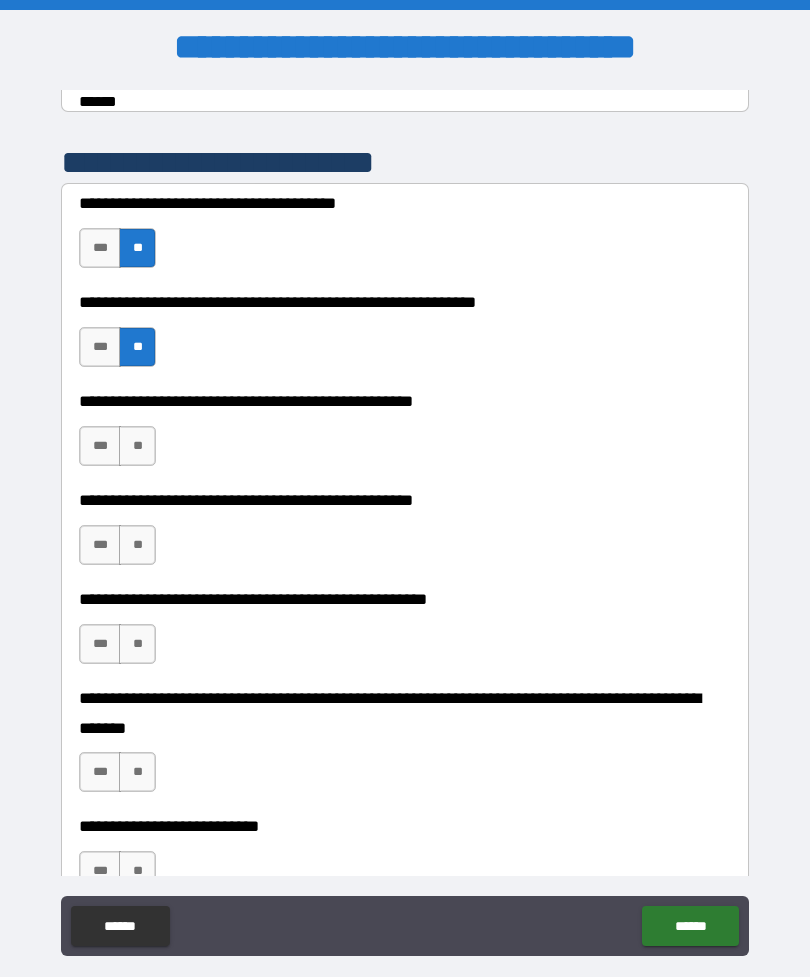 scroll, scrollTop: 397, scrollLeft: 0, axis: vertical 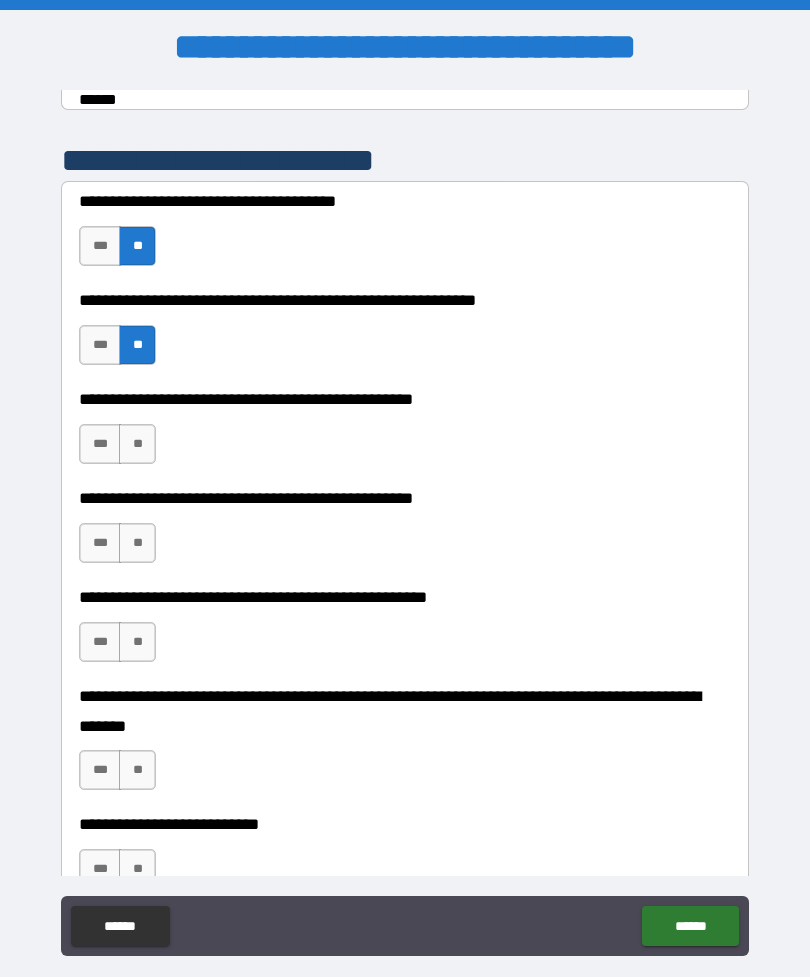 click on "**" at bounding box center [137, 444] 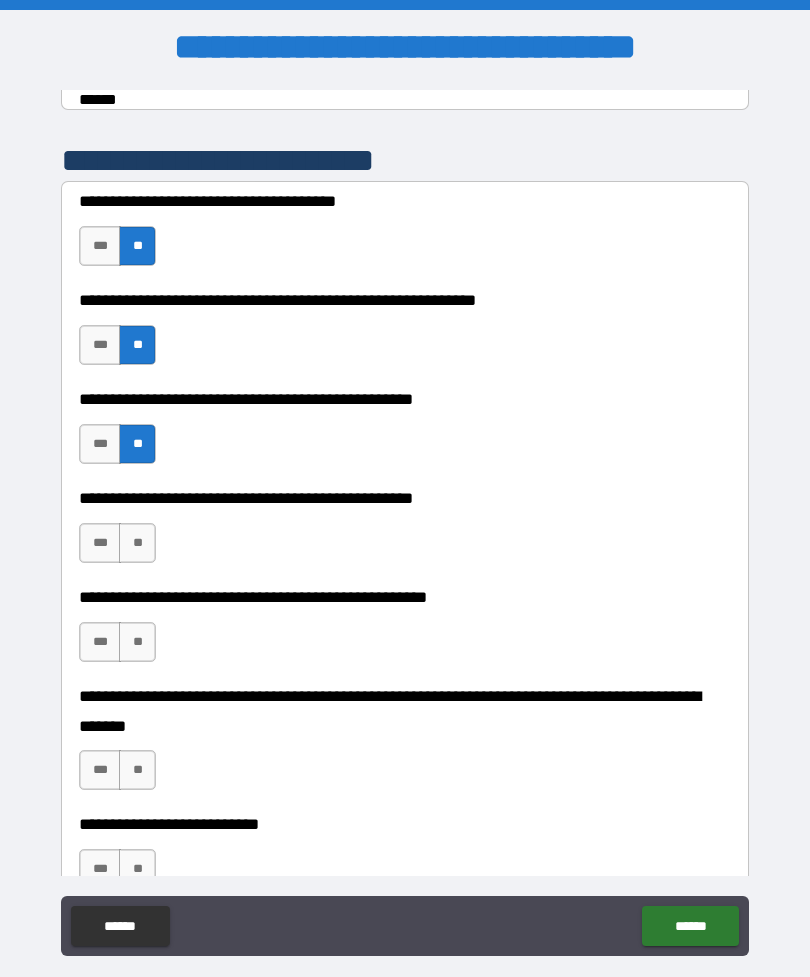 click on "**" at bounding box center (137, 543) 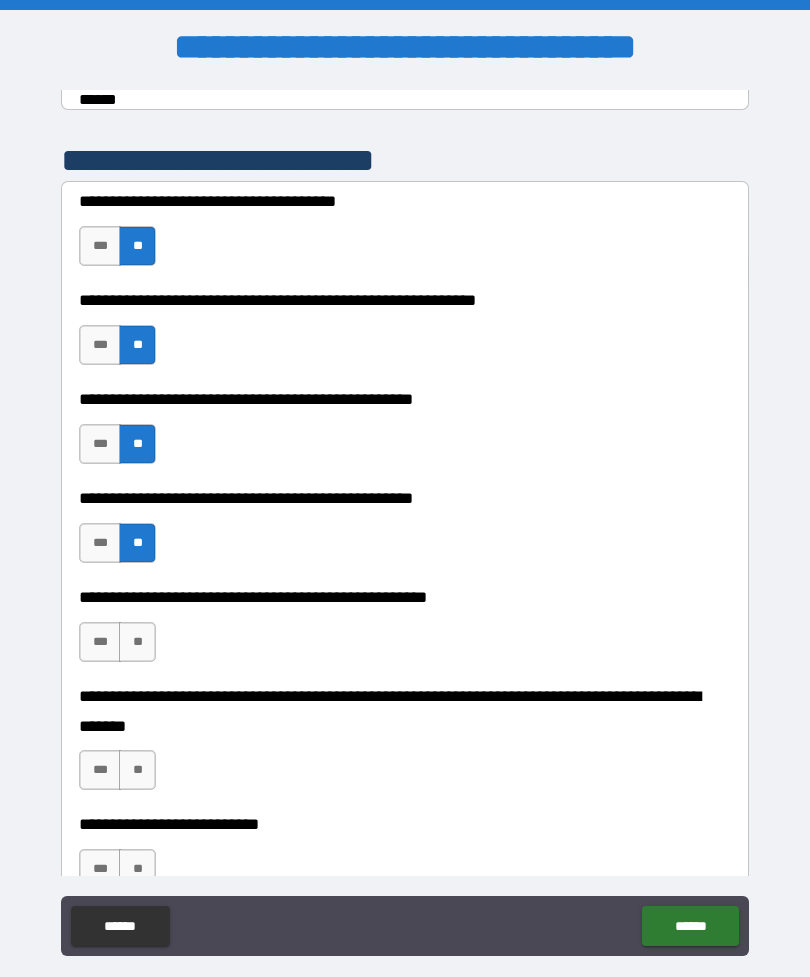 click on "**" at bounding box center (137, 642) 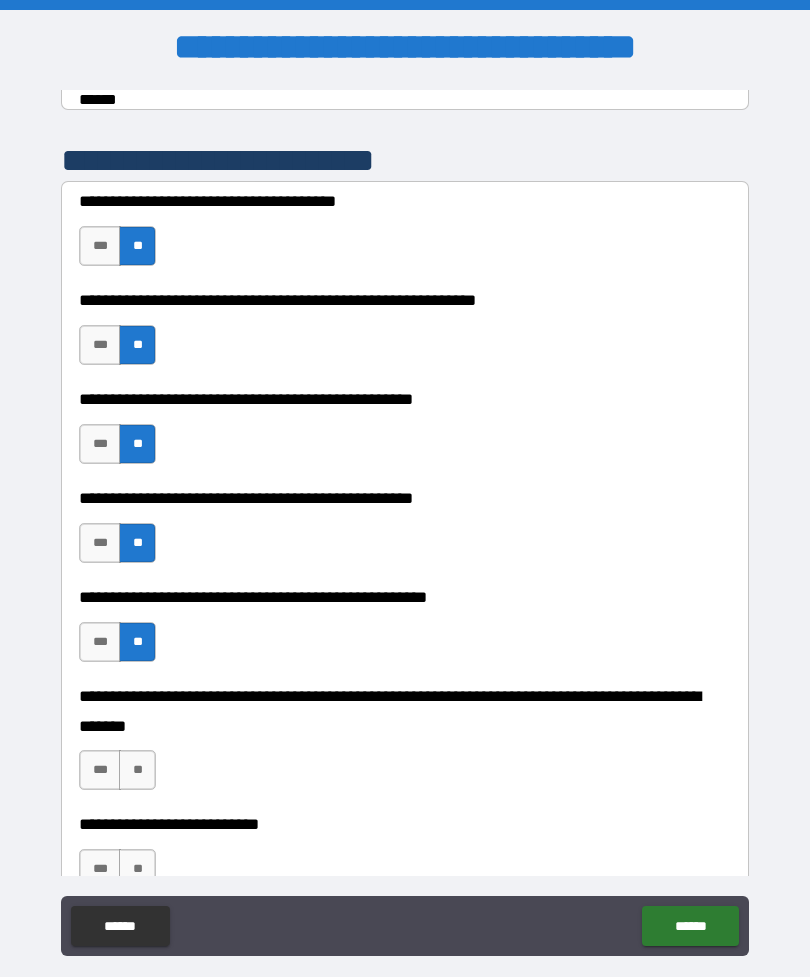 click on "**" at bounding box center [137, 770] 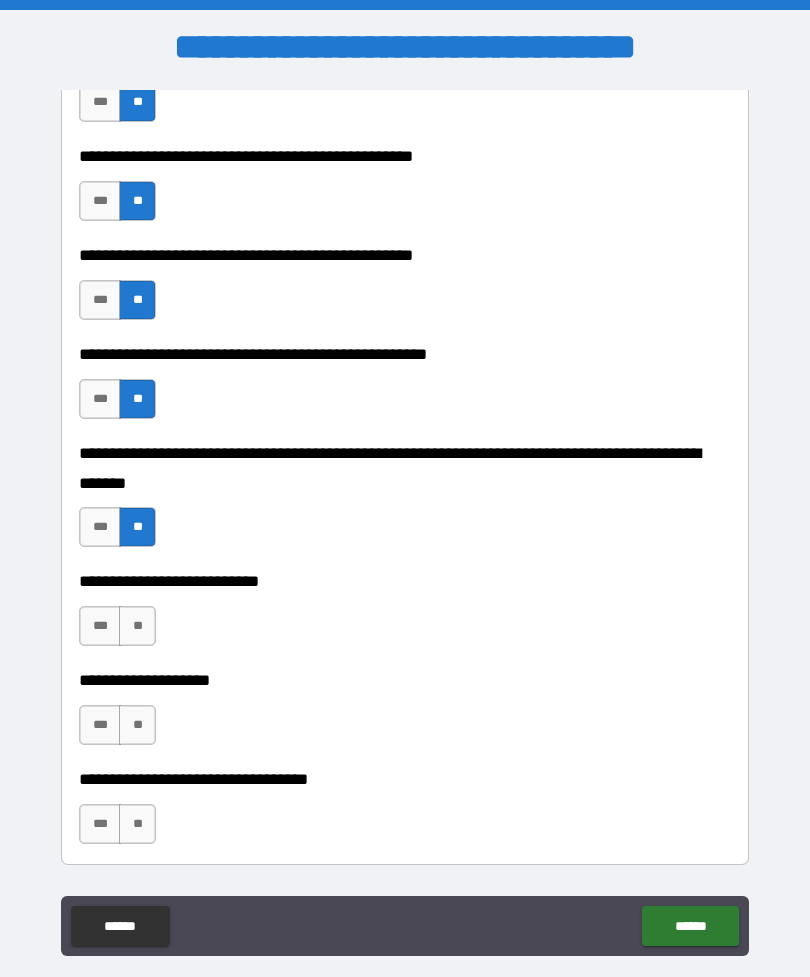 scroll, scrollTop: 641, scrollLeft: 0, axis: vertical 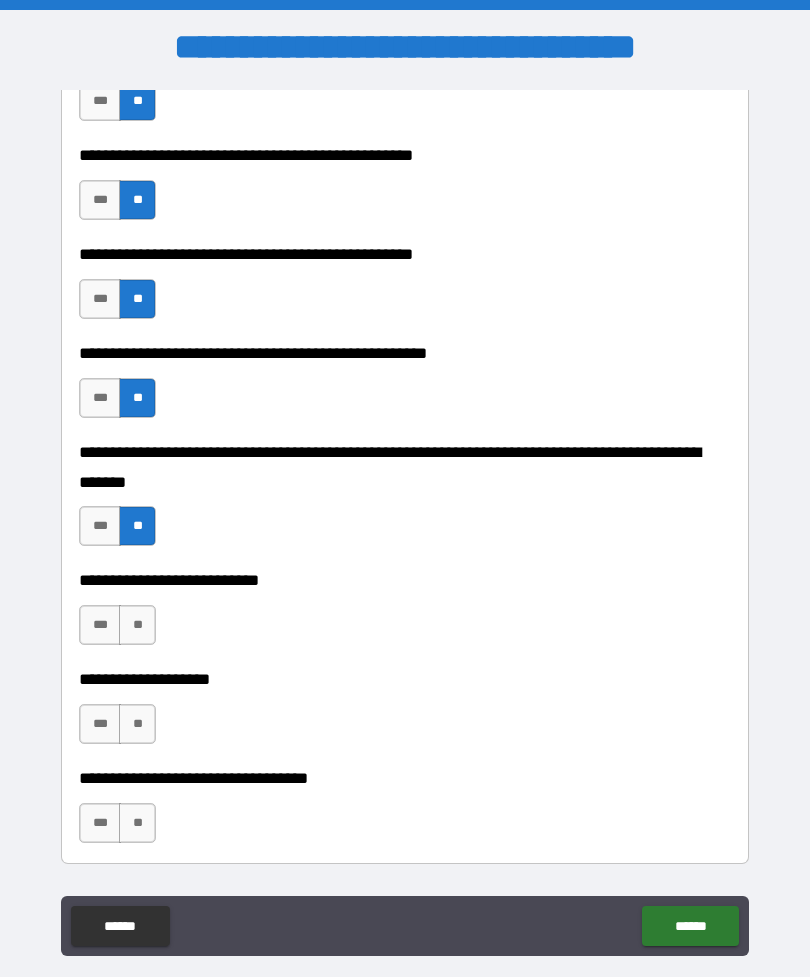 click on "**" at bounding box center [137, 625] 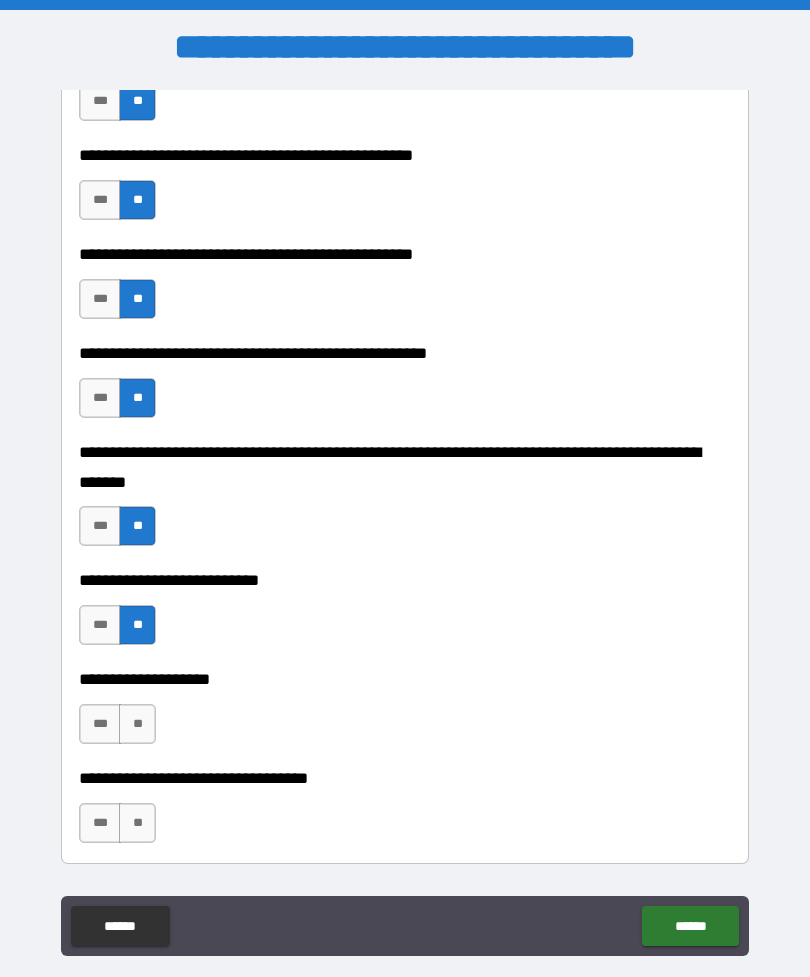 click on "**" at bounding box center (137, 724) 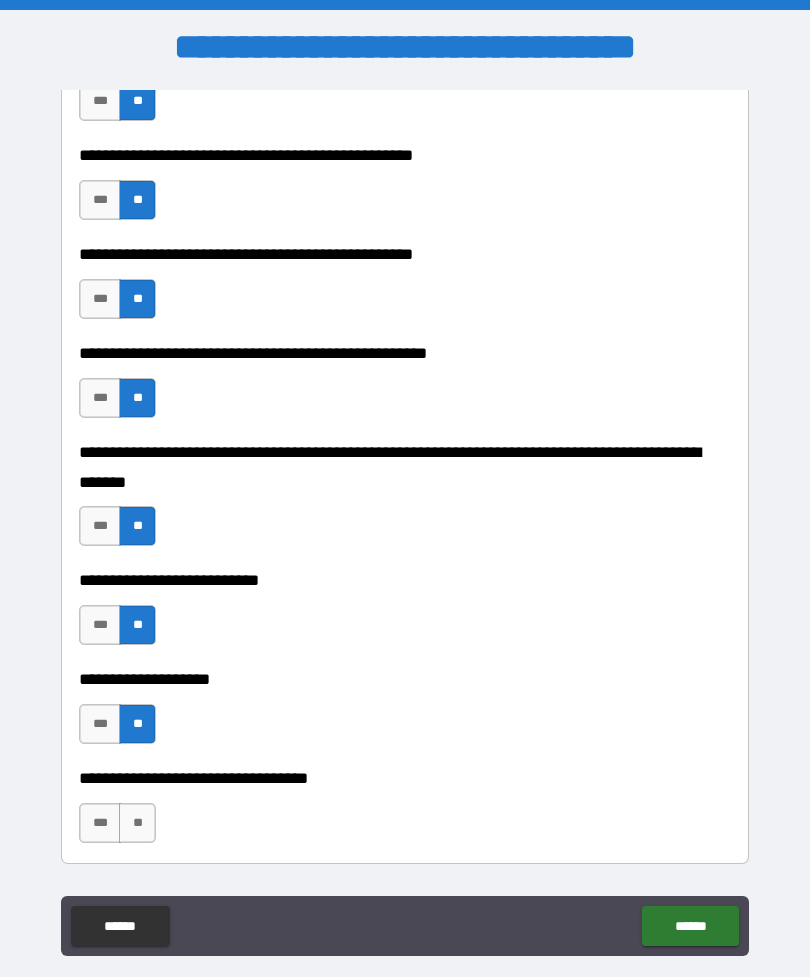 click on "**" at bounding box center [137, 823] 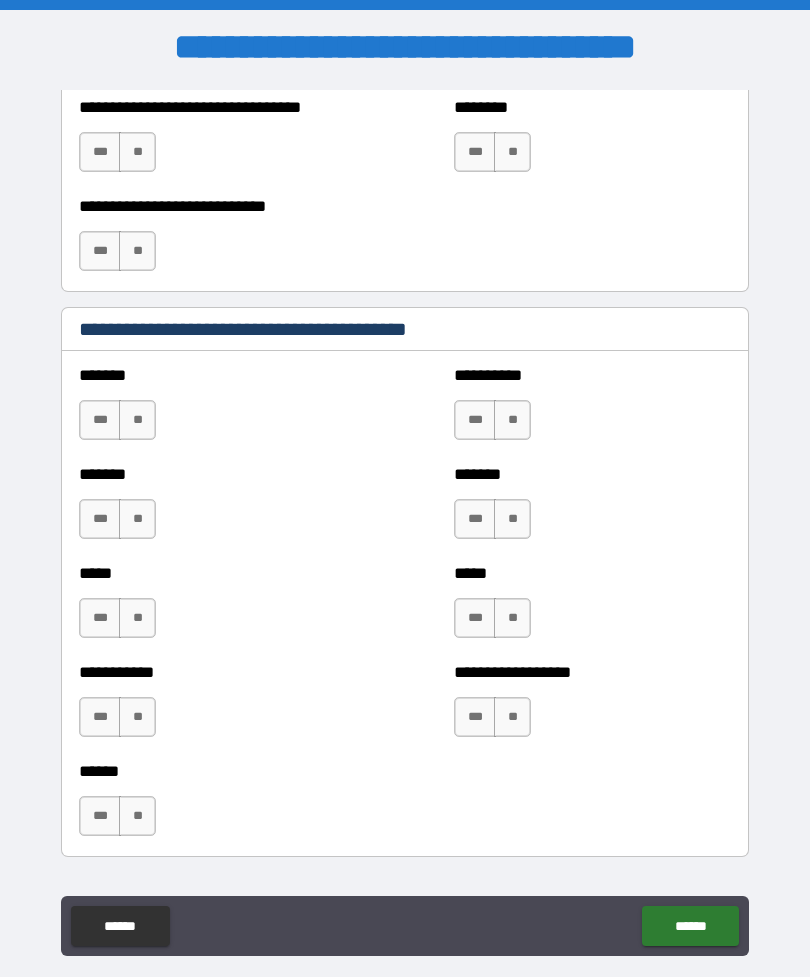 scroll, scrollTop: 1557, scrollLeft: 0, axis: vertical 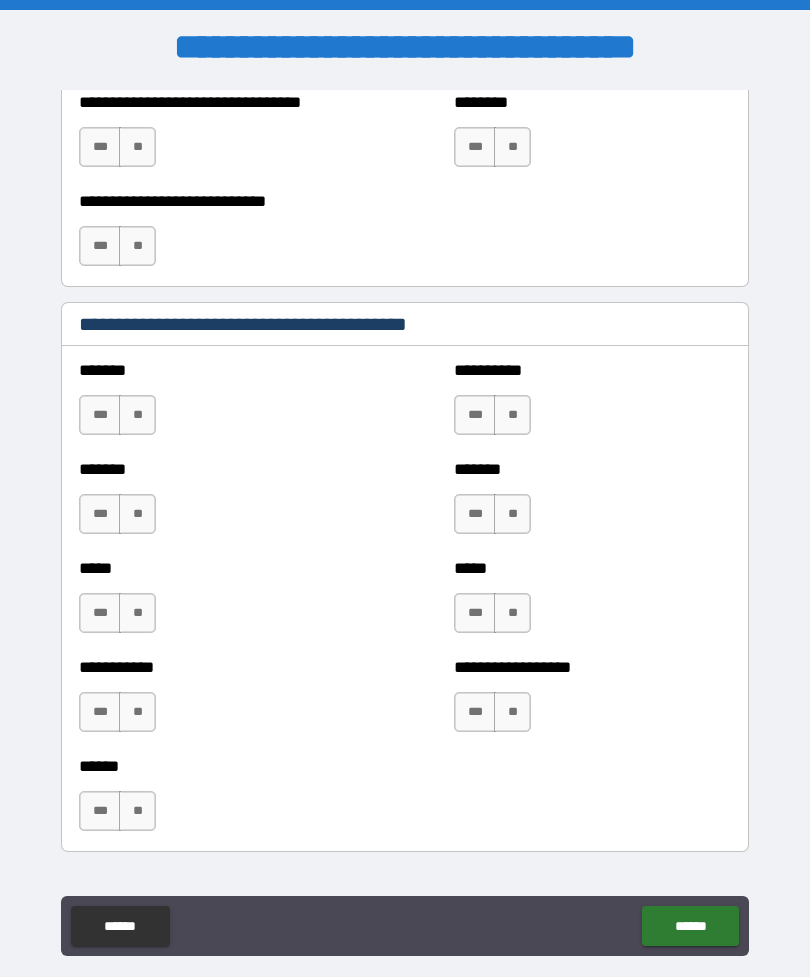 click on "**" at bounding box center (137, 415) 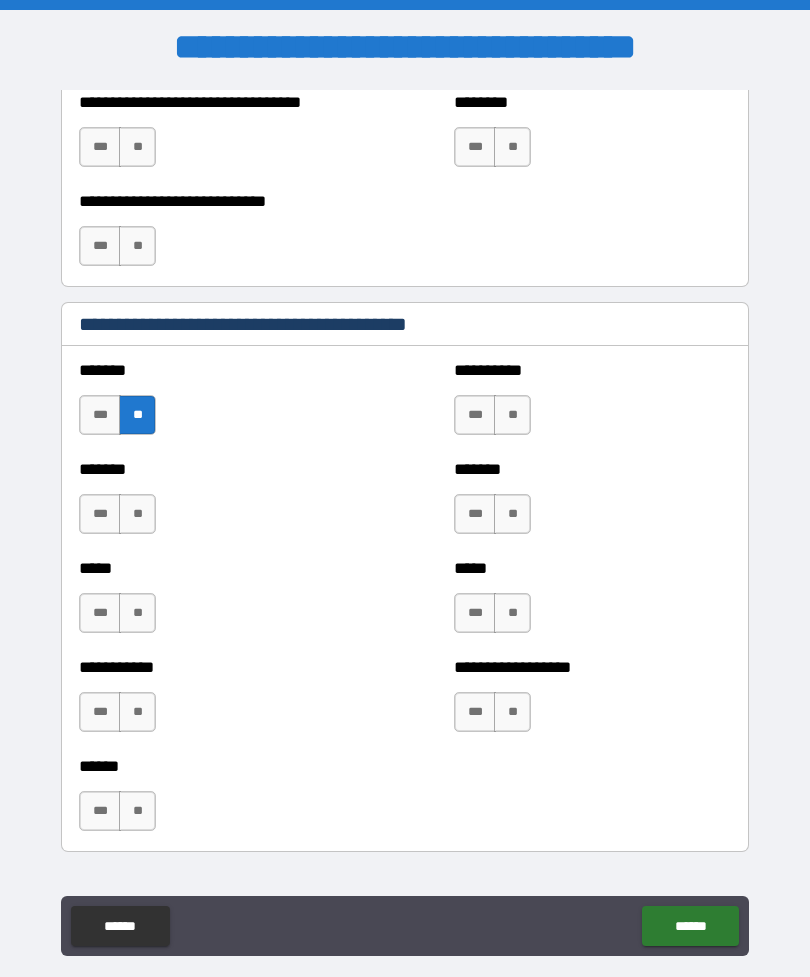 click on "**" at bounding box center (137, 514) 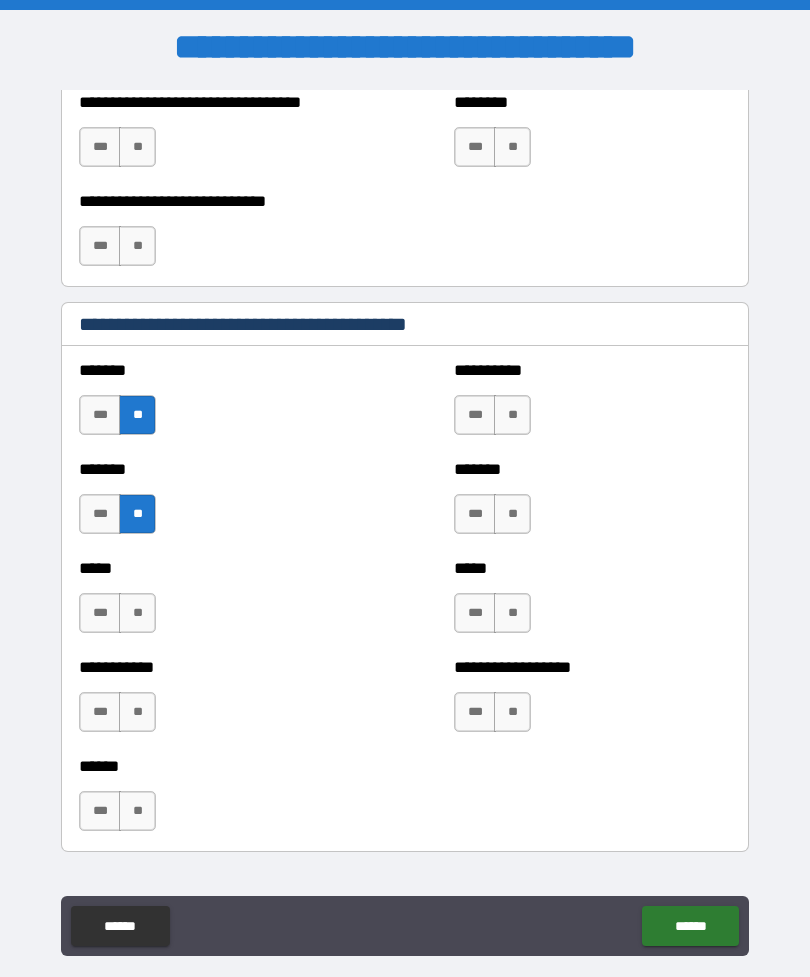 click on "**" at bounding box center [137, 613] 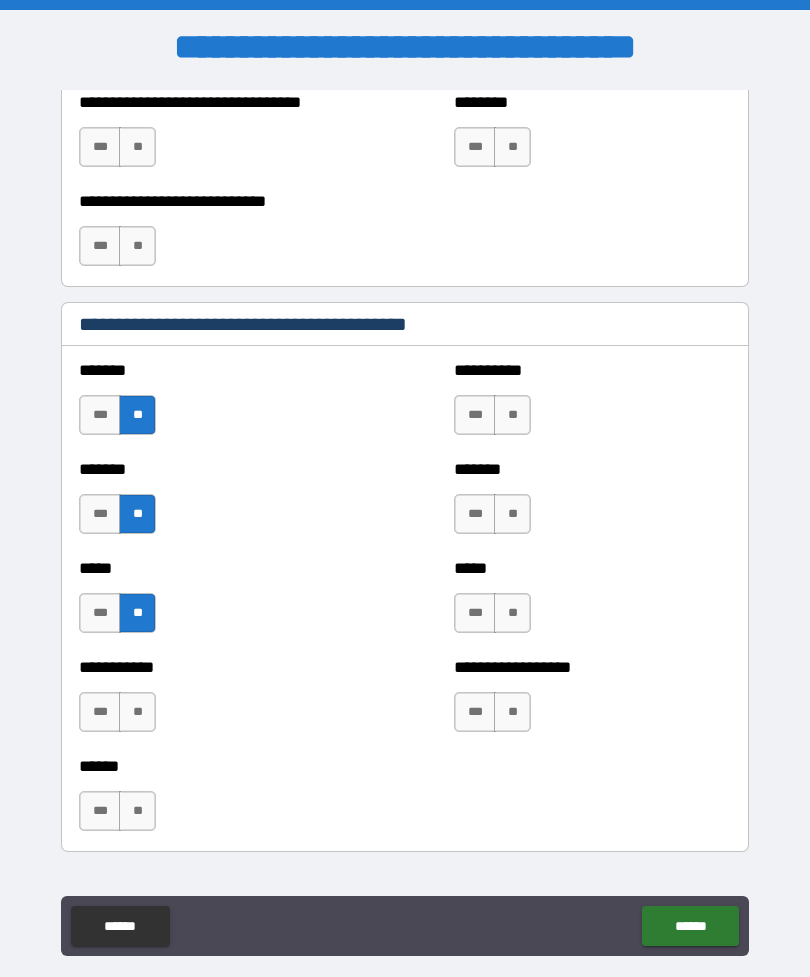 click on "**" at bounding box center (137, 712) 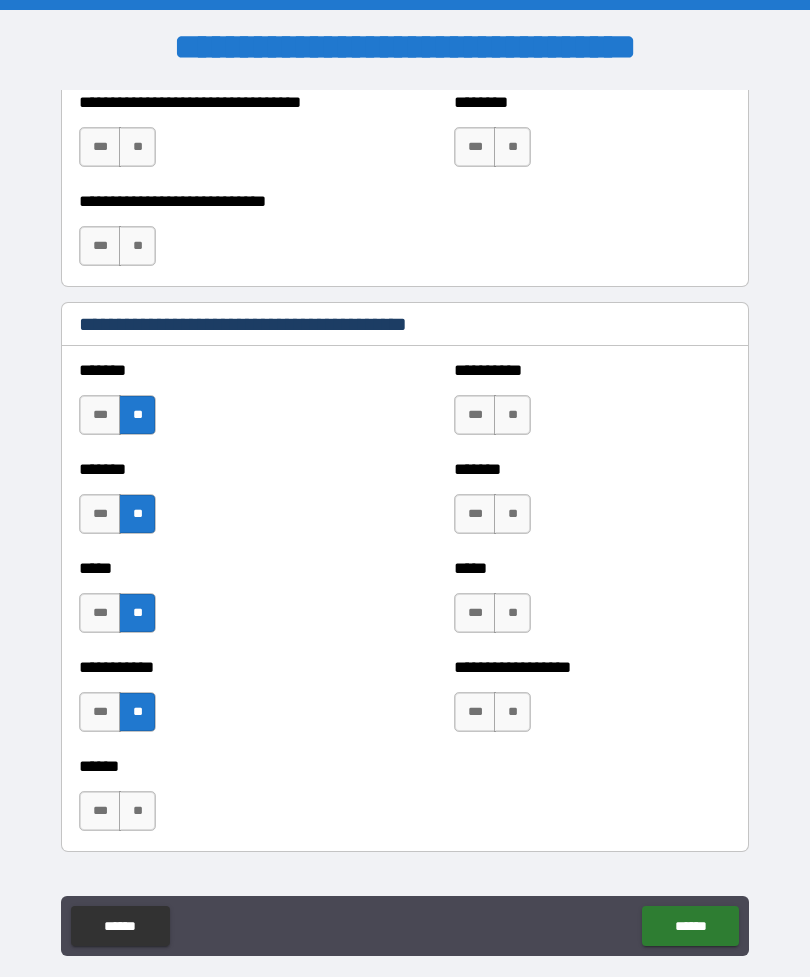 click on "**" at bounding box center (137, 811) 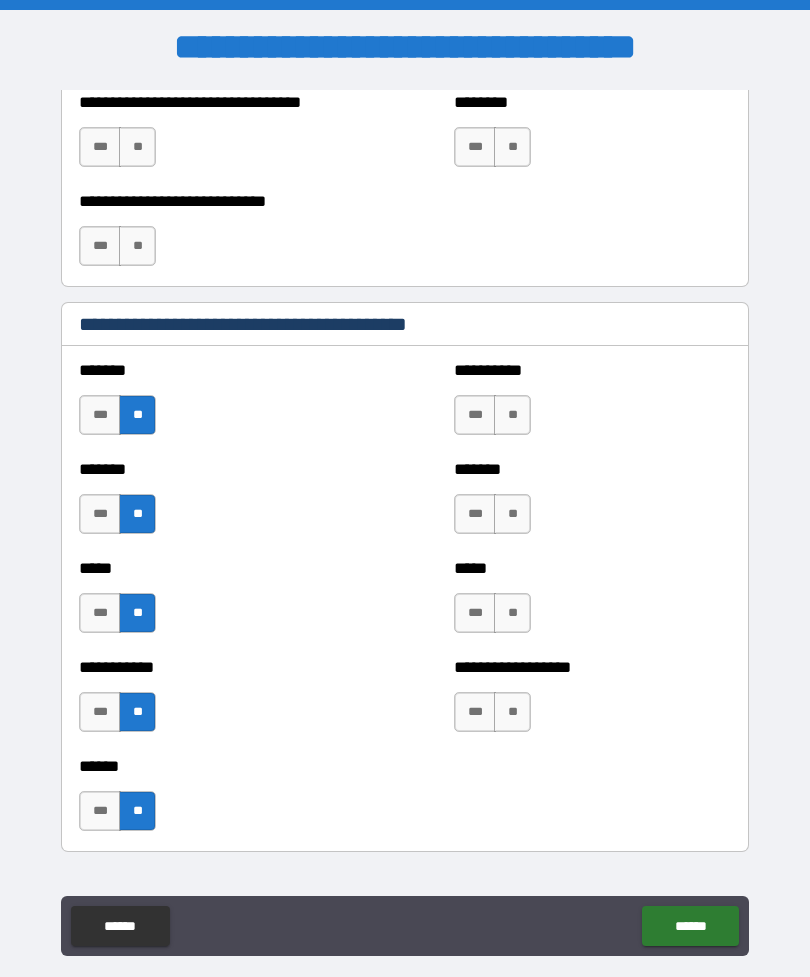 click on "**" at bounding box center (512, 415) 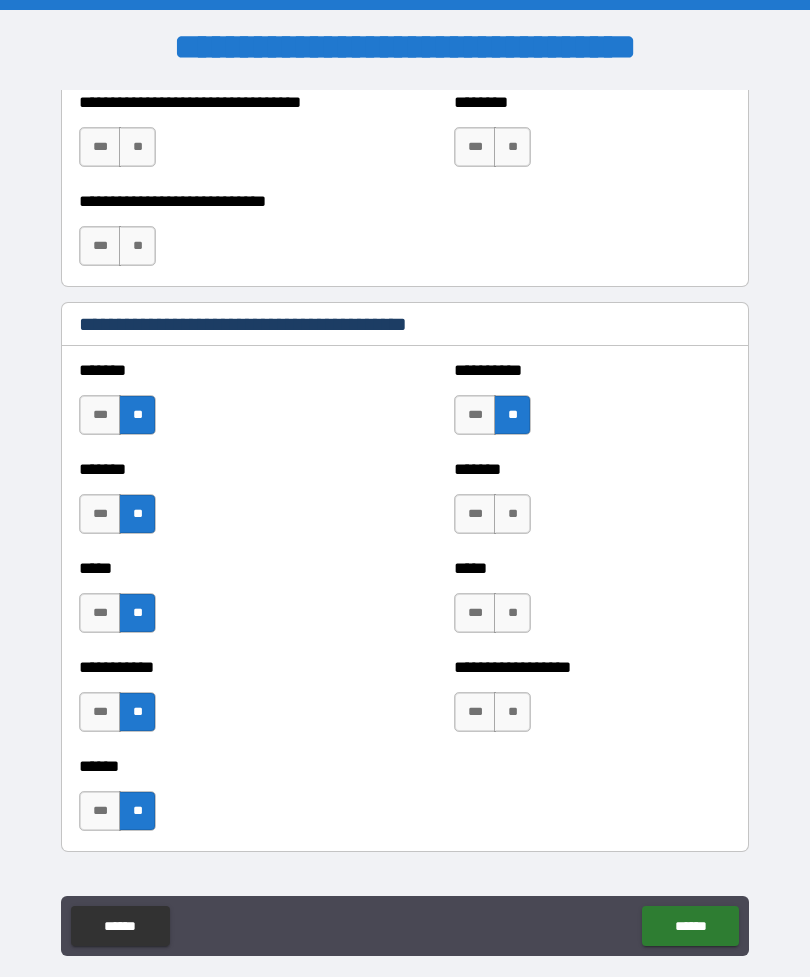 click on "**" at bounding box center (512, 514) 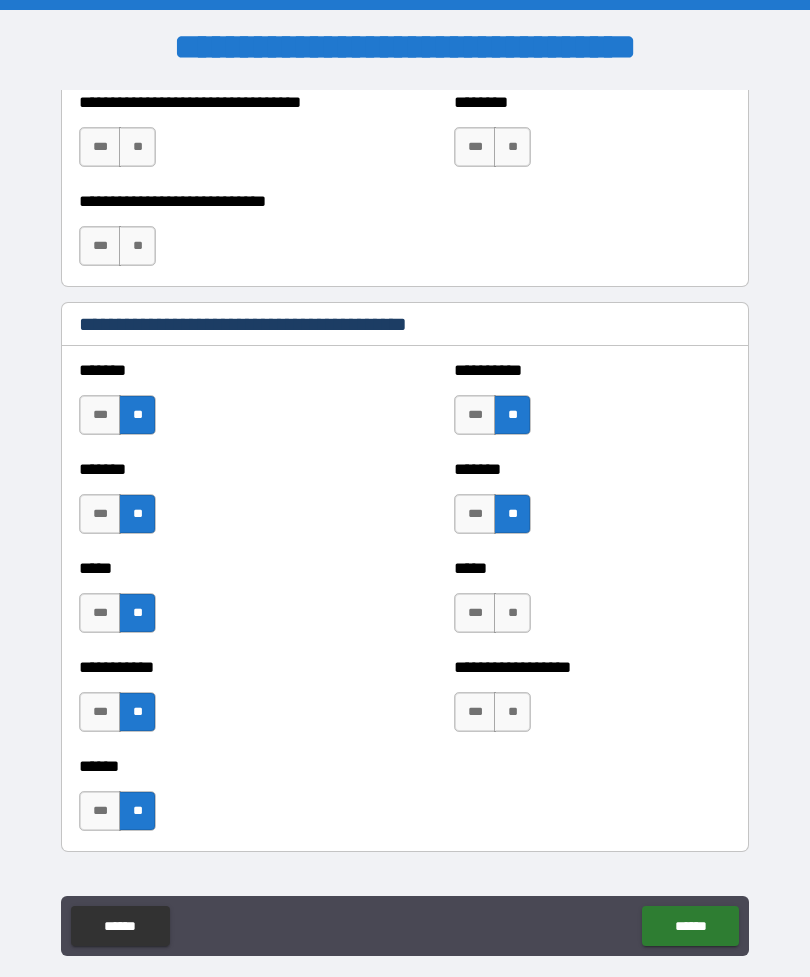 click on "**" at bounding box center (512, 613) 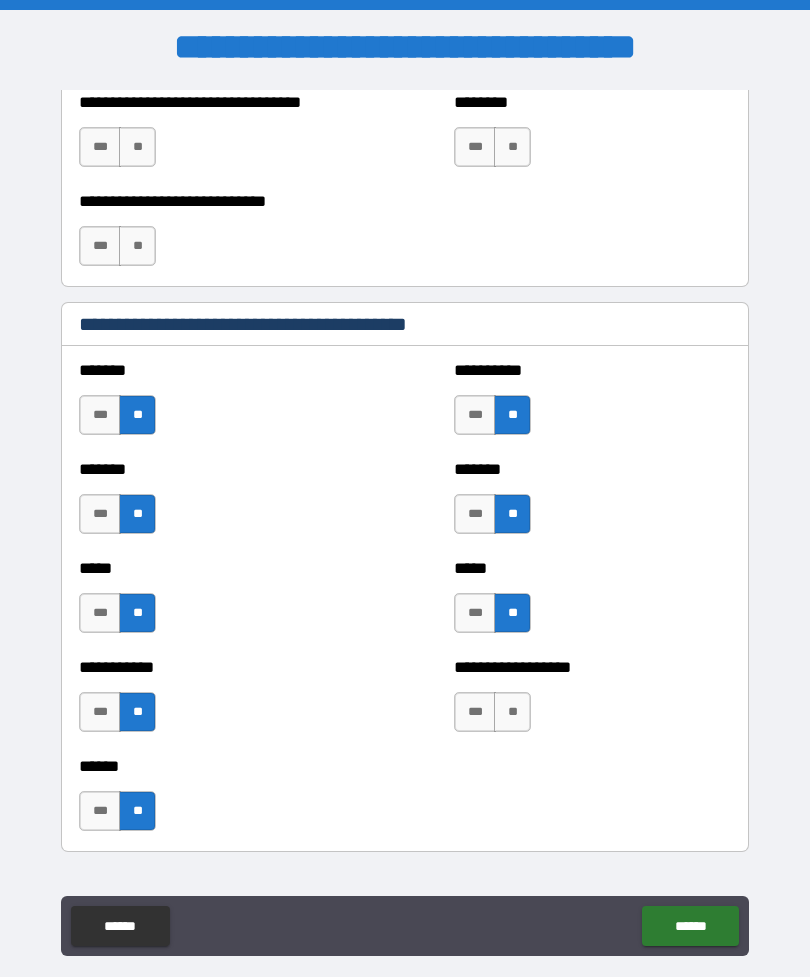 click on "**" at bounding box center [512, 712] 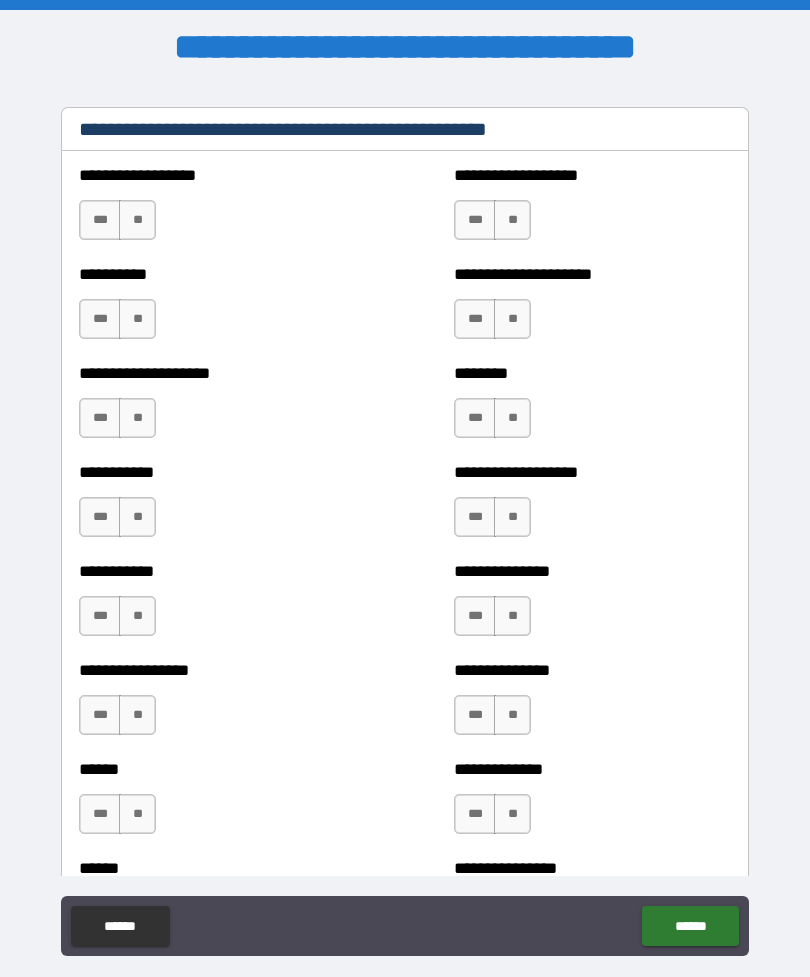 scroll, scrollTop: 2397, scrollLeft: 0, axis: vertical 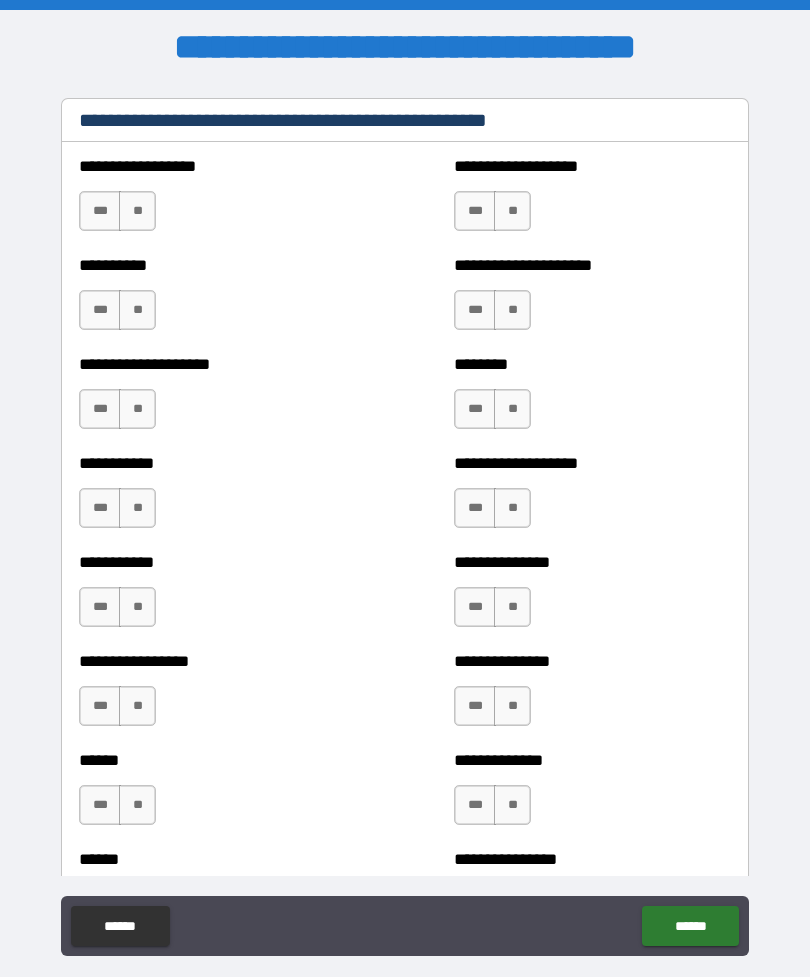 click on "**" at bounding box center (137, 211) 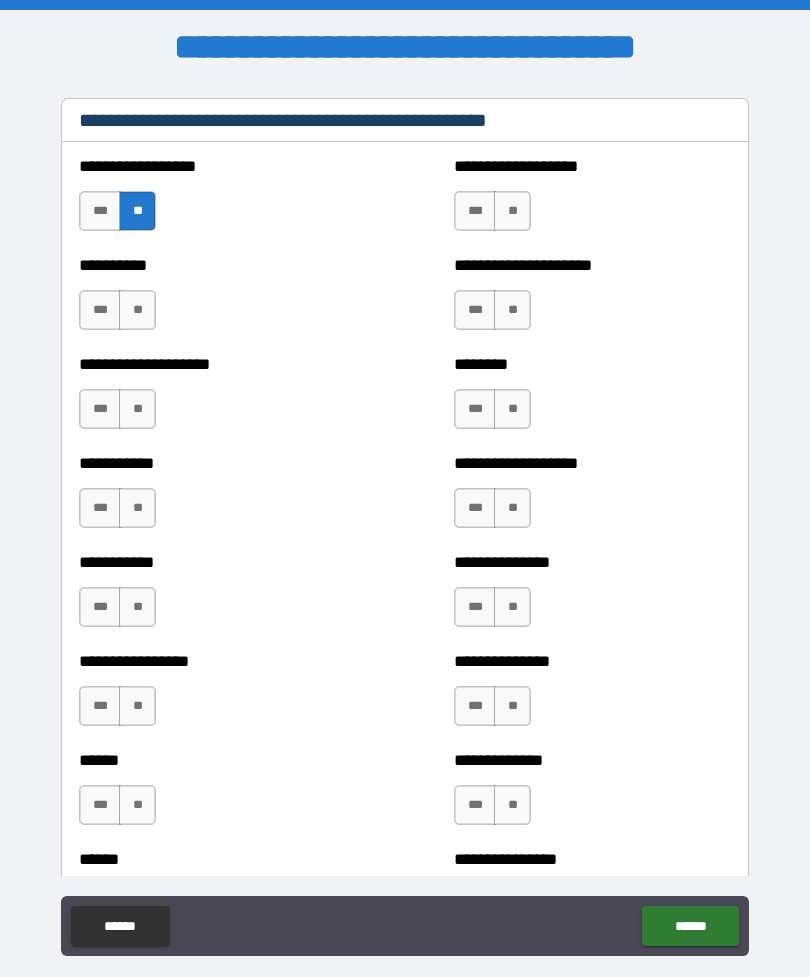 click on "**" at bounding box center (137, 310) 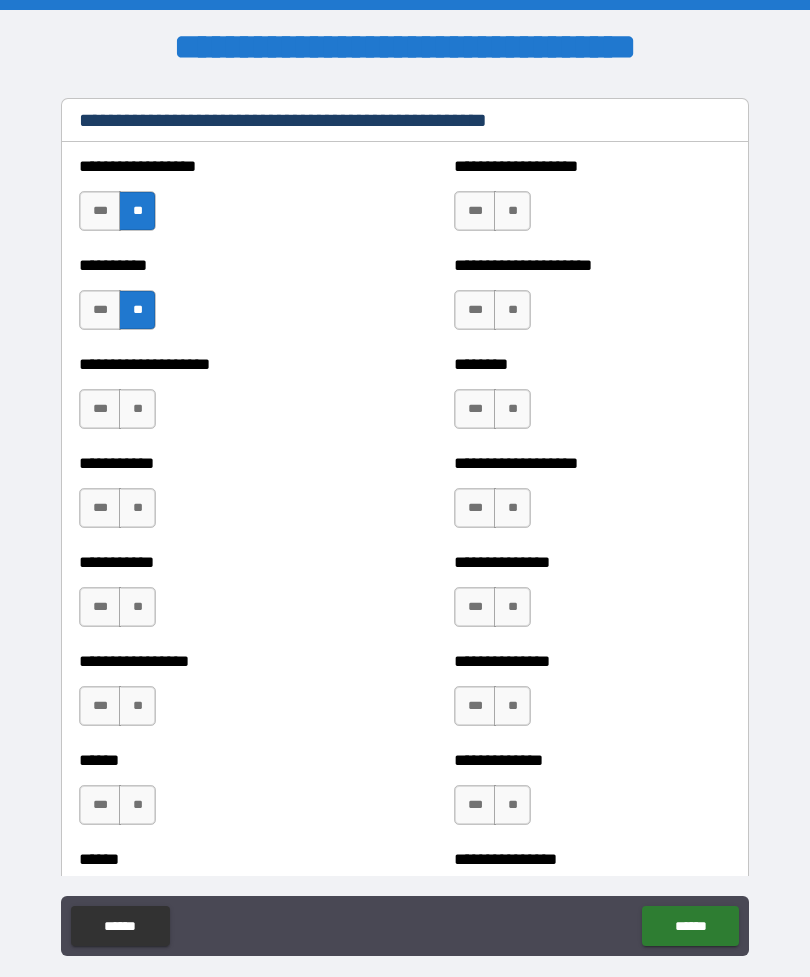 click on "**" at bounding box center [137, 409] 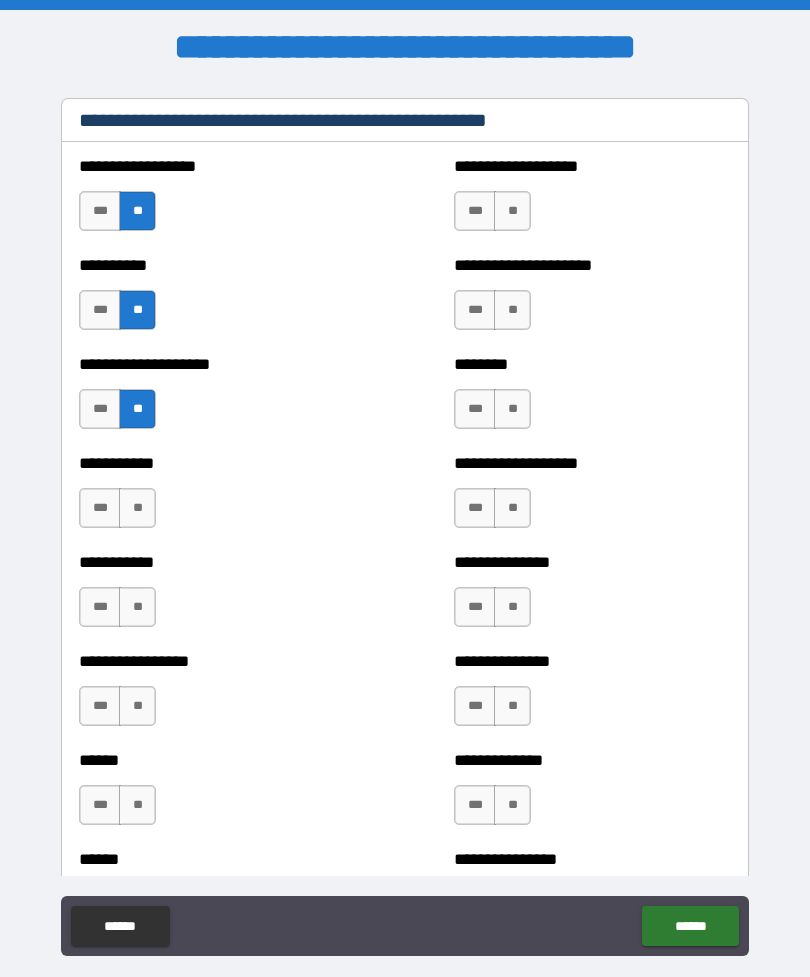 click on "**" at bounding box center (137, 508) 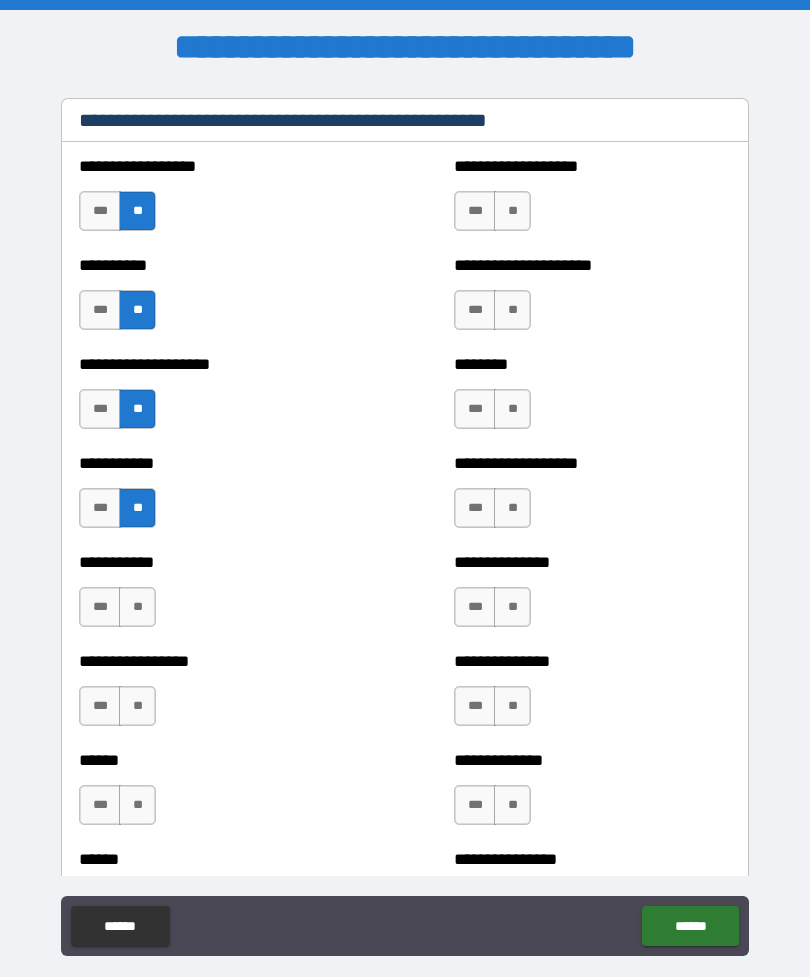 click on "**" at bounding box center (137, 607) 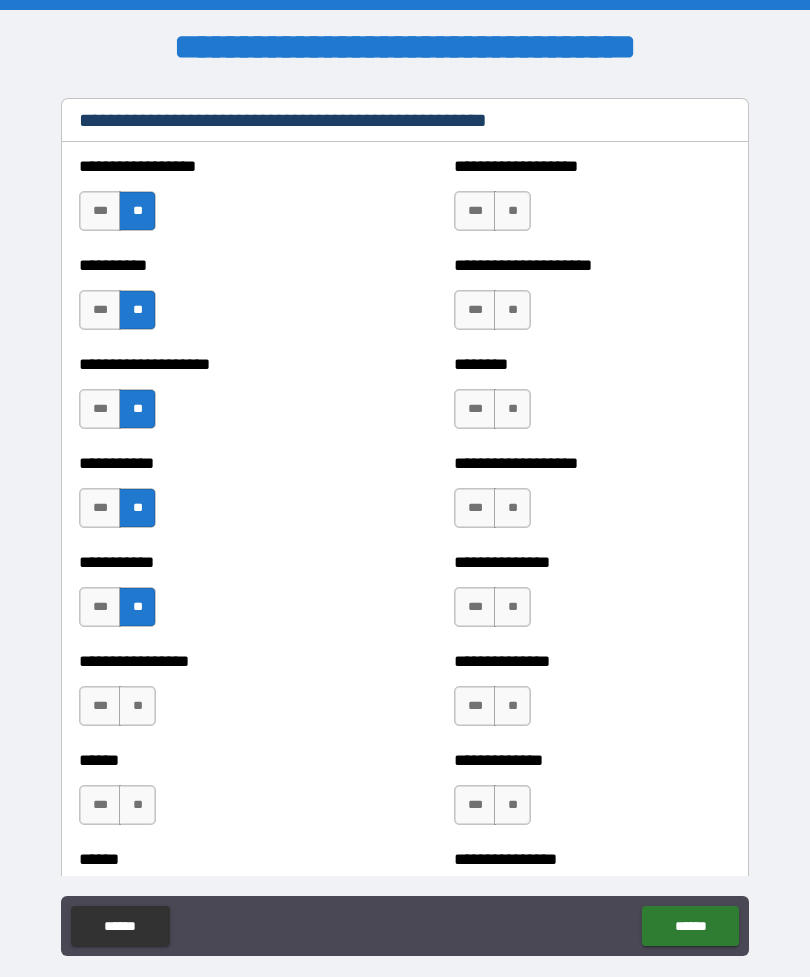 click on "**" at bounding box center (137, 706) 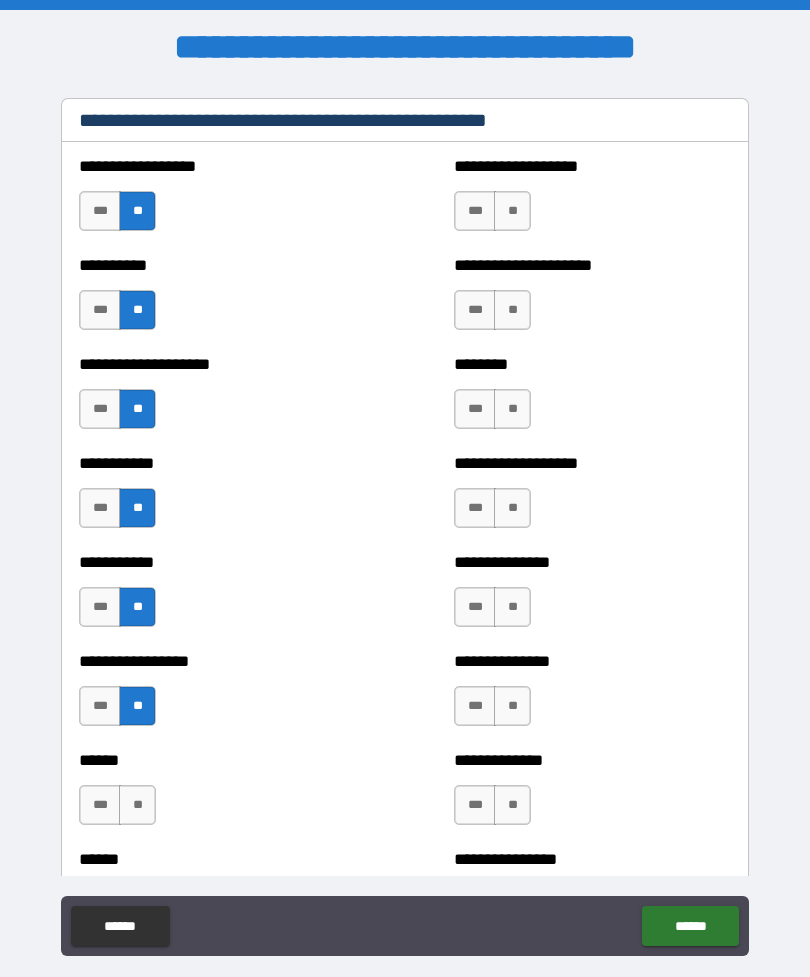 click on "**" at bounding box center [137, 805] 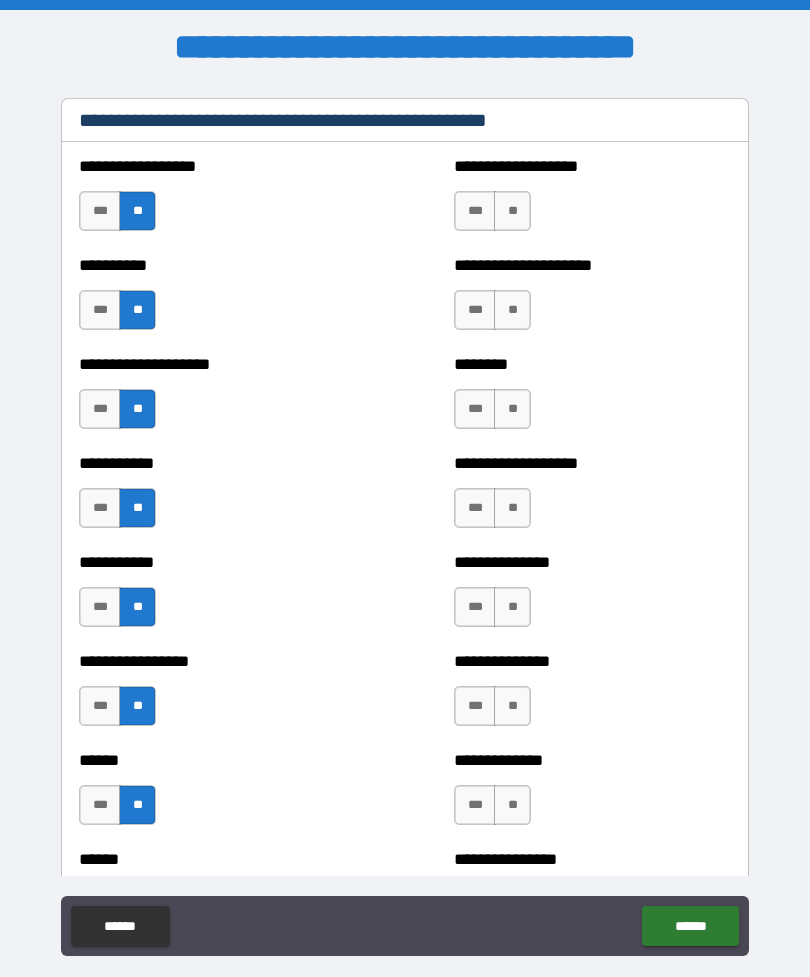 click on "**" at bounding box center (512, 211) 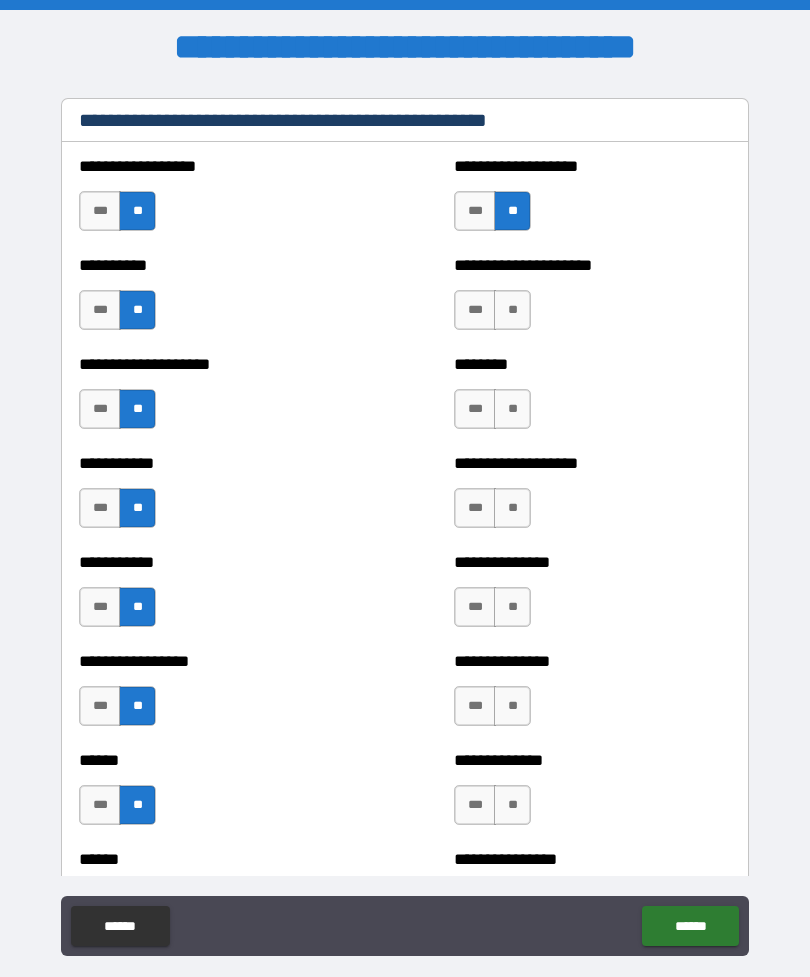click on "**" at bounding box center [512, 310] 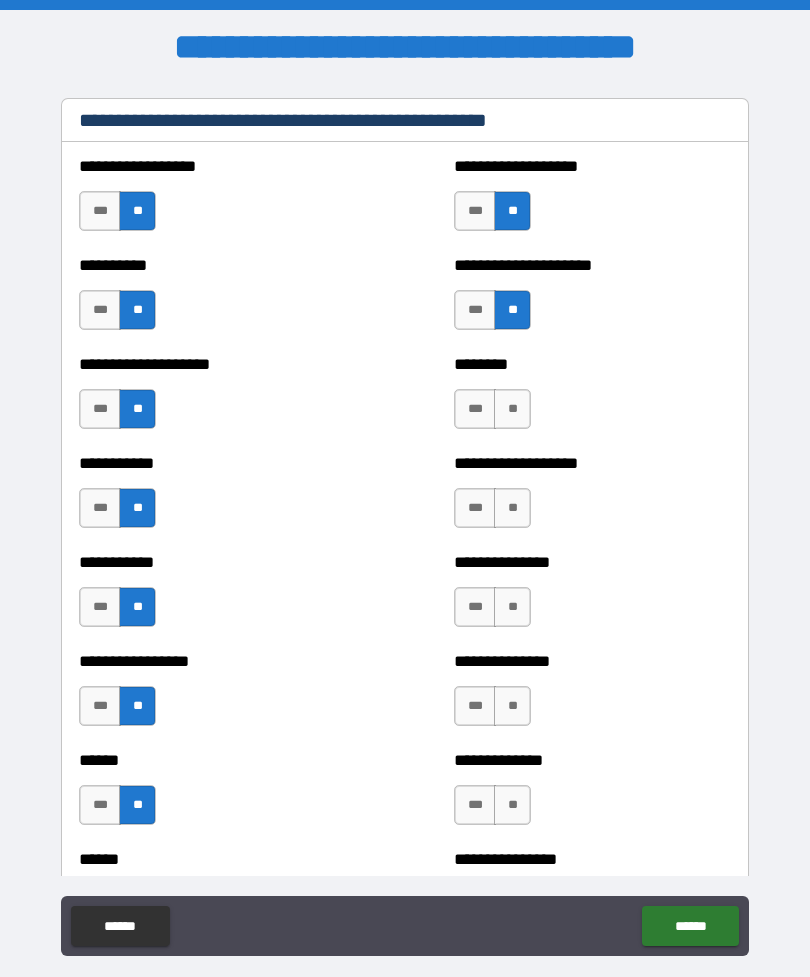 click on "**" at bounding box center (512, 409) 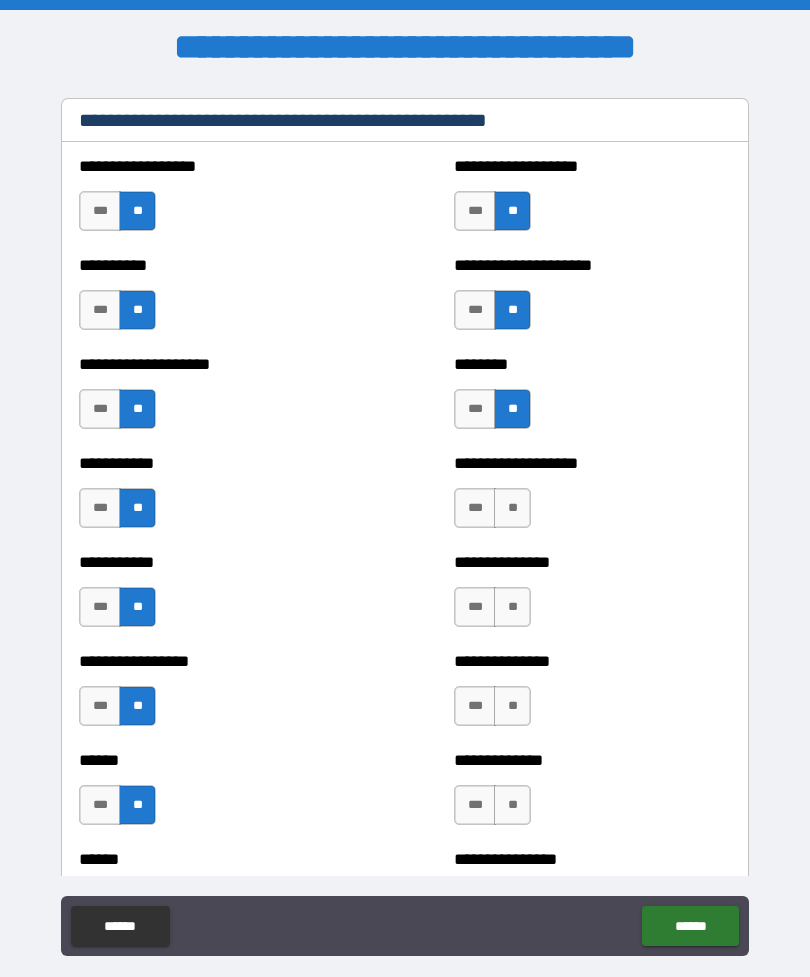 click on "**" at bounding box center [512, 508] 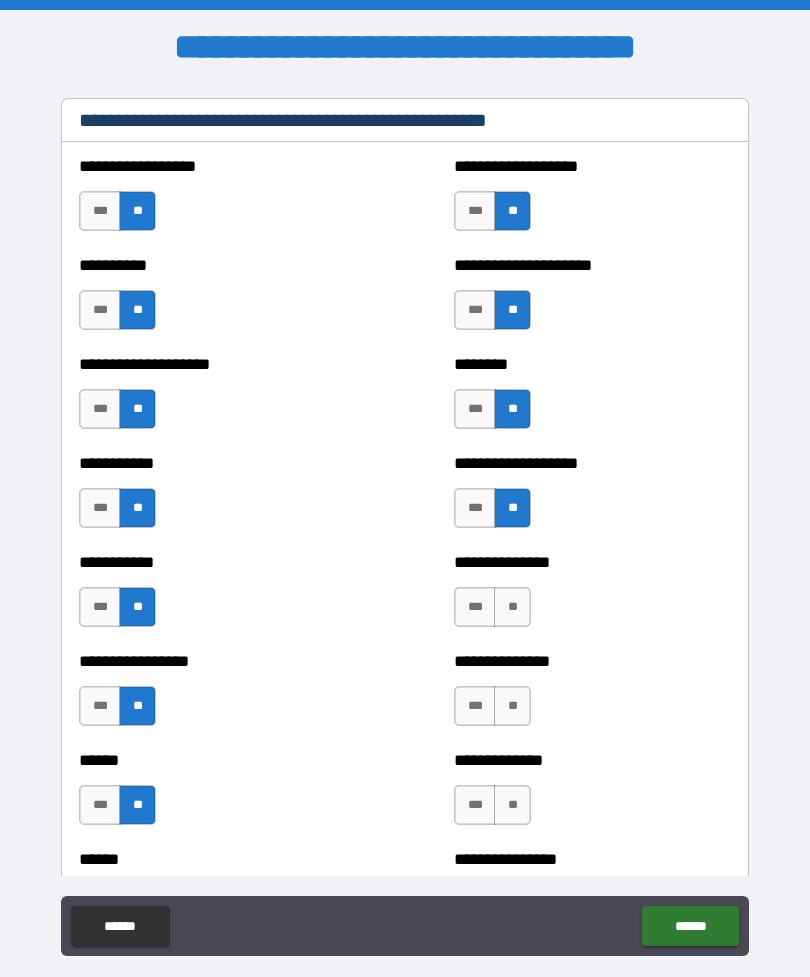 click on "**" at bounding box center [512, 607] 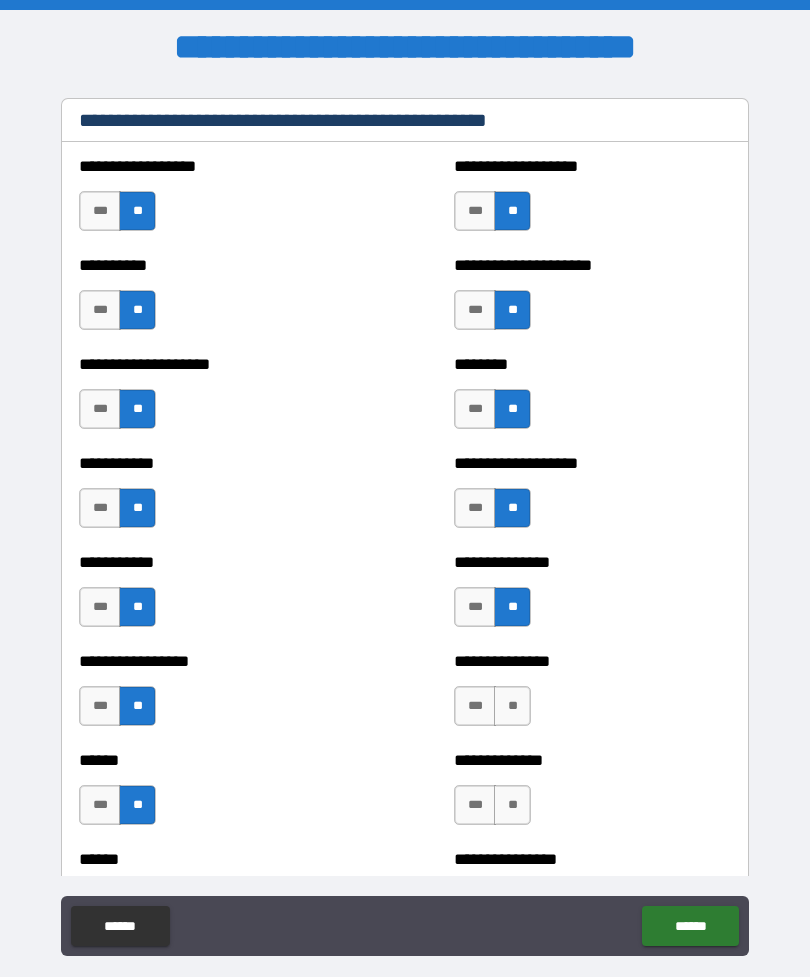 click on "**" at bounding box center (512, 706) 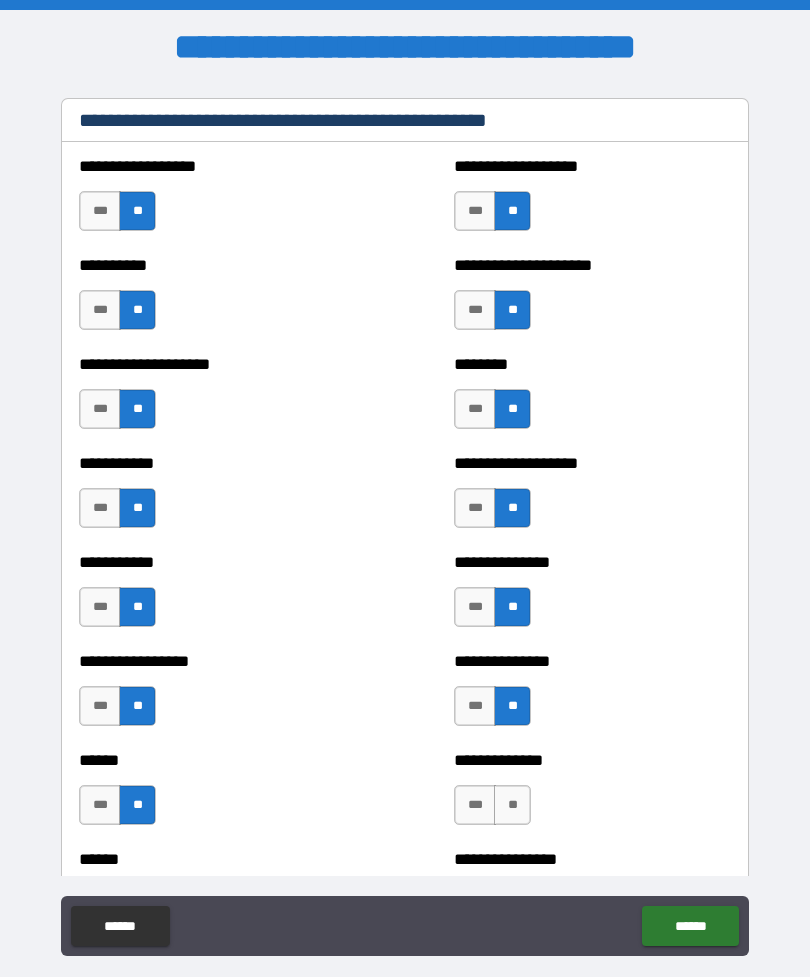 click on "**" at bounding box center (512, 805) 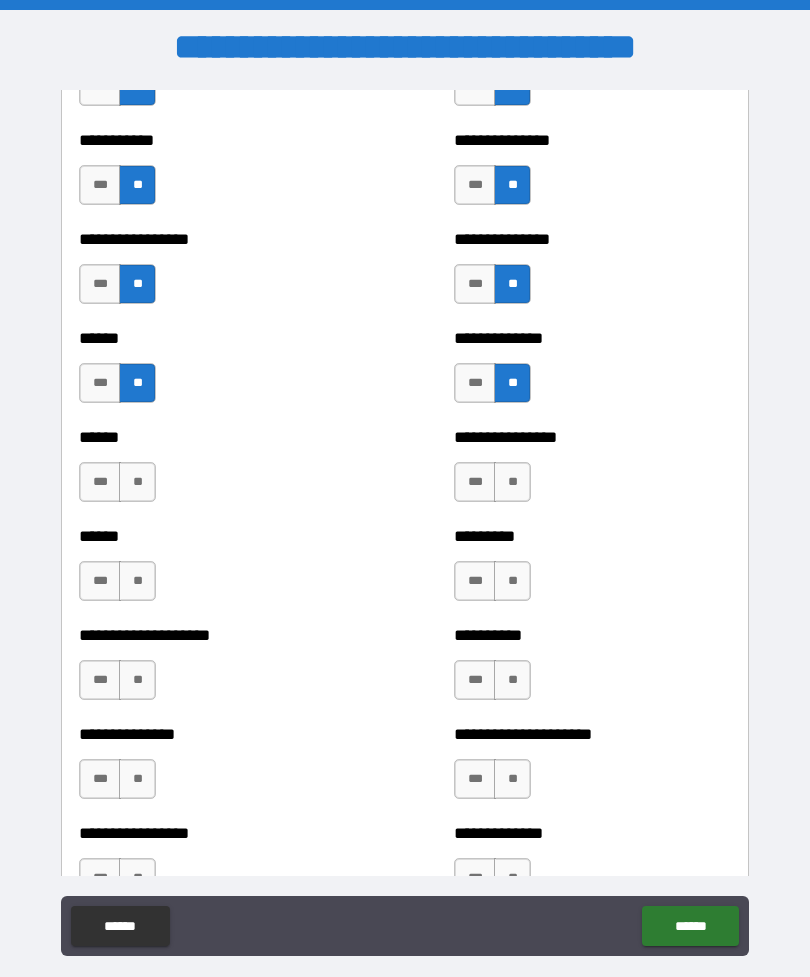 scroll, scrollTop: 2865, scrollLeft: 0, axis: vertical 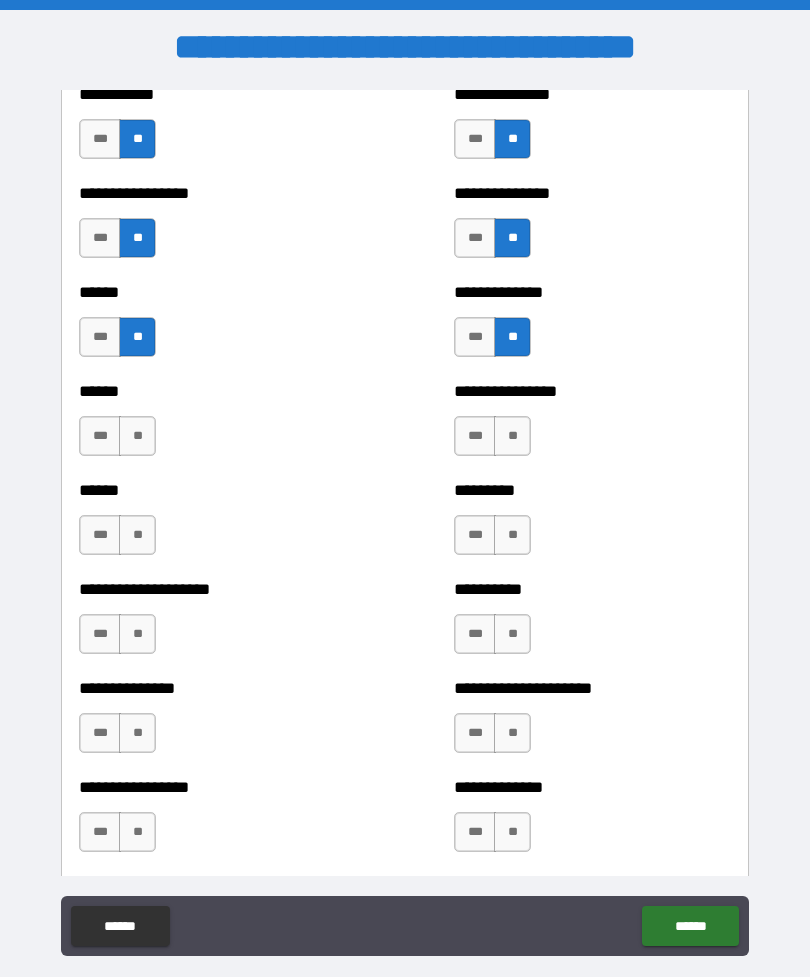 click on "**" at bounding box center (512, 436) 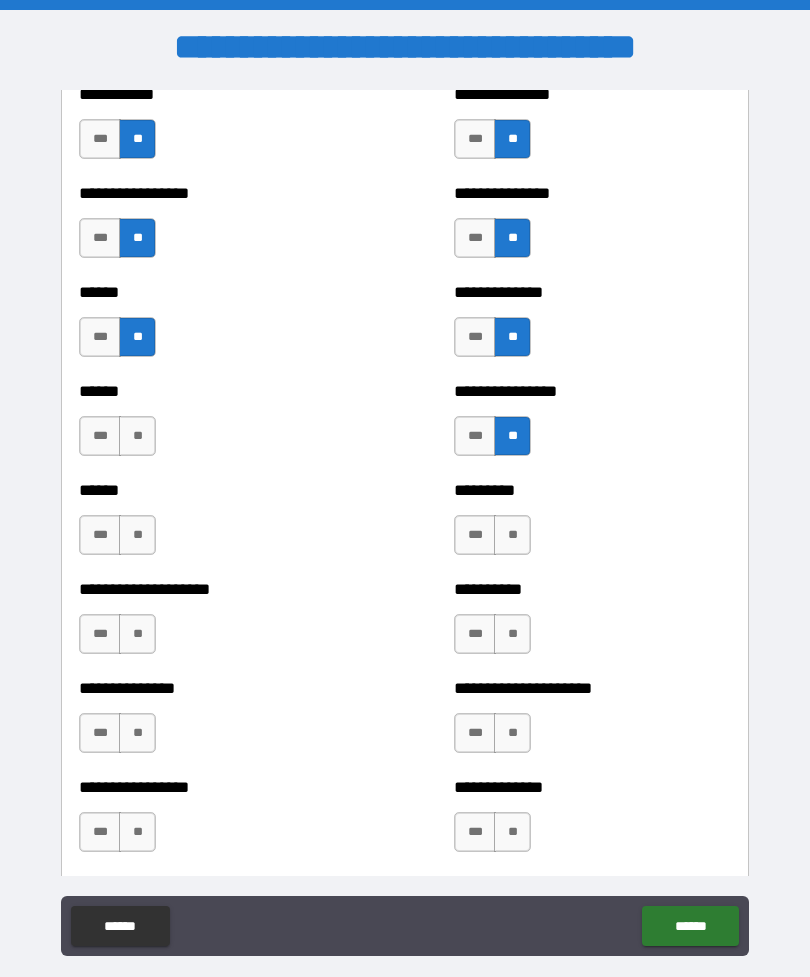 click on "**" at bounding box center (512, 535) 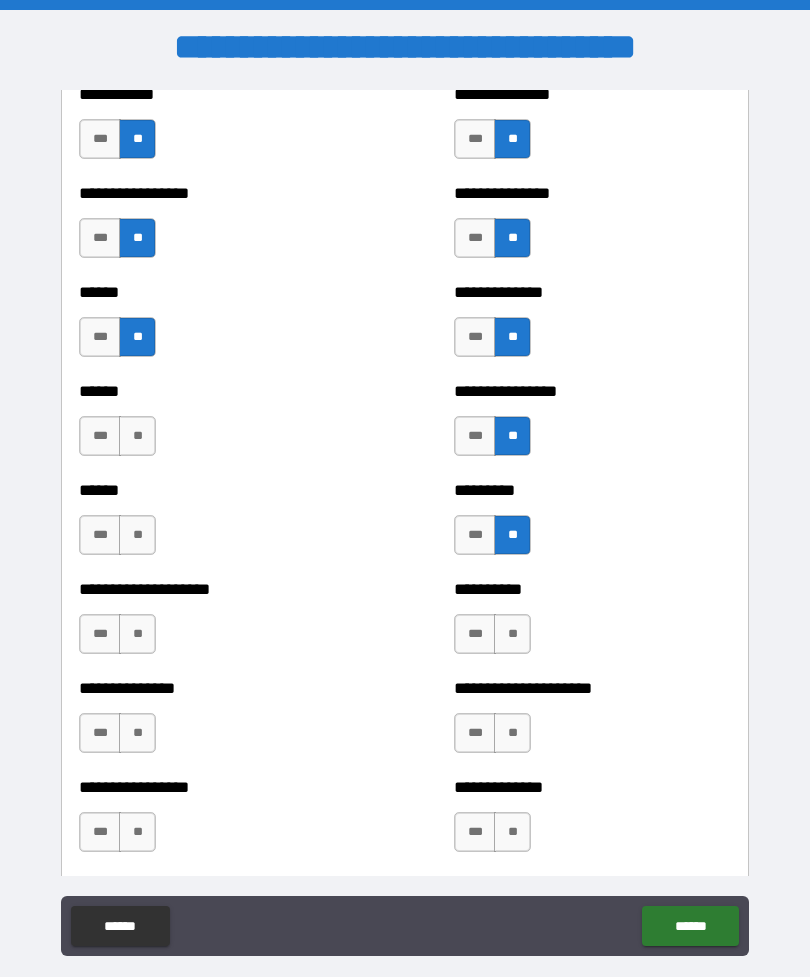 click on "**" at bounding box center (512, 634) 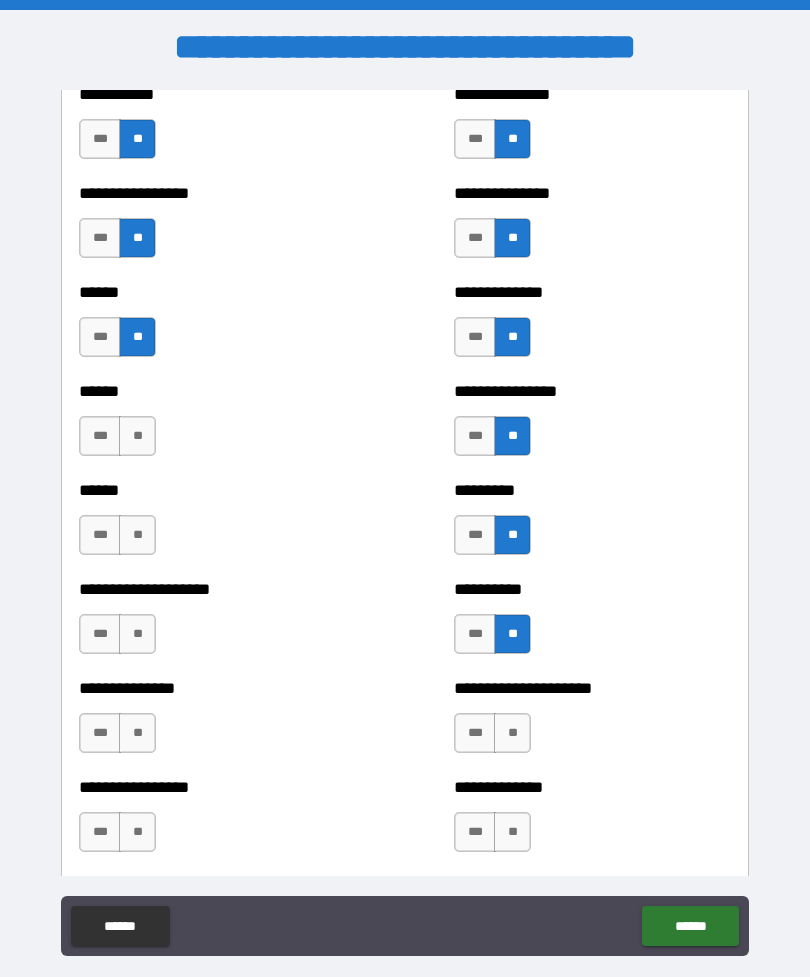 click on "**" at bounding box center [512, 733] 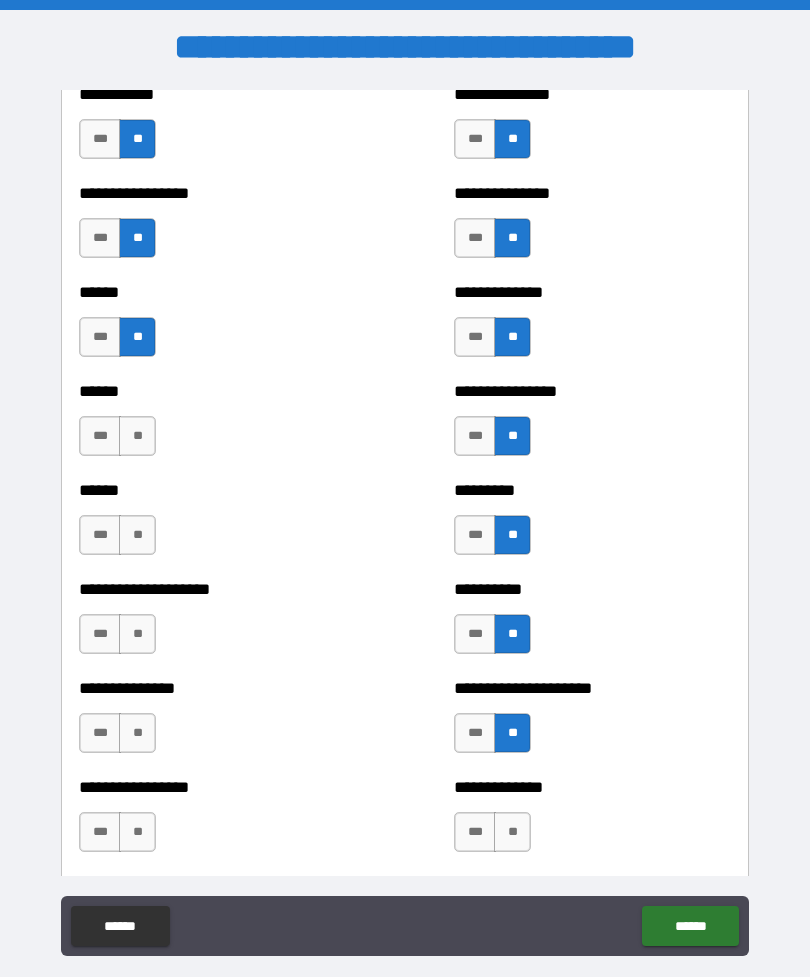 click on "**" at bounding box center [512, 832] 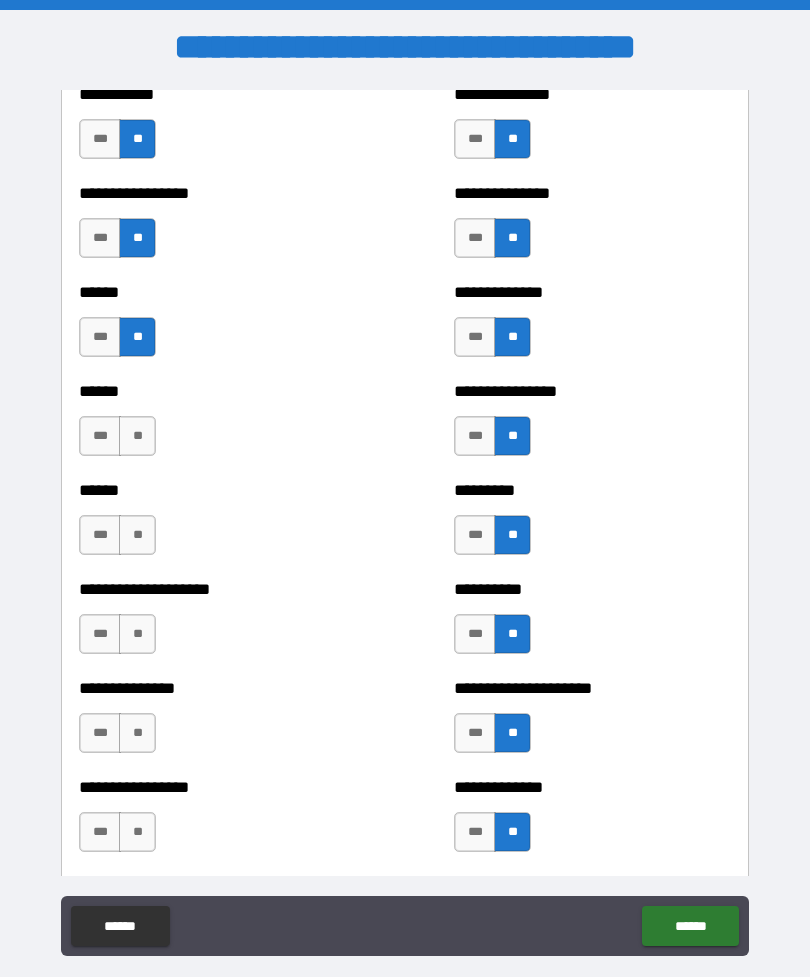 click on "**" at bounding box center [137, 832] 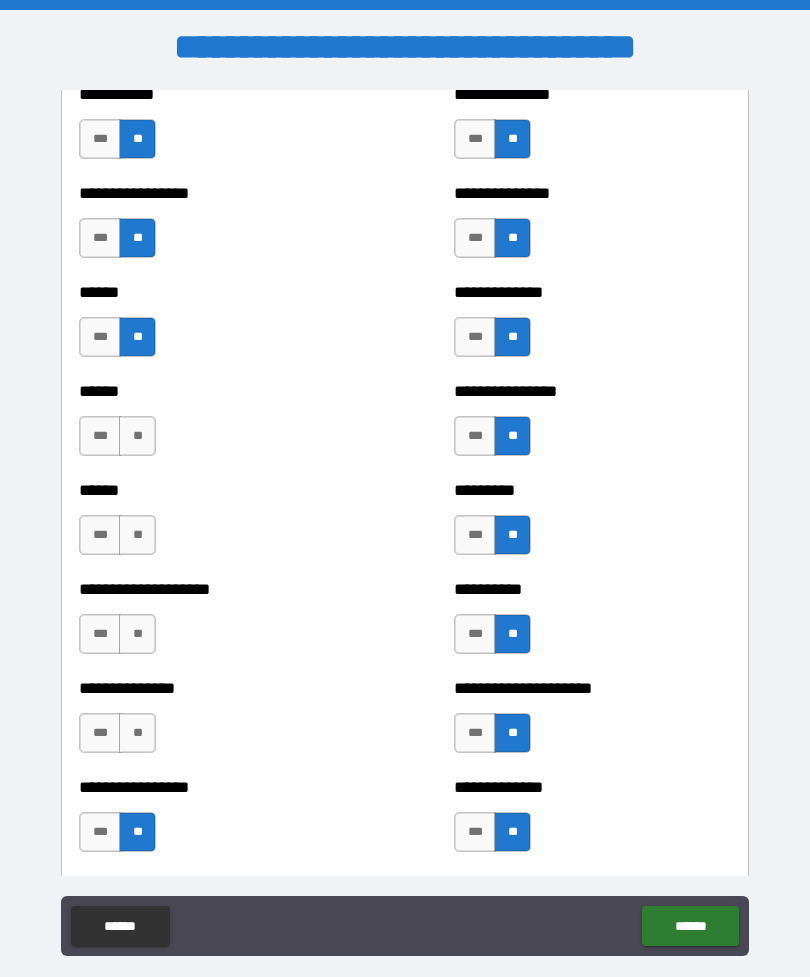click on "**" at bounding box center [137, 733] 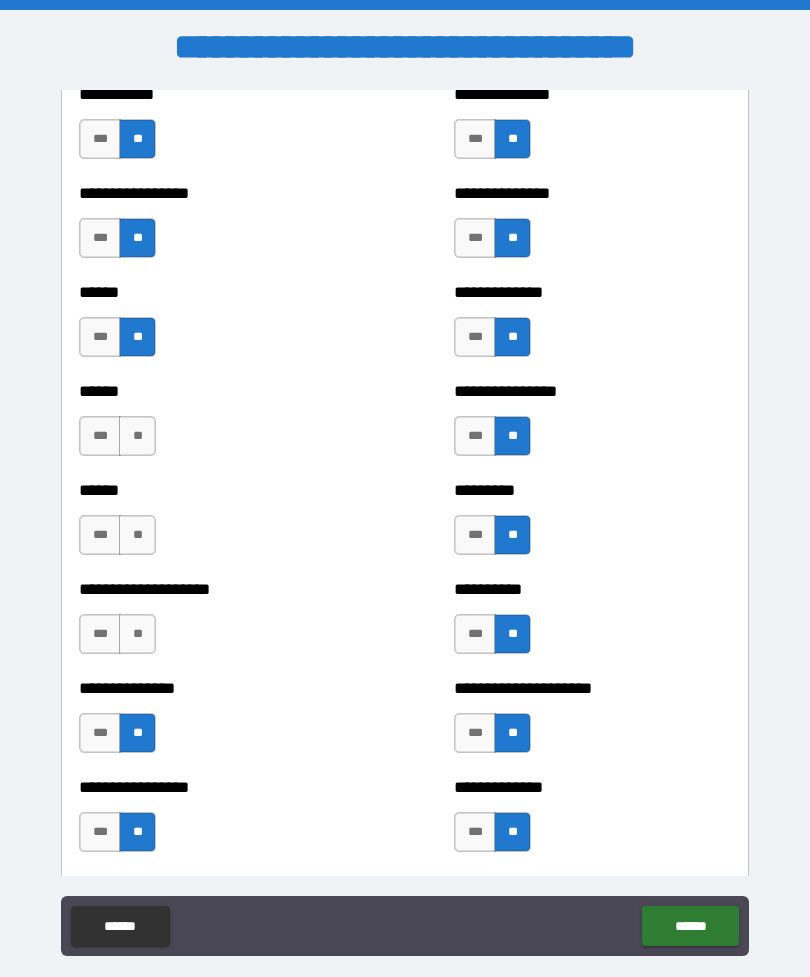 click on "**" at bounding box center [137, 634] 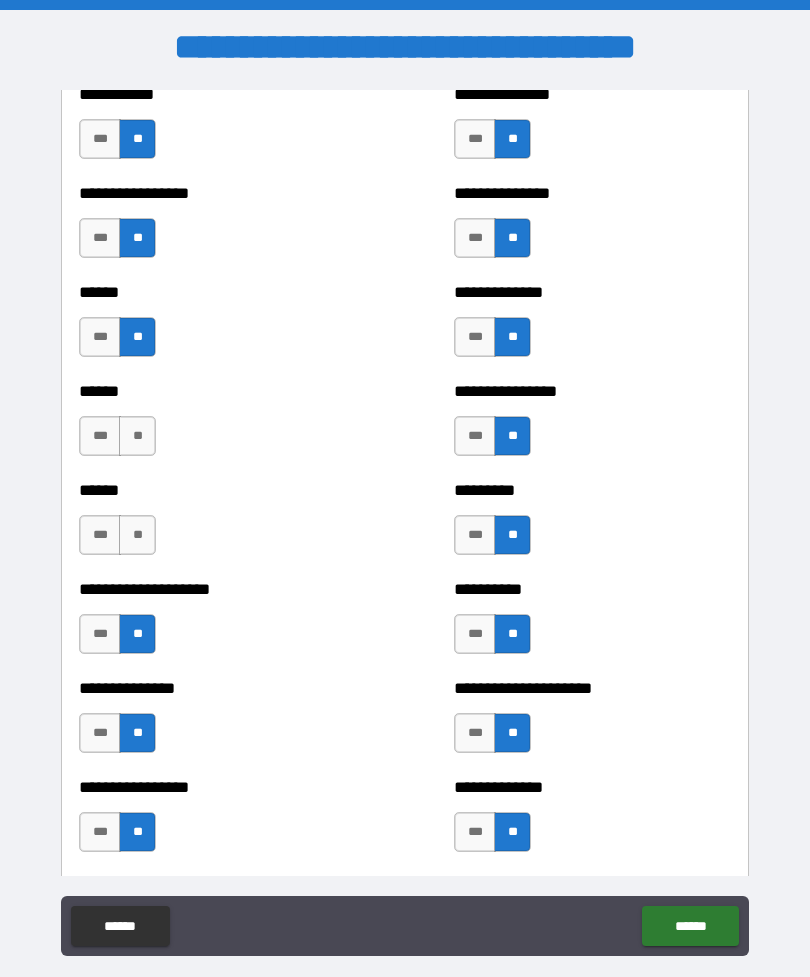 click on "**" at bounding box center (137, 535) 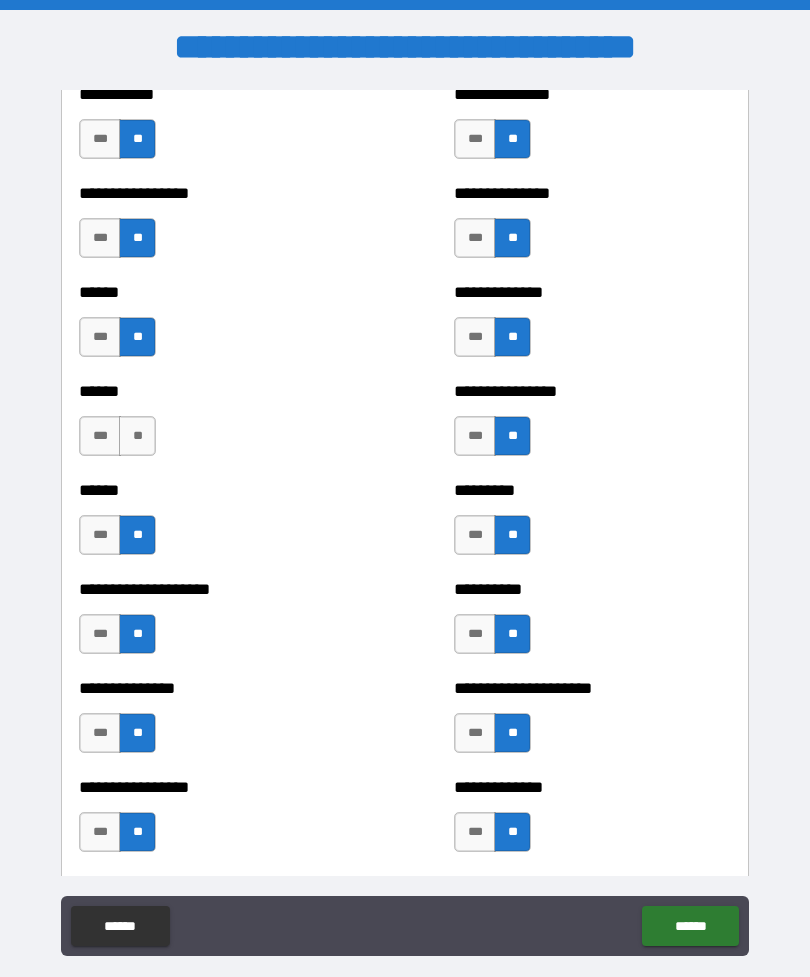 click on "**" at bounding box center [137, 436] 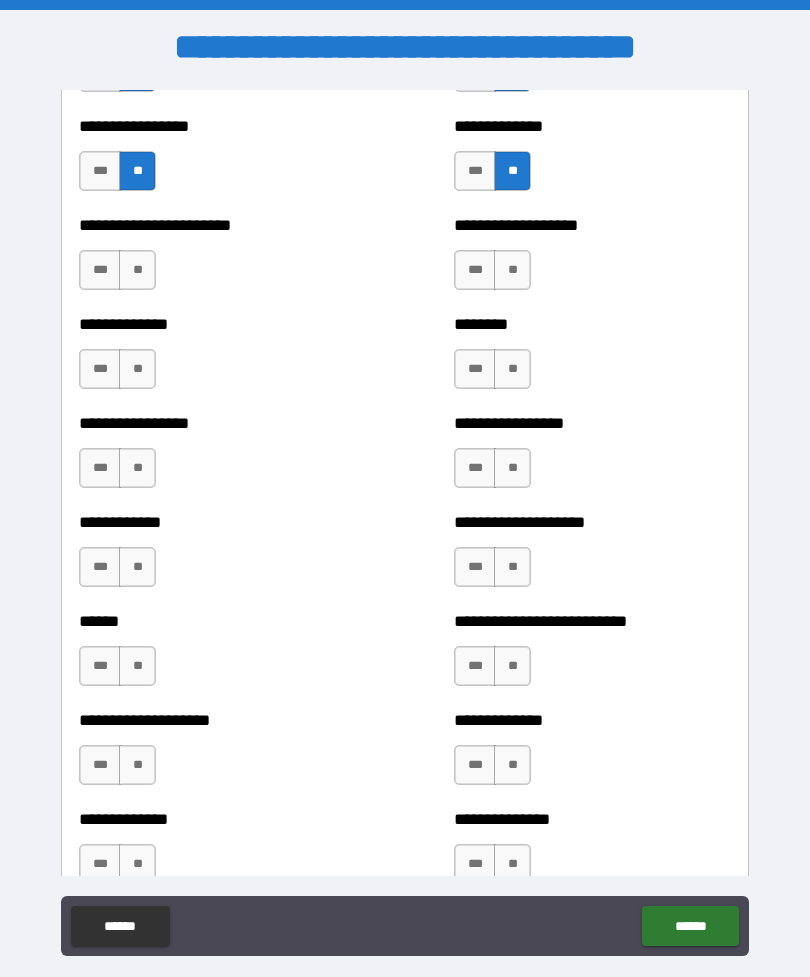 scroll, scrollTop: 3539, scrollLeft: 0, axis: vertical 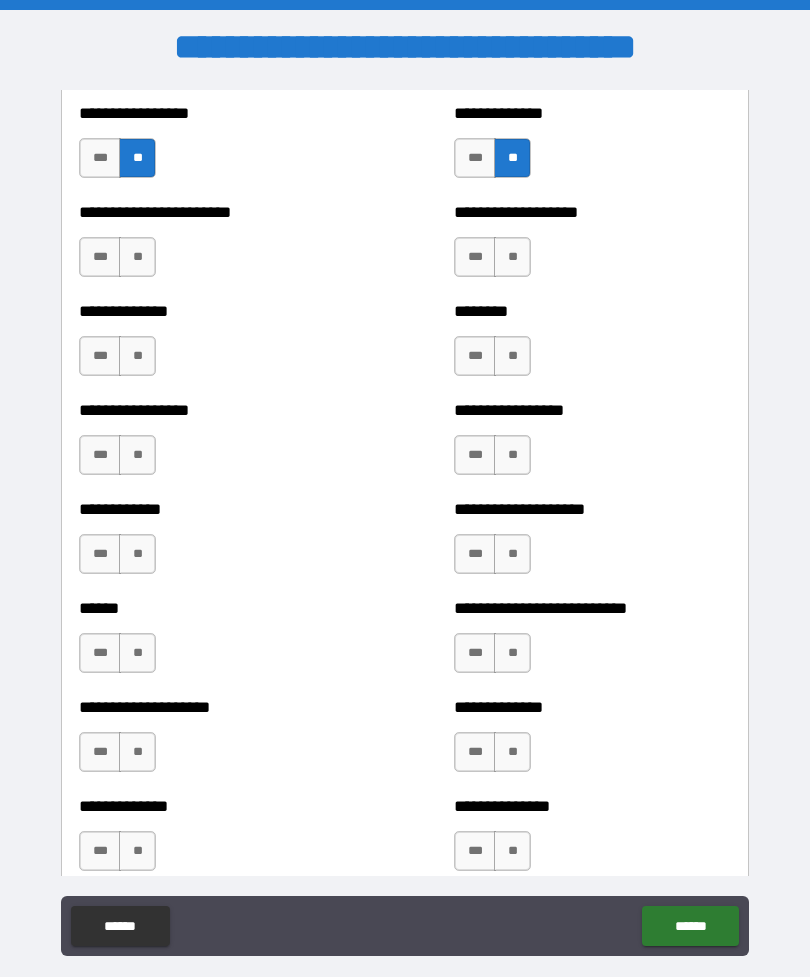 click on "**" at bounding box center [137, 257] 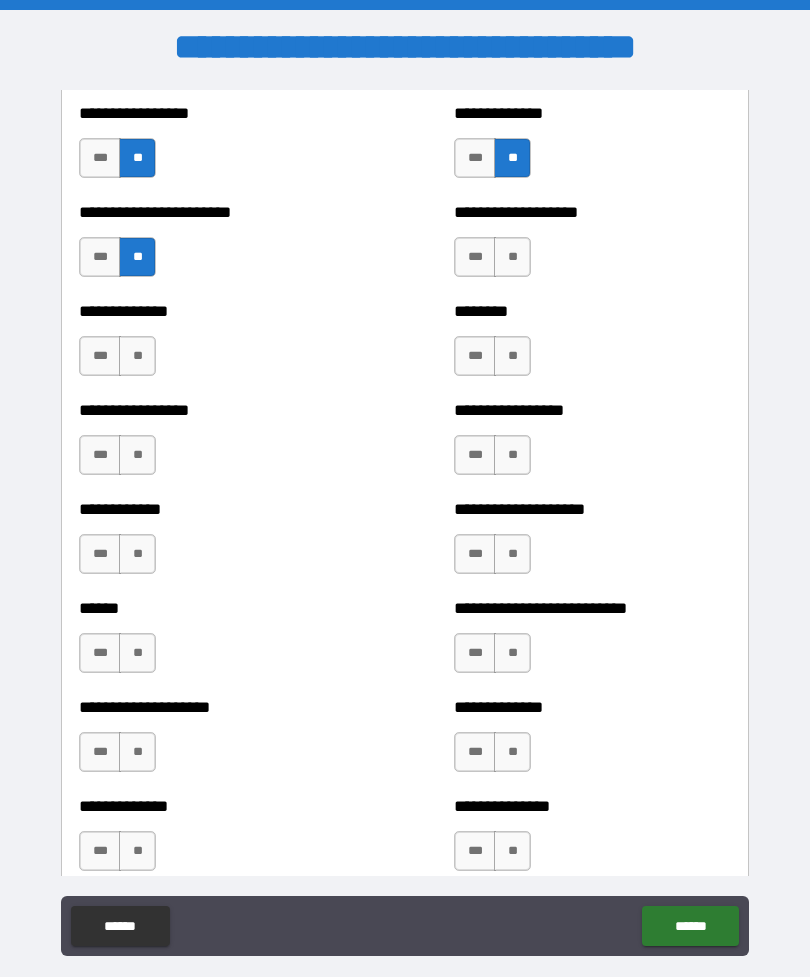 click on "**" at bounding box center [137, 356] 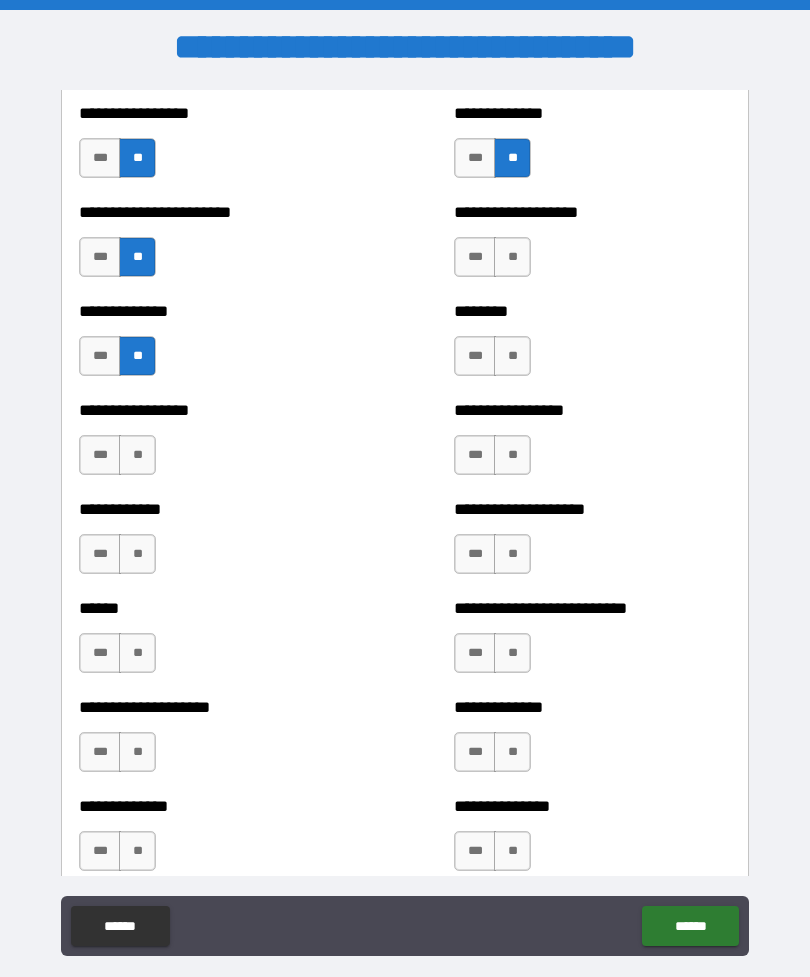 click on "**" at bounding box center [137, 455] 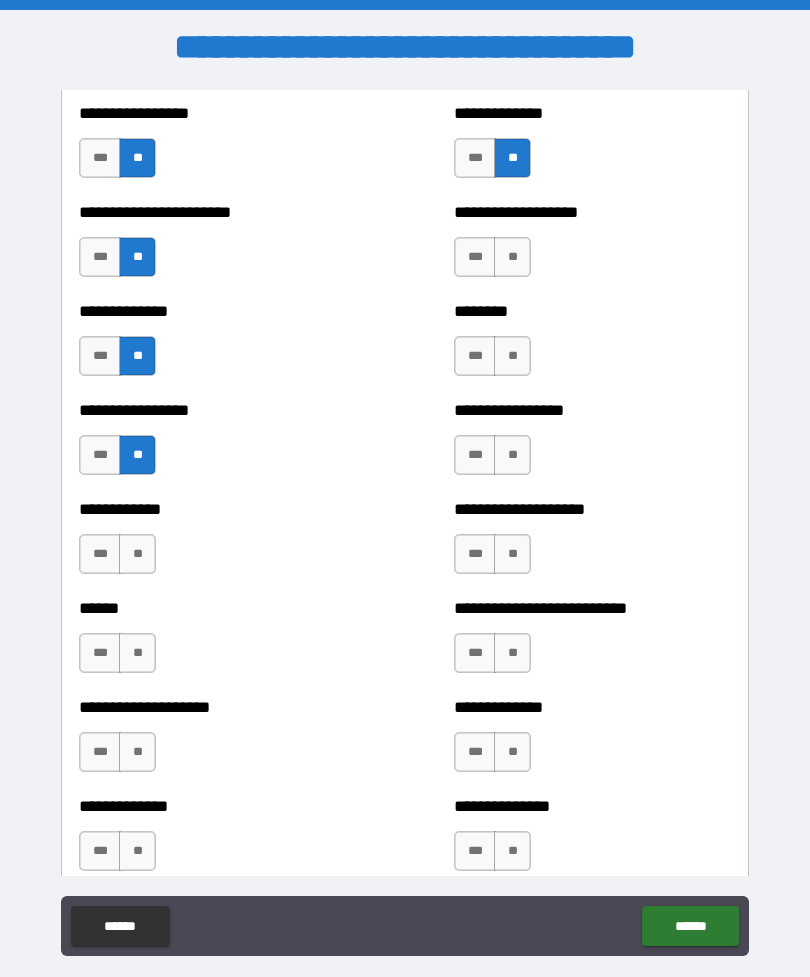 click on "**" at bounding box center (137, 554) 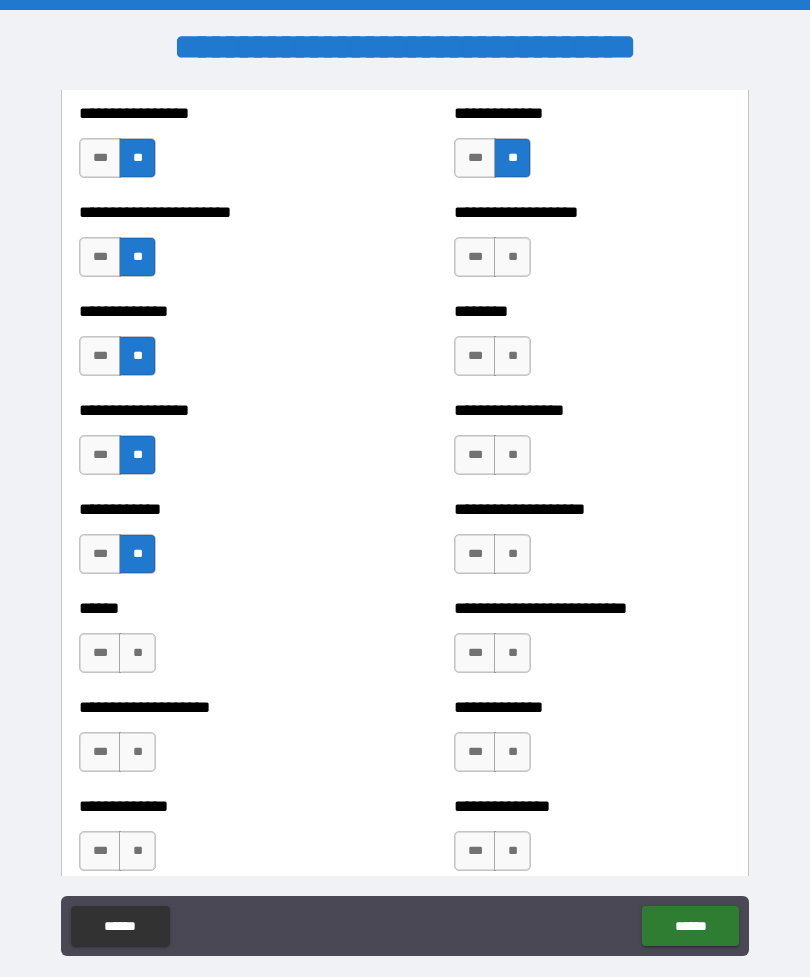 click on "**" at bounding box center [137, 653] 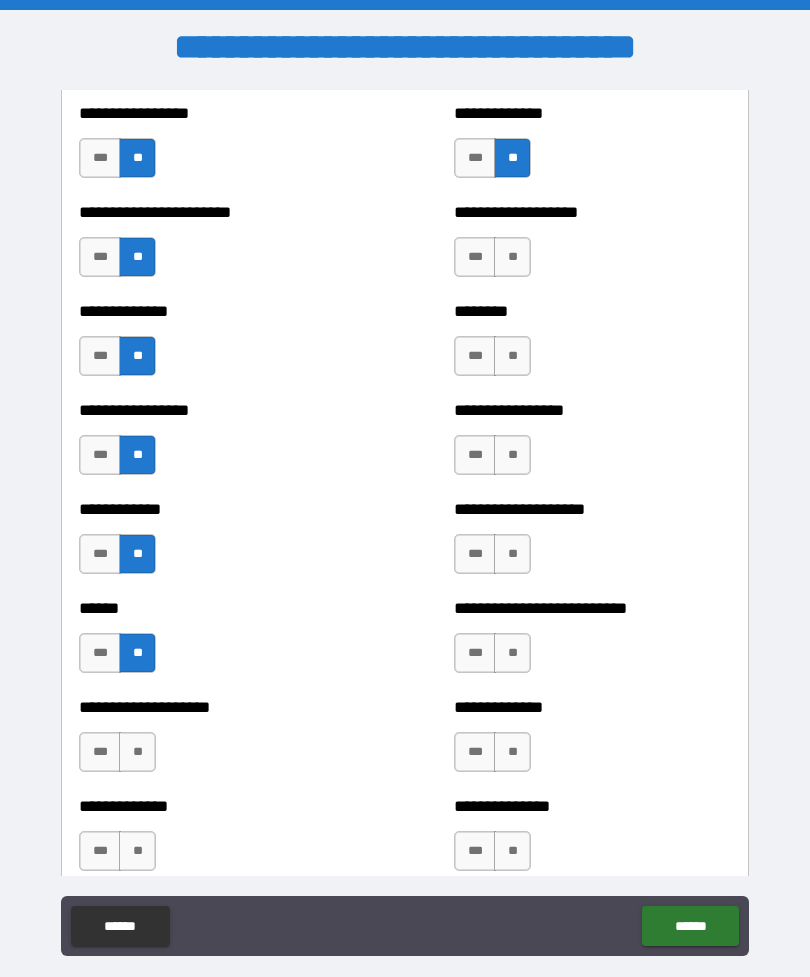 click on "**" at bounding box center (137, 752) 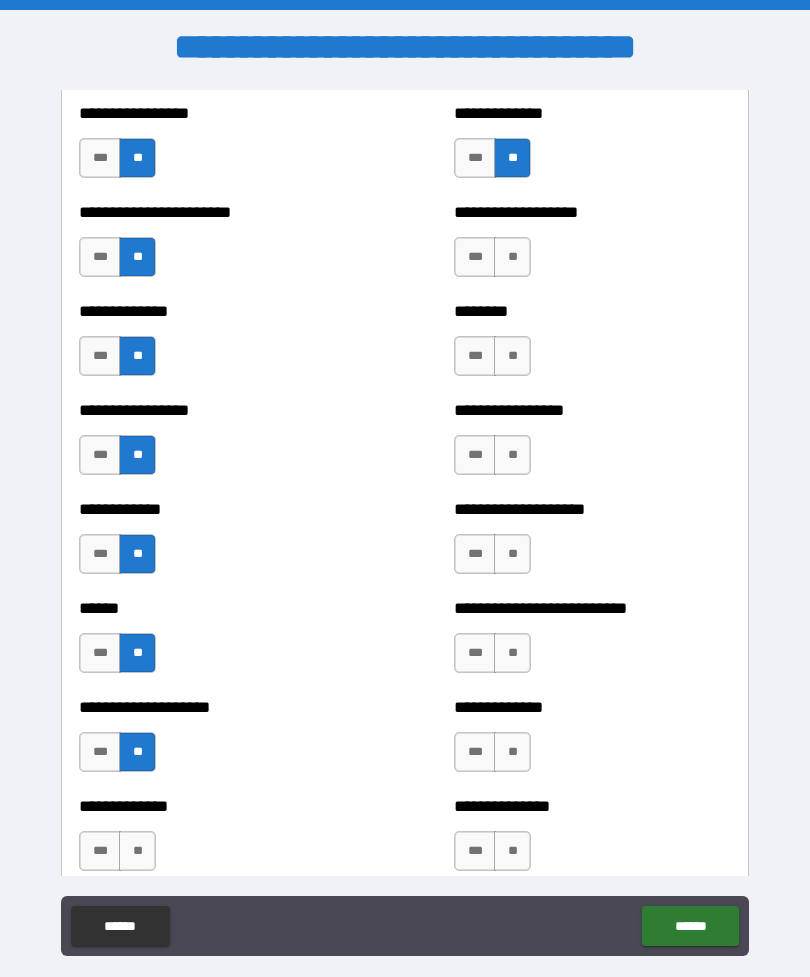 click on "**" at bounding box center [137, 851] 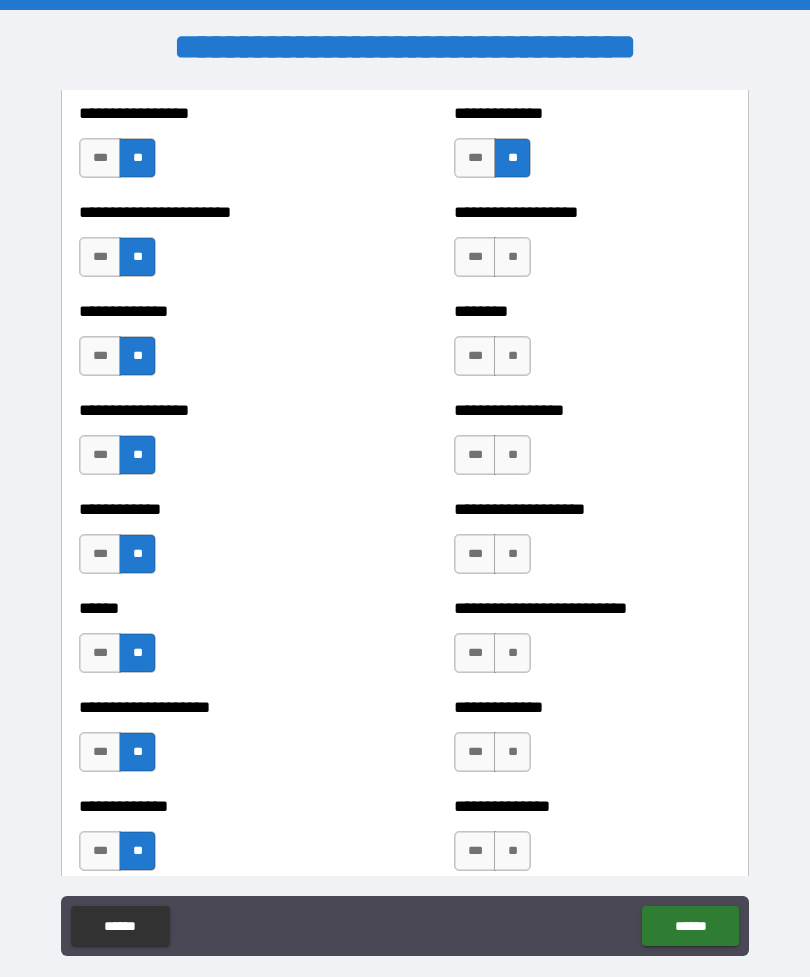 click on "***" at bounding box center (100, 653) 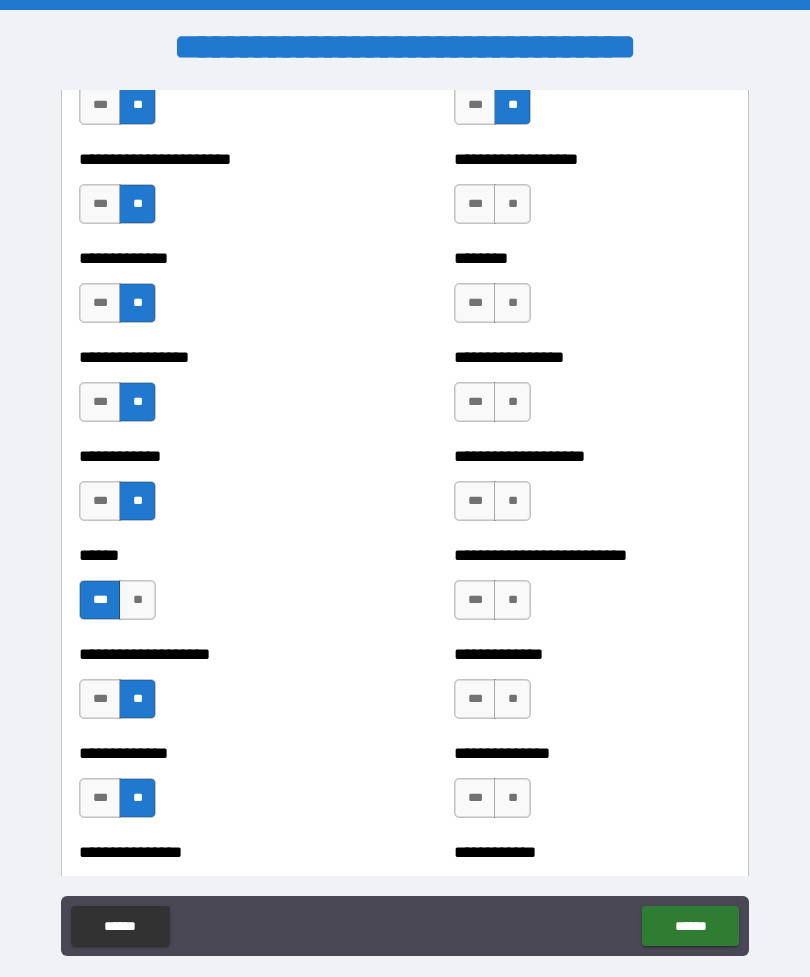 scroll, scrollTop: 3625, scrollLeft: 0, axis: vertical 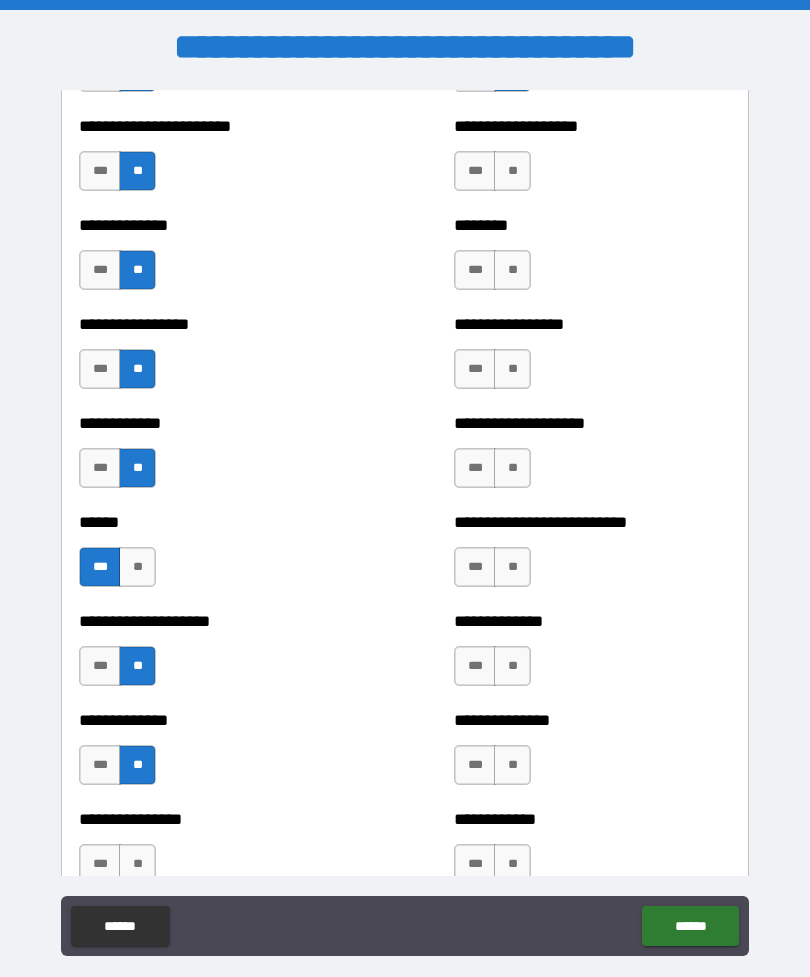 click on "**" at bounding box center [512, 171] 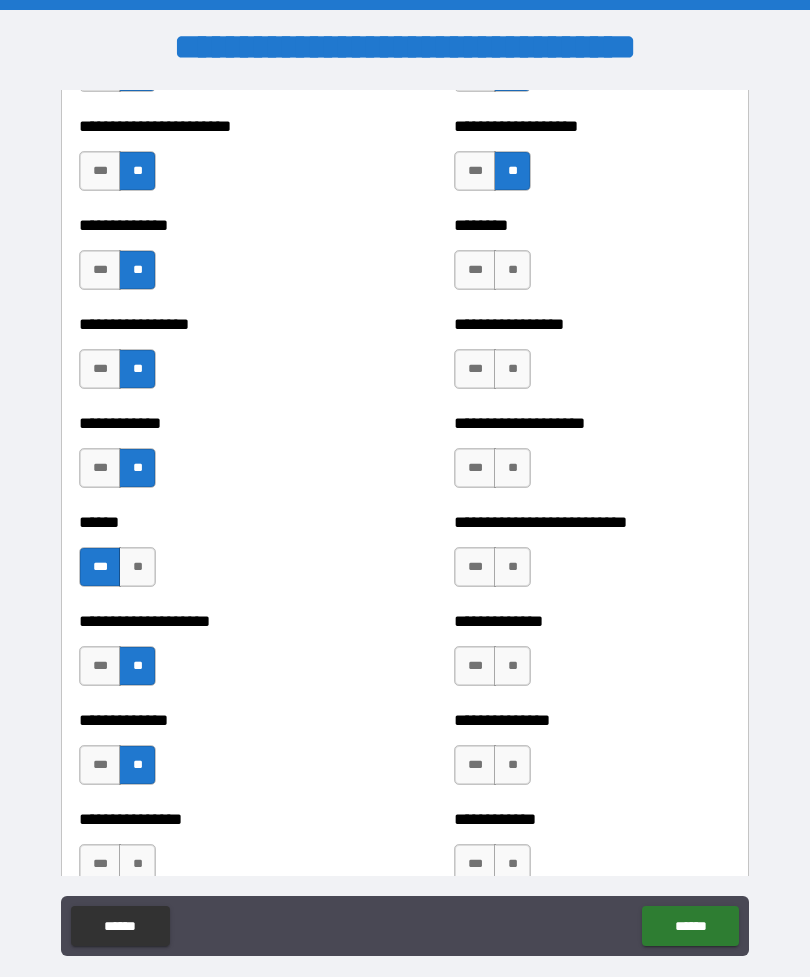 click on "**" at bounding box center [512, 270] 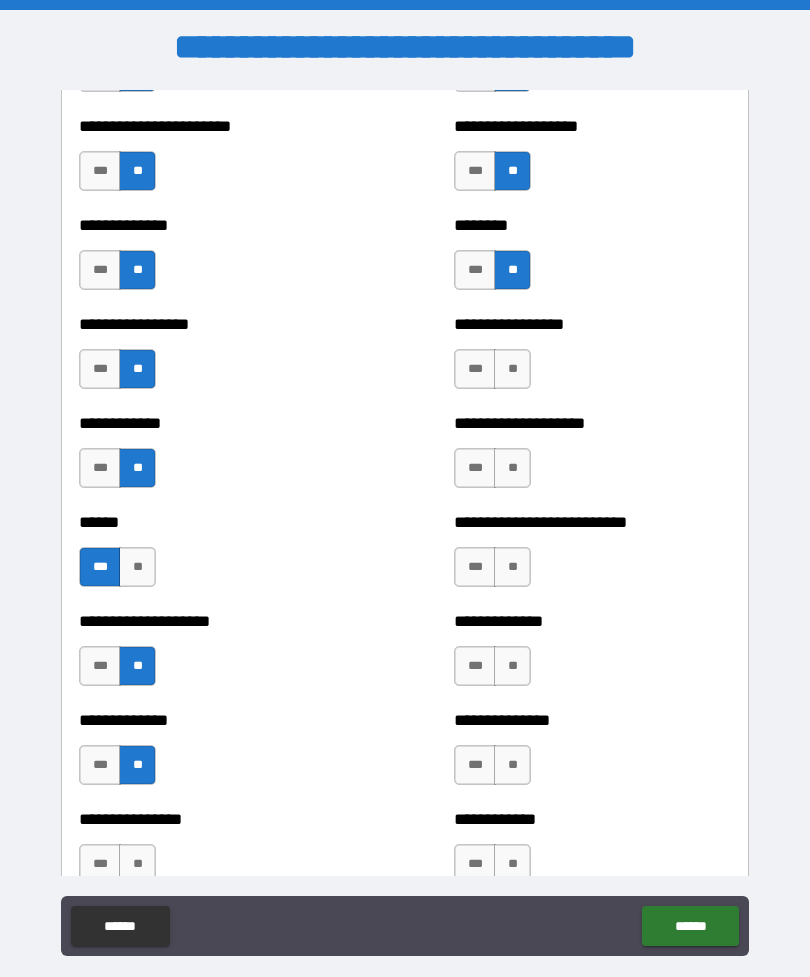 click on "**" at bounding box center [512, 369] 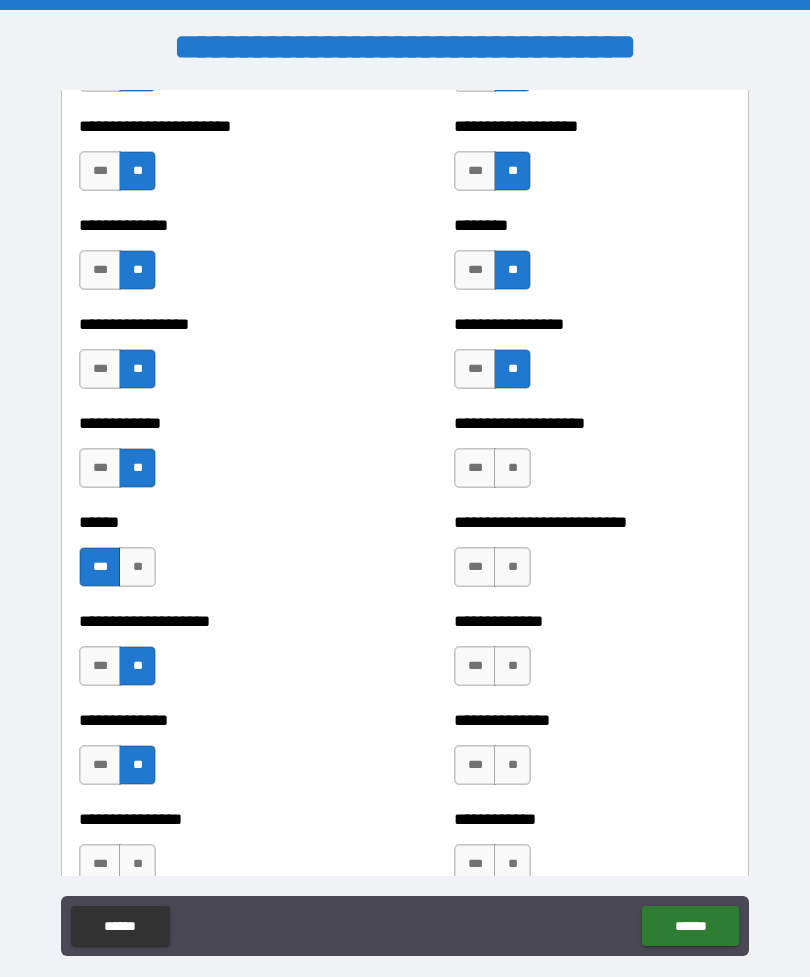 click on "**" at bounding box center [512, 468] 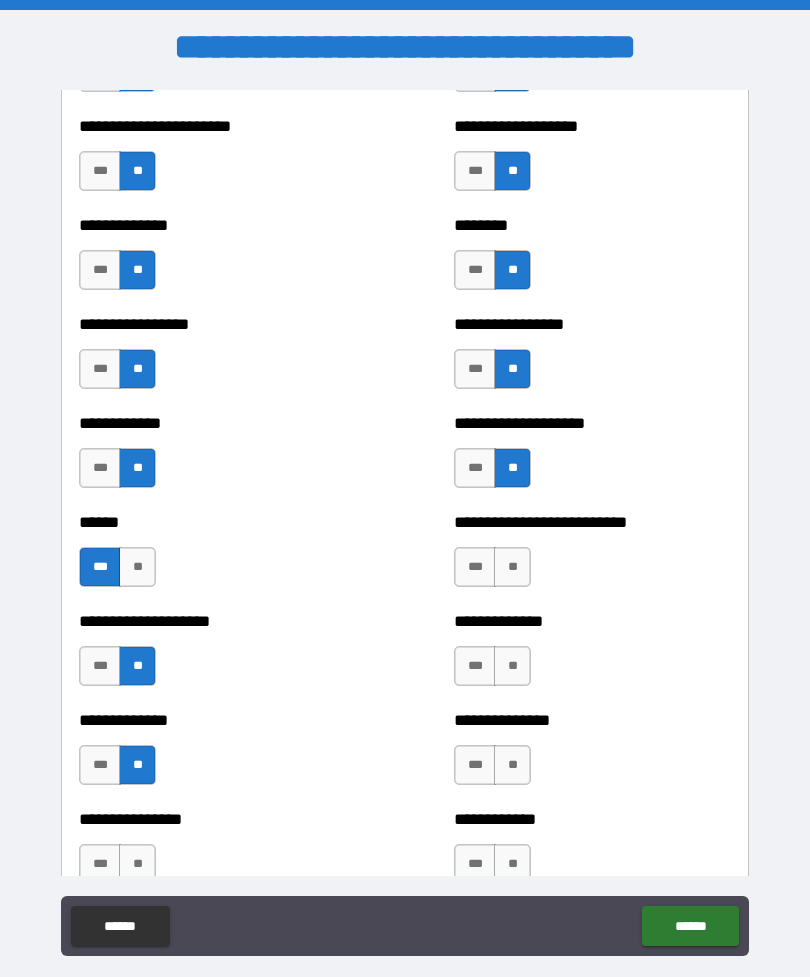 click on "**" at bounding box center [512, 567] 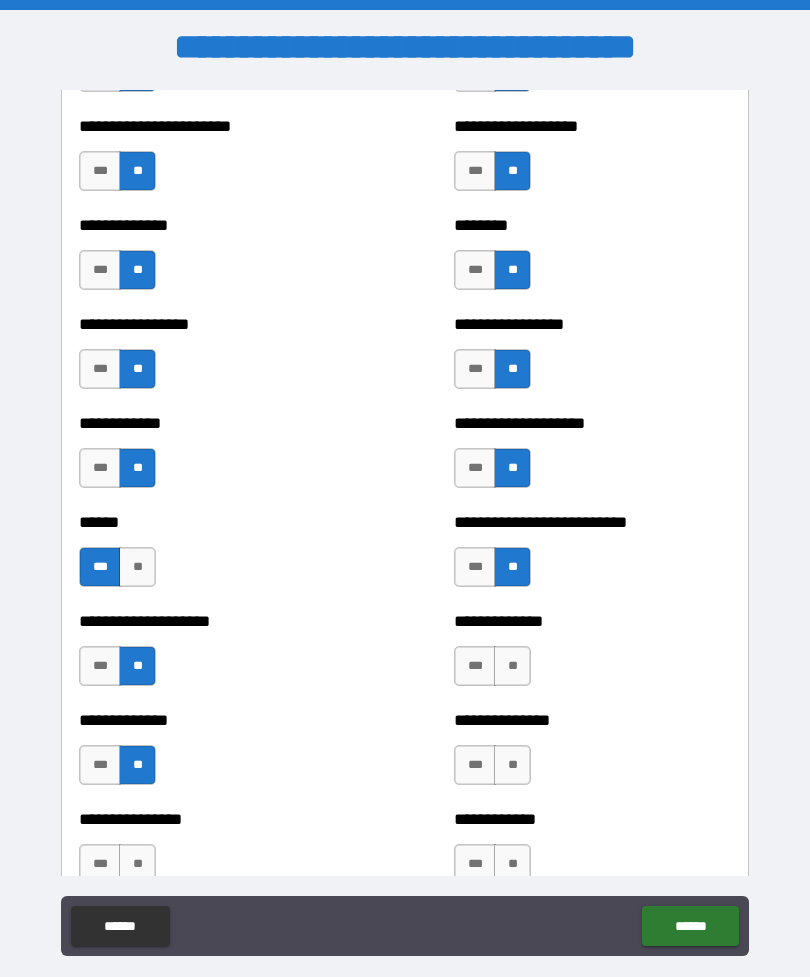 click on "**" at bounding box center (512, 666) 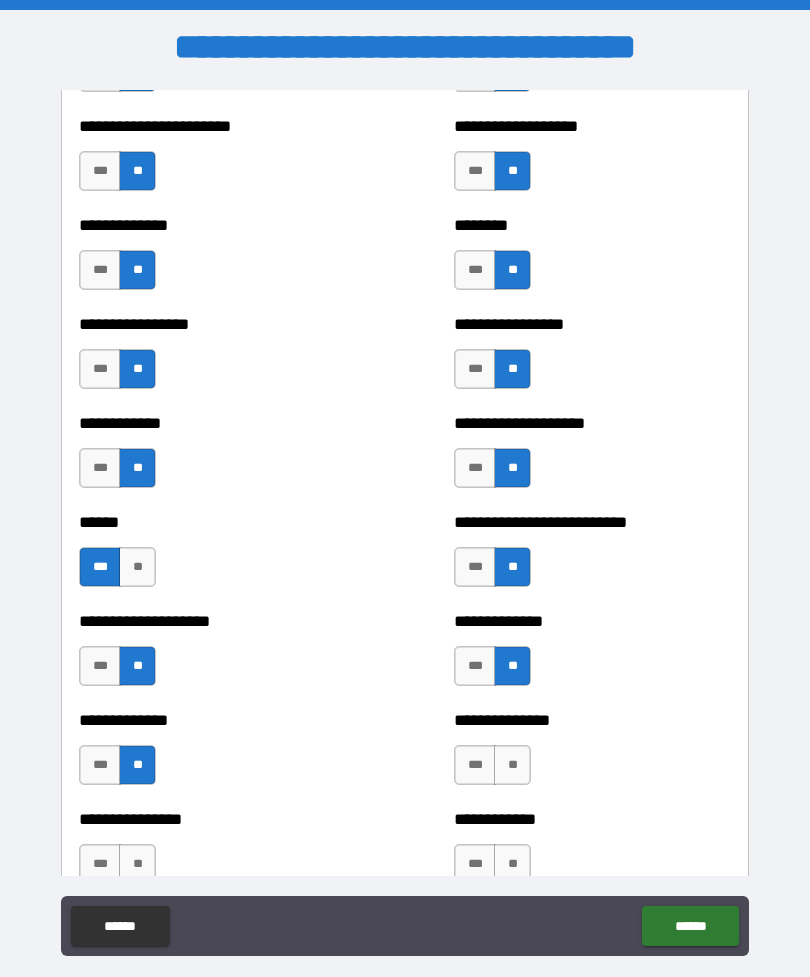 click on "**" at bounding box center [512, 765] 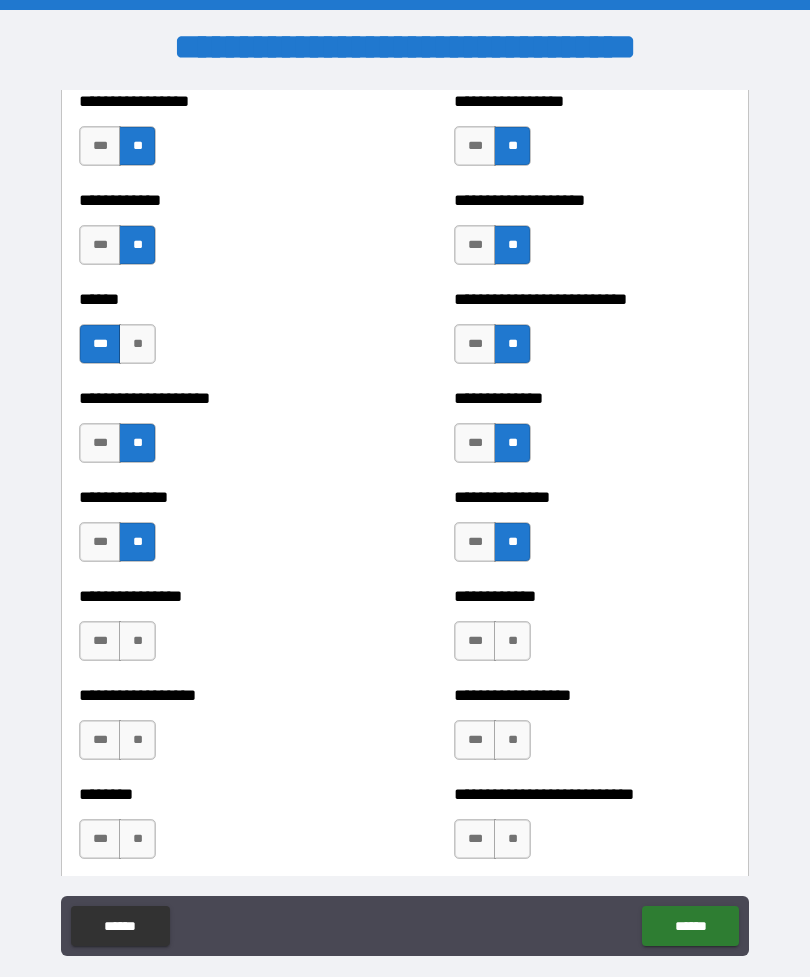 scroll, scrollTop: 3858, scrollLeft: 0, axis: vertical 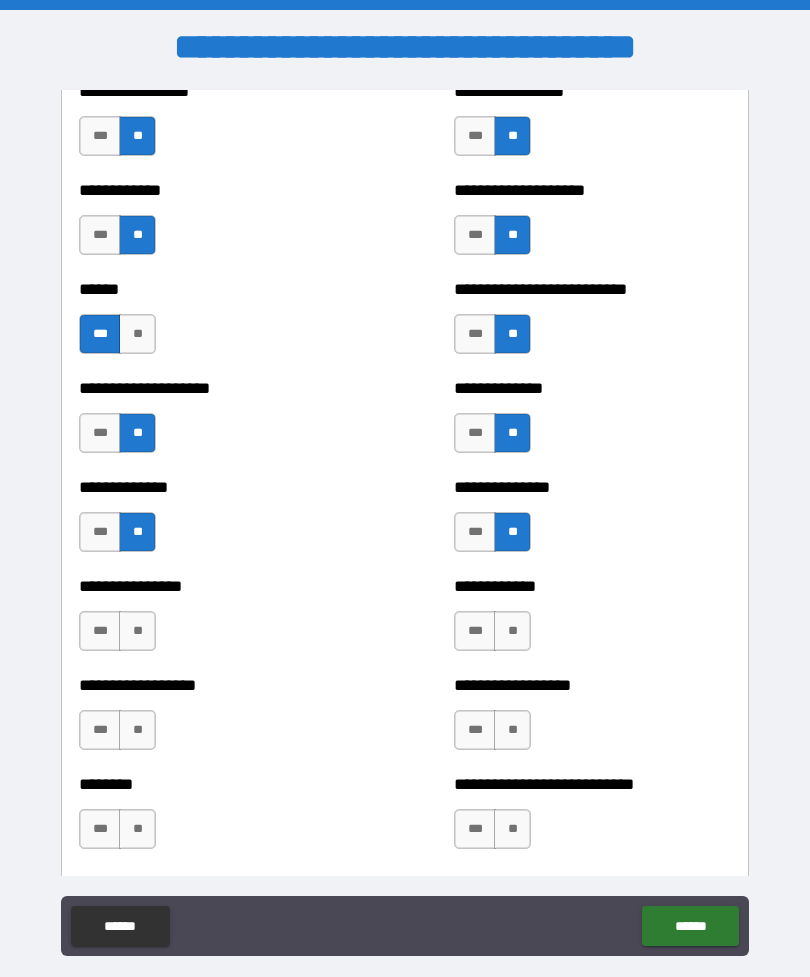 click on "**" at bounding box center (512, 631) 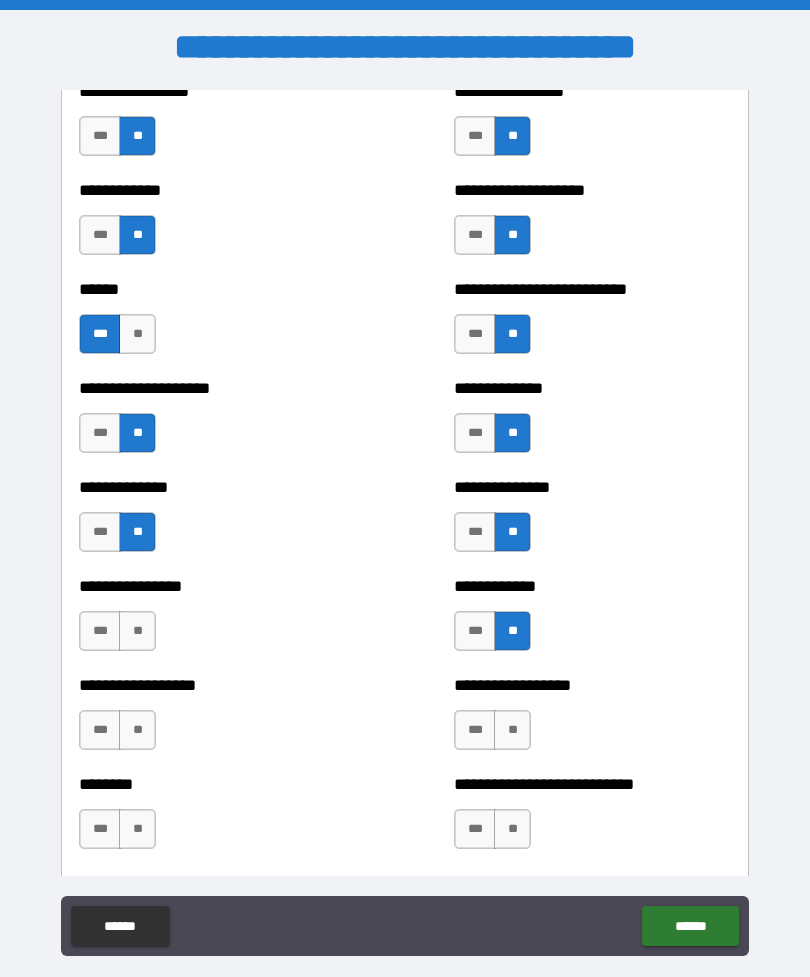 click on "**" at bounding box center [512, 730] 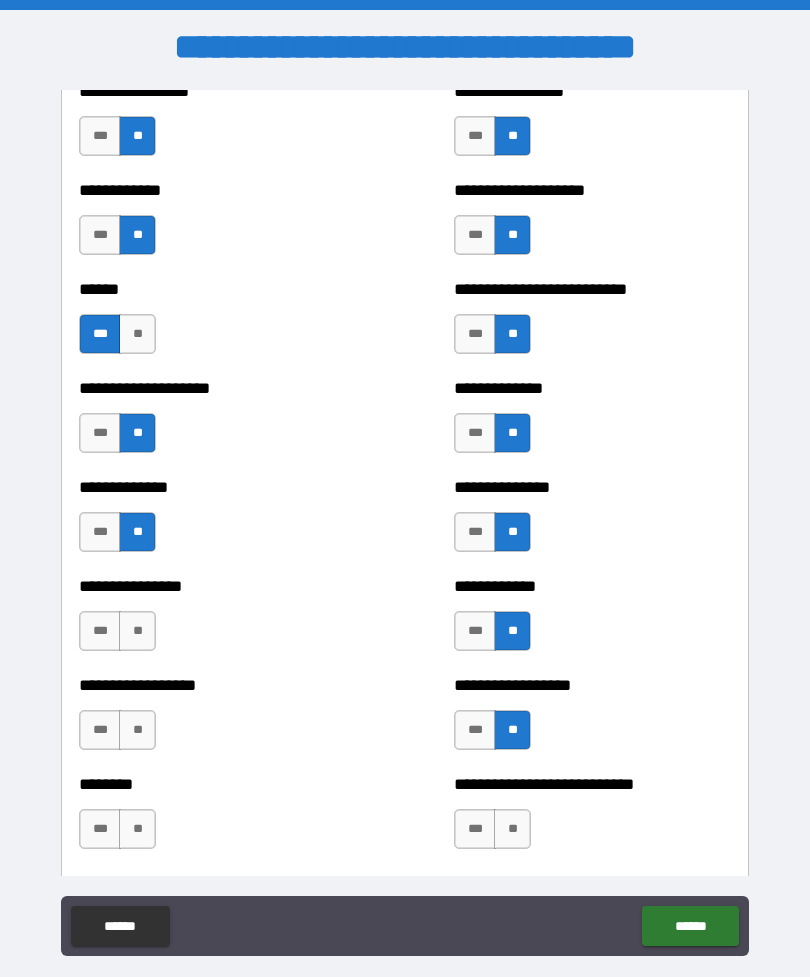 click on "**" at bounding box center (512, 829) 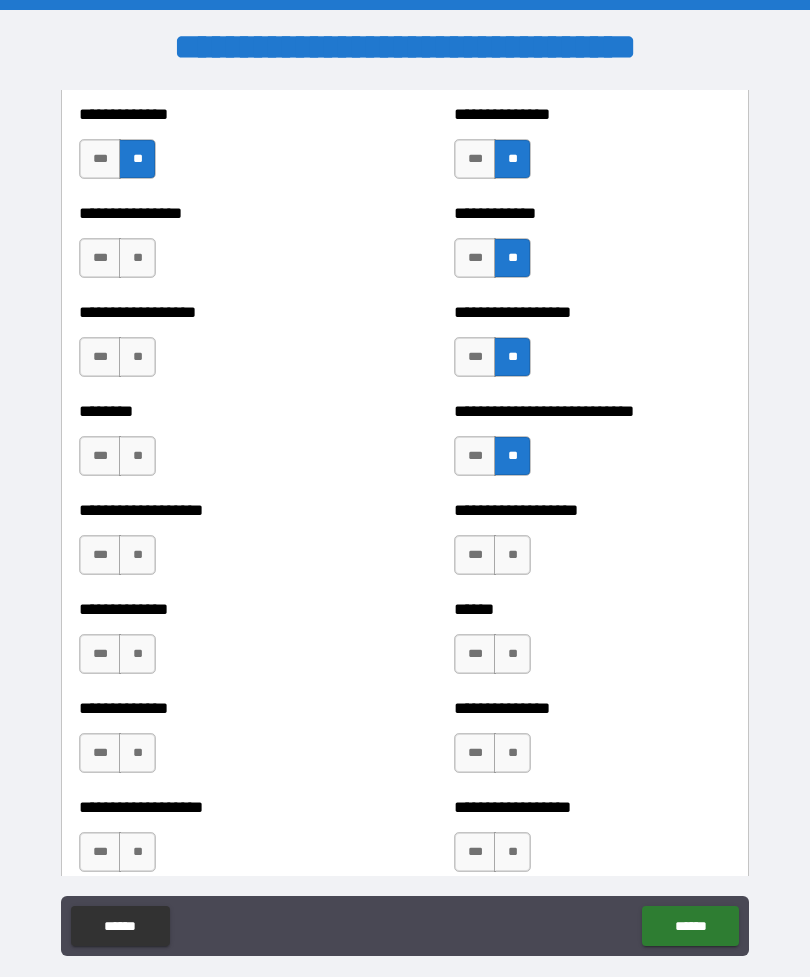 scroll, scrollTop: 4230, scrollLeft: 0, axis: vertical 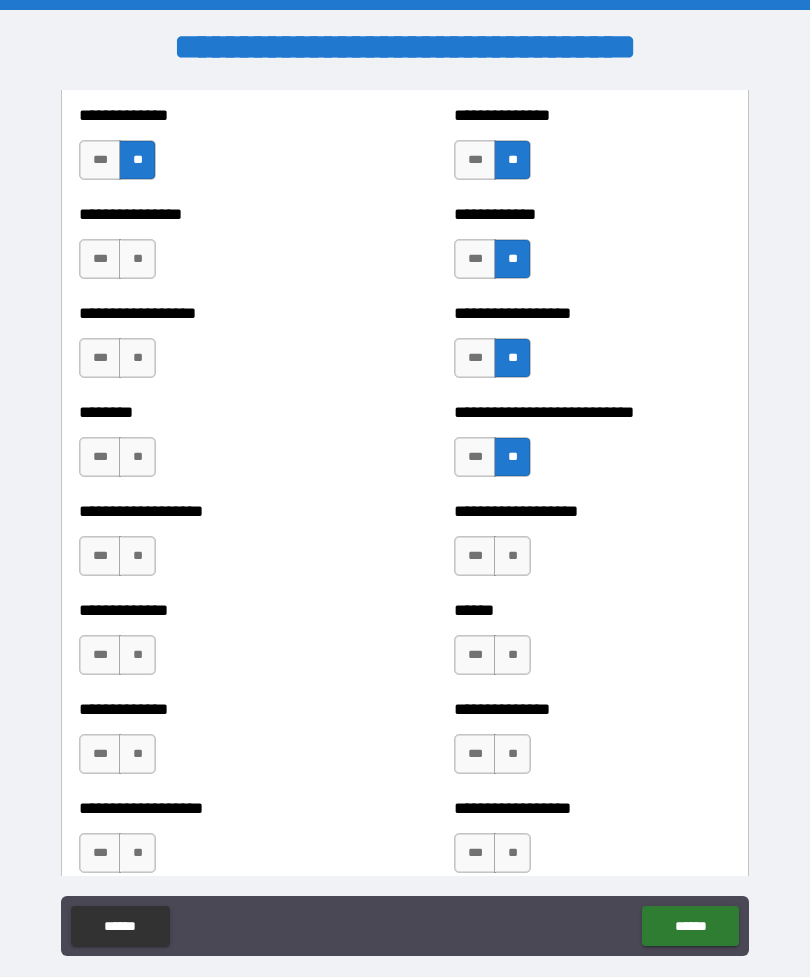 click on "**" at bounding box center (137, 259) 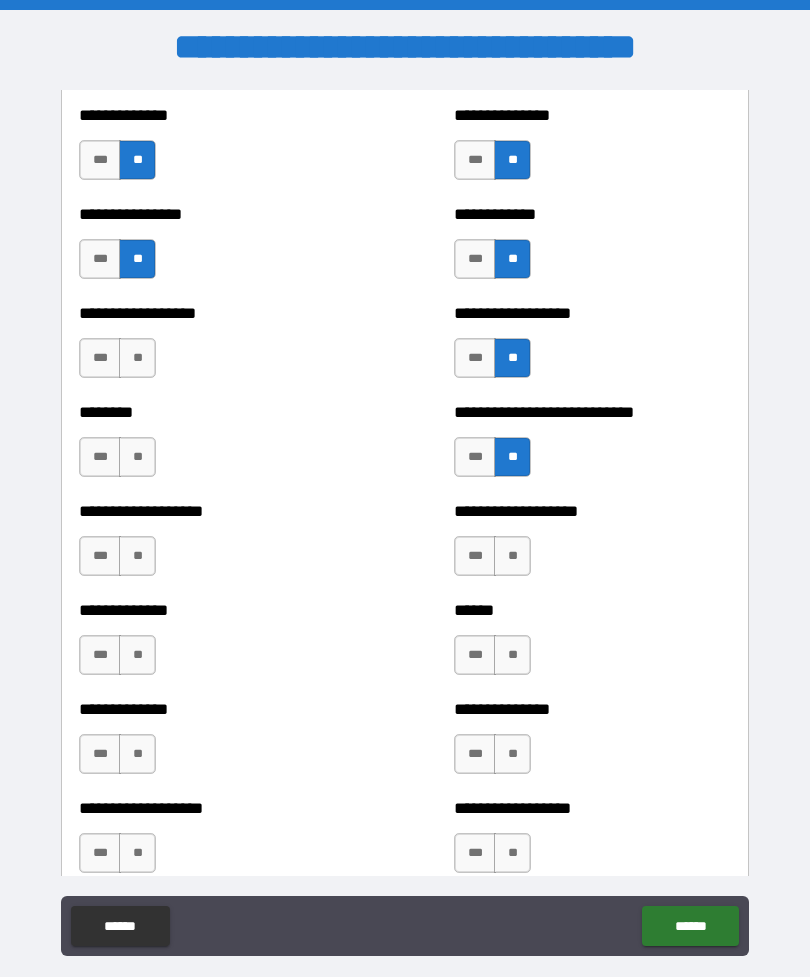 click on "***" at bounding box center (100, 259) 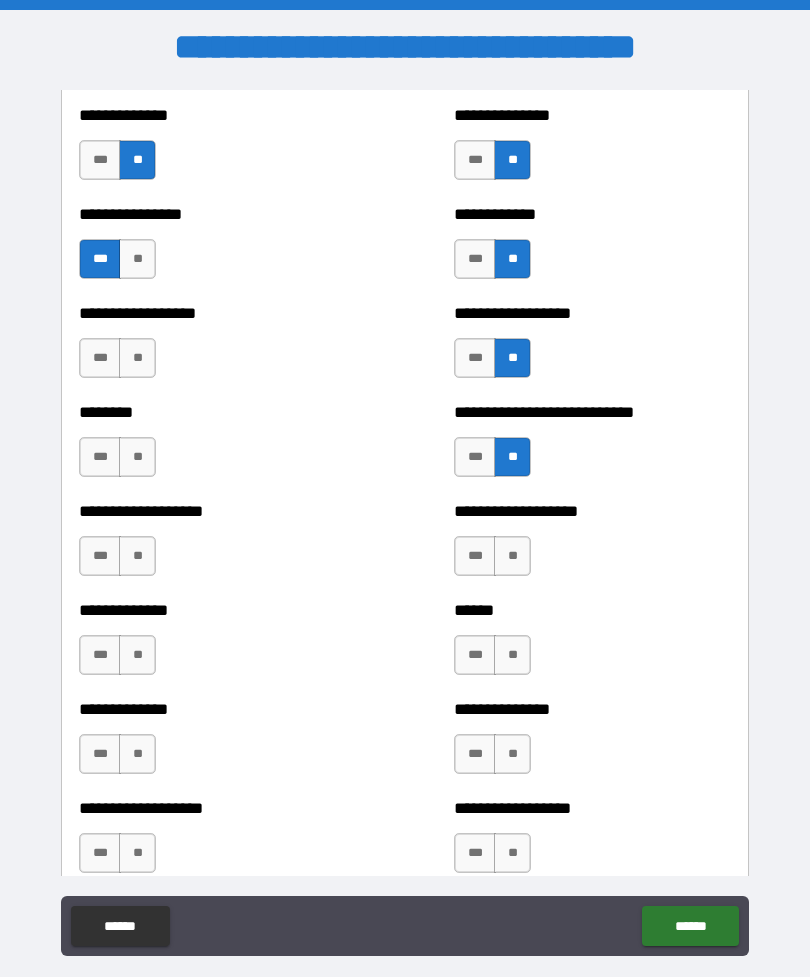click on "**" at bounding box center [137, 358] 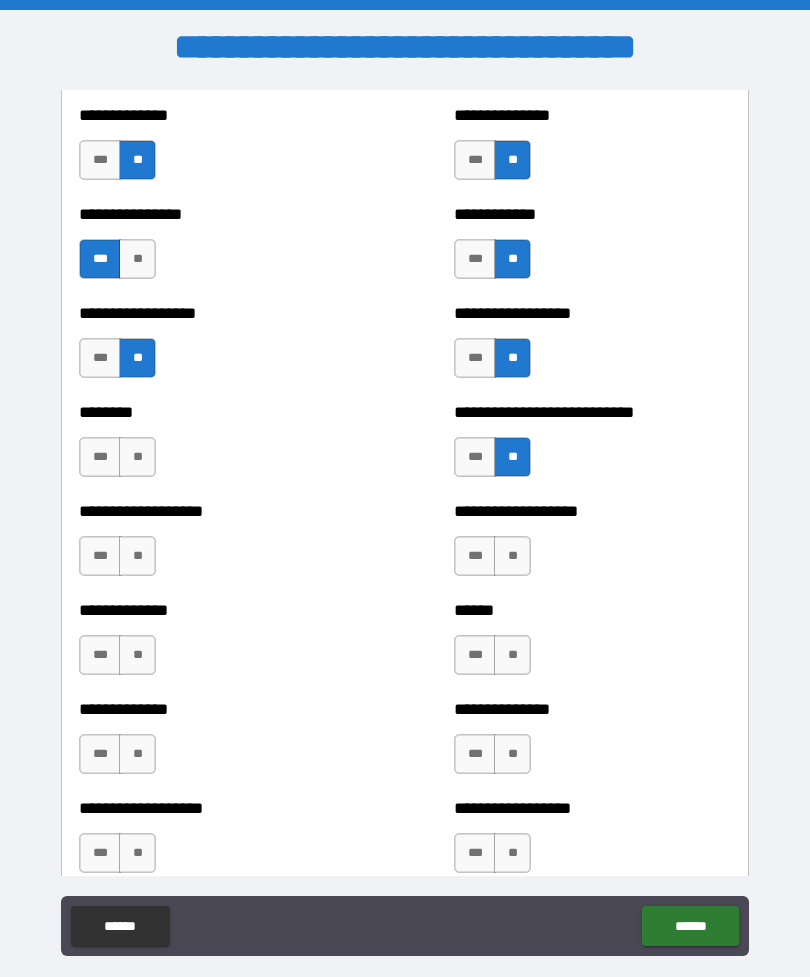 click on "**" at bounding box center [137, 457] 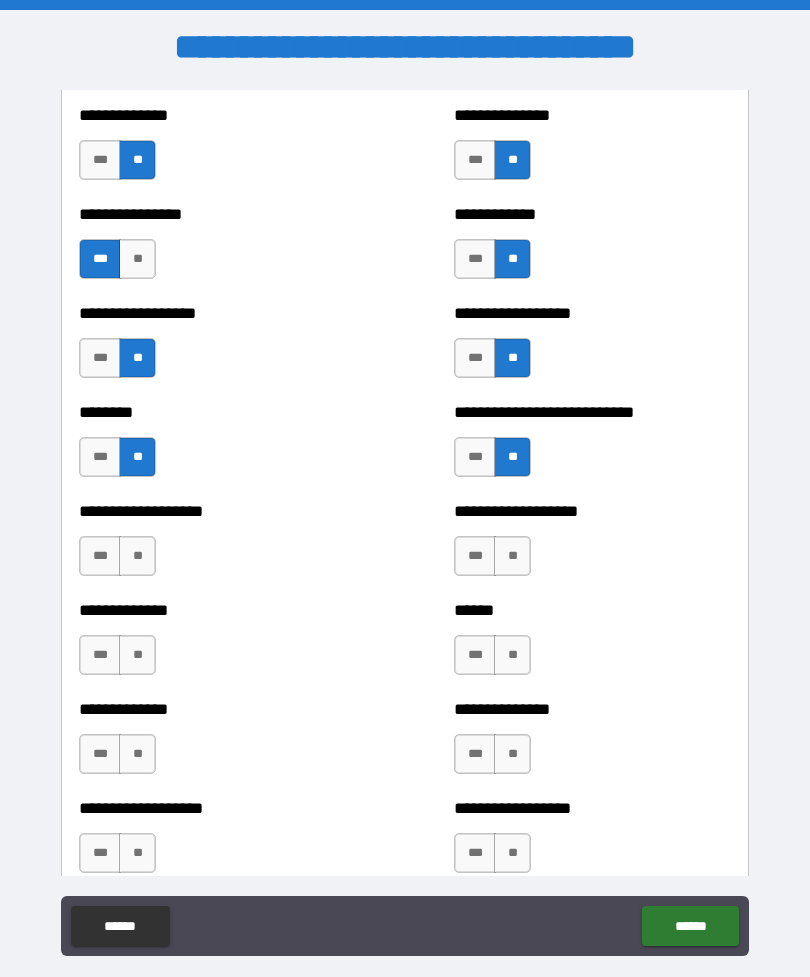 click on "**" at bounding box center (137, 556) 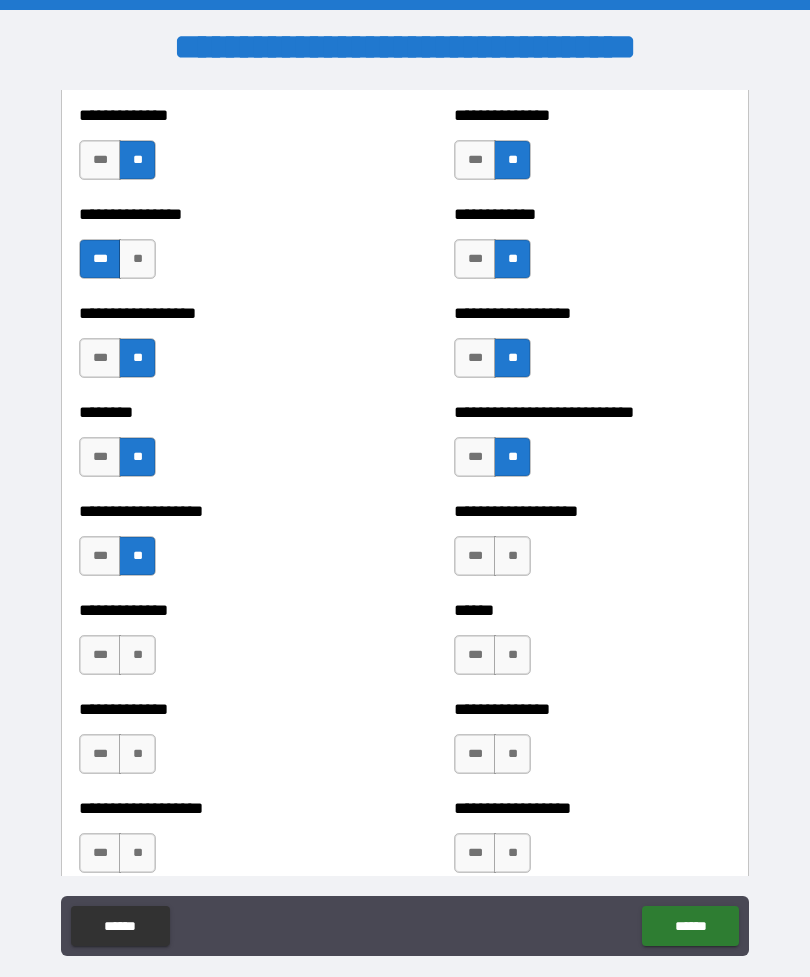 click on "**" at bounding box center (137, 655) 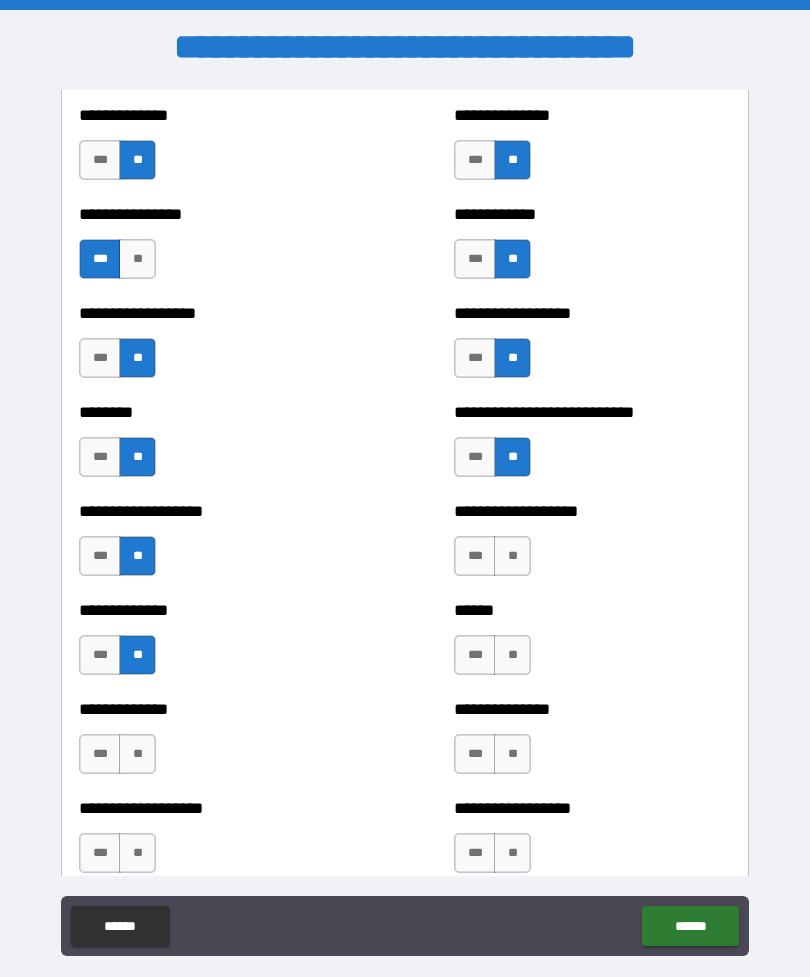 click on "**" at bounding box center [137, 754] 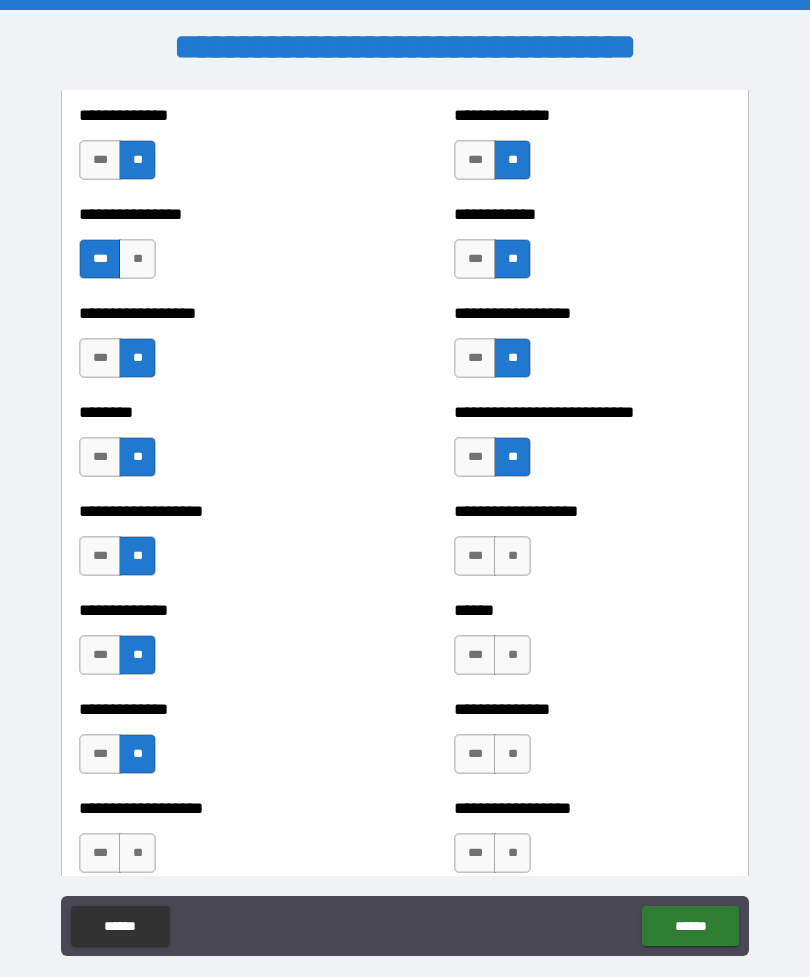 click on "**" at bounding box center (137, 853) 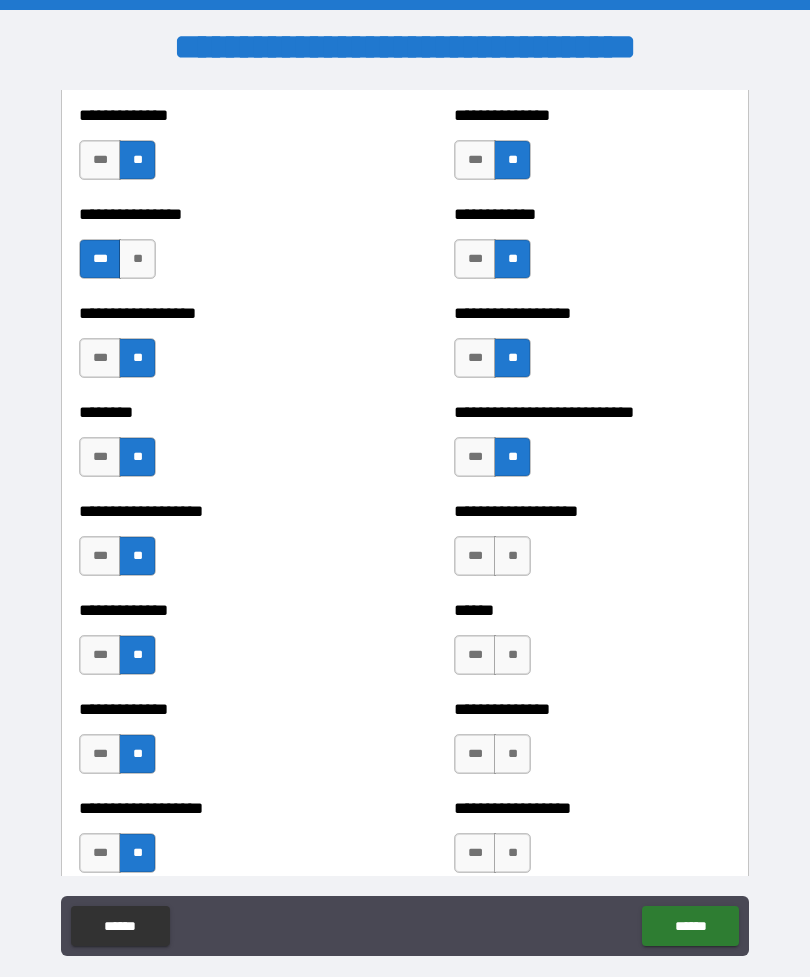 click on "**" at bounding box center [512, 556] 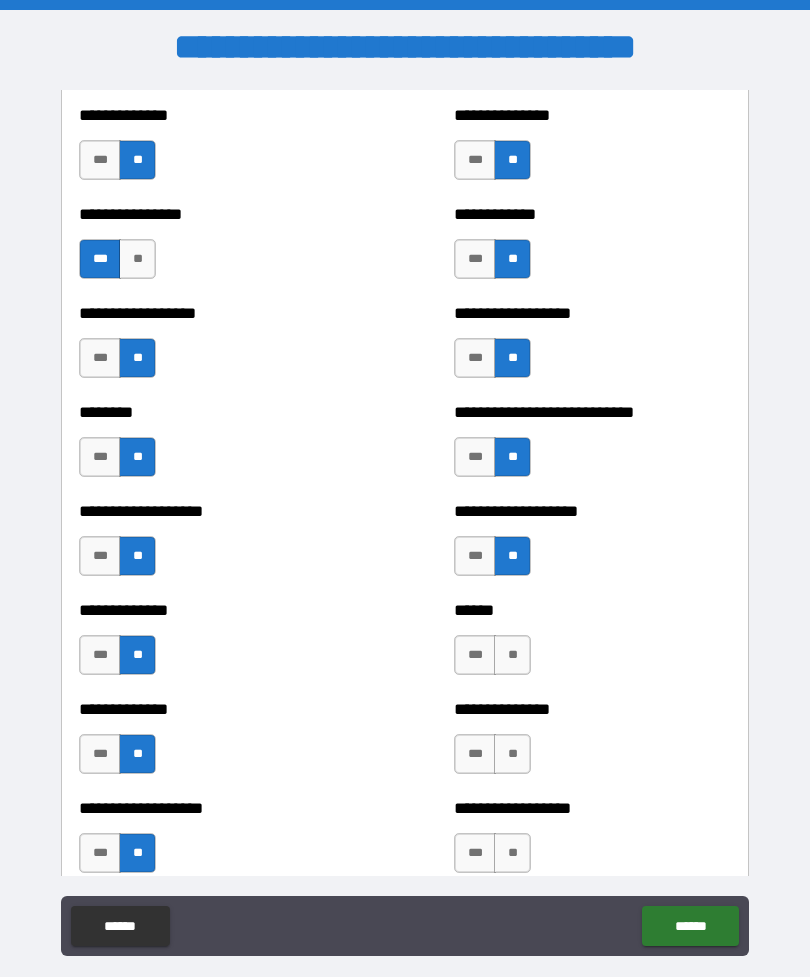 click on "**" at bounding box center (512, 655) 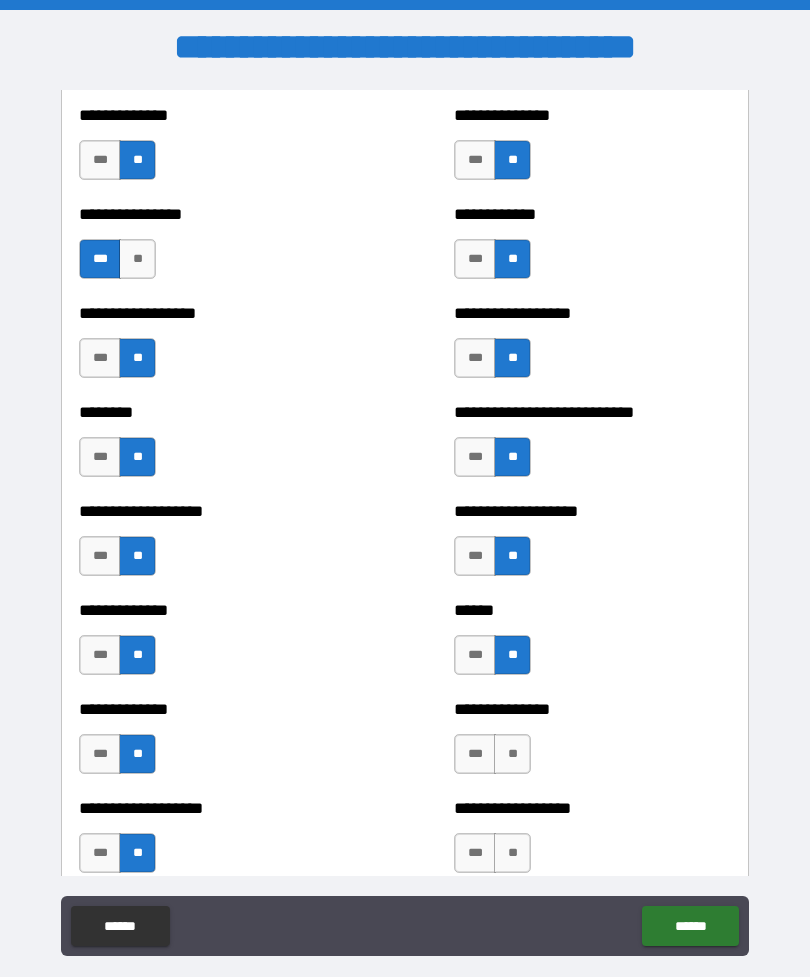 click on "**" at bounding box center [512, 754] 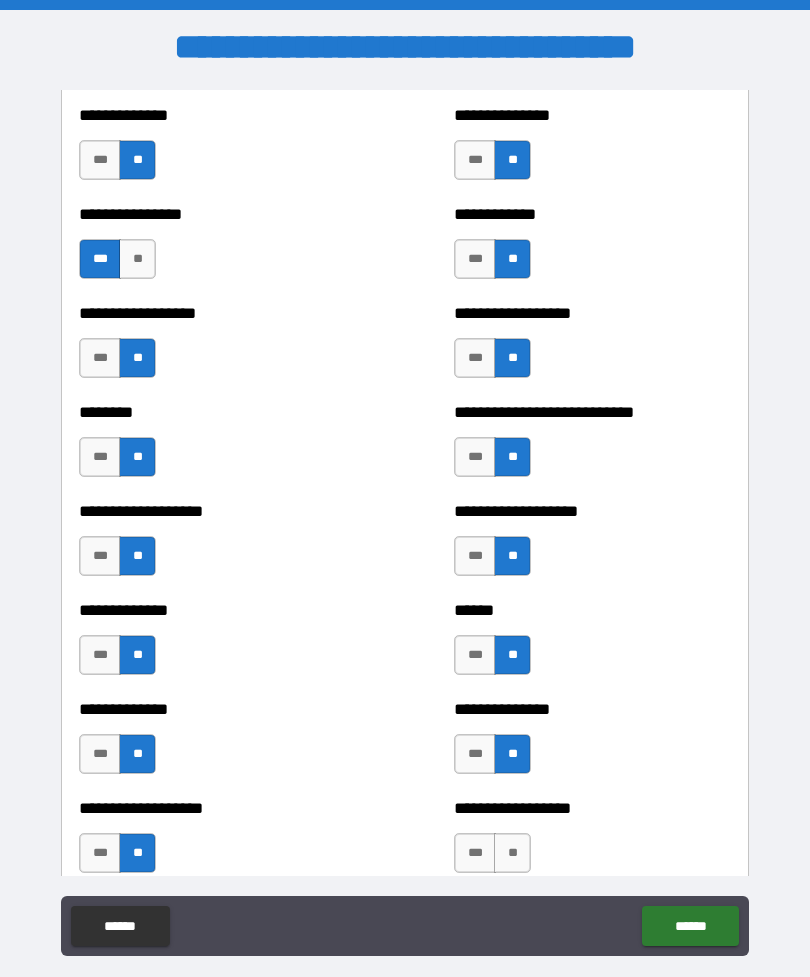 click on "**" at bounding box center [512, 853] 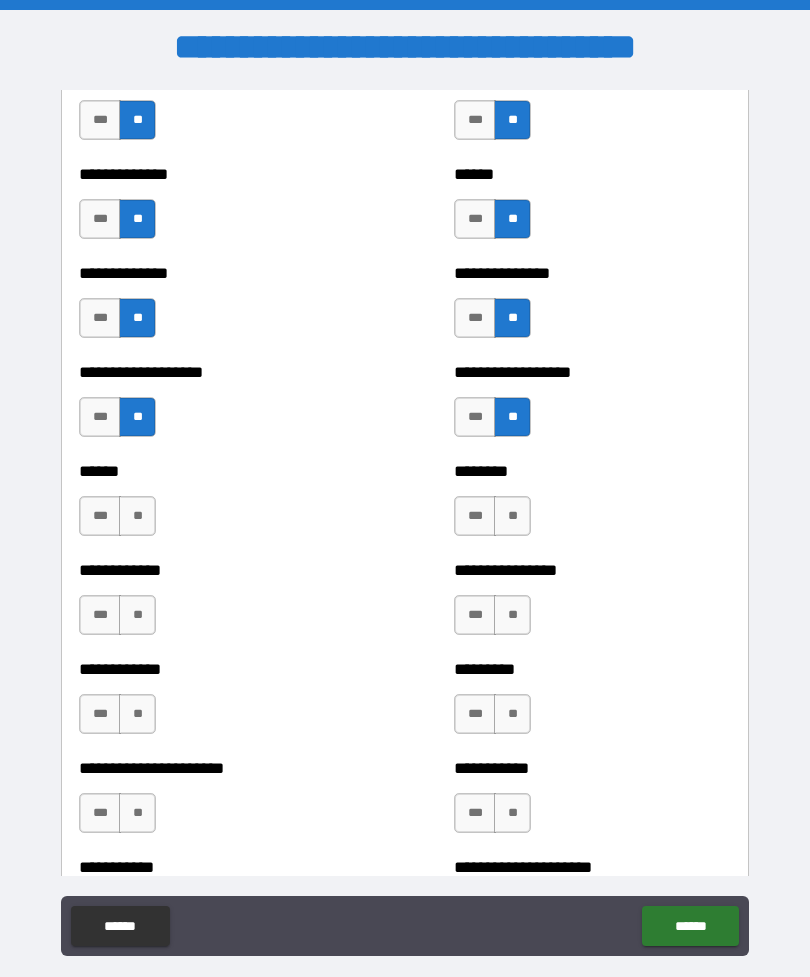 scroll, scrollTop: 4668, scrollLeft: 0, axis: vertical 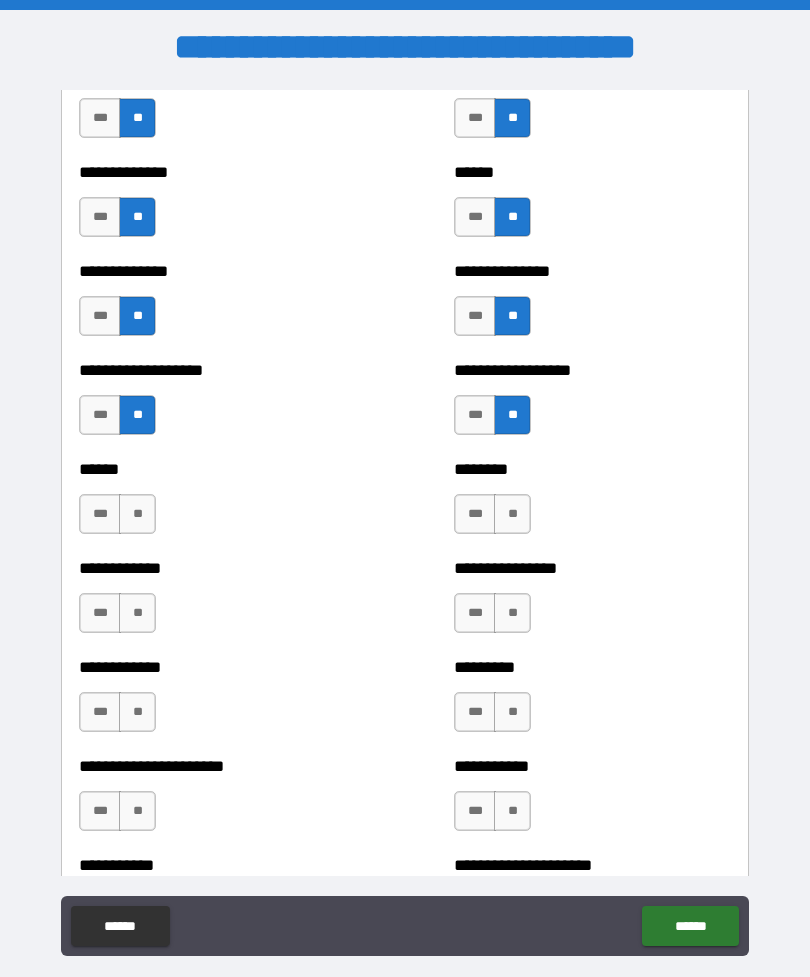 click on "**" at bounding box center (137, 514) 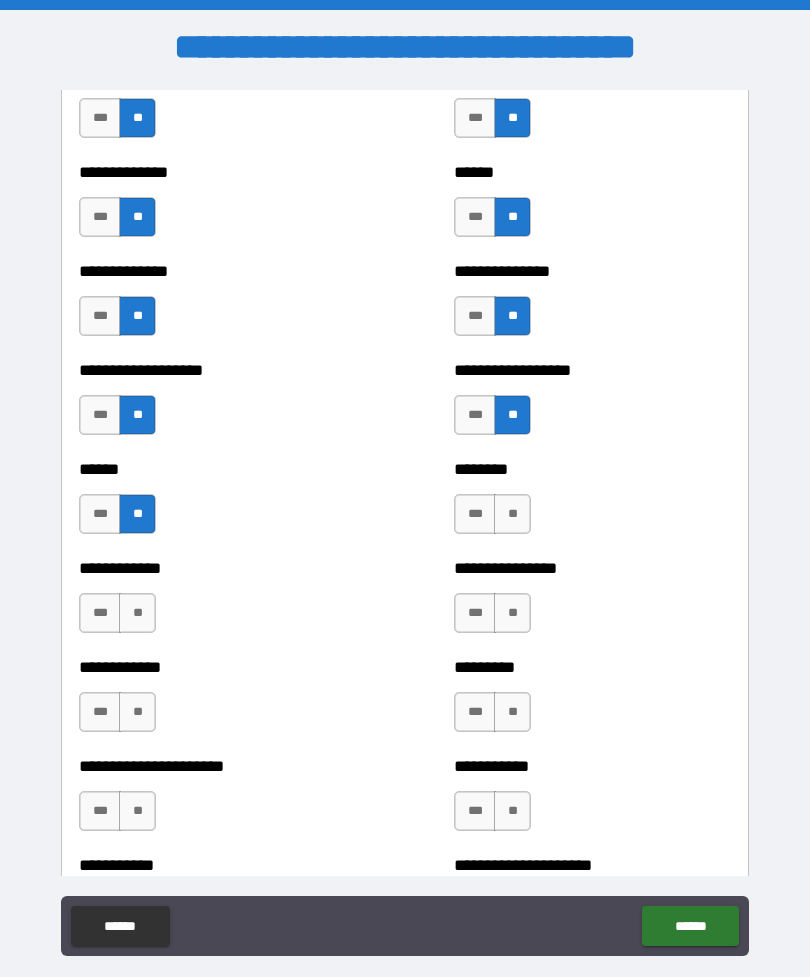 click on "**" at bounding box center [137, 613] 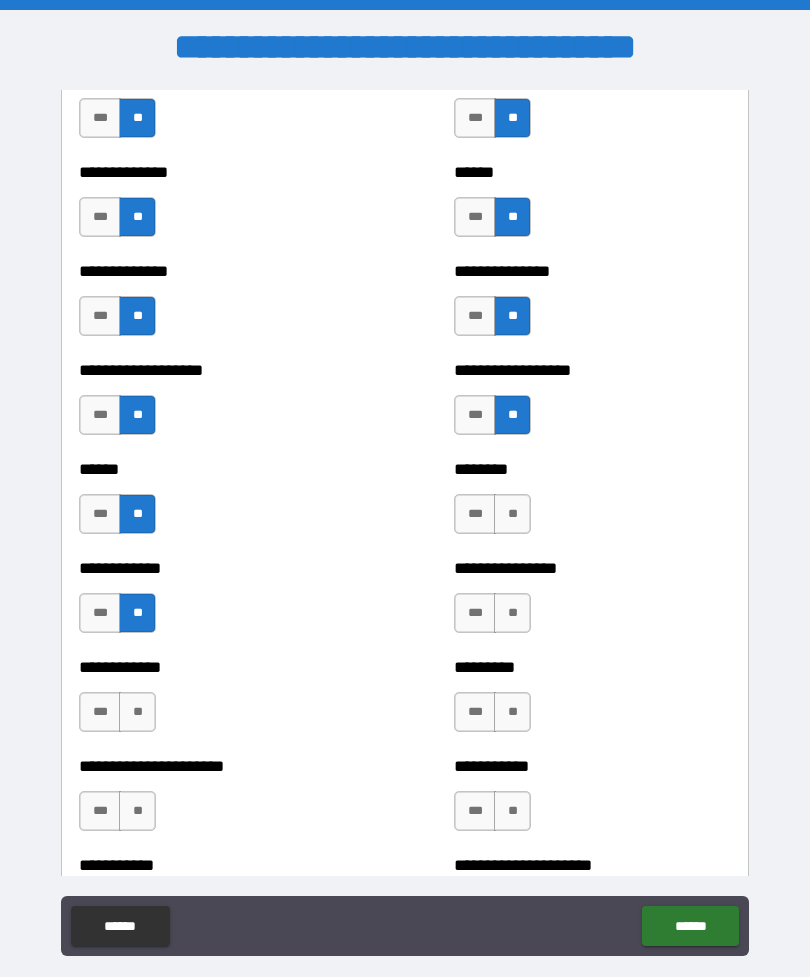 click on "**" at bounding box center (137, 712) 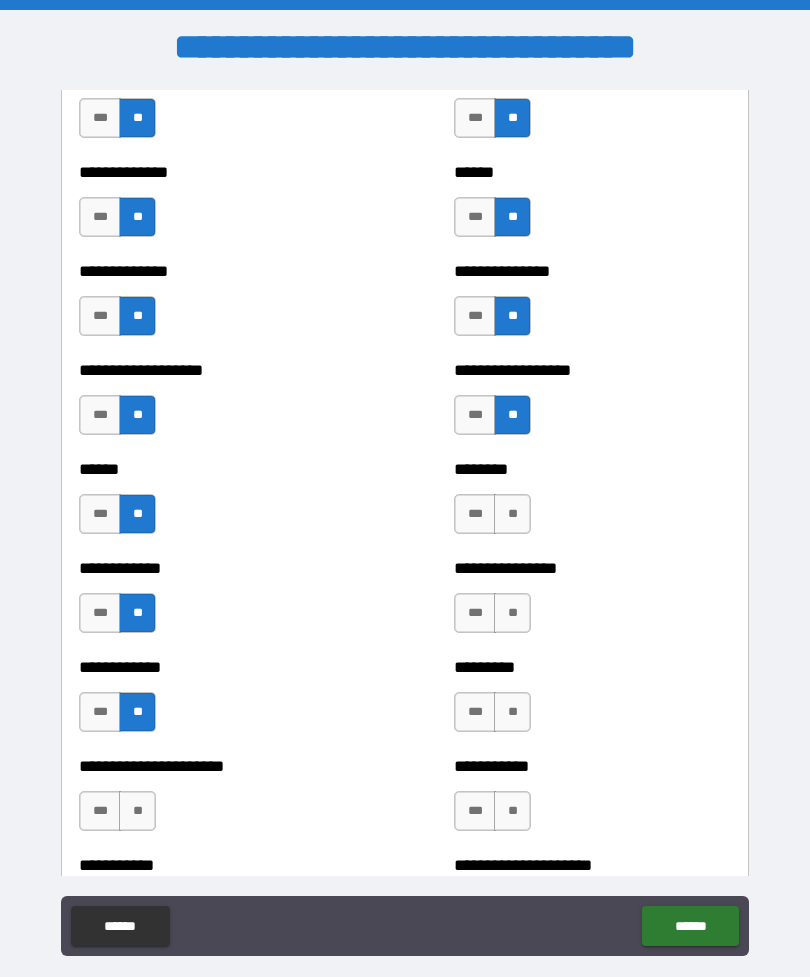 click on "**" at bounding box center (137, 811) 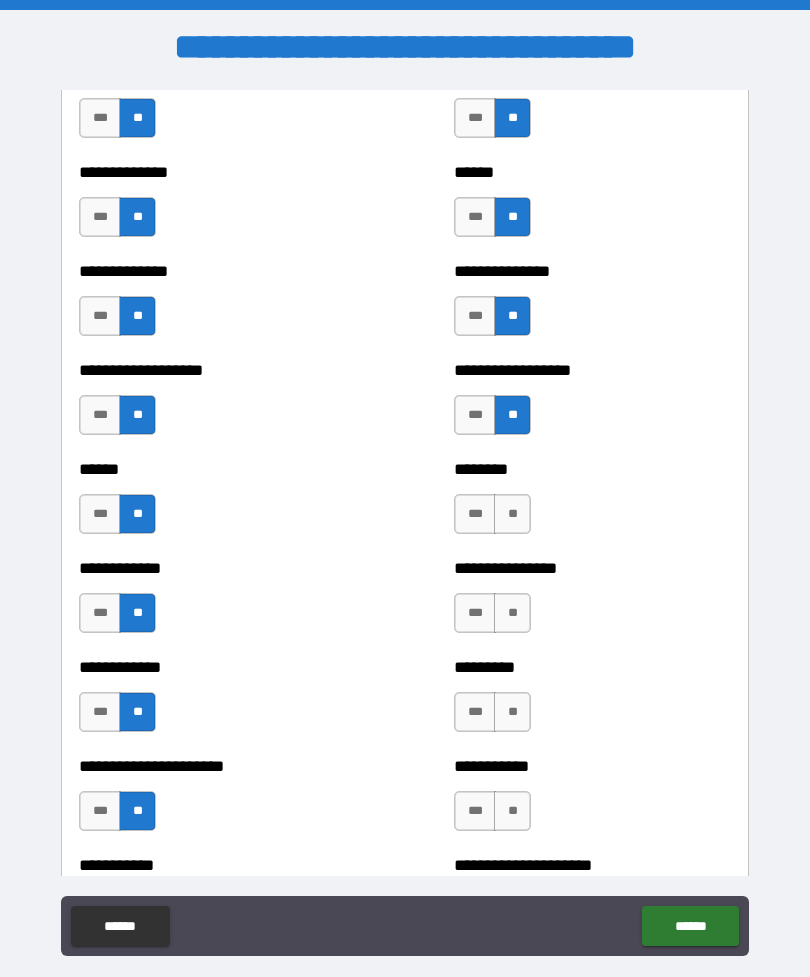 click on "**" at bounding box center [512, 514] 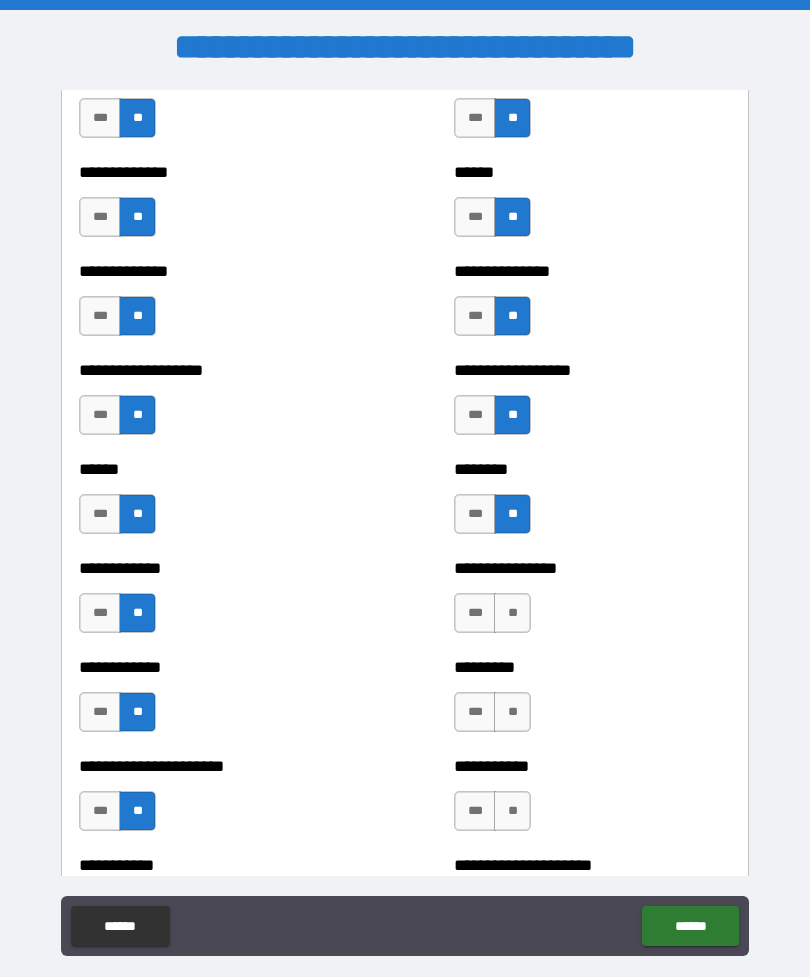 click on "**" at bounding box center (512, 613) 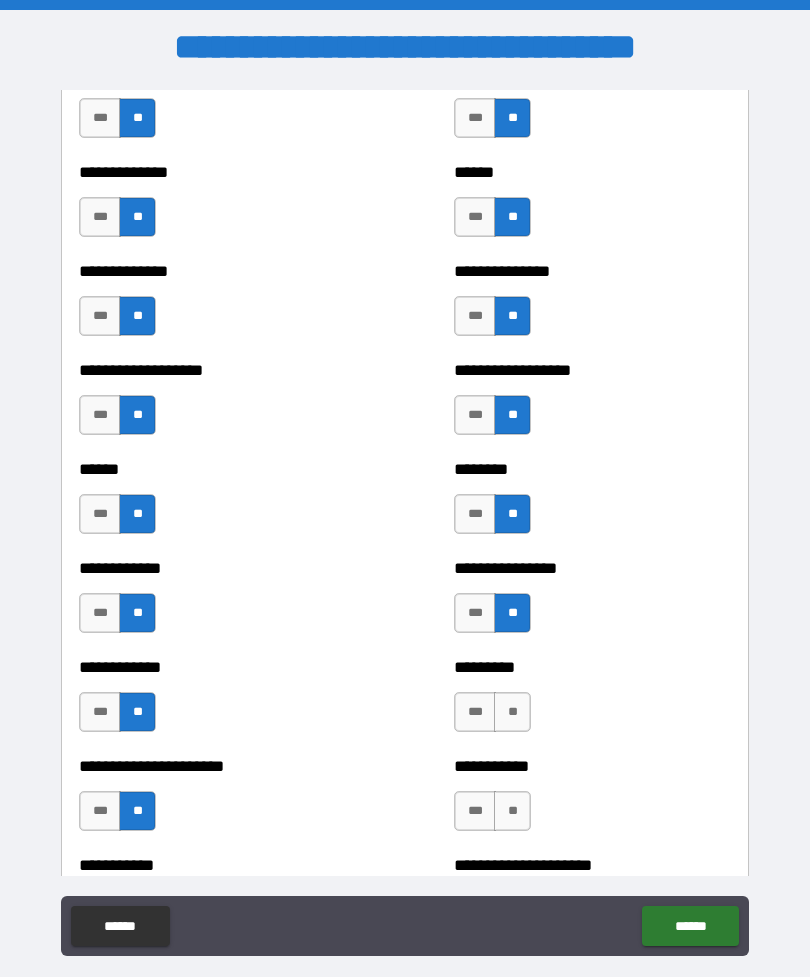 click on "**" at bounding box center [512, 712] 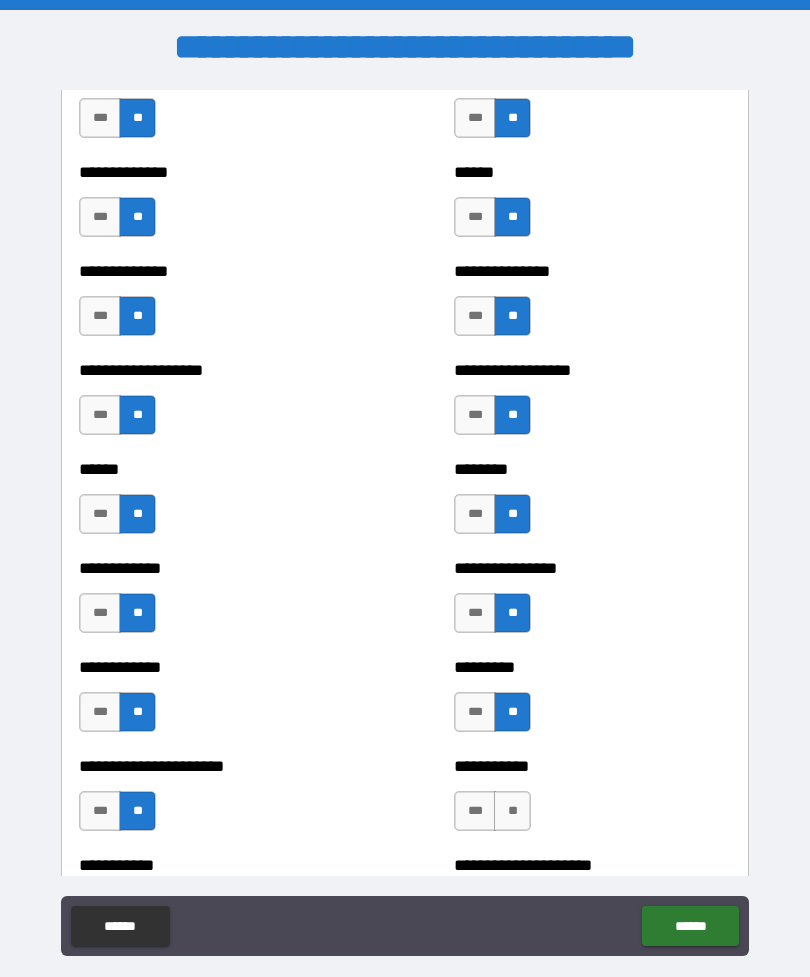 click on "**" at bounding box center (512, 811) 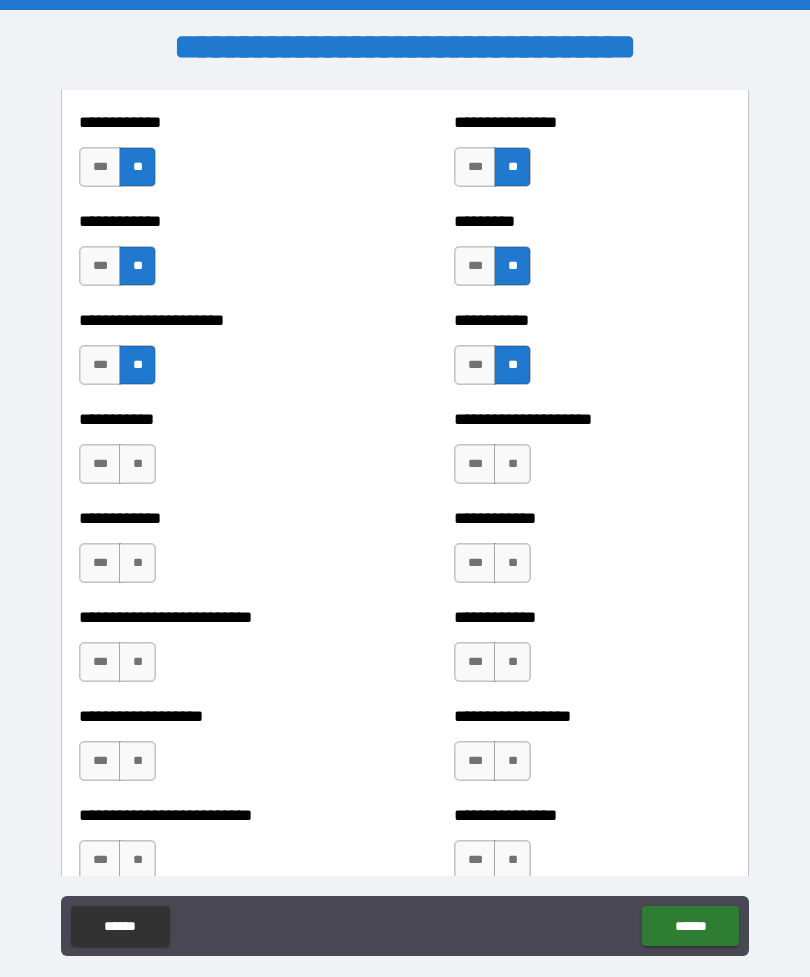 scroll, scrollTop: 5225, scrollLeft: 0, axis: vertical 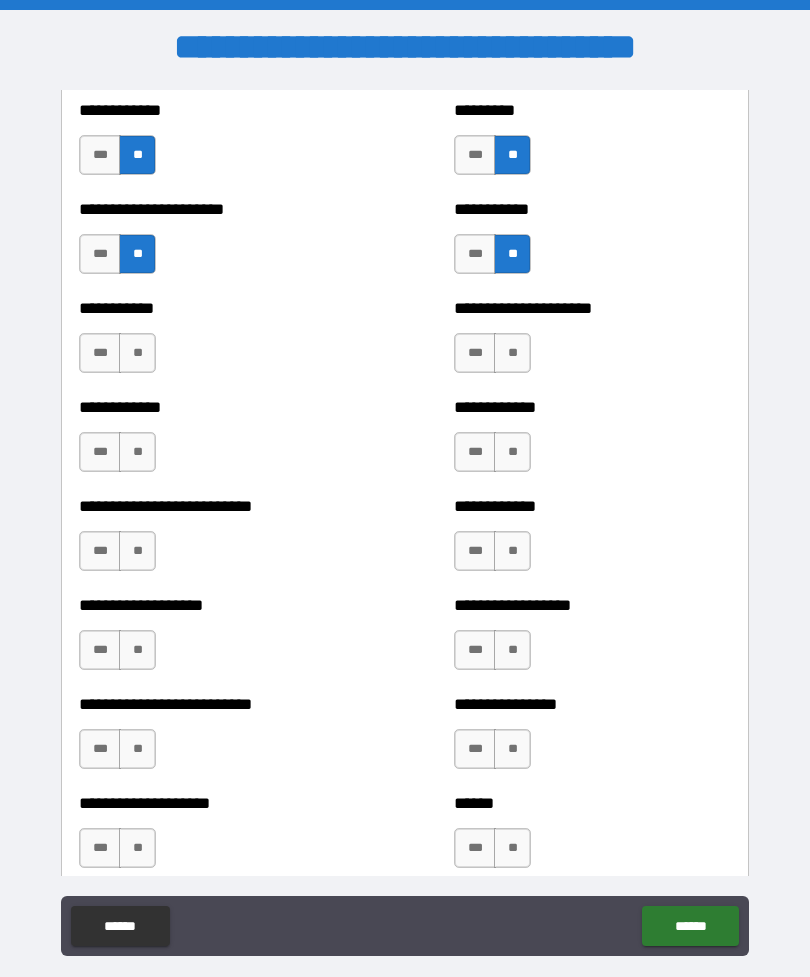 click on "**" at bounding box center (137, 353) 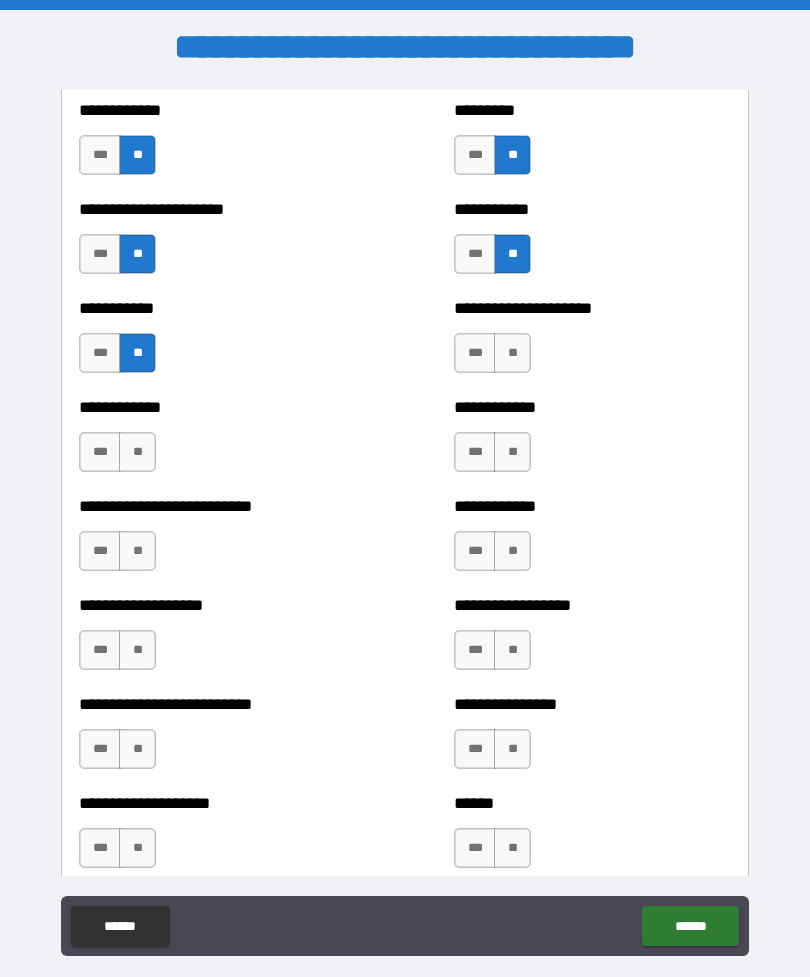 click on "**" at bounding box center [137, 452] 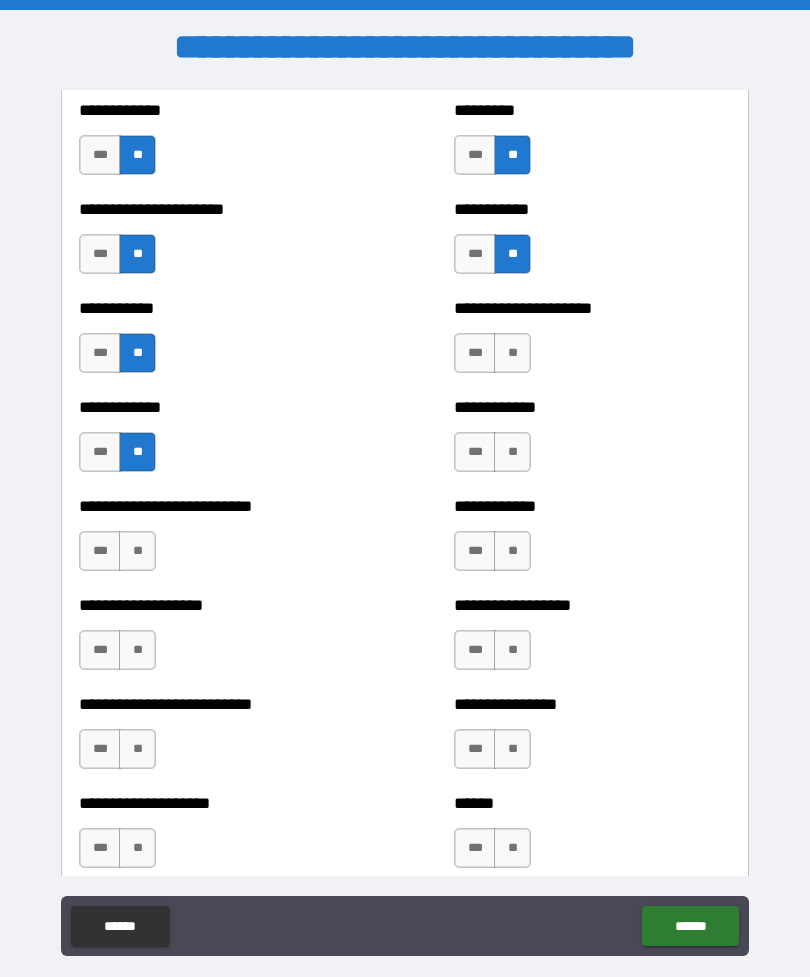 click on "**" at bounding box center (137, 551) 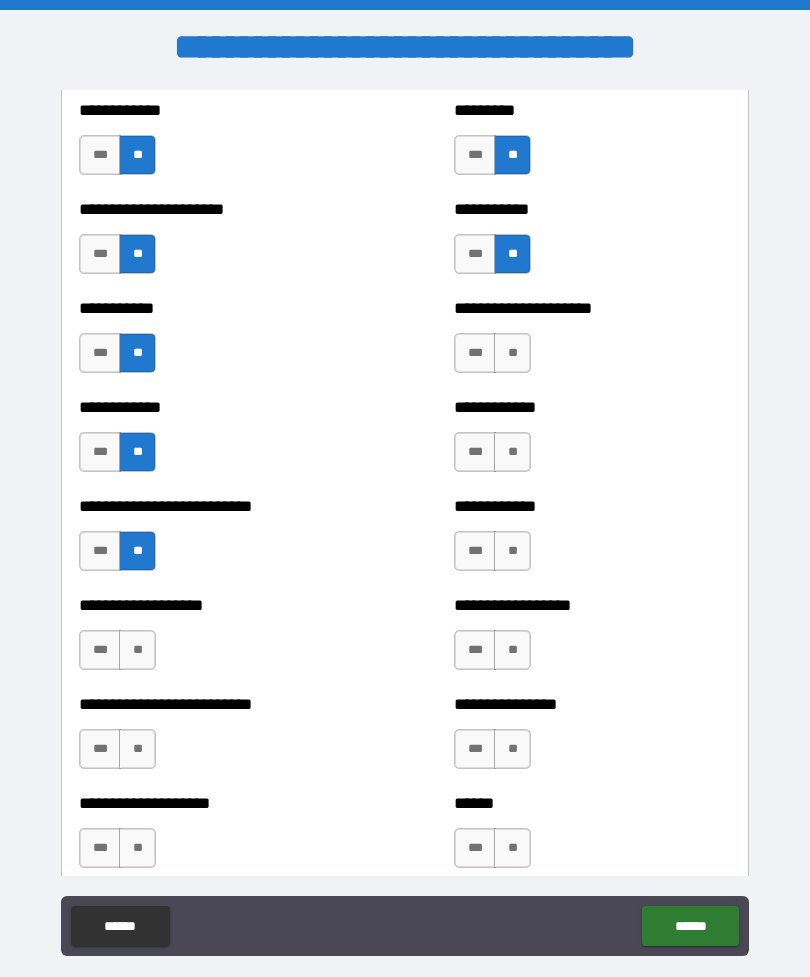 click on "**" at bounding box center (137, 650) 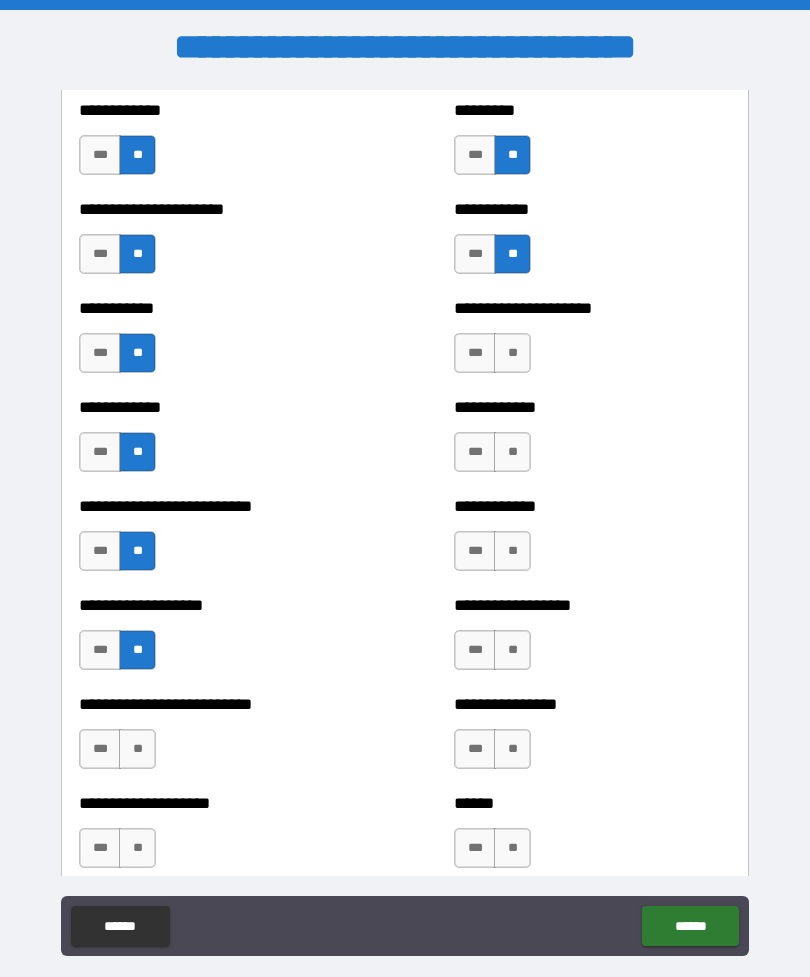 click on "**" at bounding box center [137, 749] 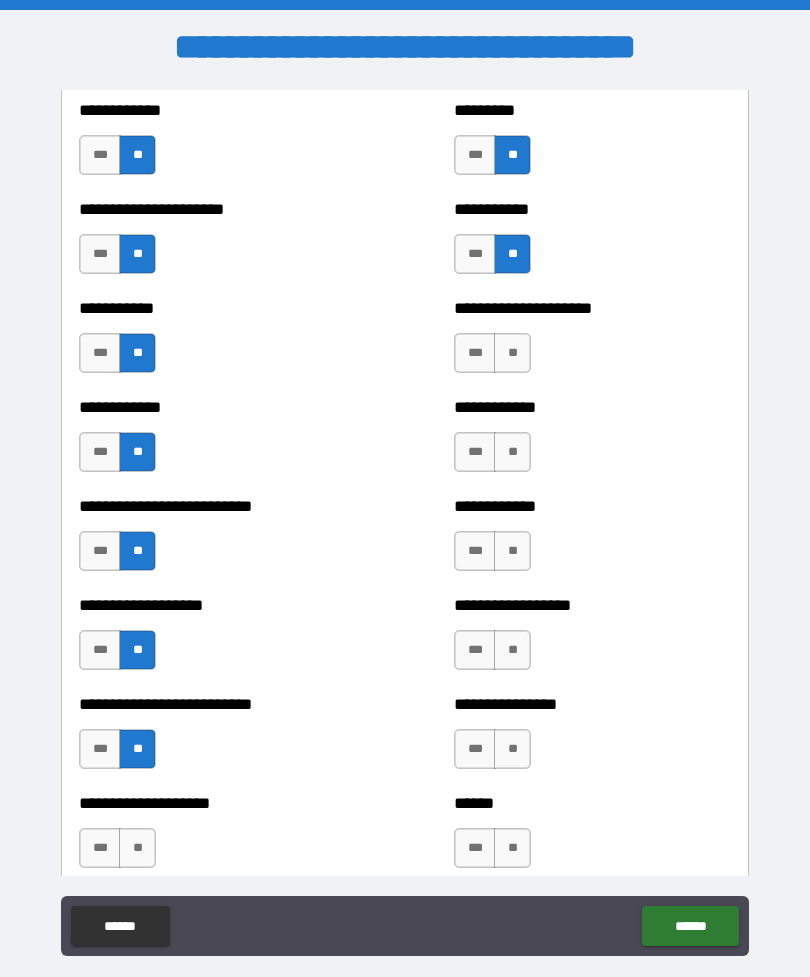 click on "**" at bounding box center (137, 848) 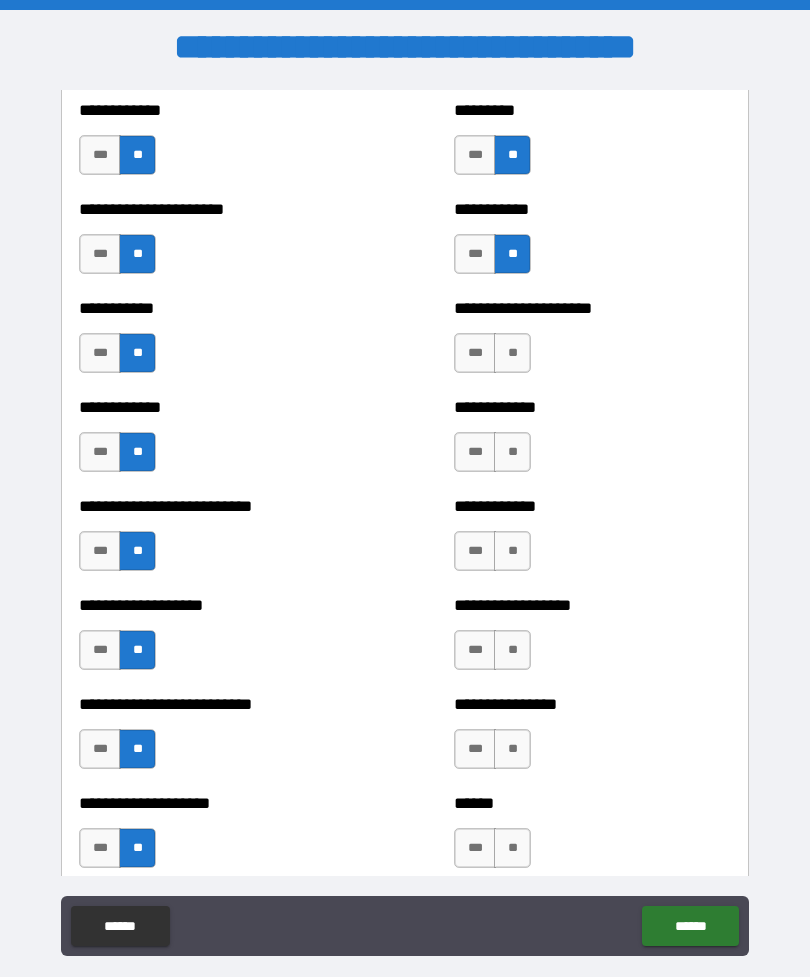 click on "**" at bounding box center [512, 353] 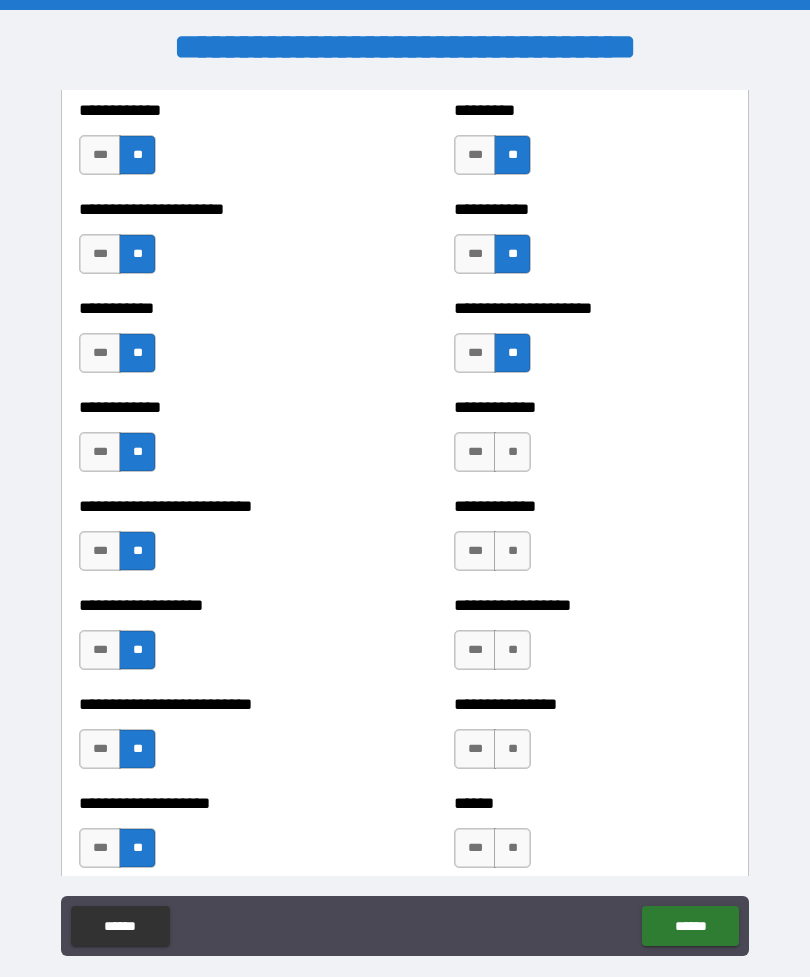 click on "**" at bounding box center (512, 452) 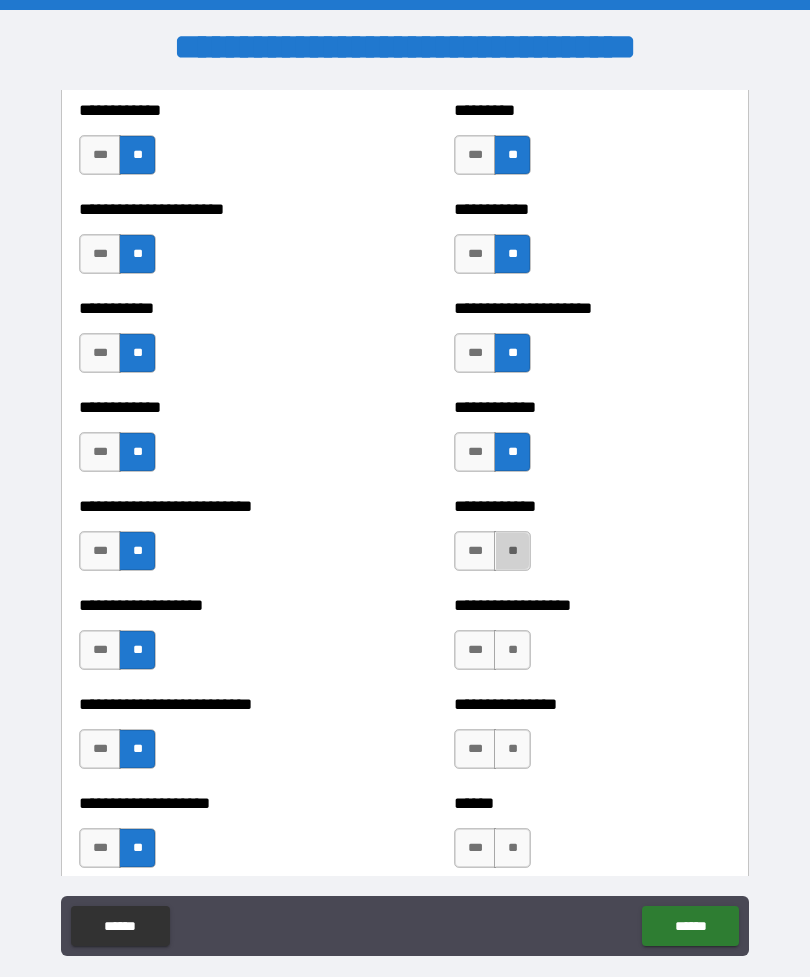 click on "**" at bounding box center [512, 551] 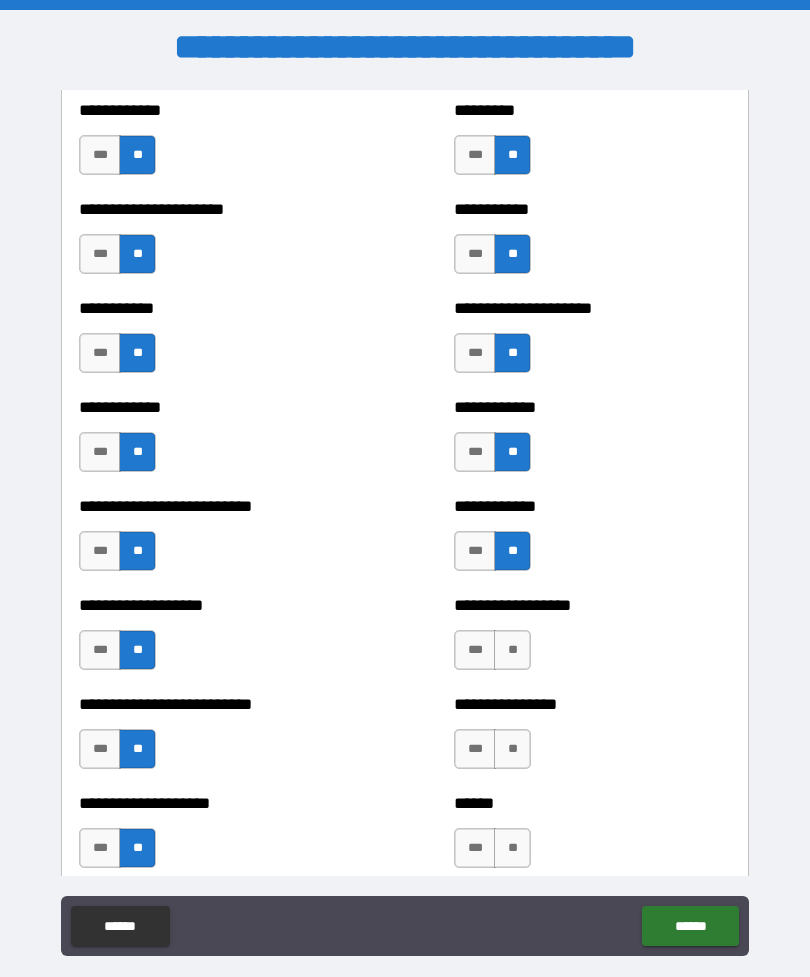 click on "**" at bounding box center (512, 650) 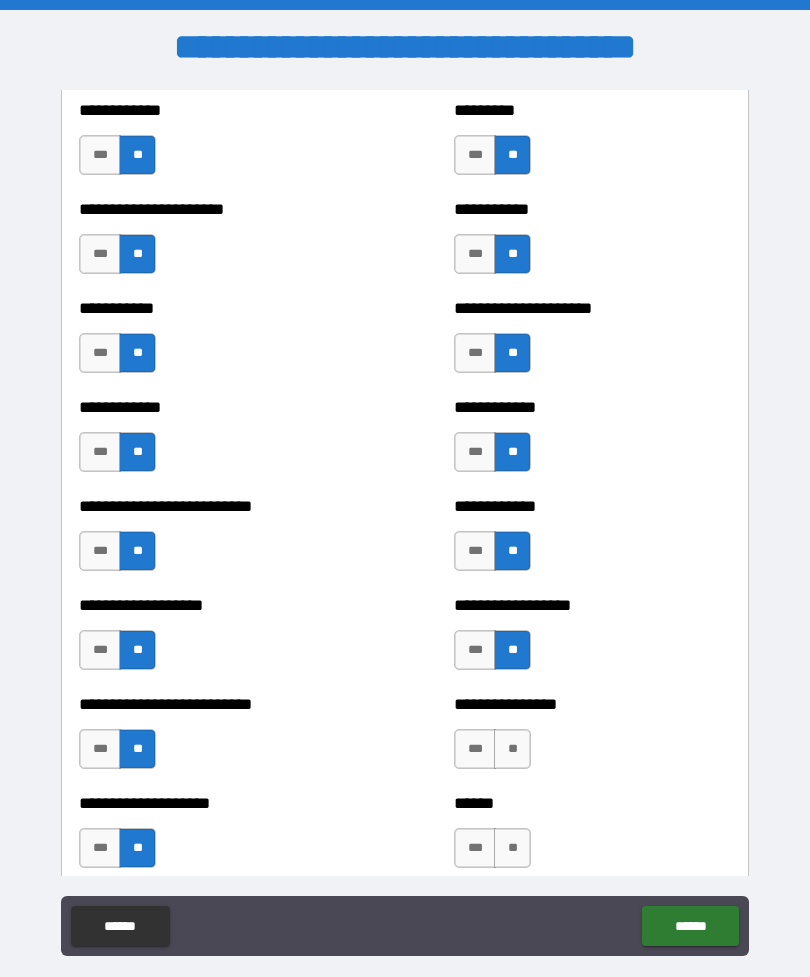 click on "**" at bounding box center (512, 749) 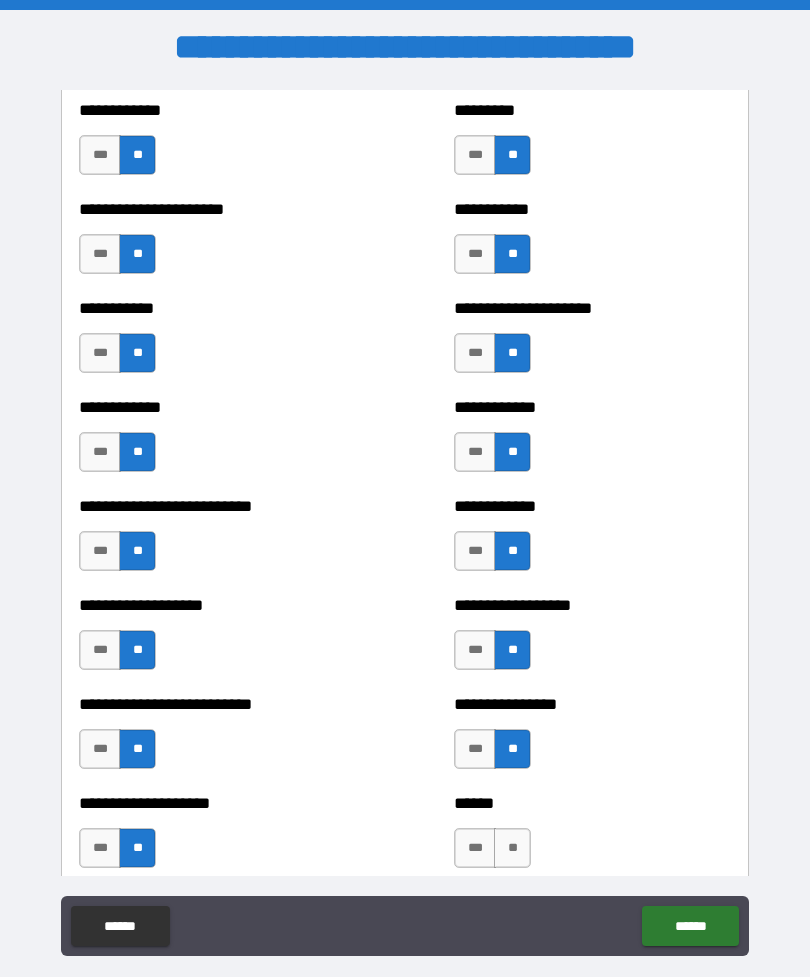click on "**" at bounding box center (512, 848) 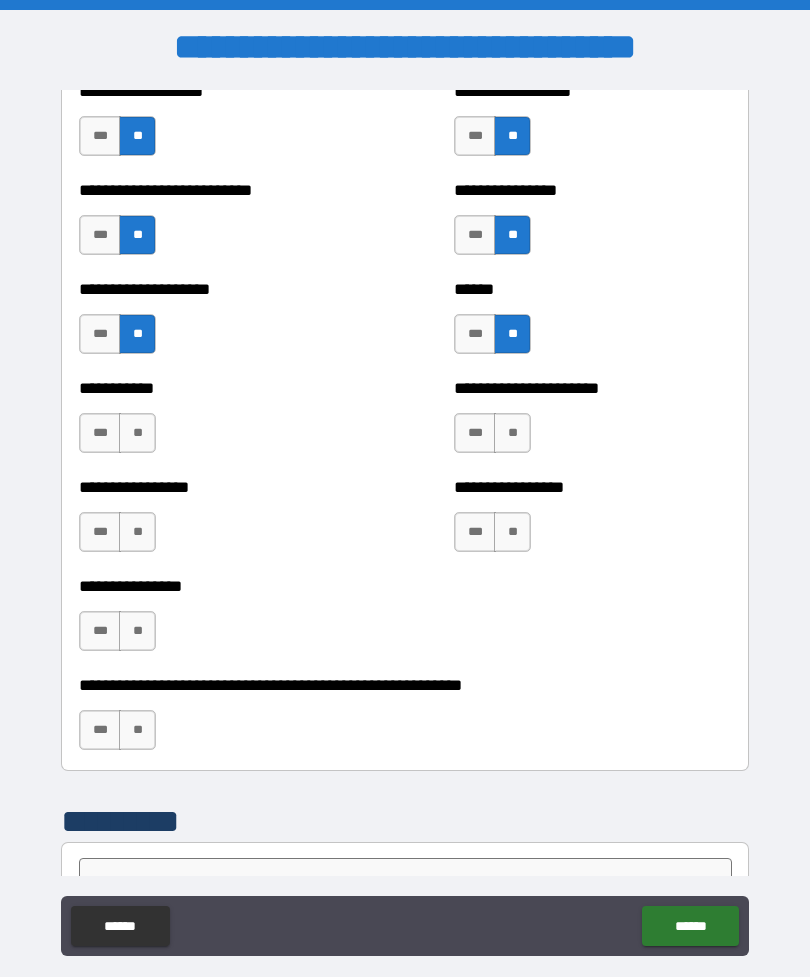 scroll, scrollTop: 5787, scrollLeft: 0, axis: vertical 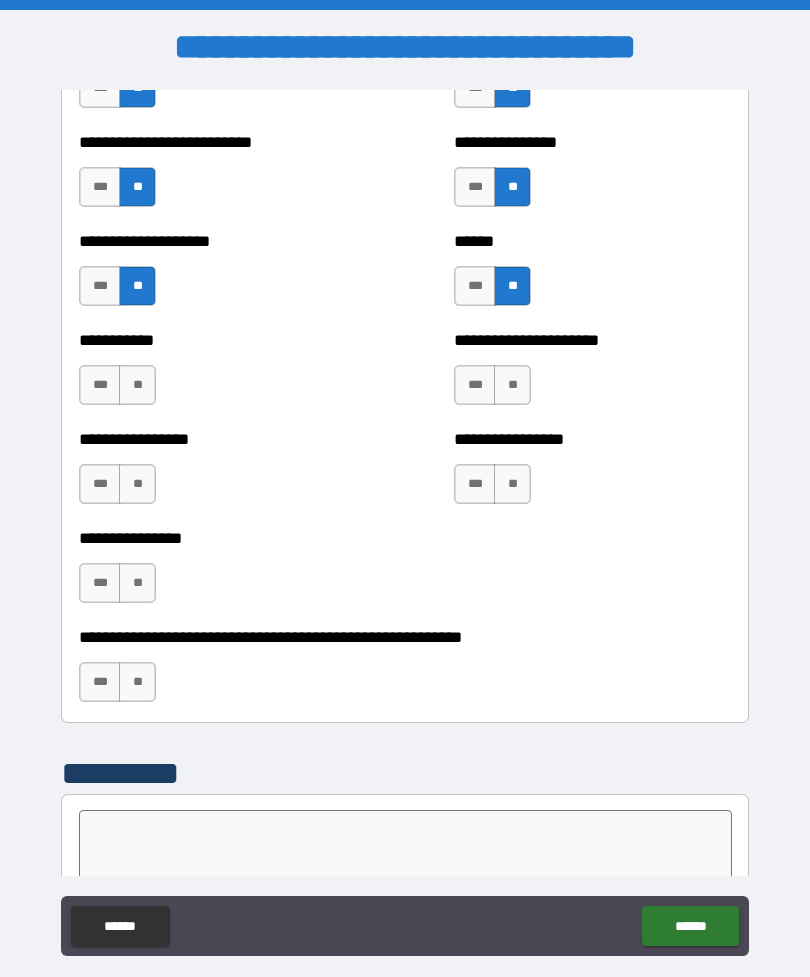 click on "**" at bounding box center (137, 385) 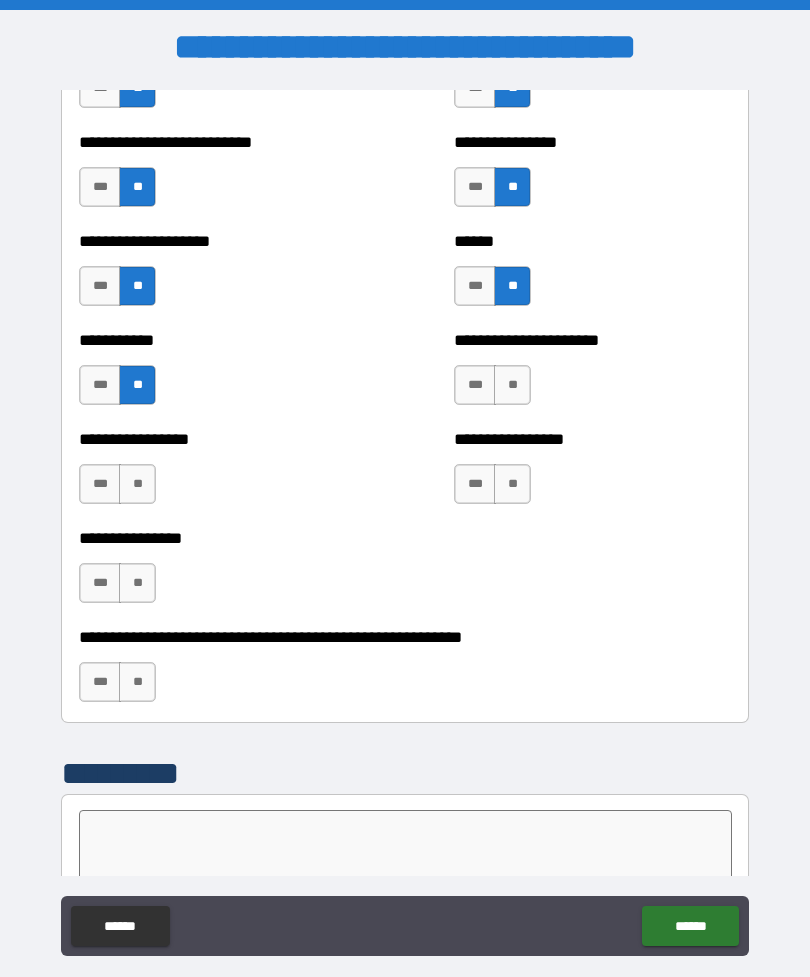 click on "**" at bounding box center (137, 484) 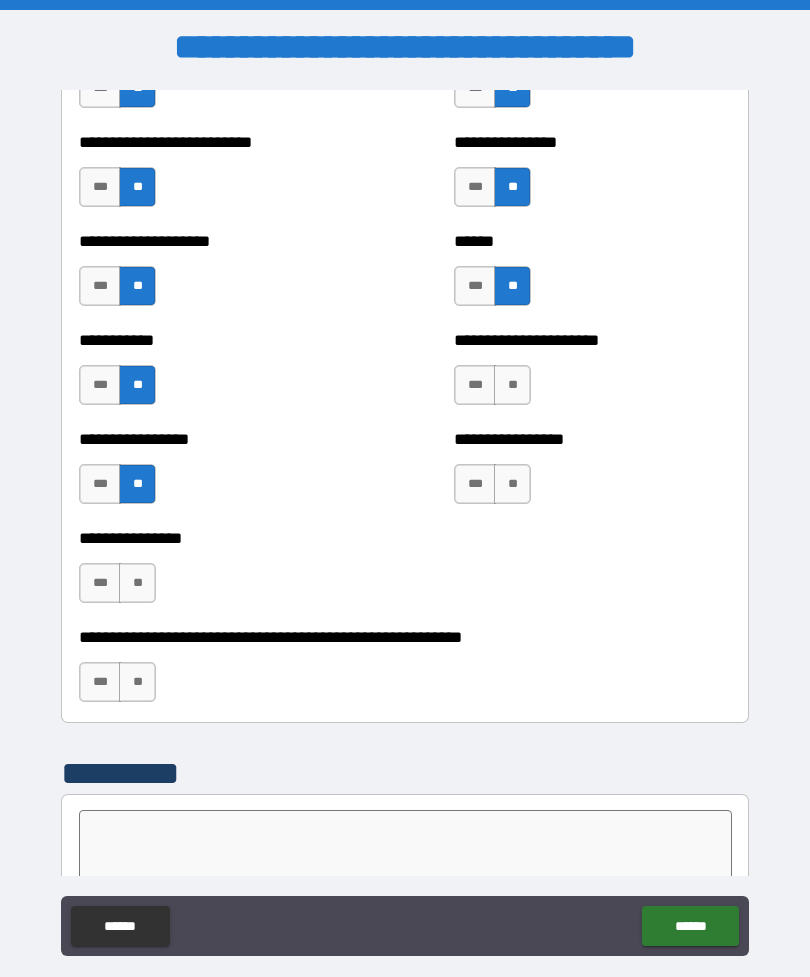 click on "**" at bounding box center (137, 583) 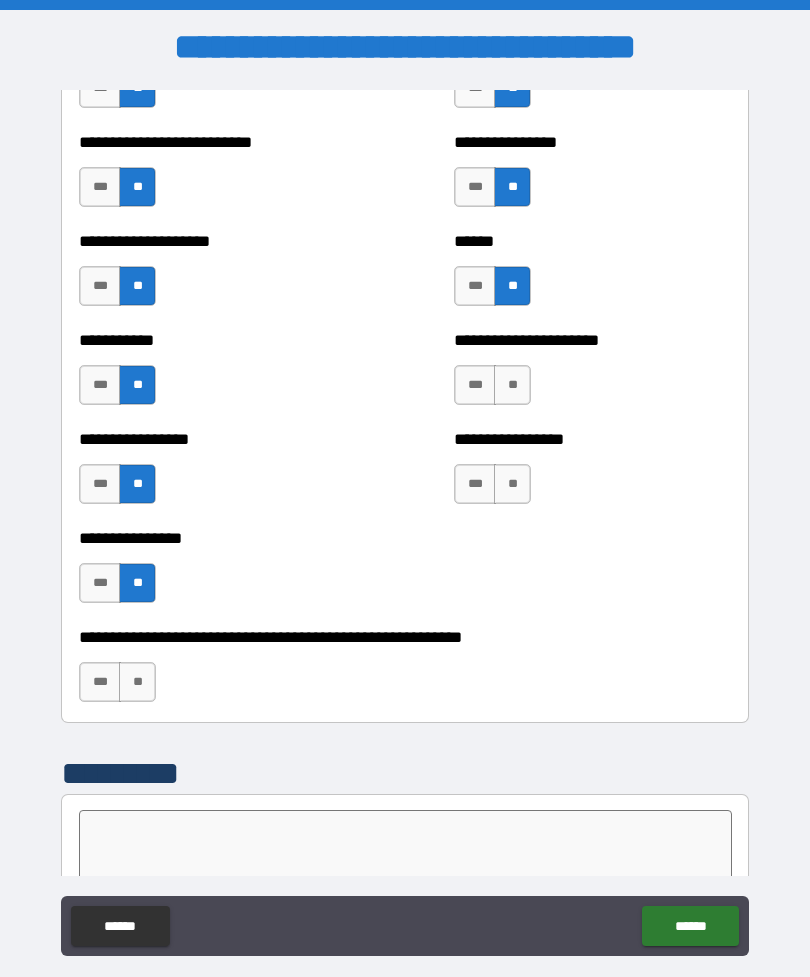 click on "**" at bounding box center (137, 682) 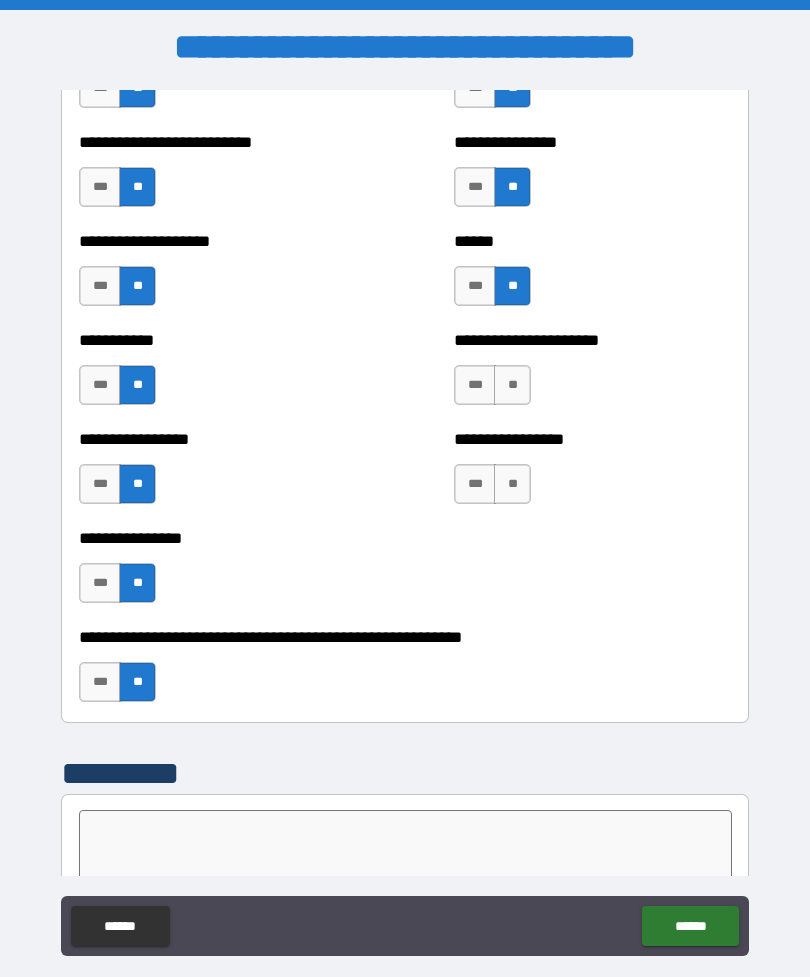 click on "**" at bounding box center [512, 385] 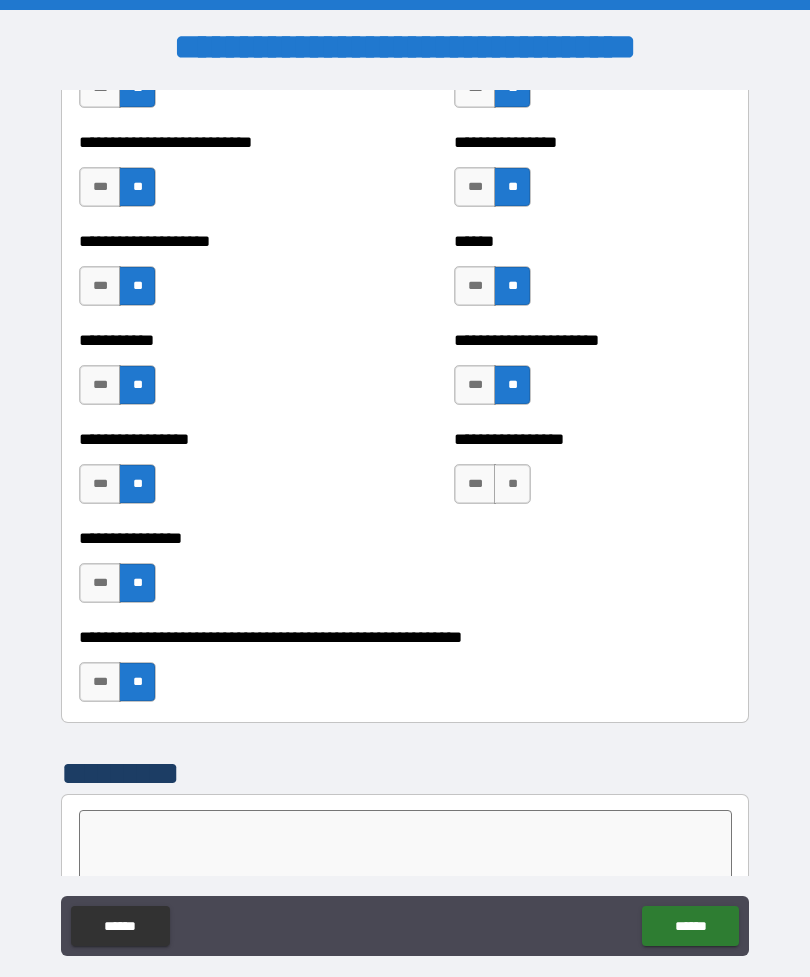 click on "**" at bounding box center [512, 484] 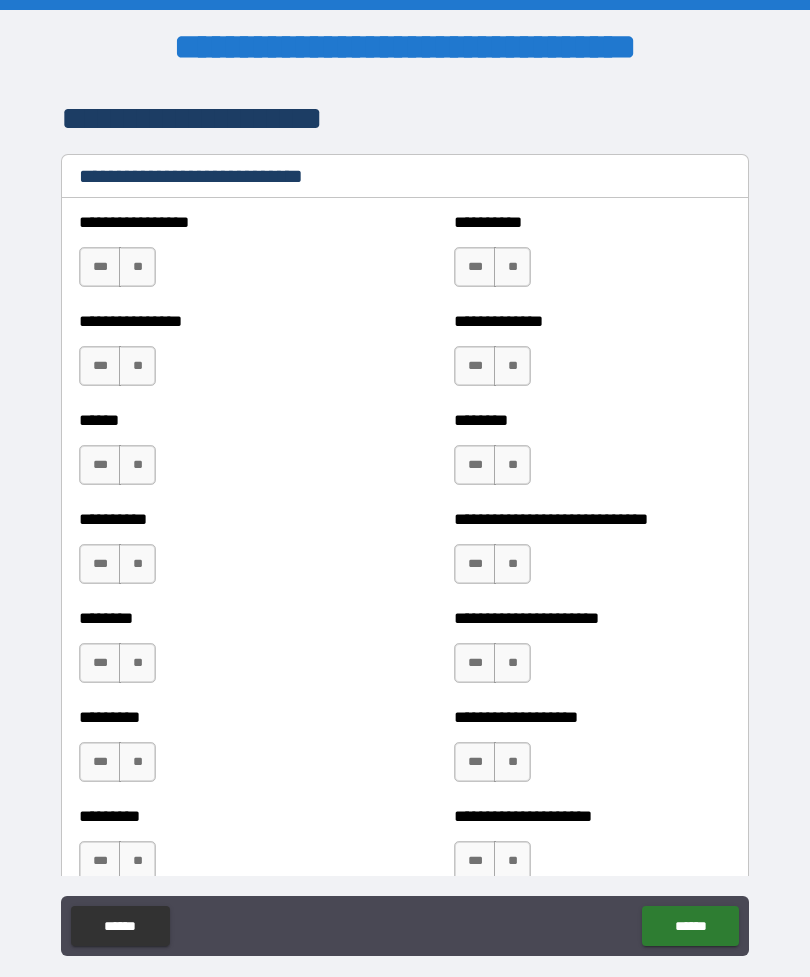 scroll, scrollTop: 6606, scrollLeft: 0, axis: vertical 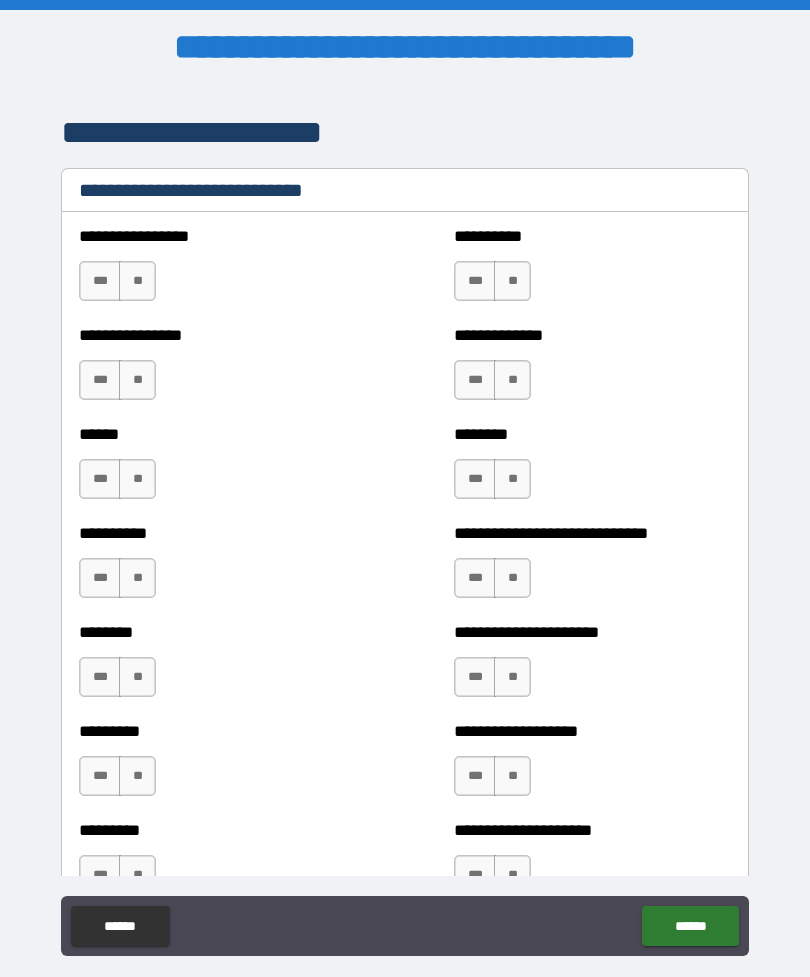 click on "**" at bounding box center [137, 281] 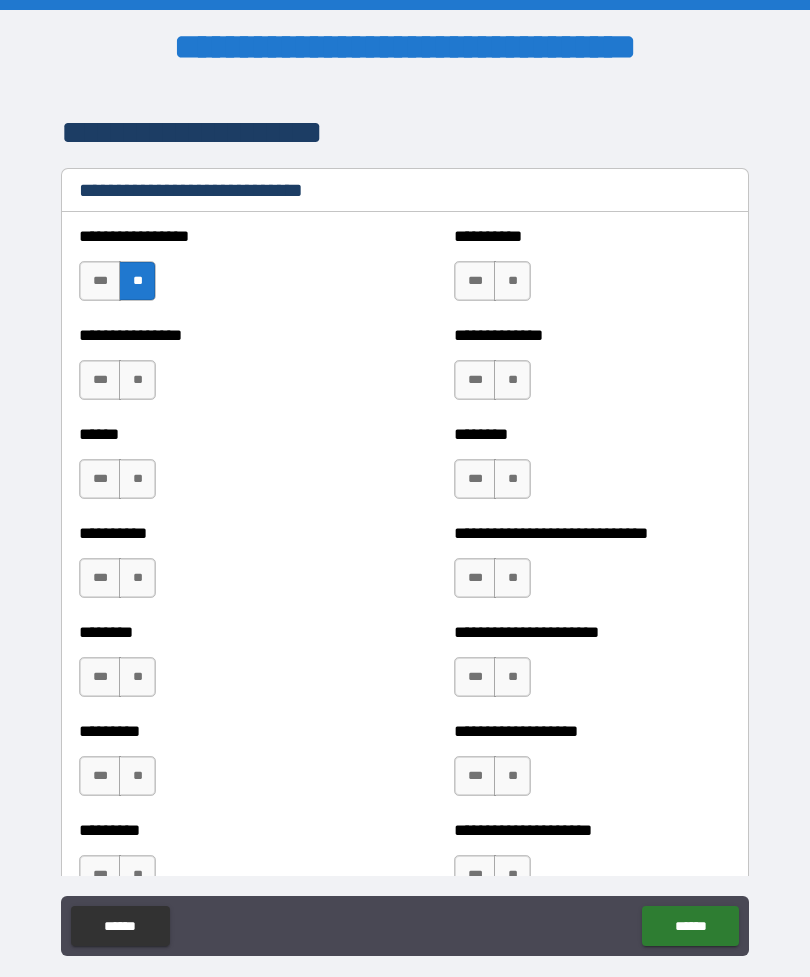 click on "**" at bounding box center (137, 380) 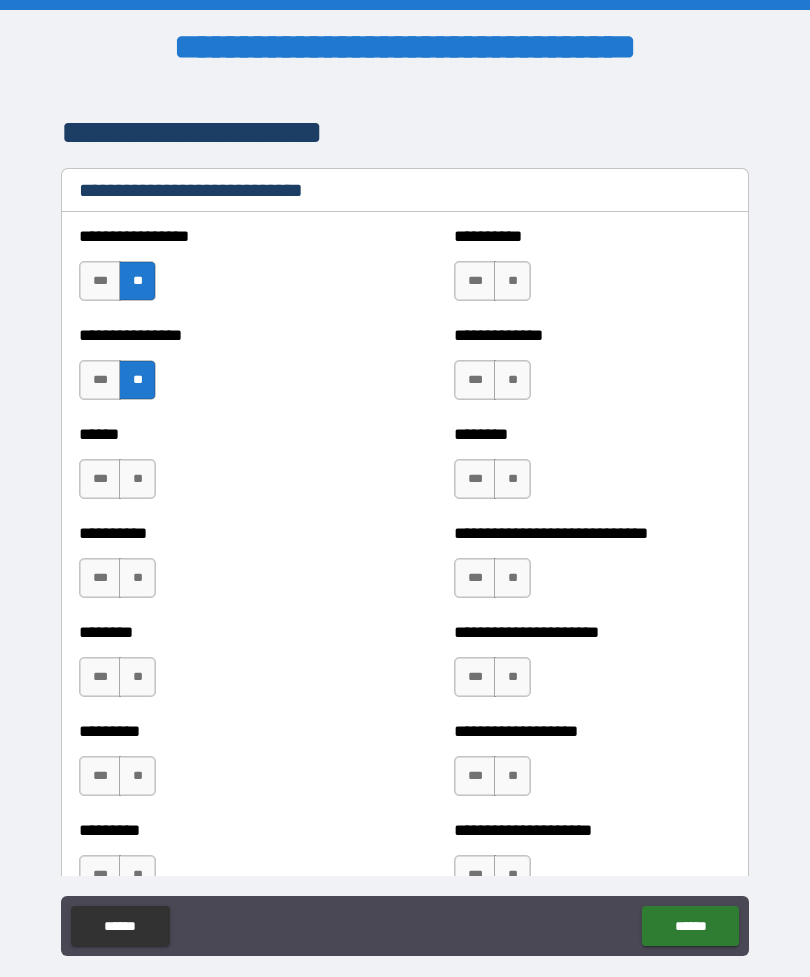 click on "**" at bounding box center [137, 479] 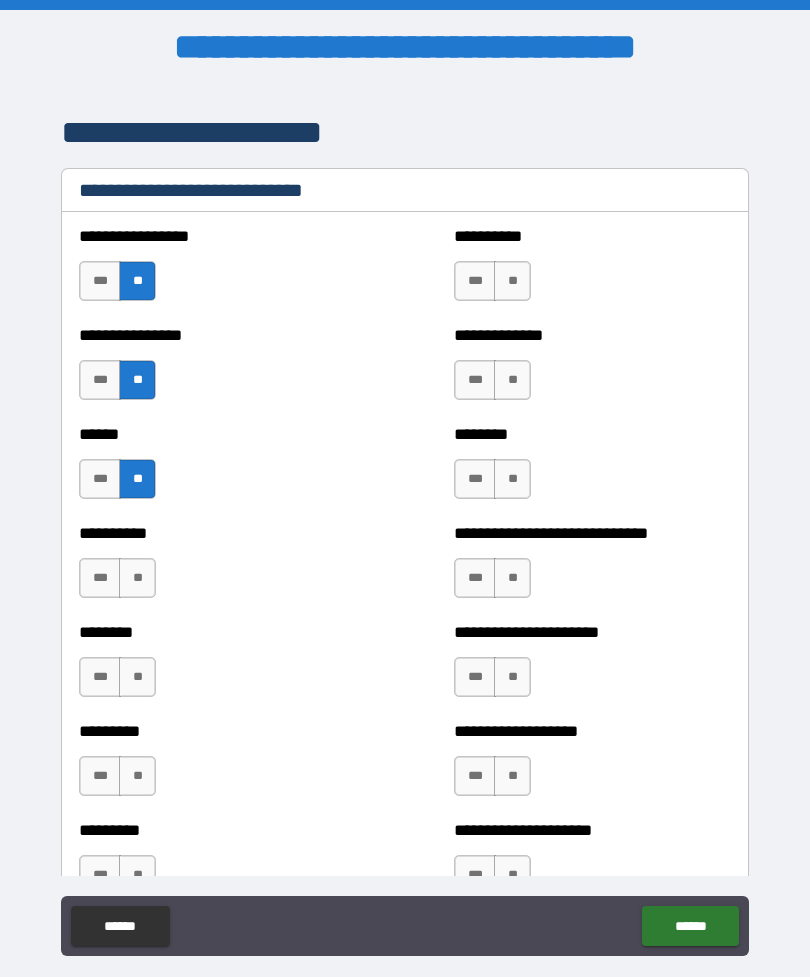 click on "**" at bounding box center (137, 578) 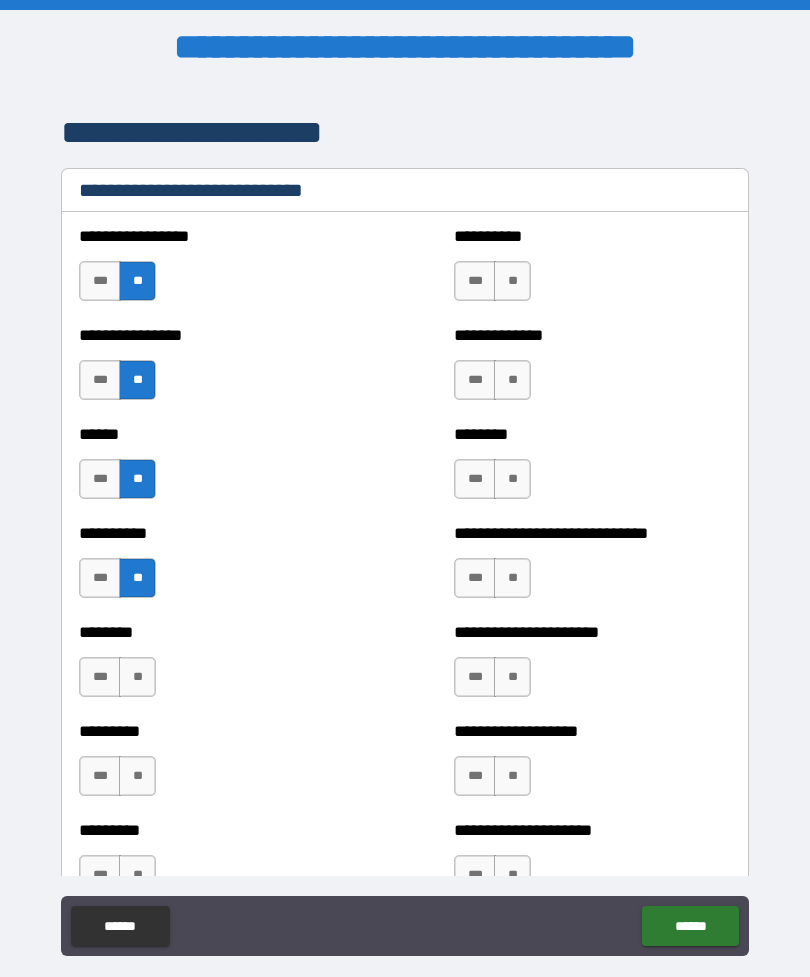 click on "**" at bounding box center [137, 677] 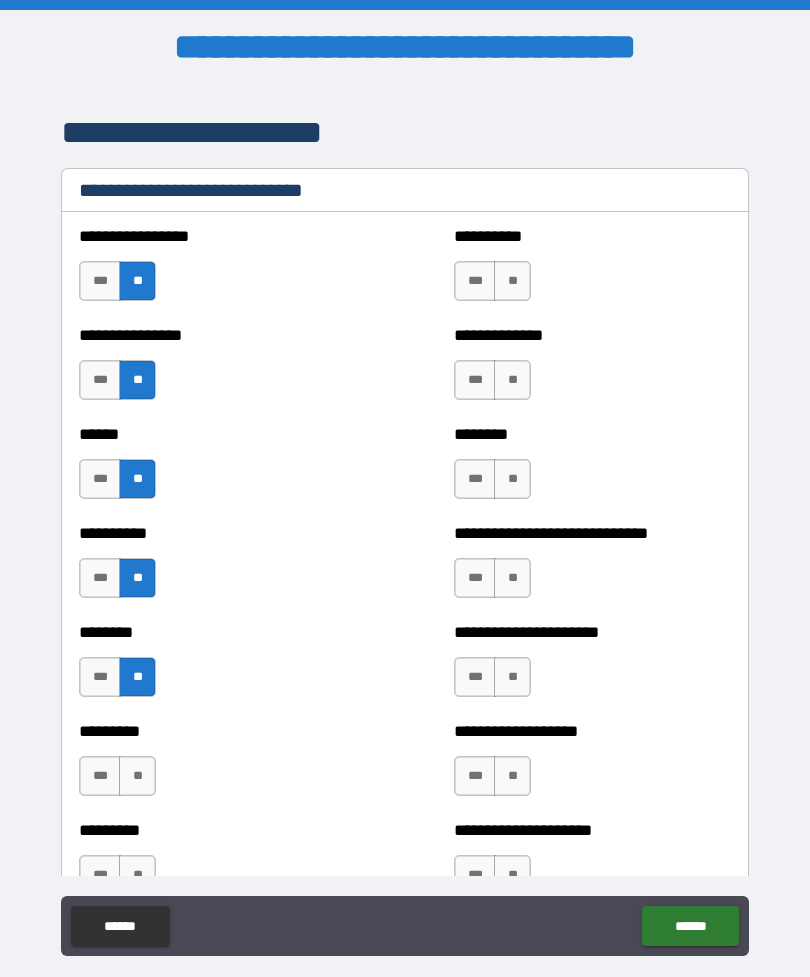 click on "**" at bounding box center [137, 776] 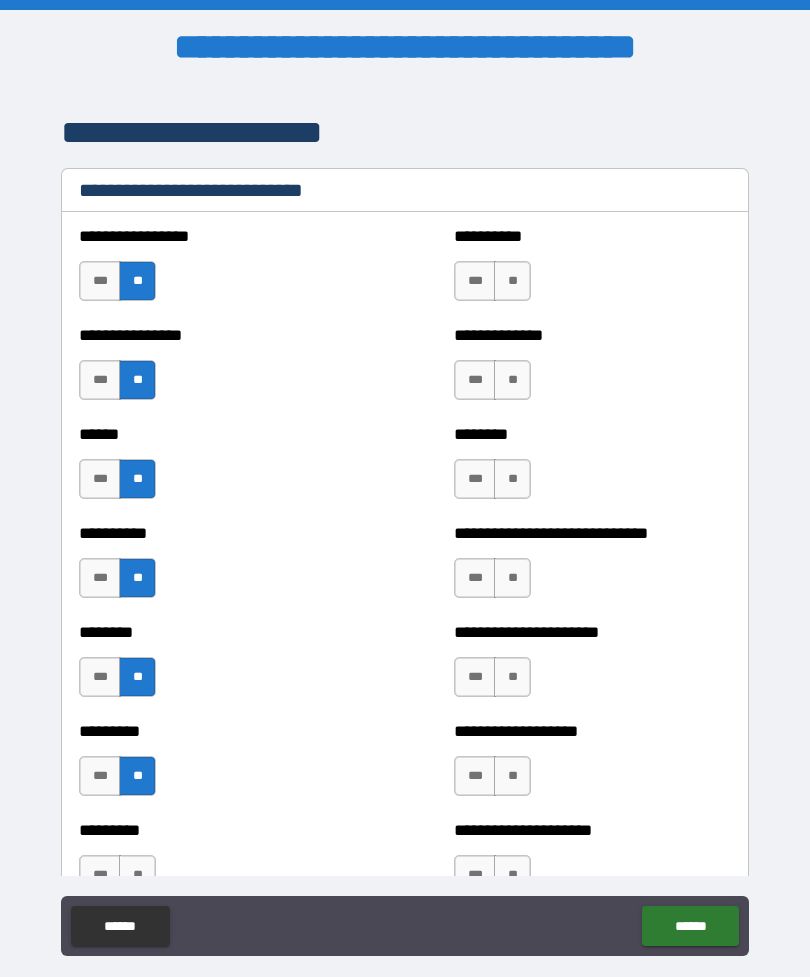 click on "**" at bounding box center [512, 281] 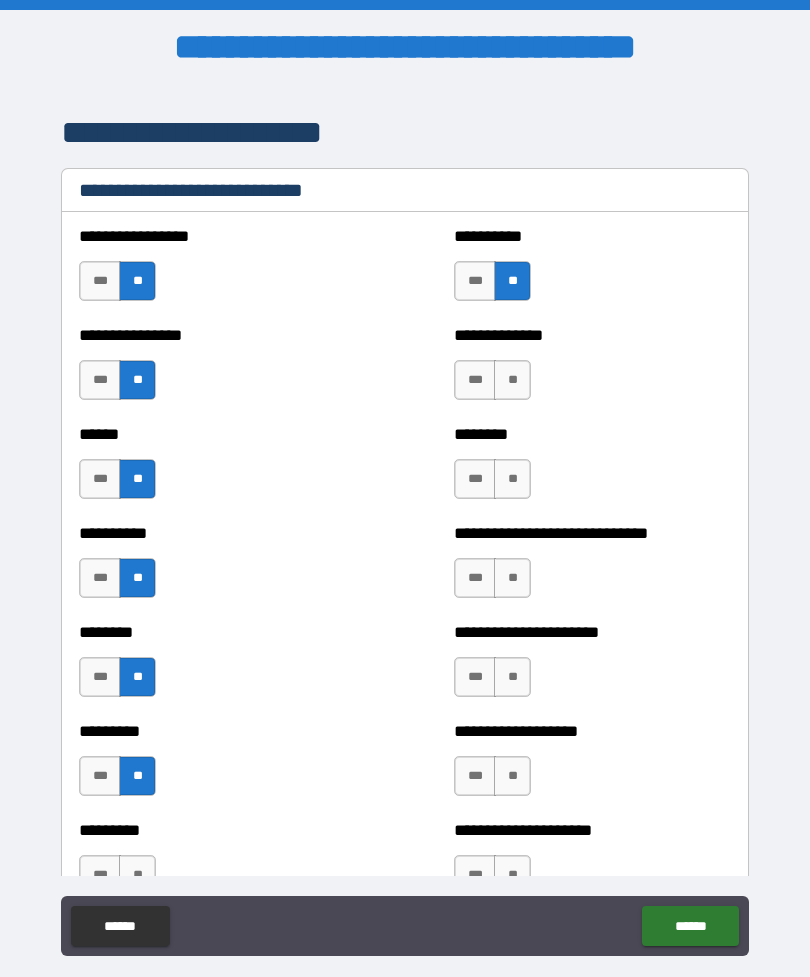 click on "**" at bounding box center (512, 380) 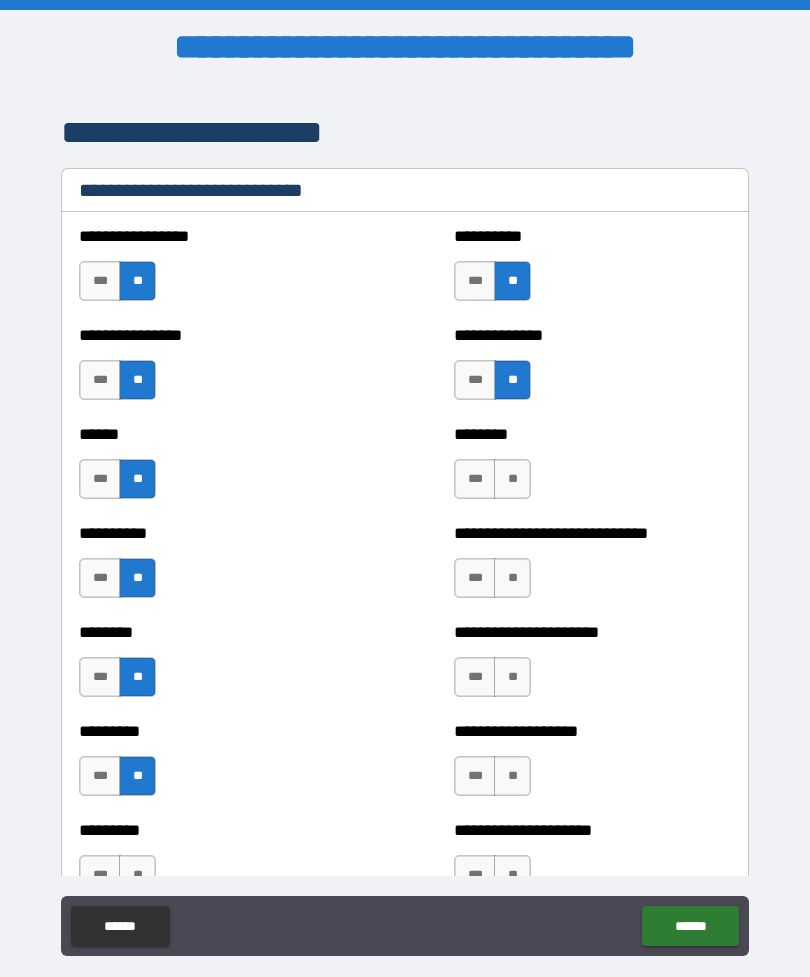 click on "**" at bounding box center [512, 479] 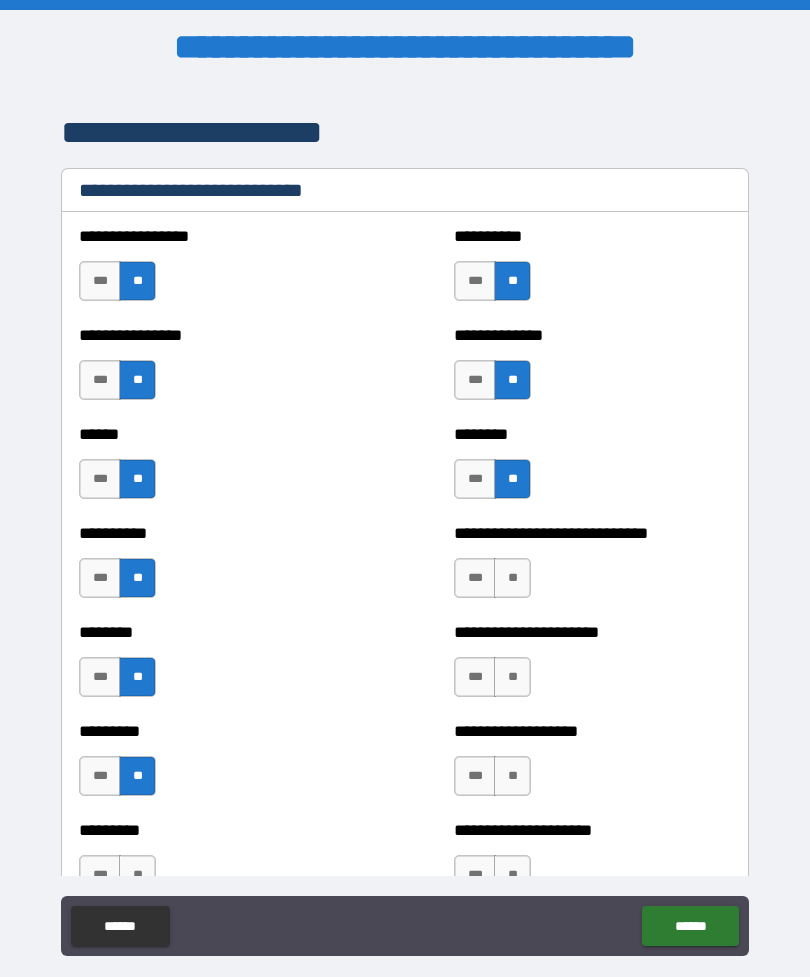 click on "**" at bounding box center [512, 578] 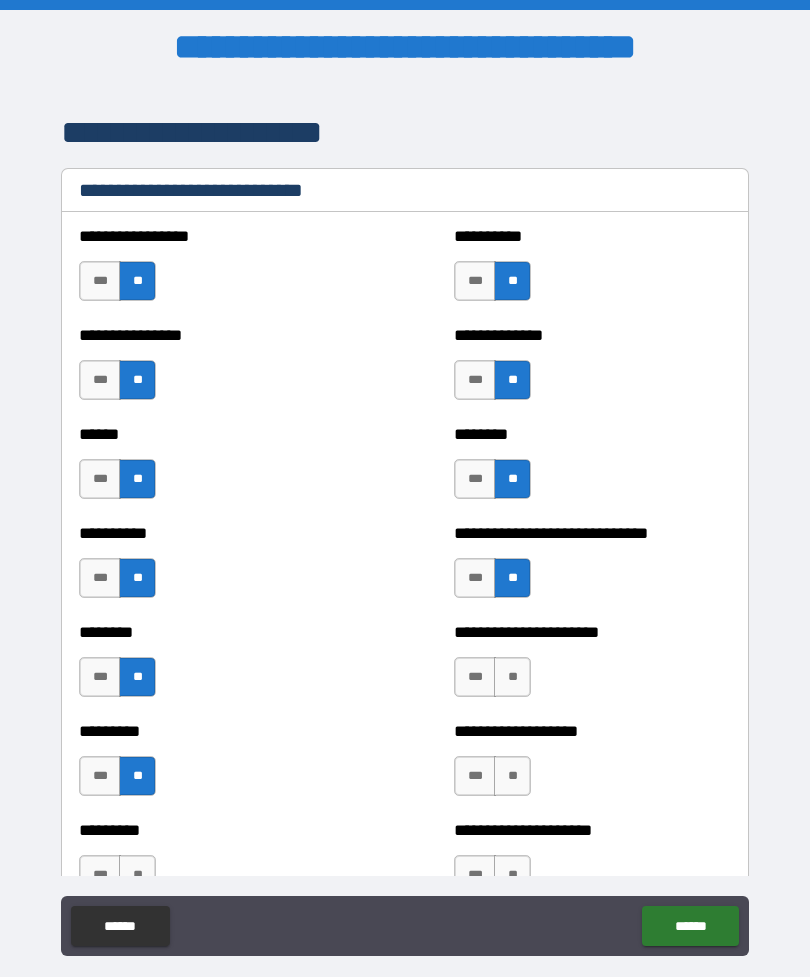 click on "**" at bounding box center [512, 677] 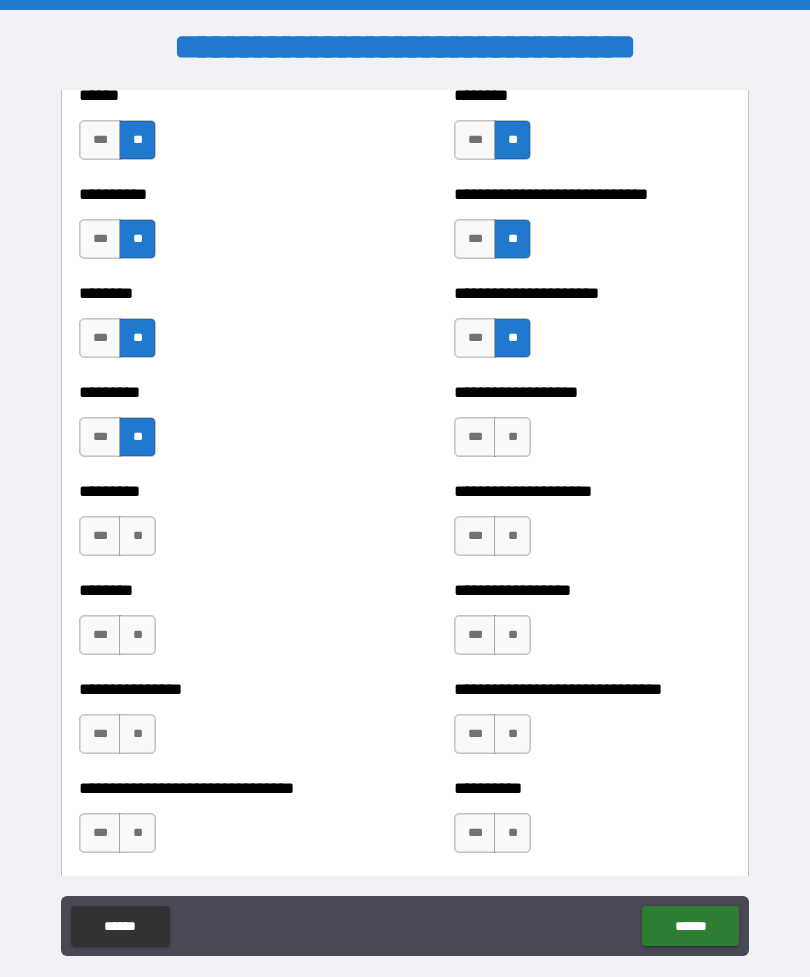 scroll, scrollTop: 6970, scrollLeft: 0, axis: vertical 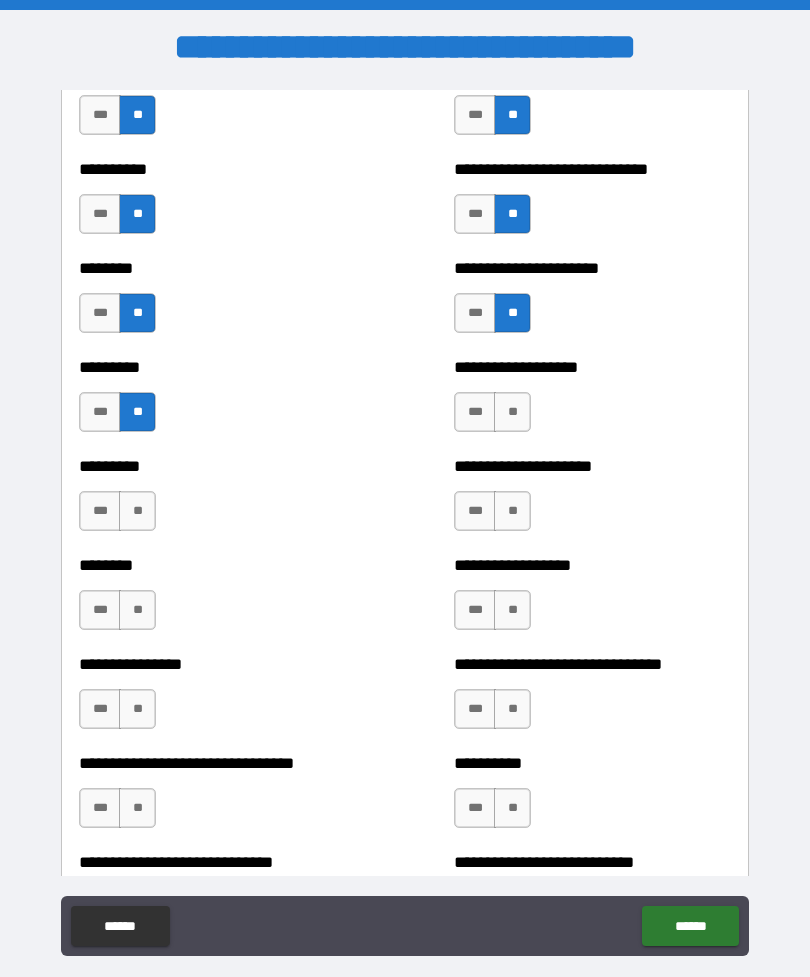 click on "**" at bounding box center [512, 412] 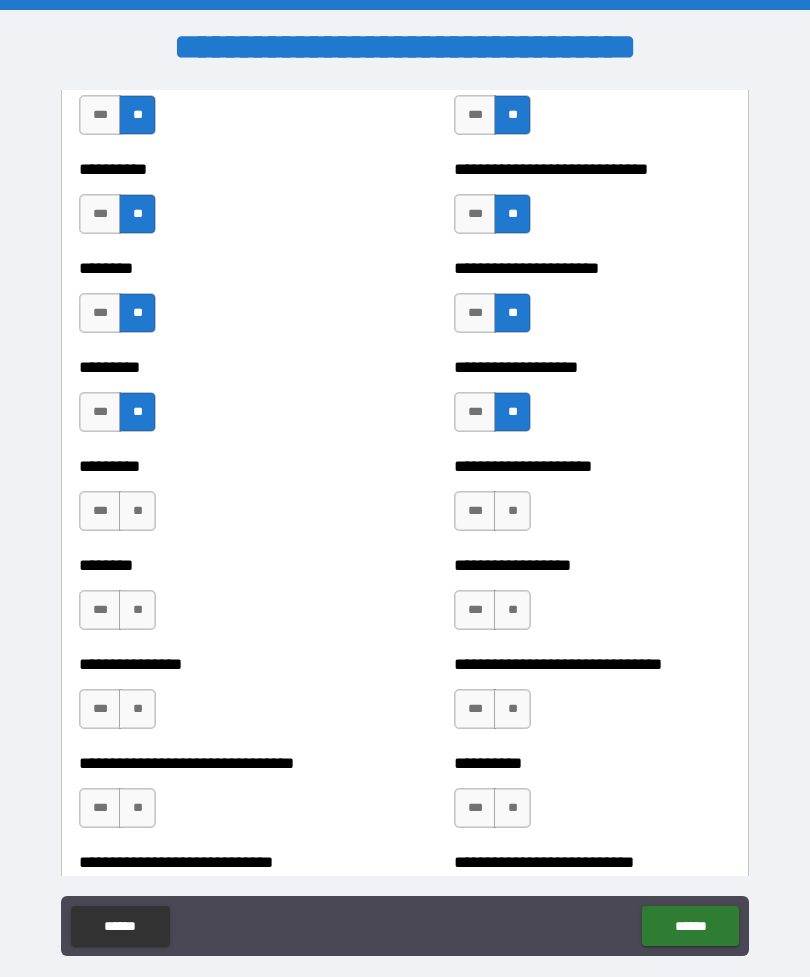 click on "**" at bounding box center (137, 511) 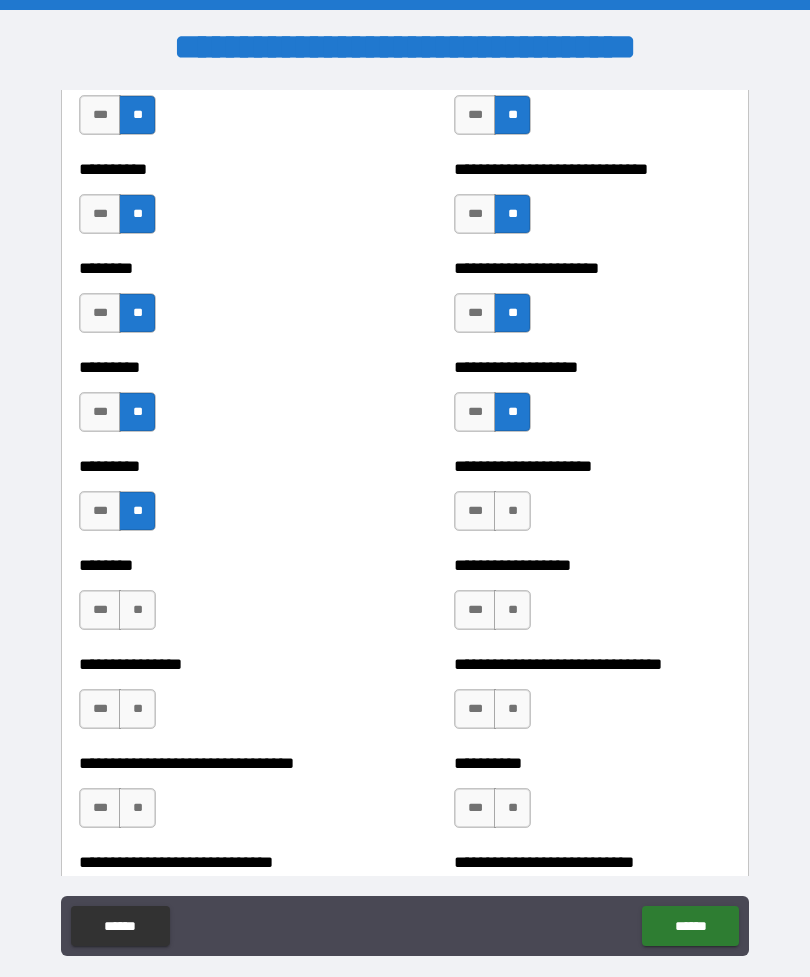 click on "**" at bounding box center (137, 610) 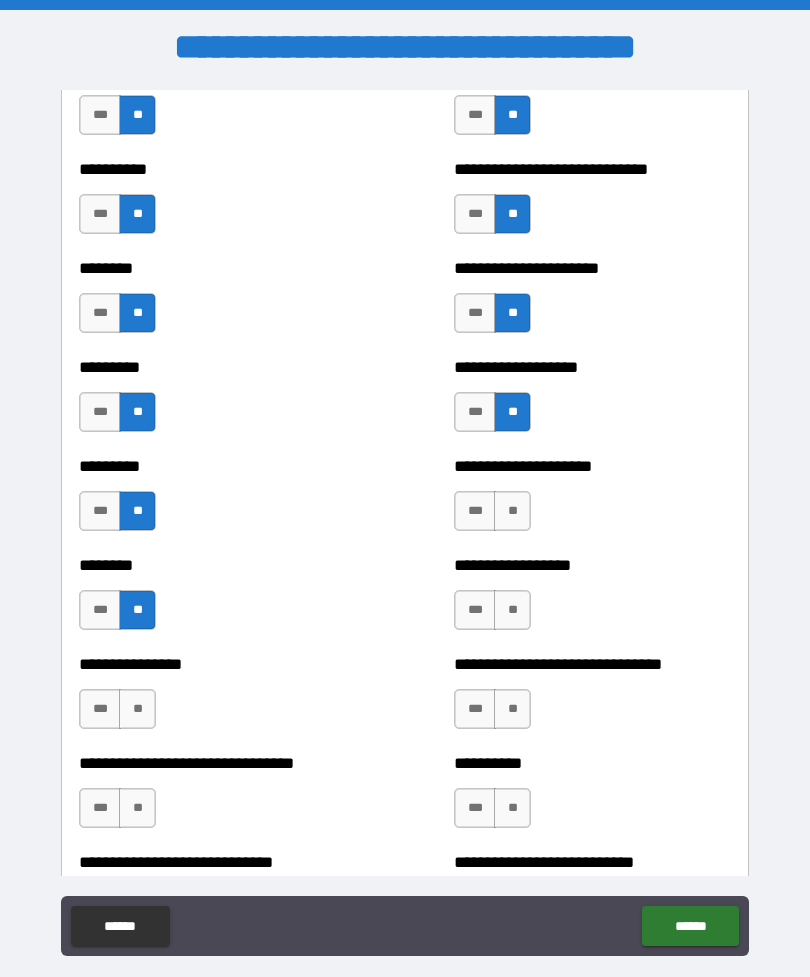 click on "**" at bounding box center [137, 709] 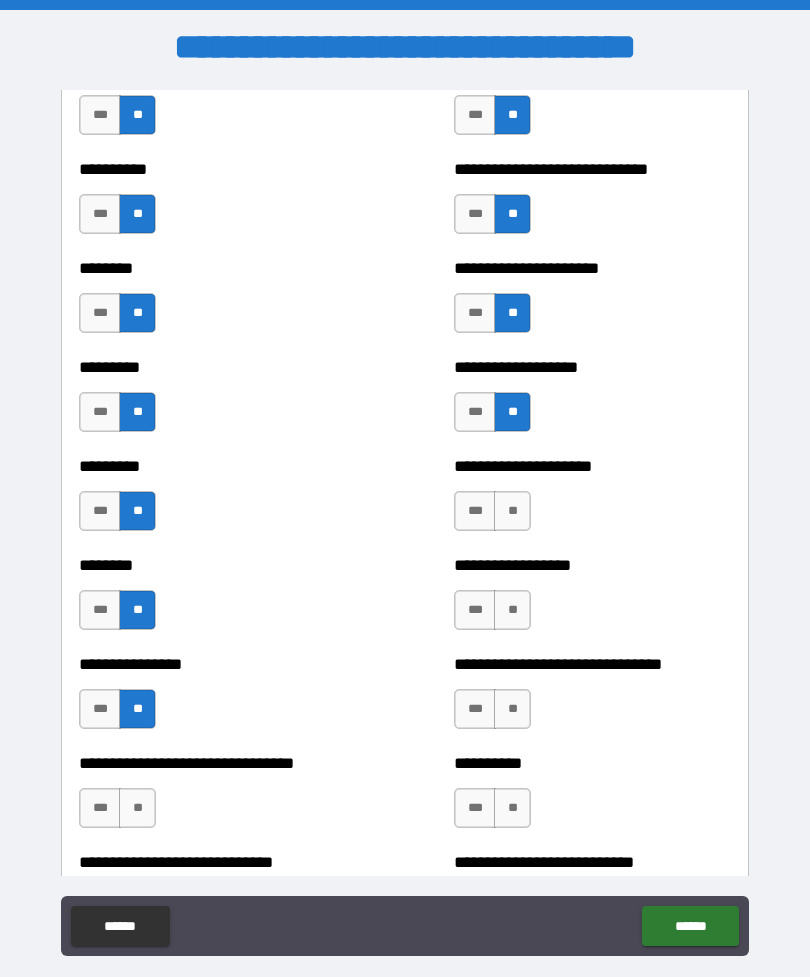 click on "**" at bounding box center [137, 808] 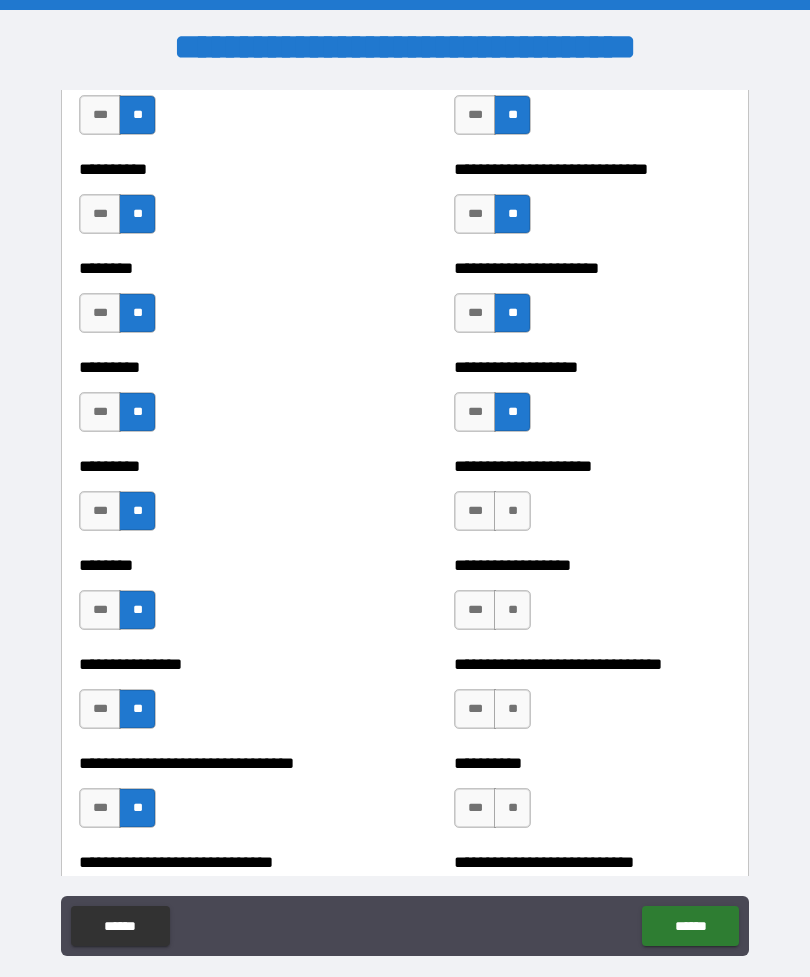 click on "**" at bounding box center (512, 511) 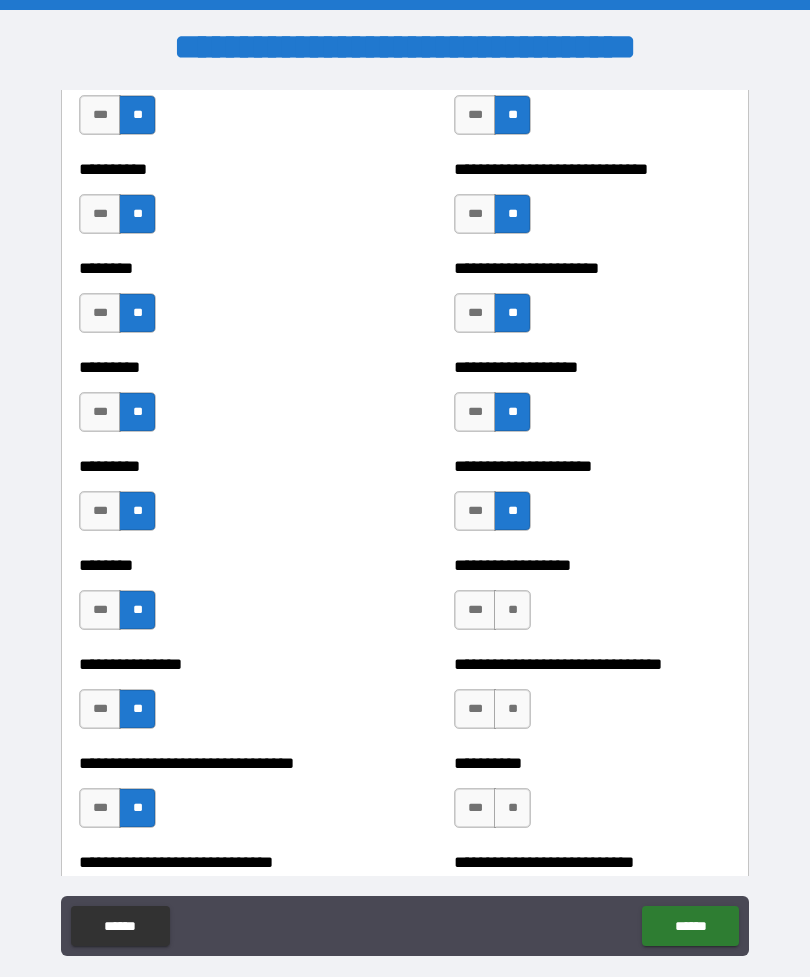 click on "**" at bounding box center [512, 610] 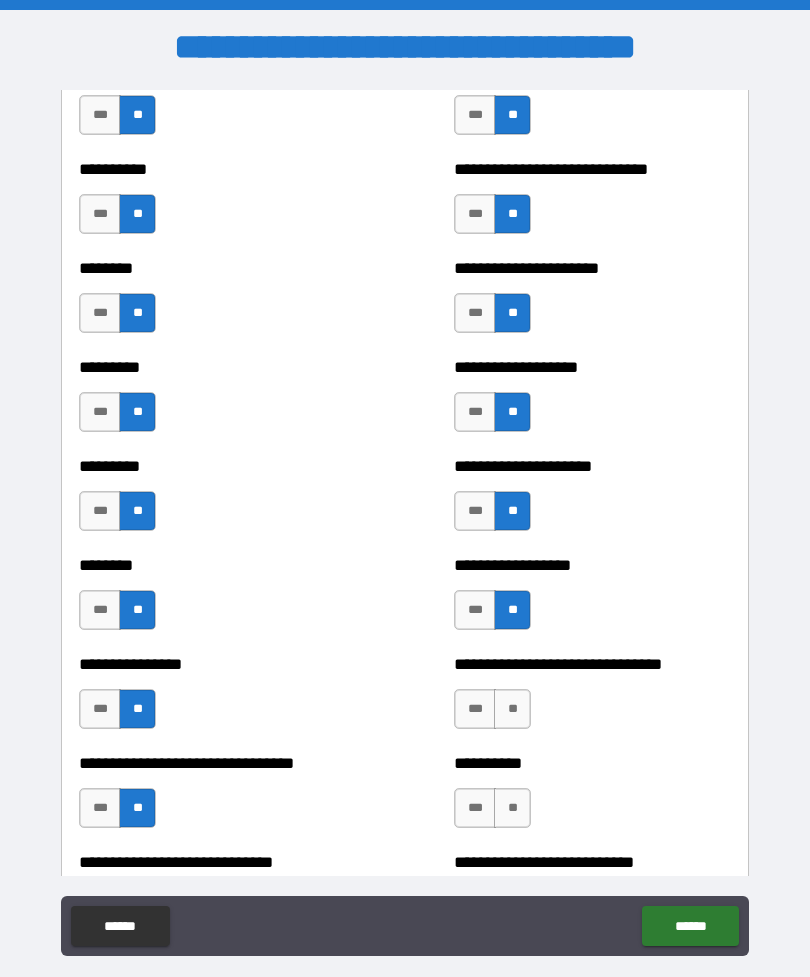 click on "**" at bounding box center (512, 709) 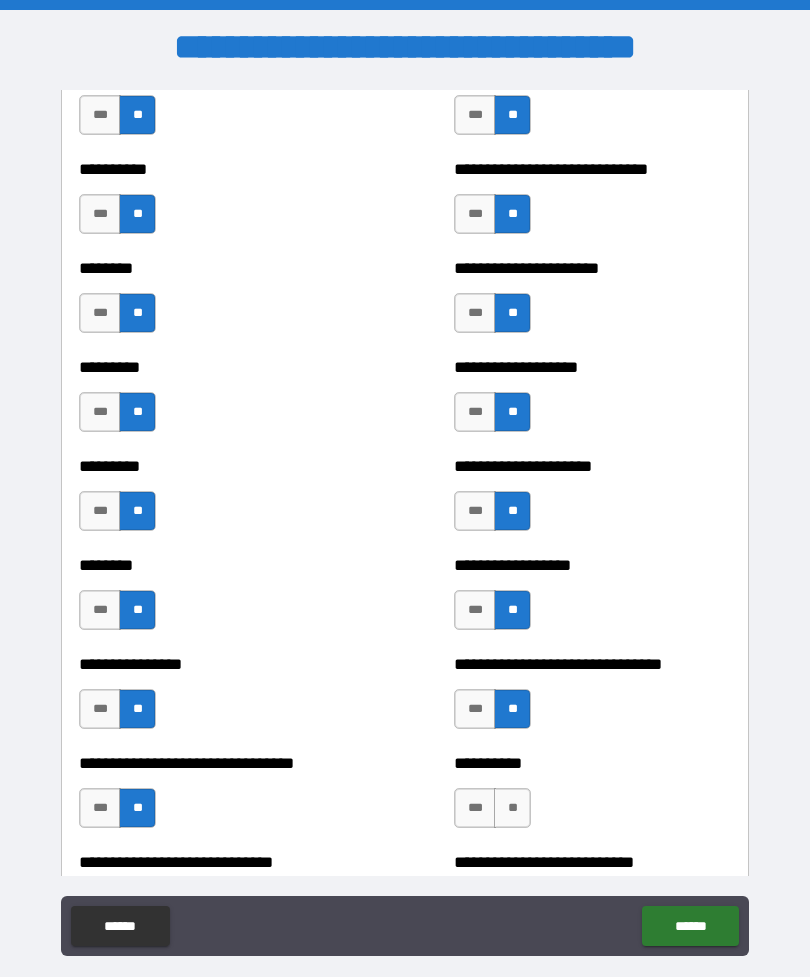 click on "**" at bounding box center [512, 808] 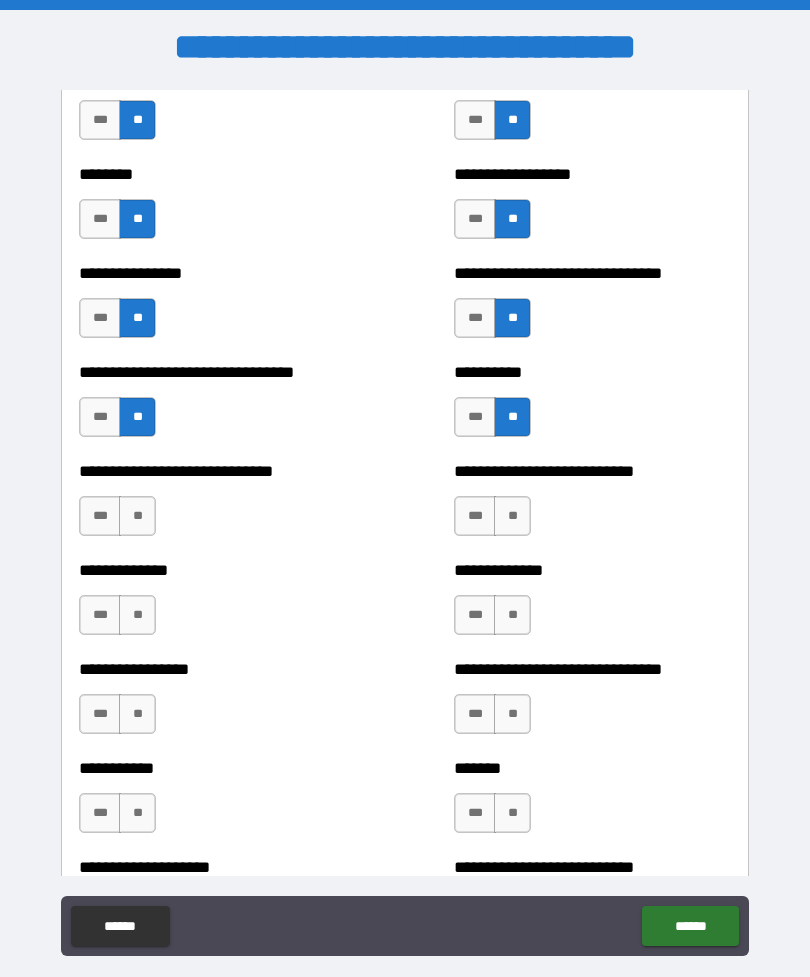 scroll, scrollTop: 7370, scrollLeft: 0, axis: vertical 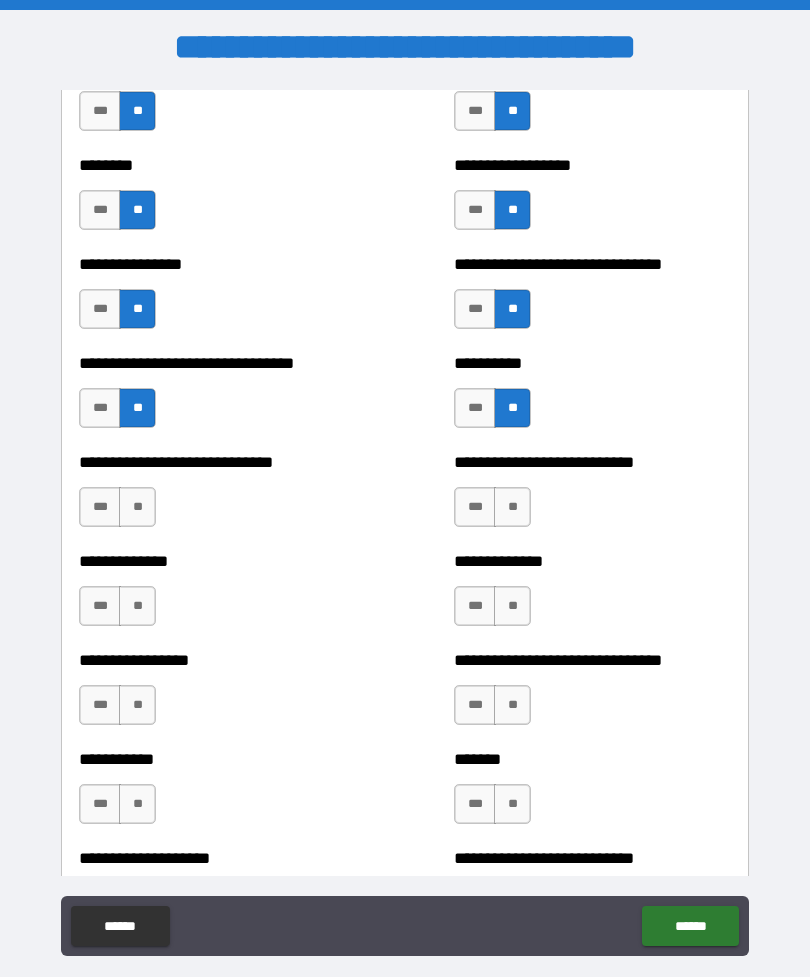 click on "**" at bounding box center [137, 507] 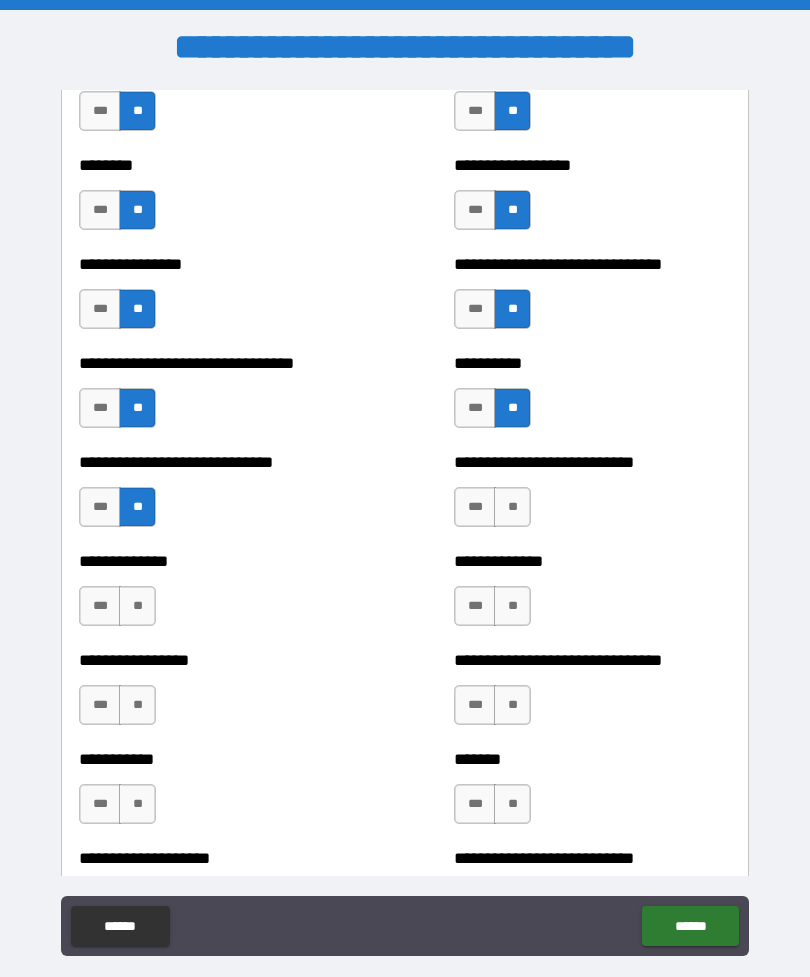 click on "**" at bounding box center [137, 606] 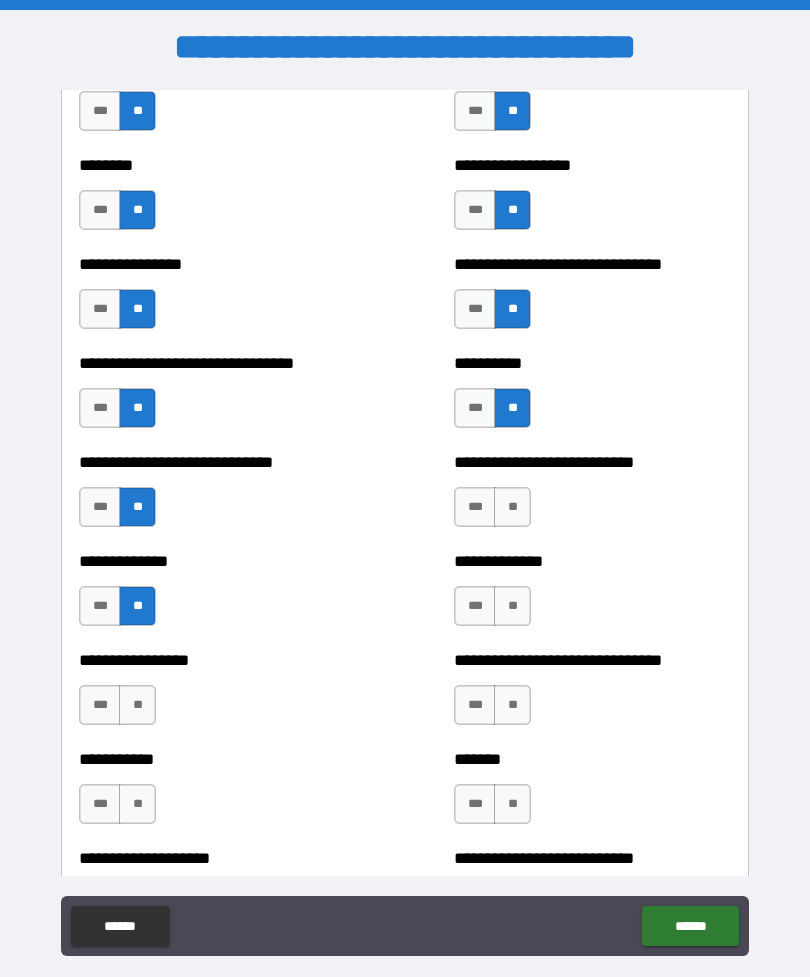 click on "**" at bounding box center [137, 705] 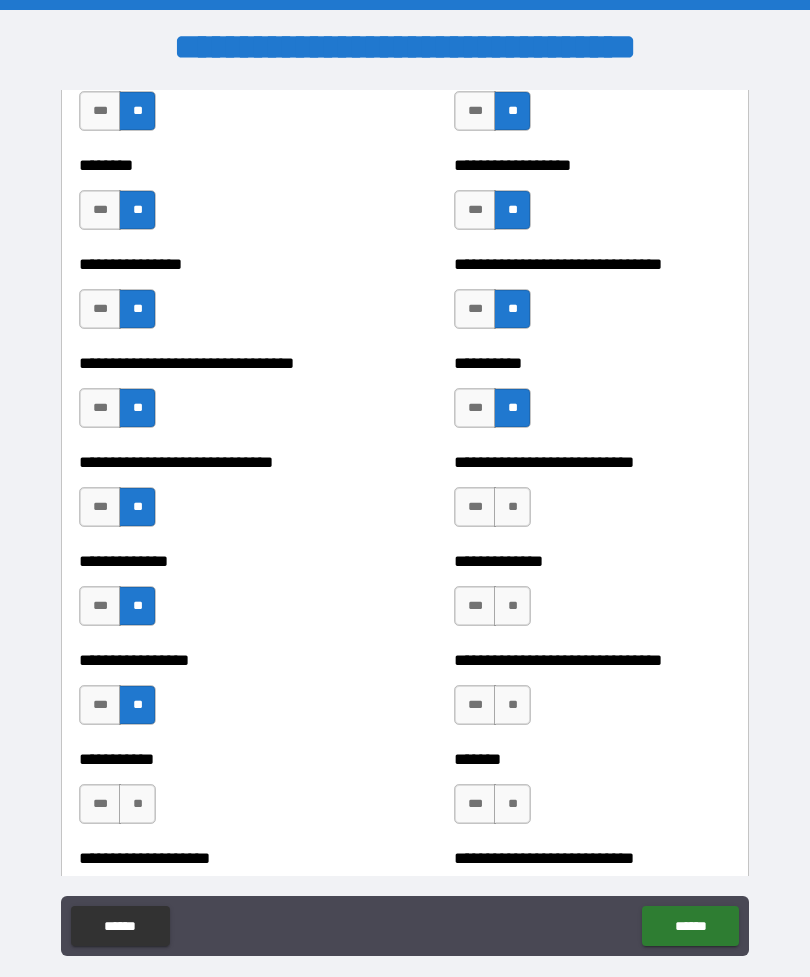 click on "**" at bounding box center [137, 804] 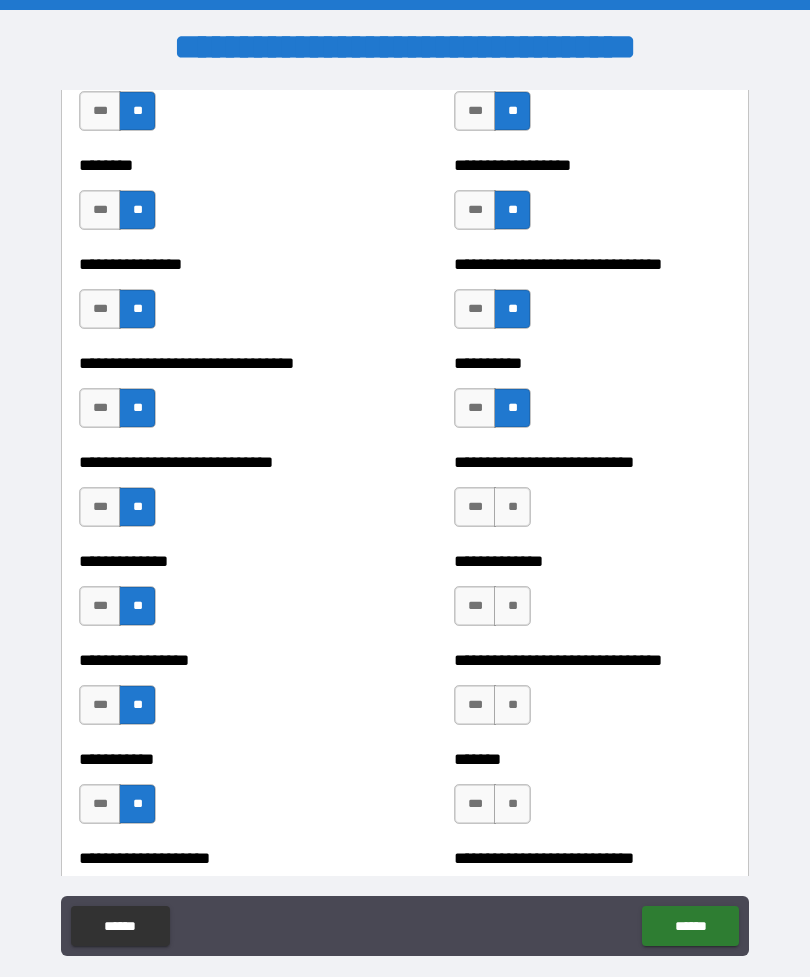 click on "**" at bounding box center (512, 507) 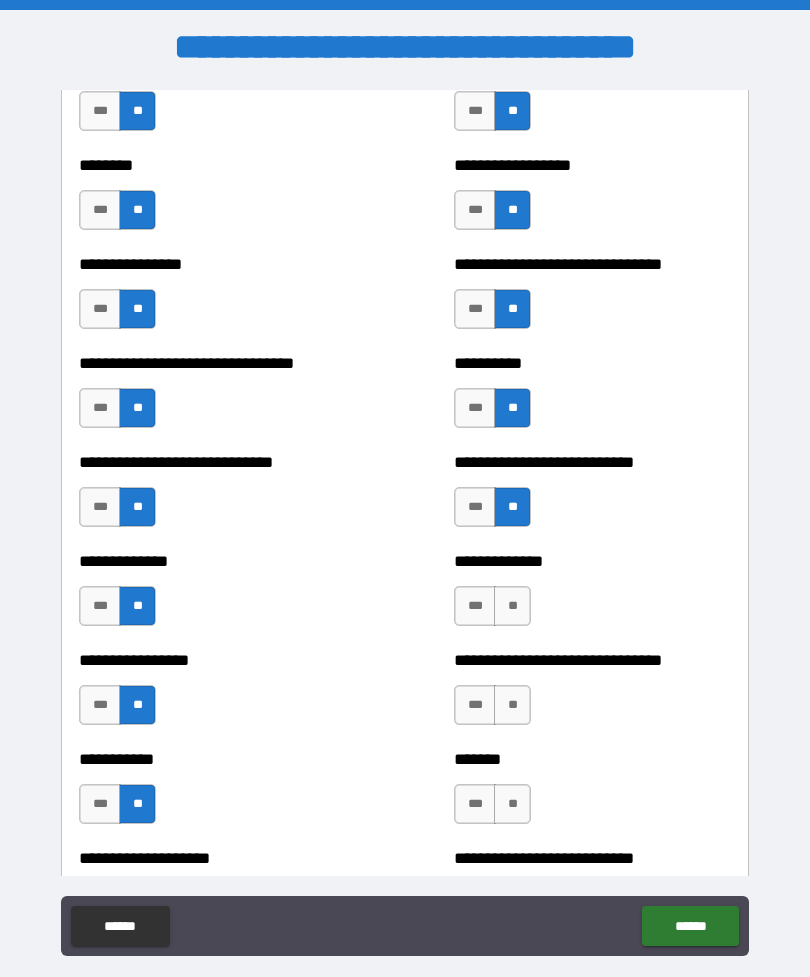 click on "**" at bounding box center (512, 606) 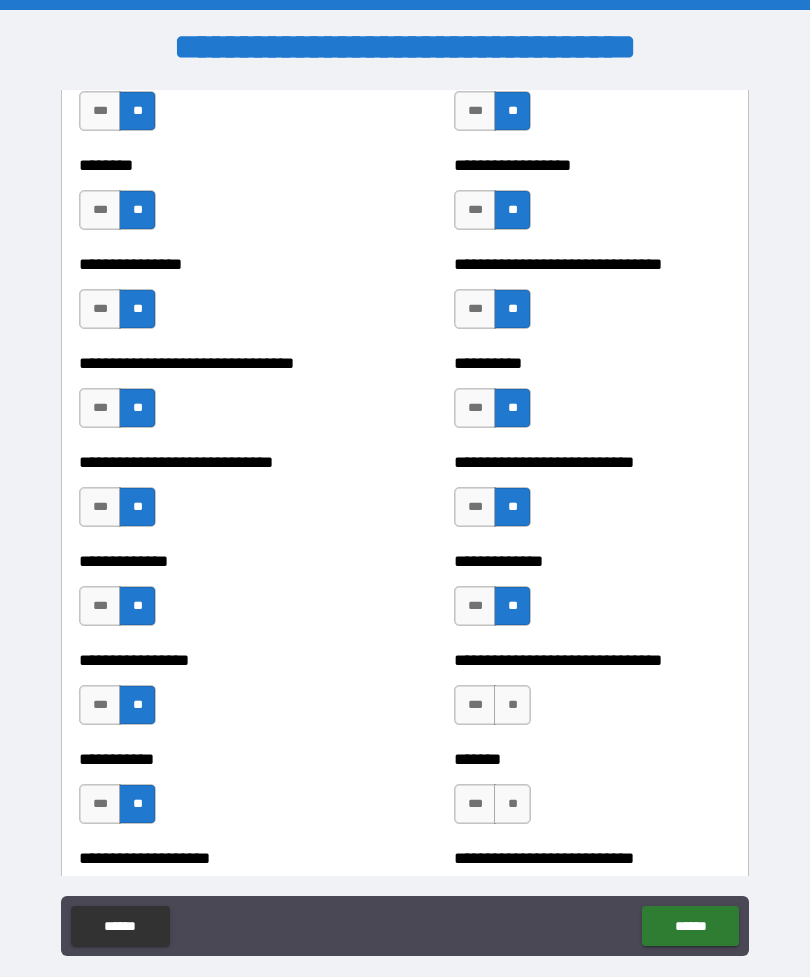 click on "**" at bounding box center [512, 705] 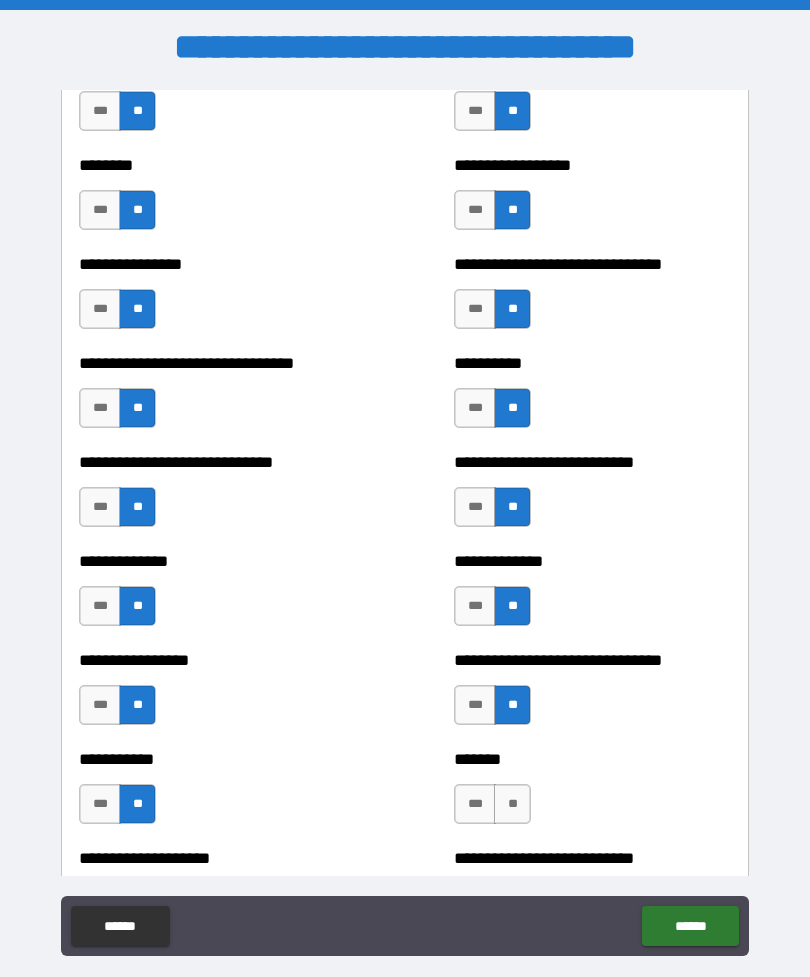 click on "**" at bounding box center (512, 804) 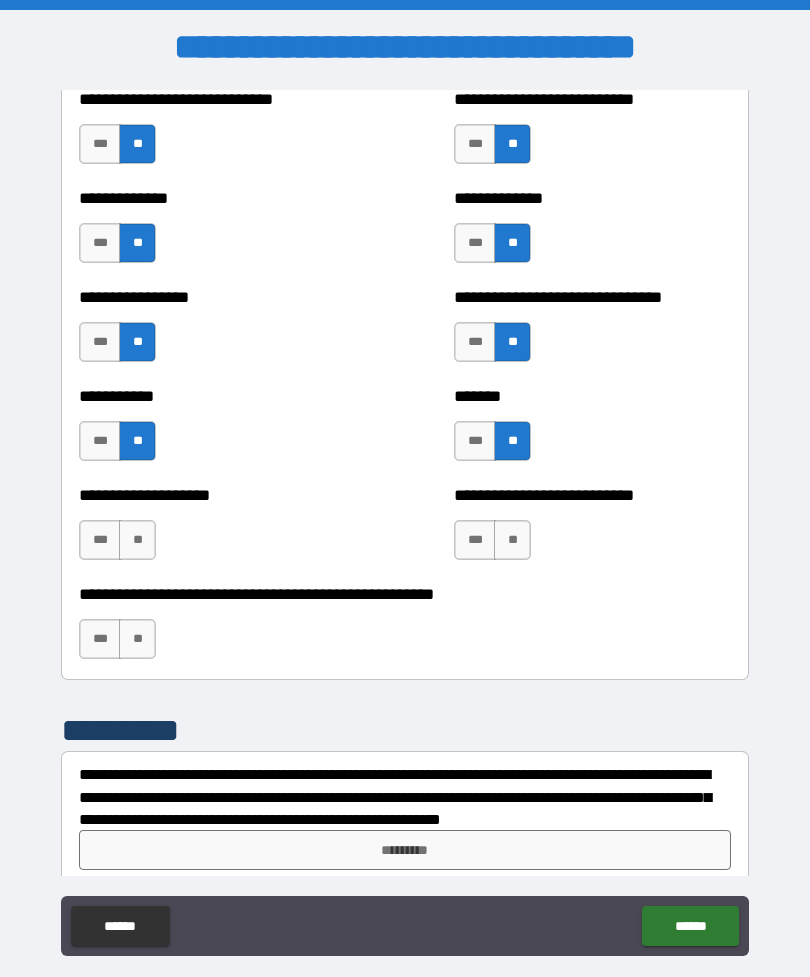 scroll, scrollTop: 7734, scrollLeft: 0, axis: vertical 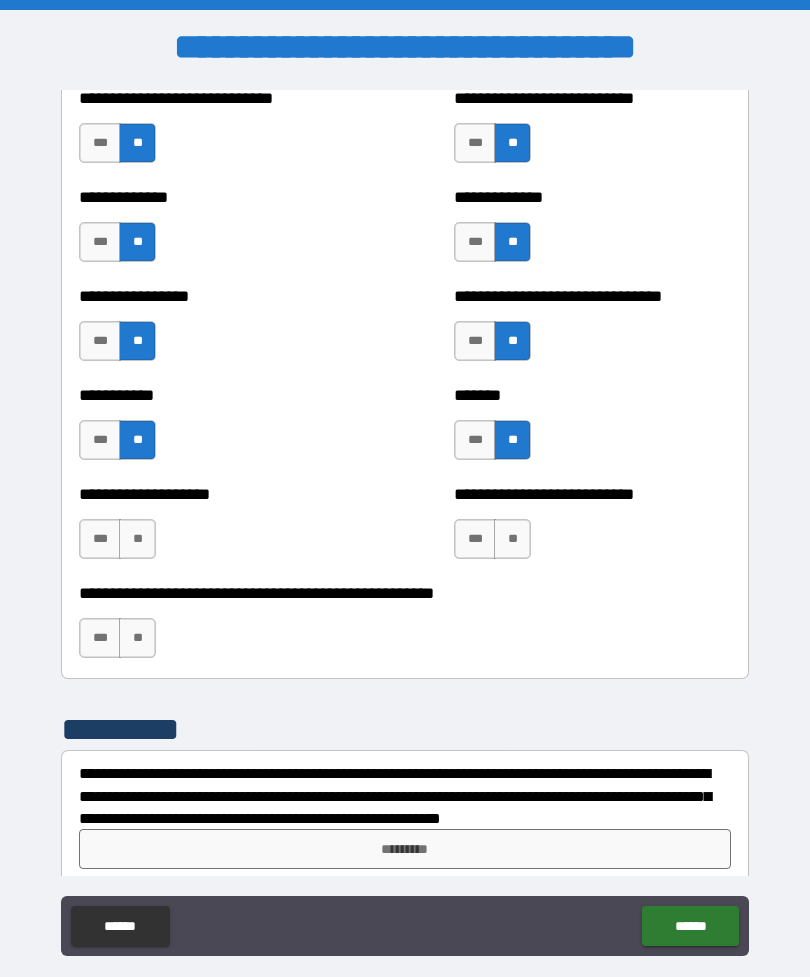 click on "**" at bounding box center [512, 539] 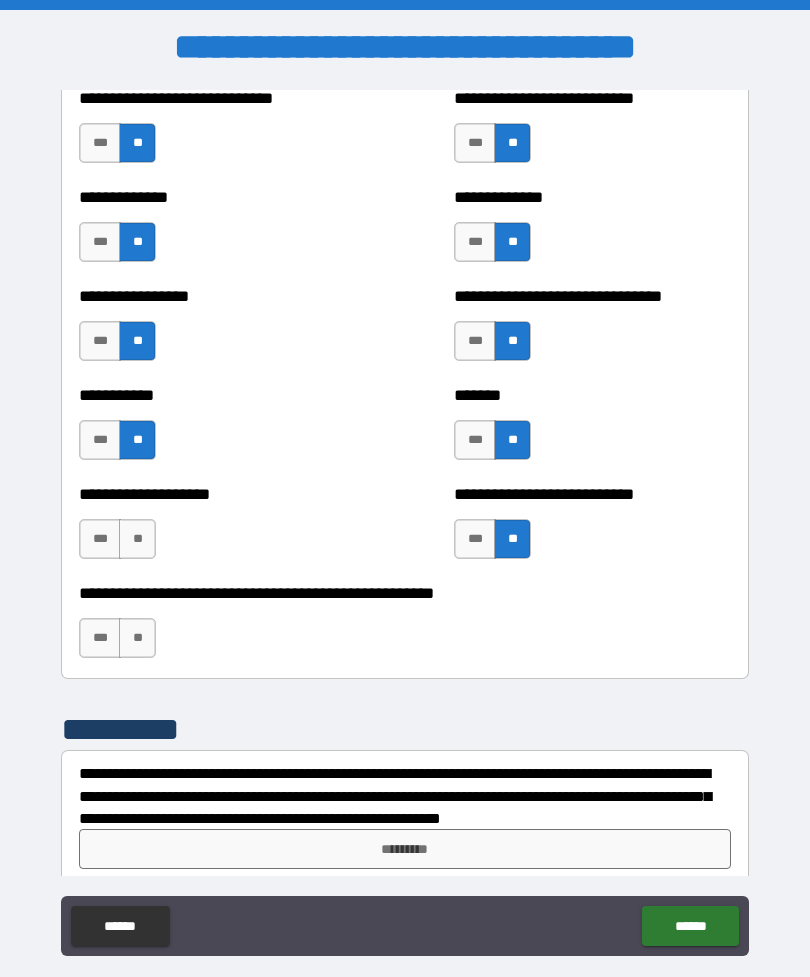 click on "**" at bounding box center (137, 539) 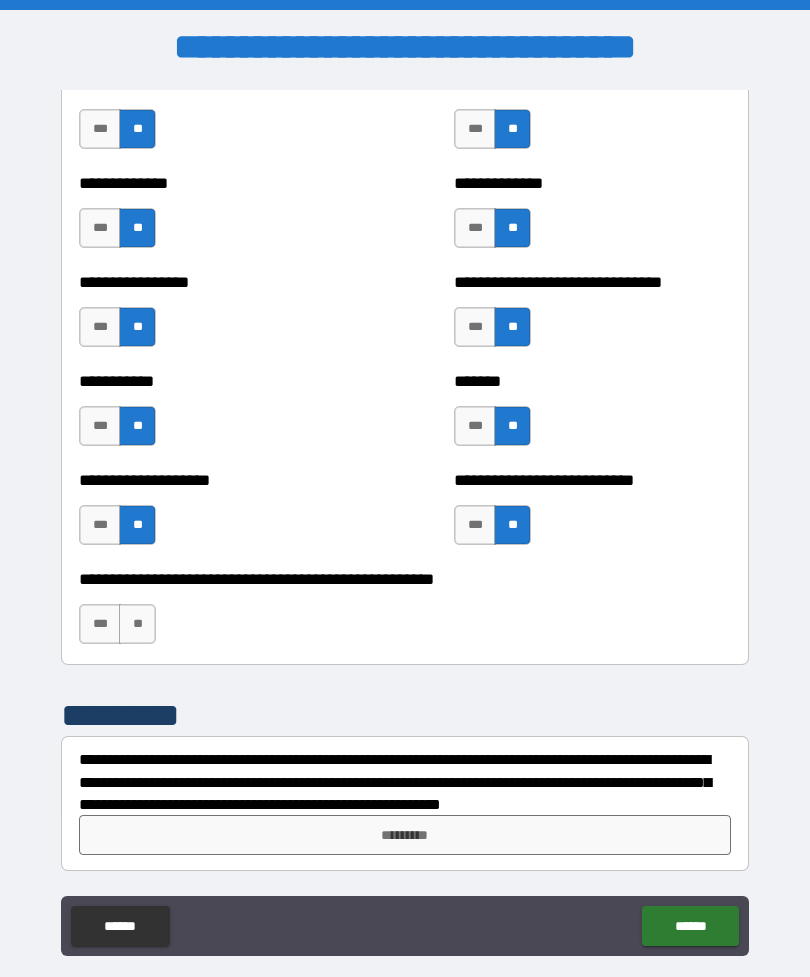 scroll, scrollTop: 7748, scrollLeft: 0, axis: vertical 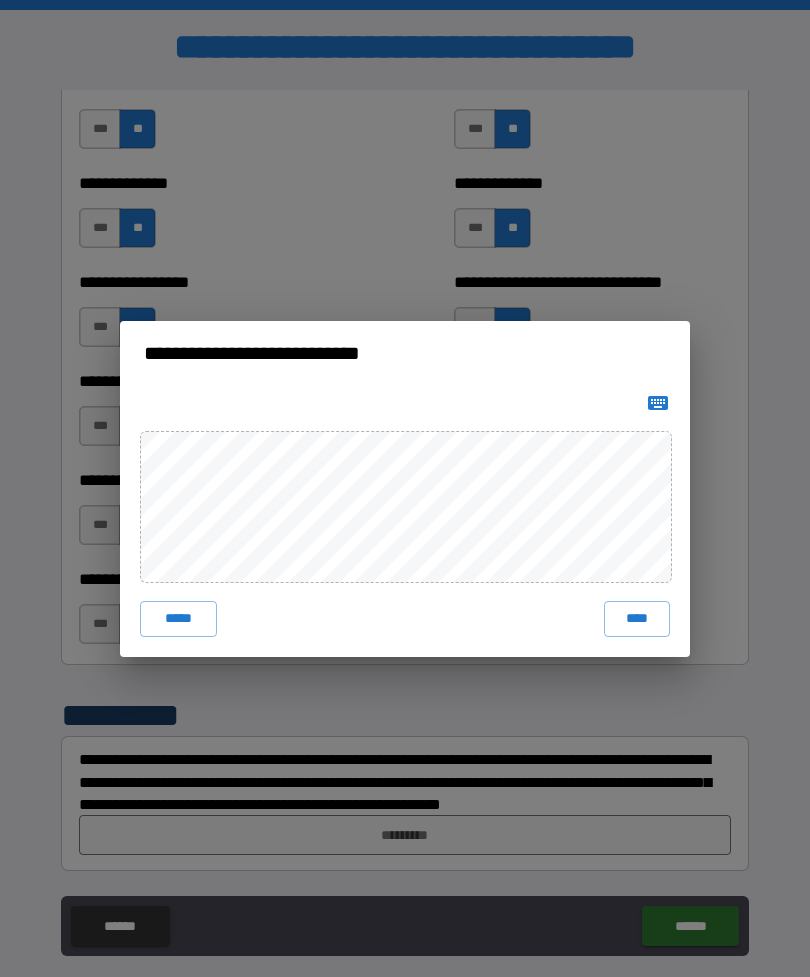 click on "****" at bounding box center (637, 619) 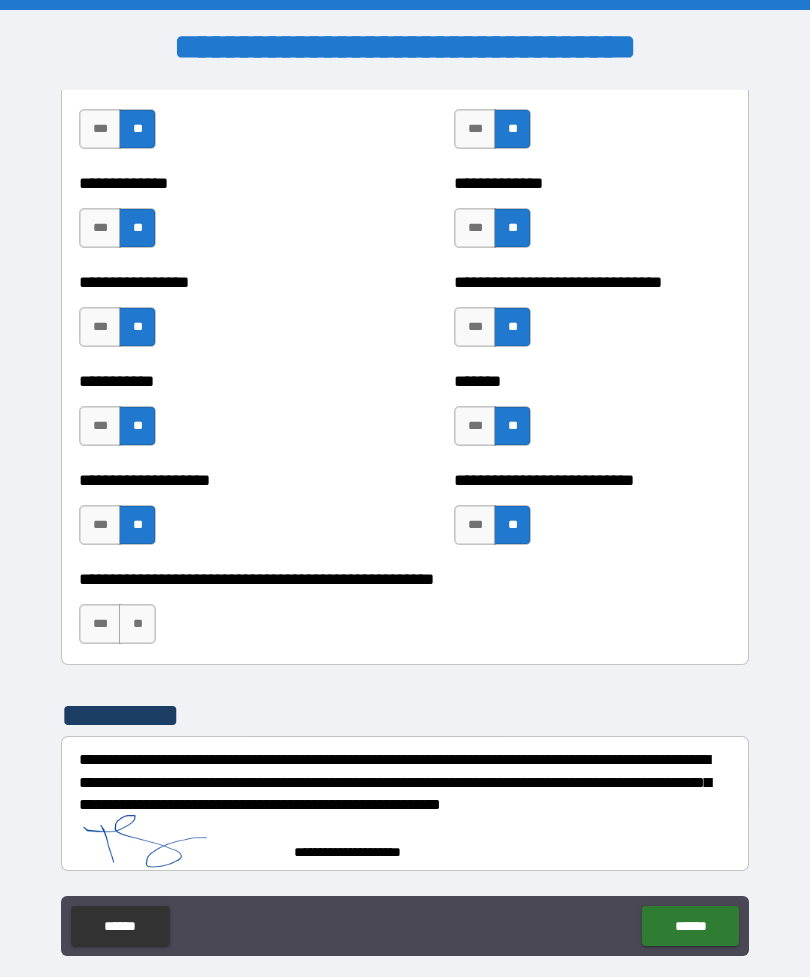 scroll, scrollTop: 7738, scrollLeft: 0, axis: vertical 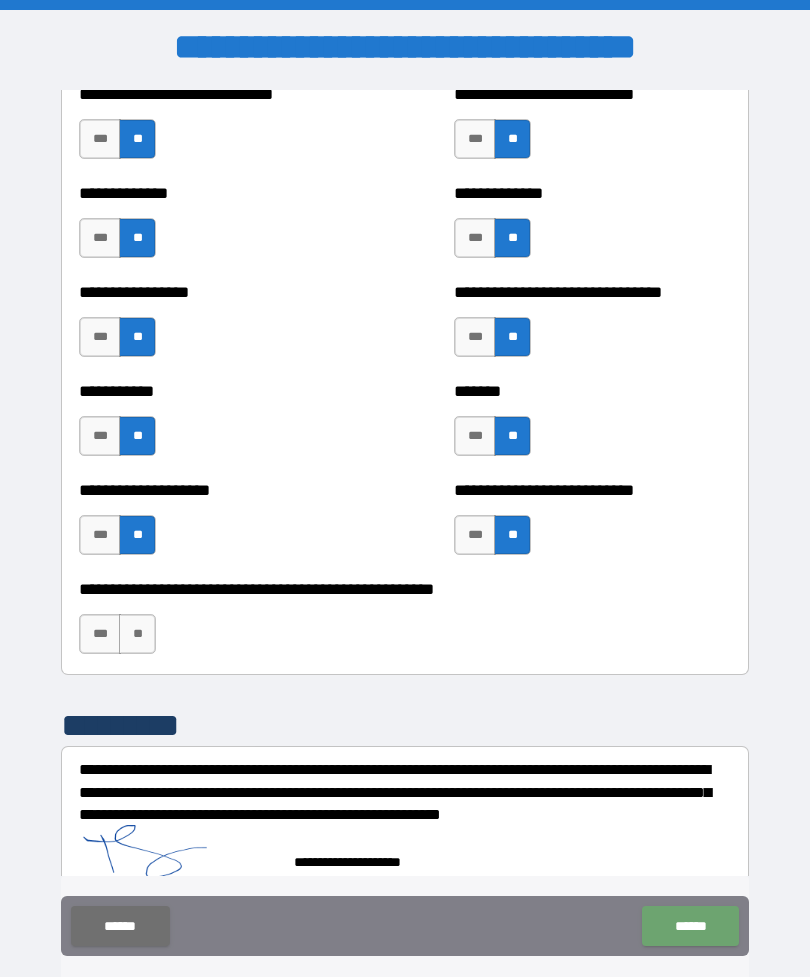 click on "******" at bounding box center (690, 926) 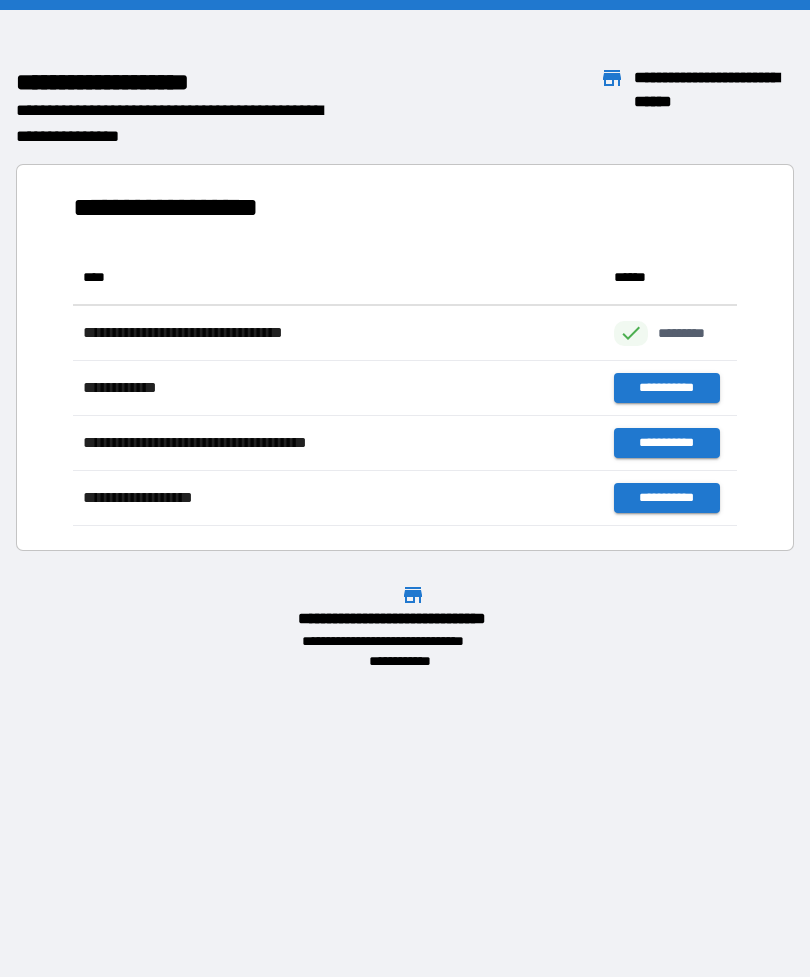 scroll, scrollTop: 1, scrollLeft: 1, axis: both 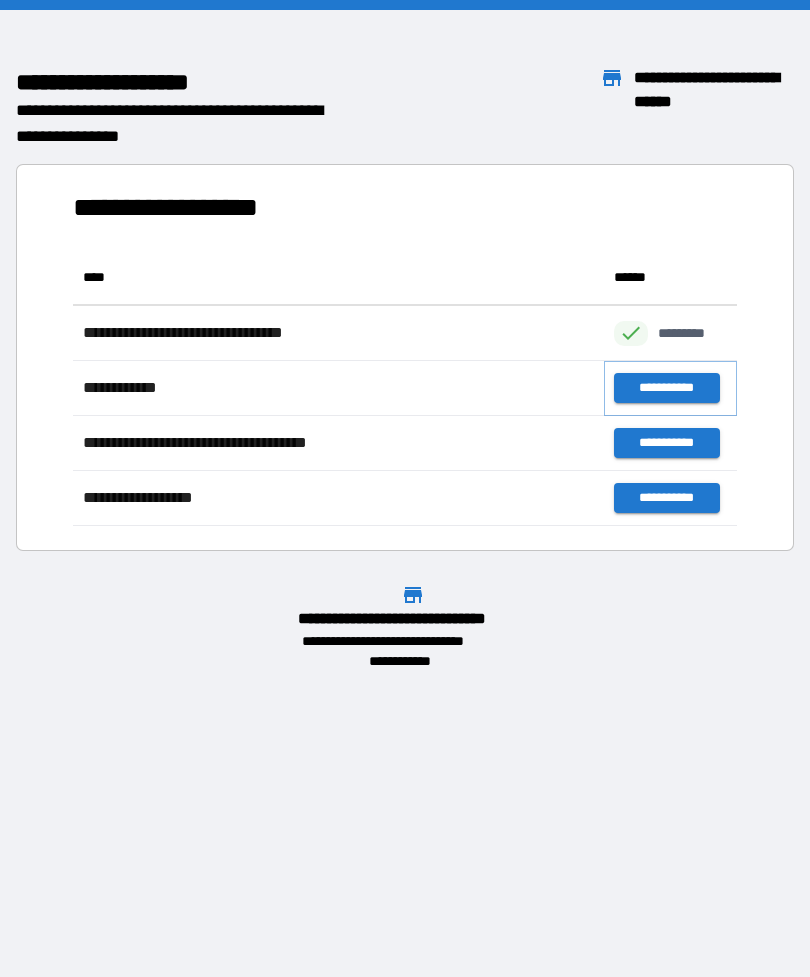 click on "**********" at bounding box center [666, 388] 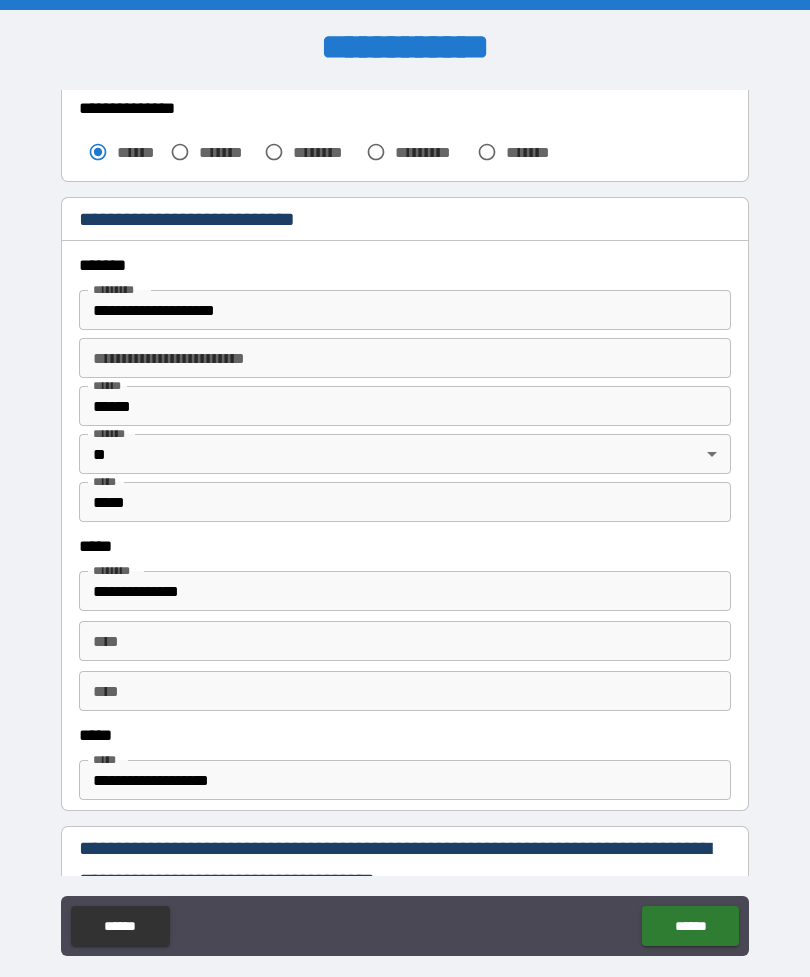 scroll, scrollTop: 622, scrollLeft: 0, axis: vertical 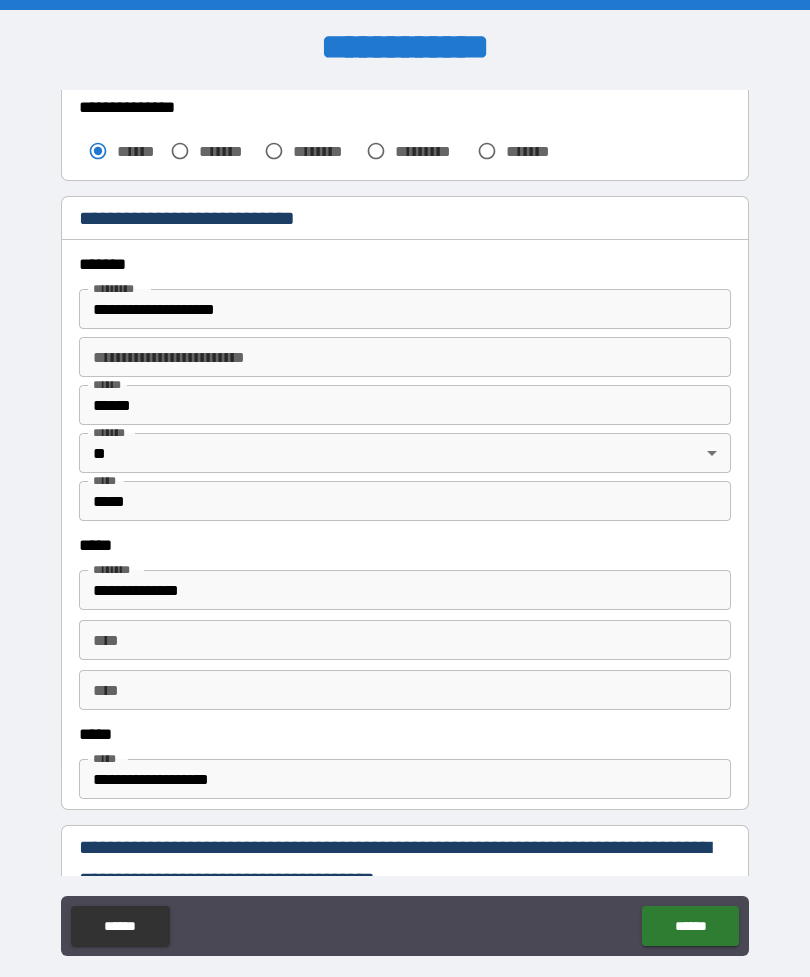 click on "******" at bounding box center (405, 405) 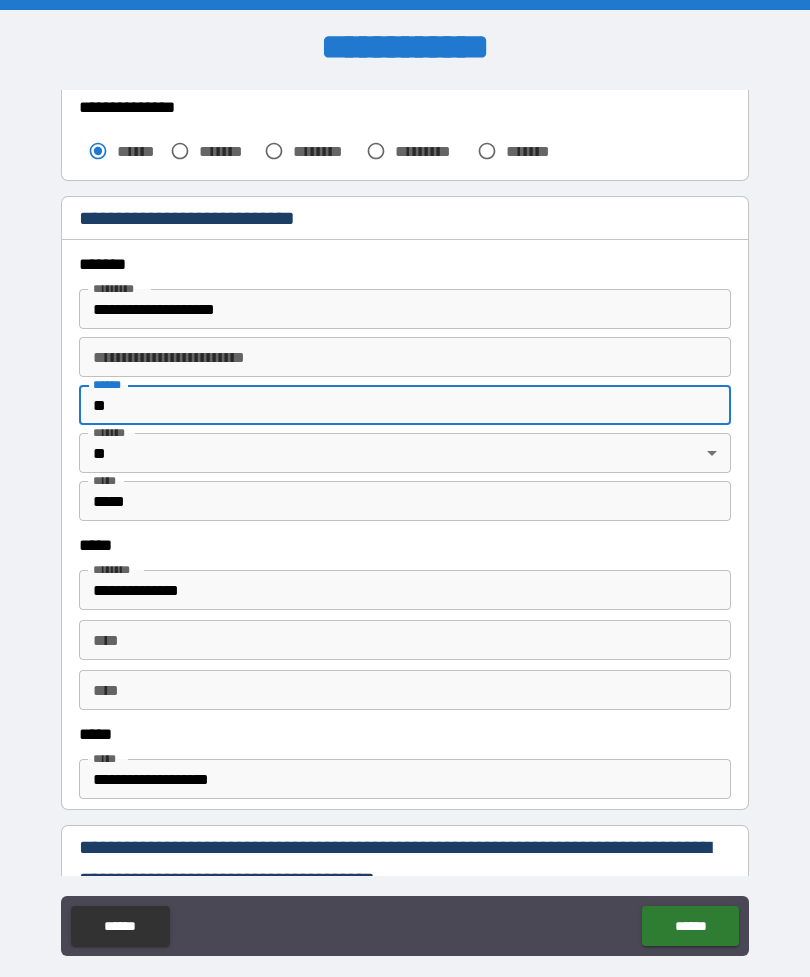 type on "*" 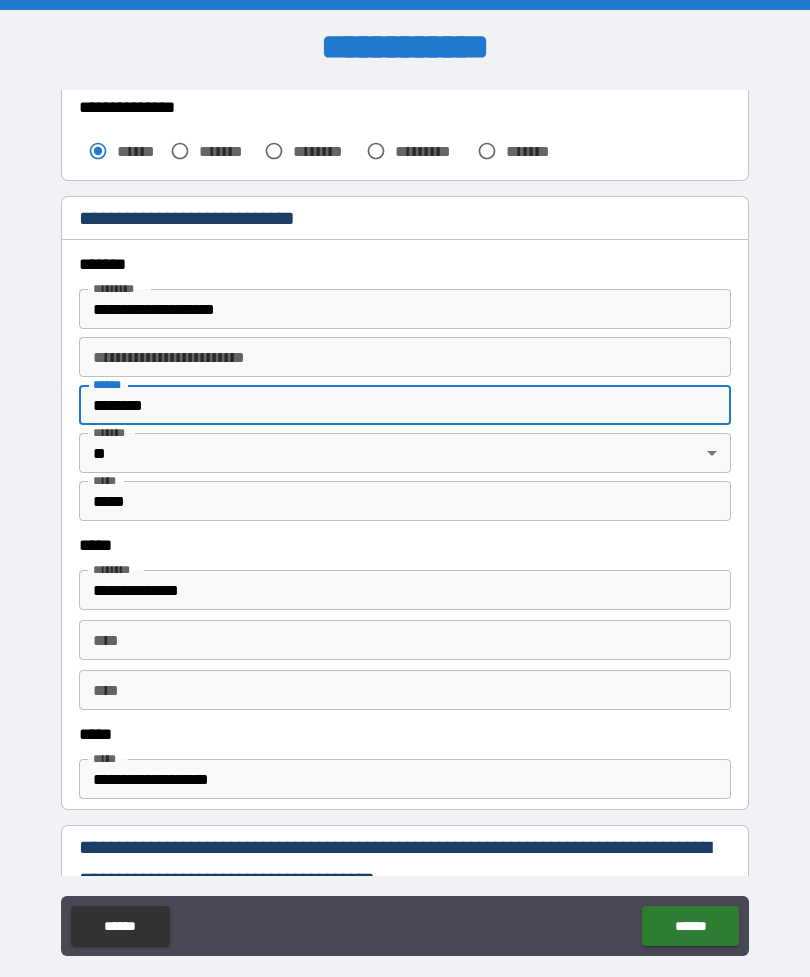 type on "********" 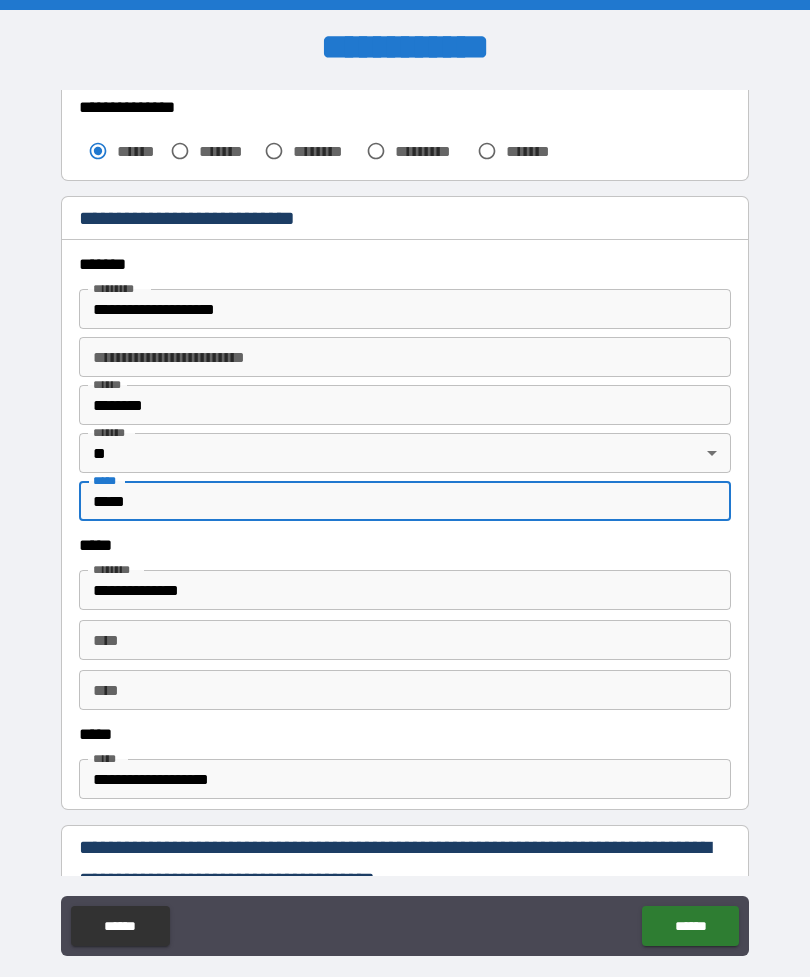 type on "*****" 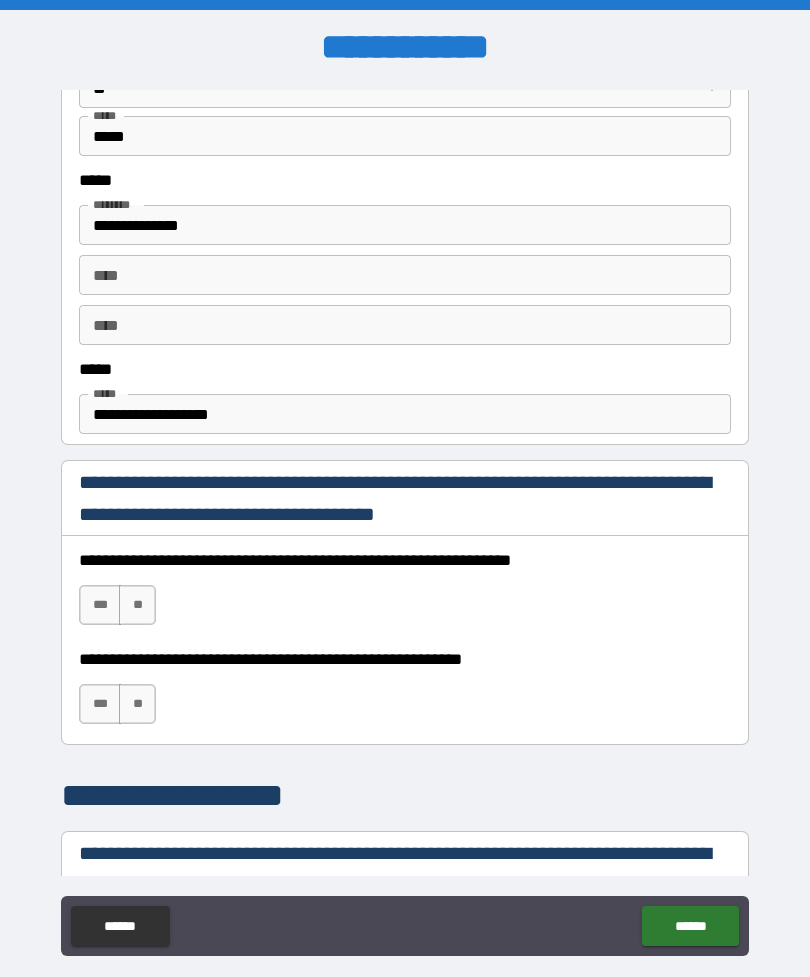scroll, scrollTop: 1064, scrollLeft: 0, axis: vertical 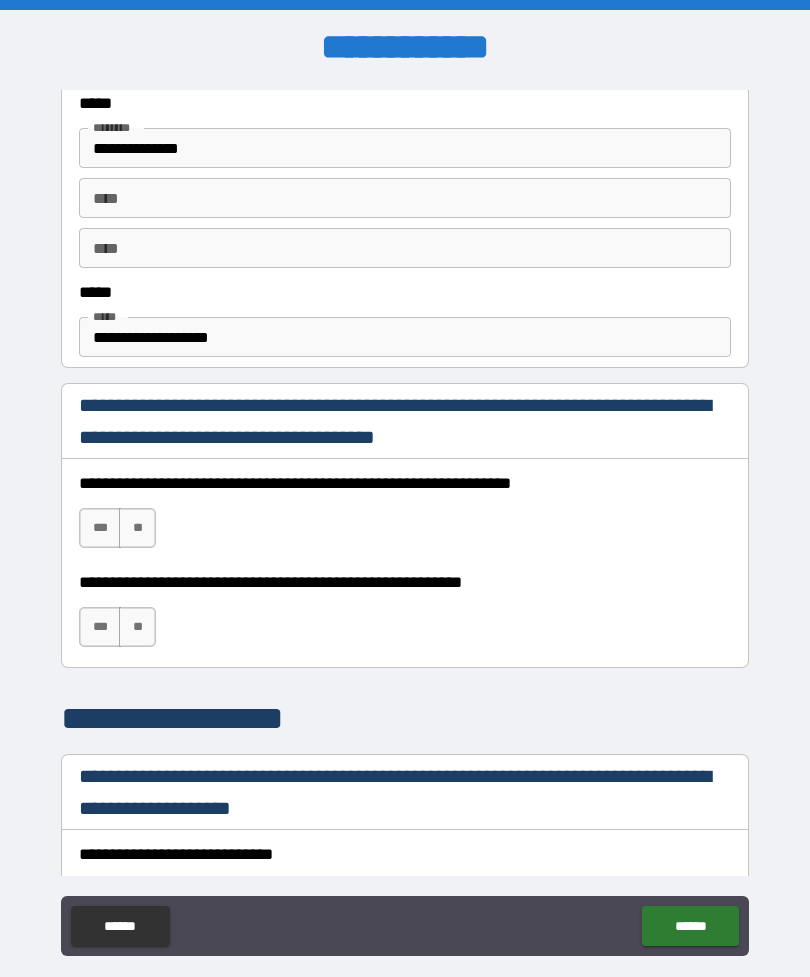 click on "***" at bounding box center (100, 528) 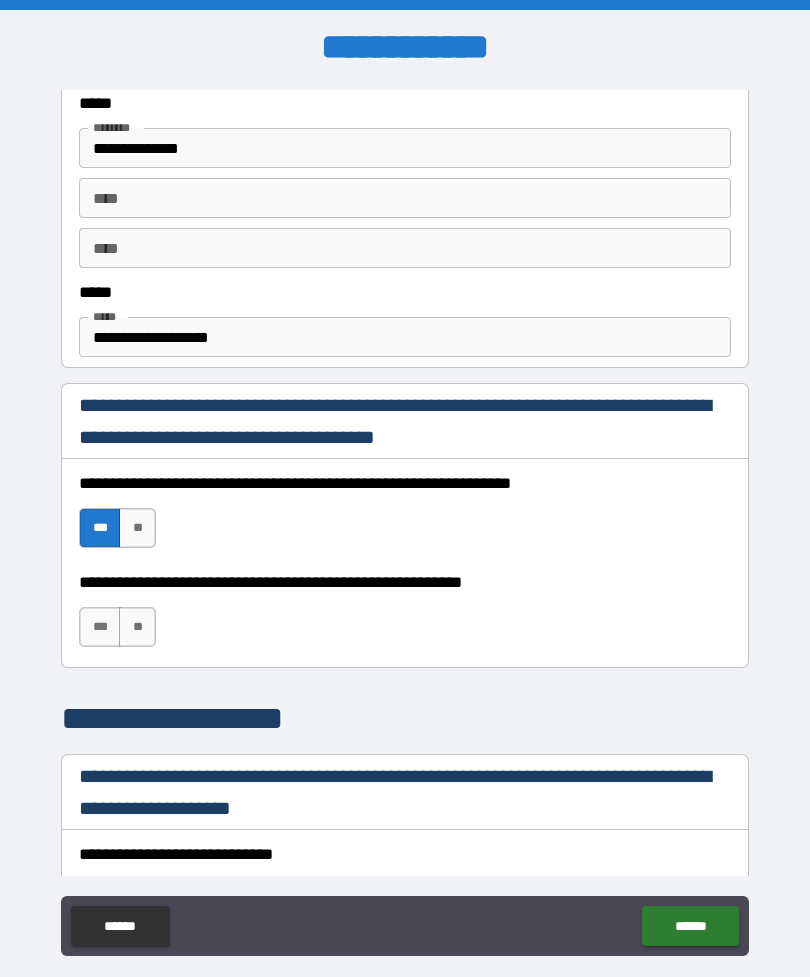 click on "**" at bounding box center (137, 627) 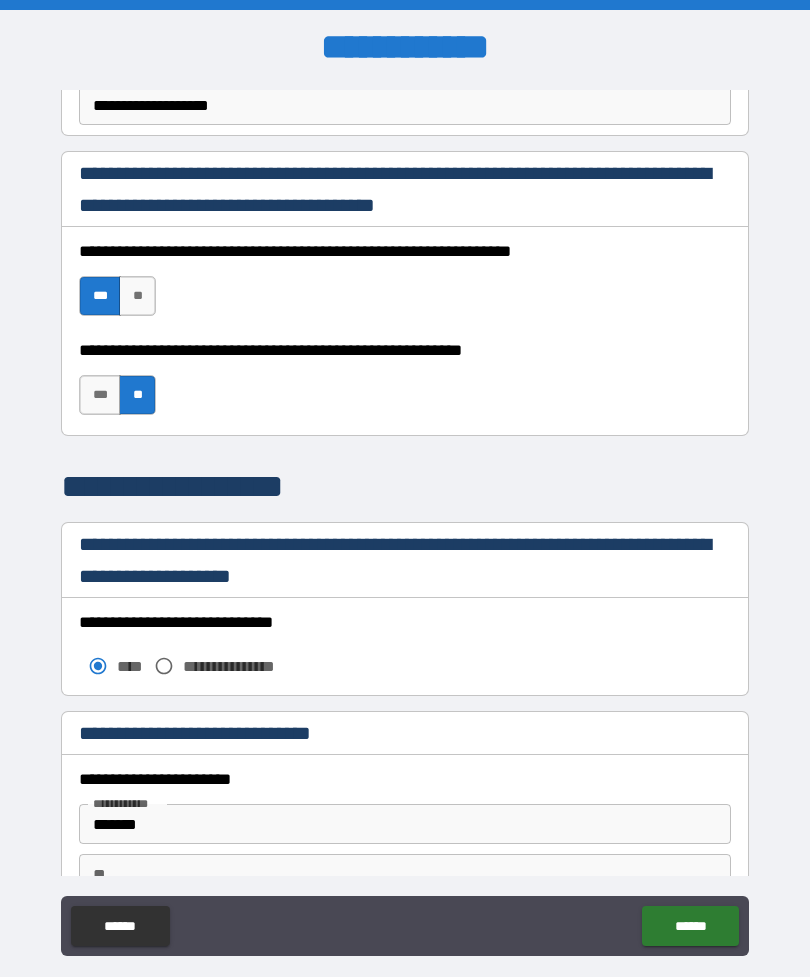 scroll, scrollTop: 1392, scrollLeft: 0, axis: vertical 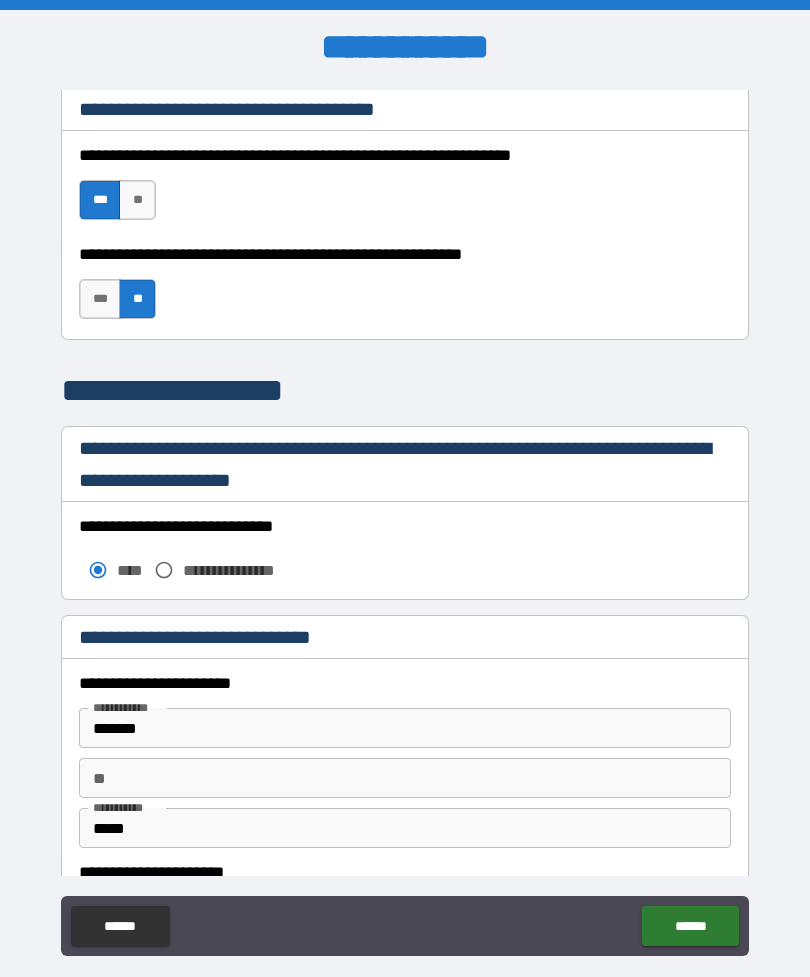 click on "***" at bounding box center [100, 299] 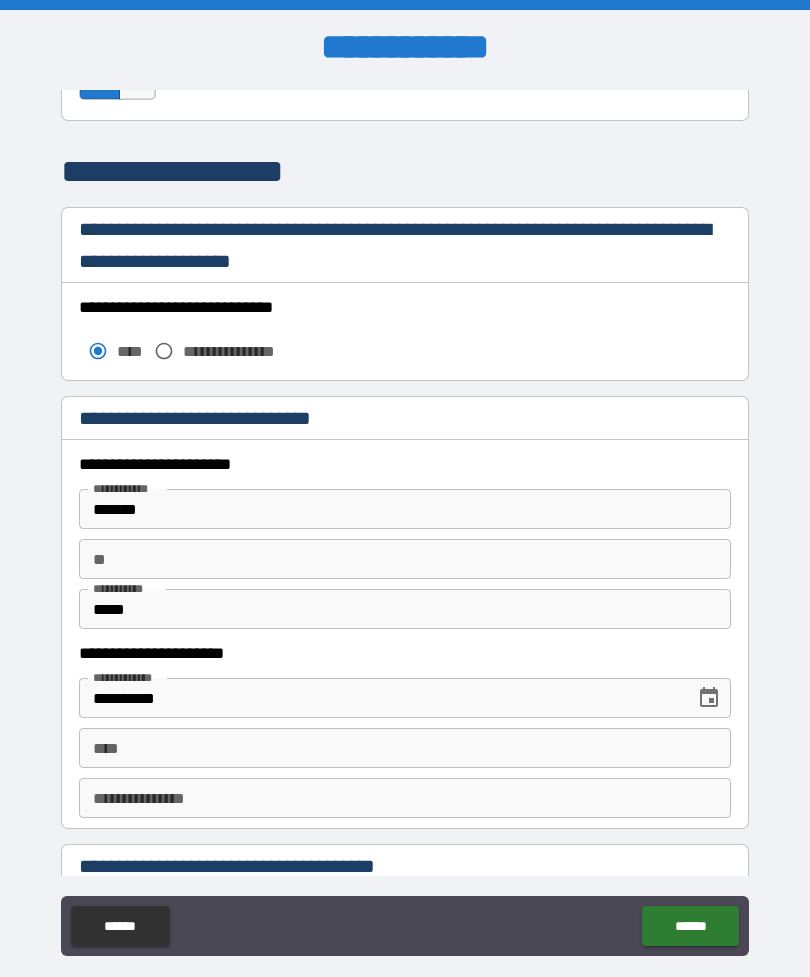 scroll, scrollTop: 1612, scrollLeft: 0, axis: vertical 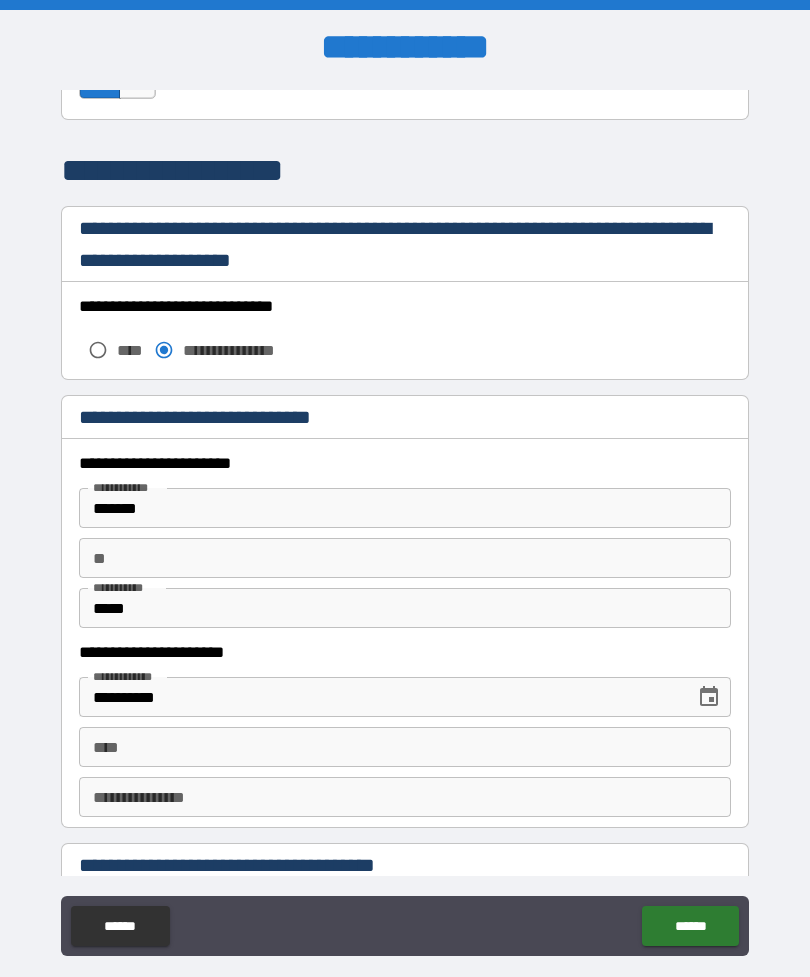 click on "*******" at bounding box center [405, 508] 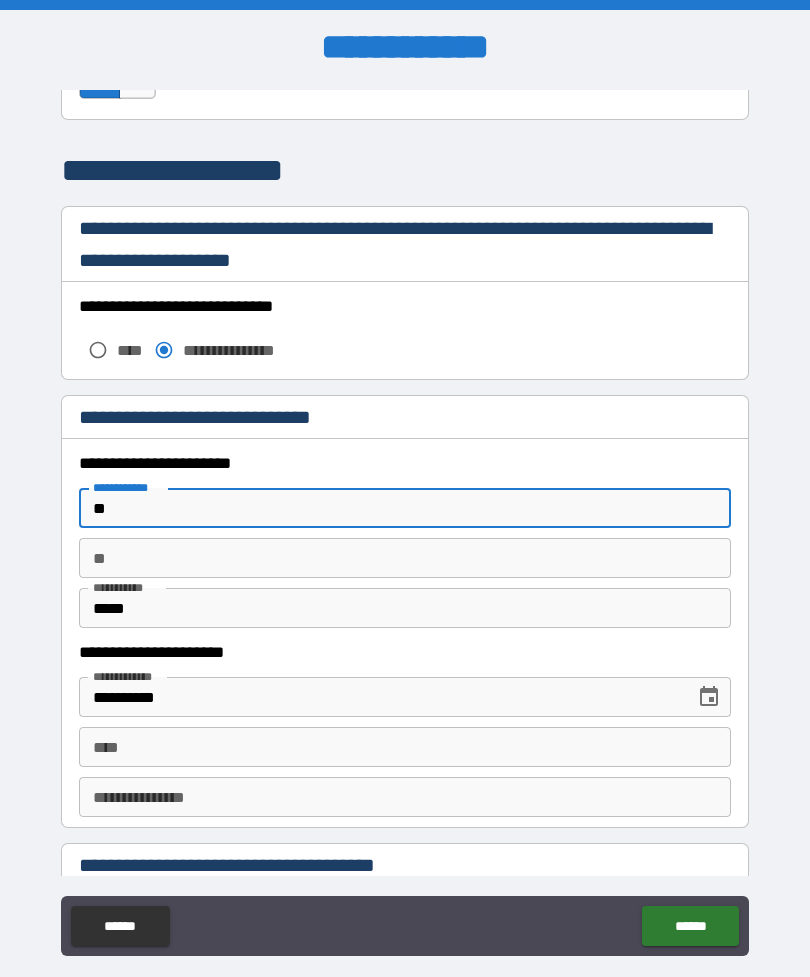 type on "*" 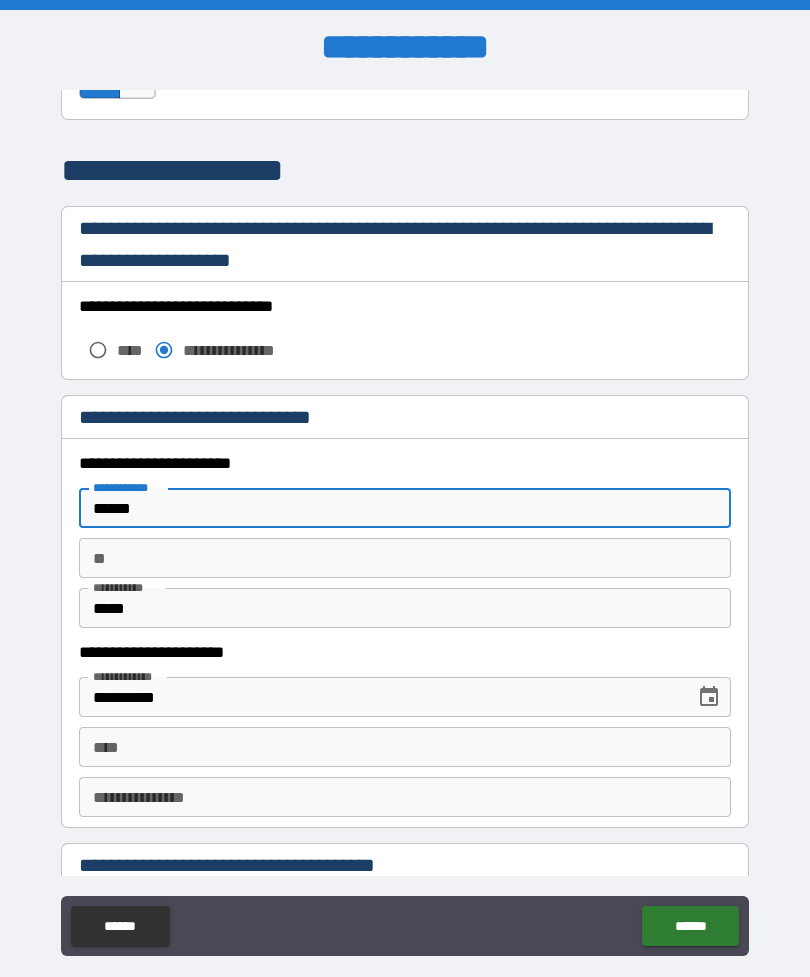type on "******" 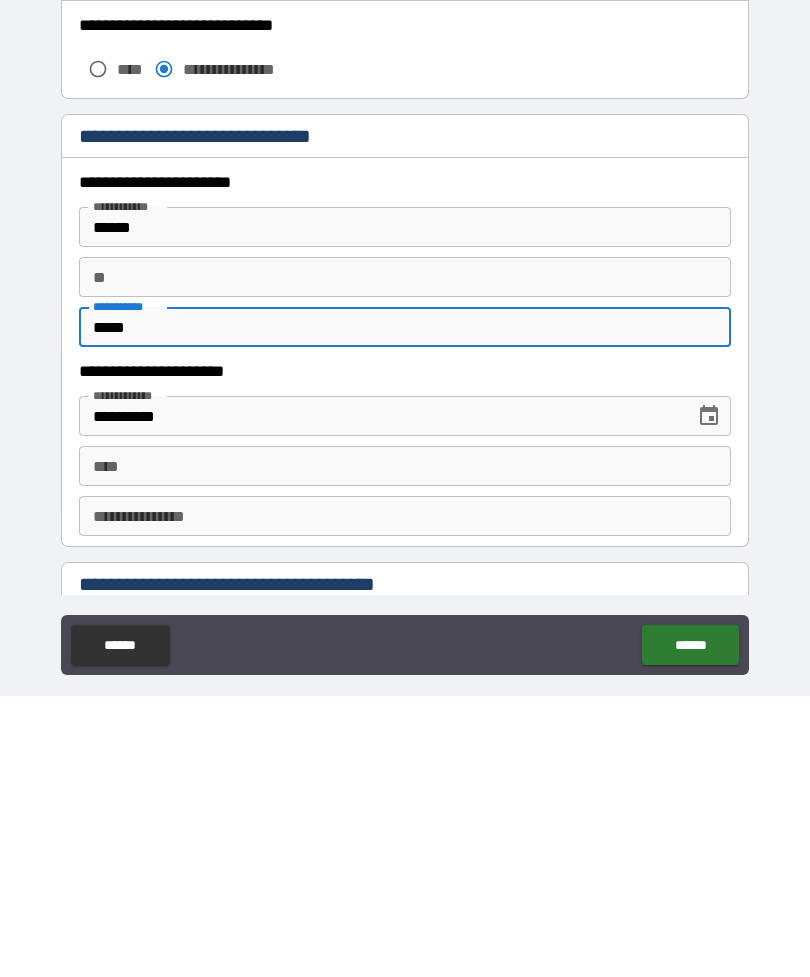 type on "*****" 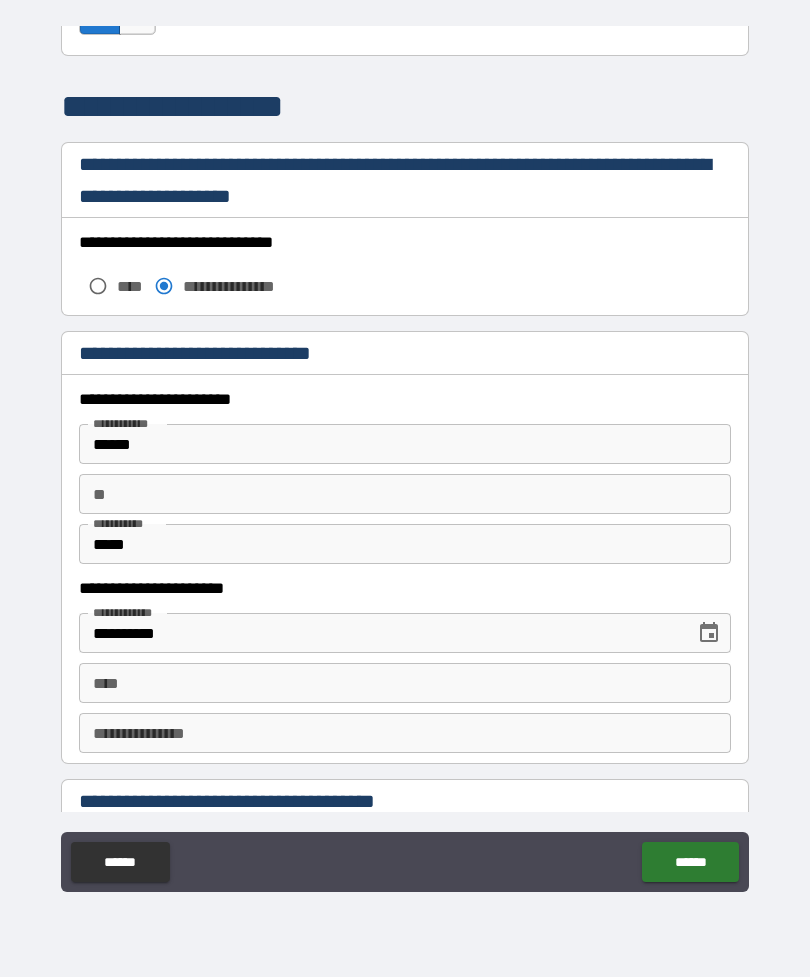 click on "**********" at bounding box center [380, 633] 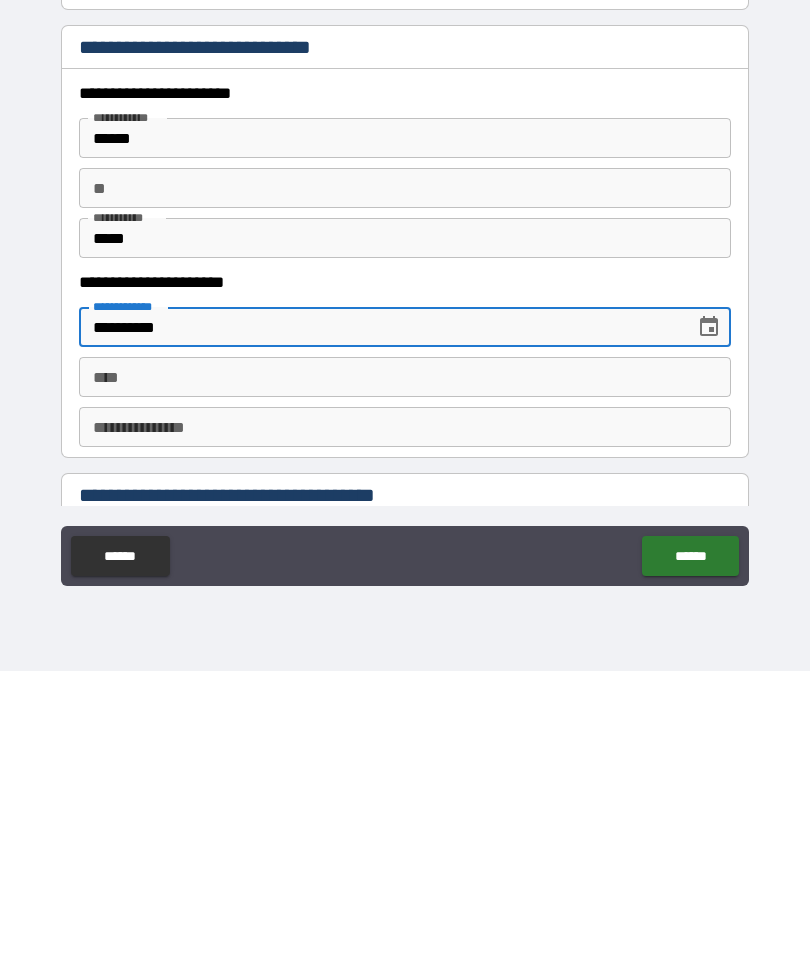 click on "**********" at bounding box center (380, 633) 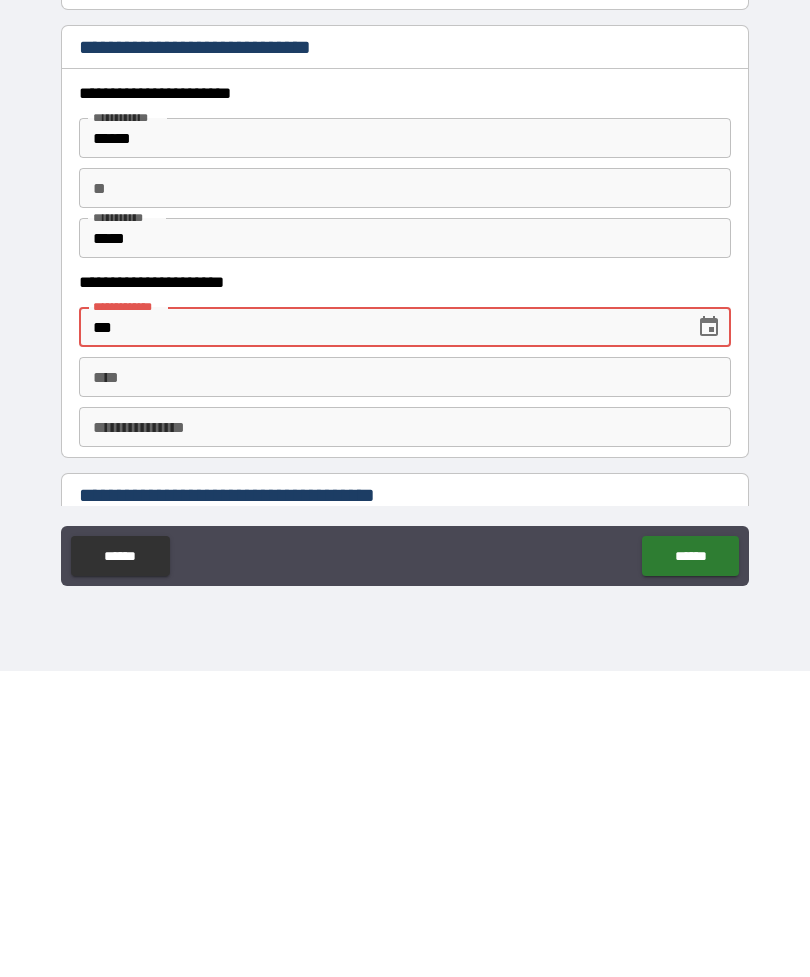 type on "*" 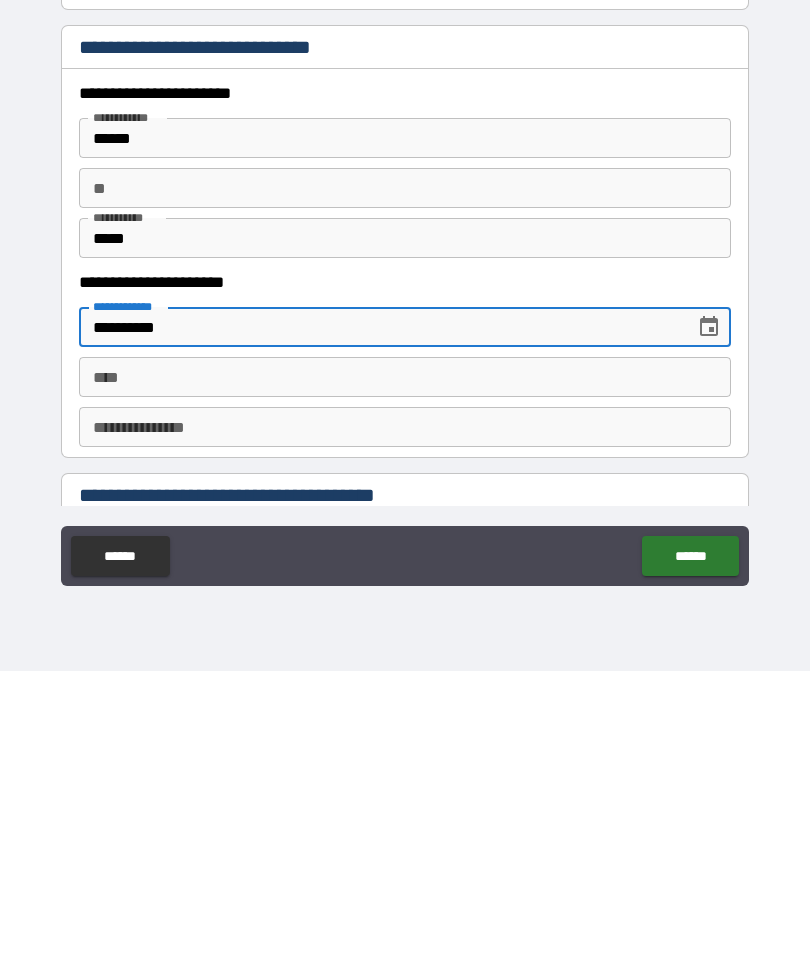type on "**********" 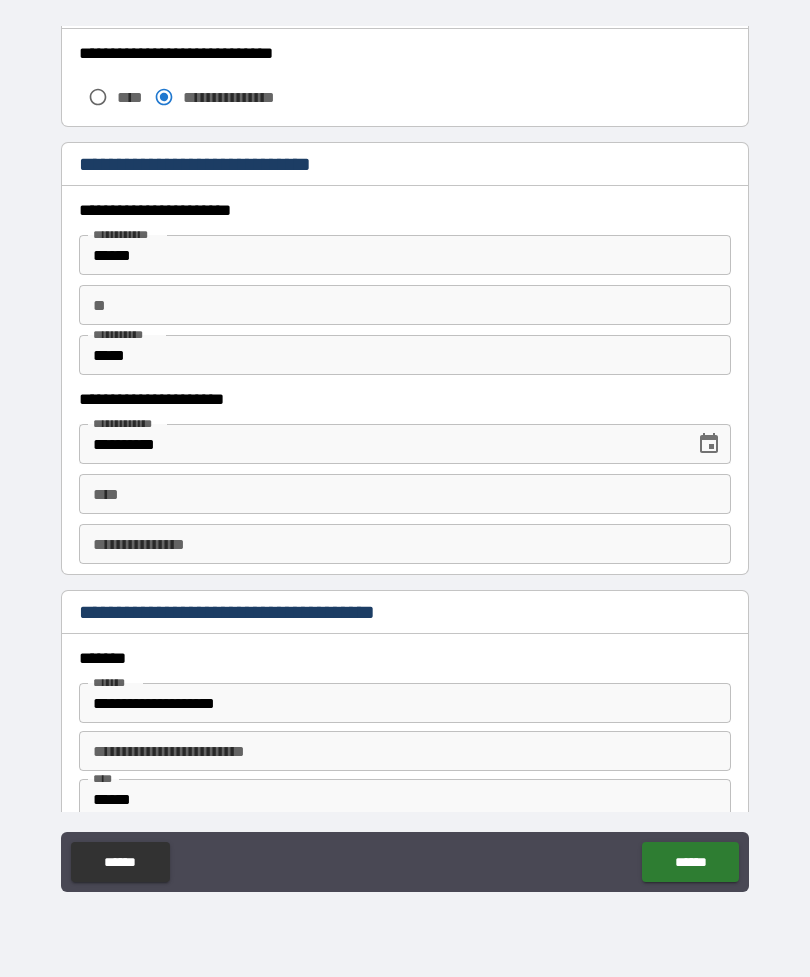 scroll, scrollTop: 1859, scrollLeft: 0, axis: vertical 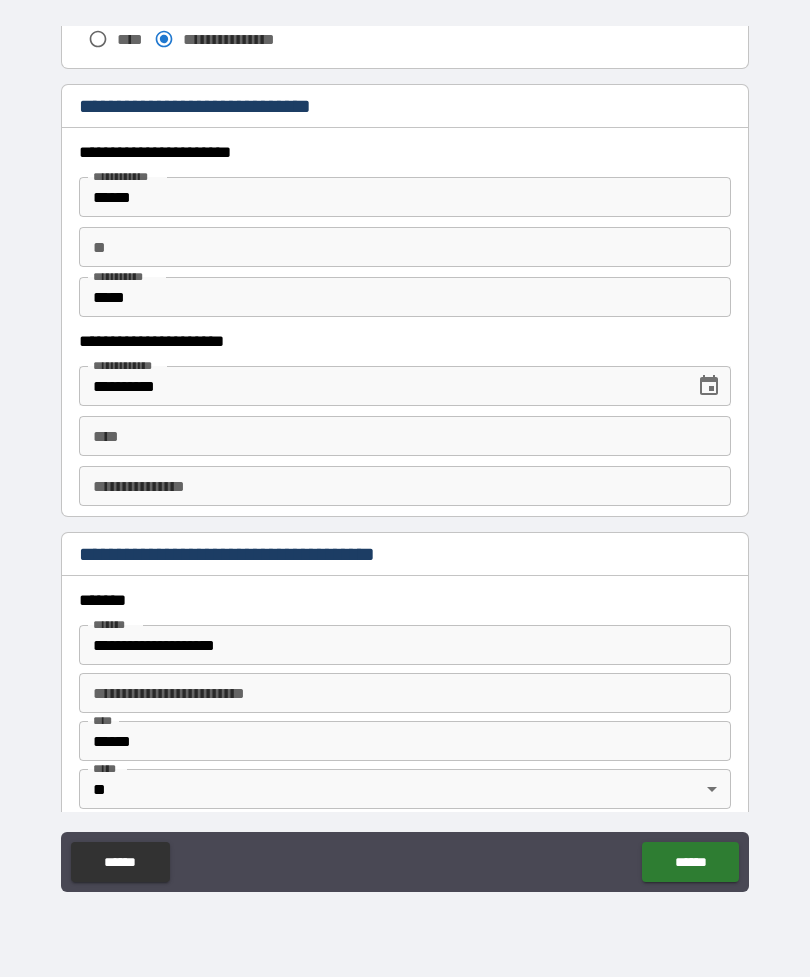 click on "**********" at bounding box center [405, 486] 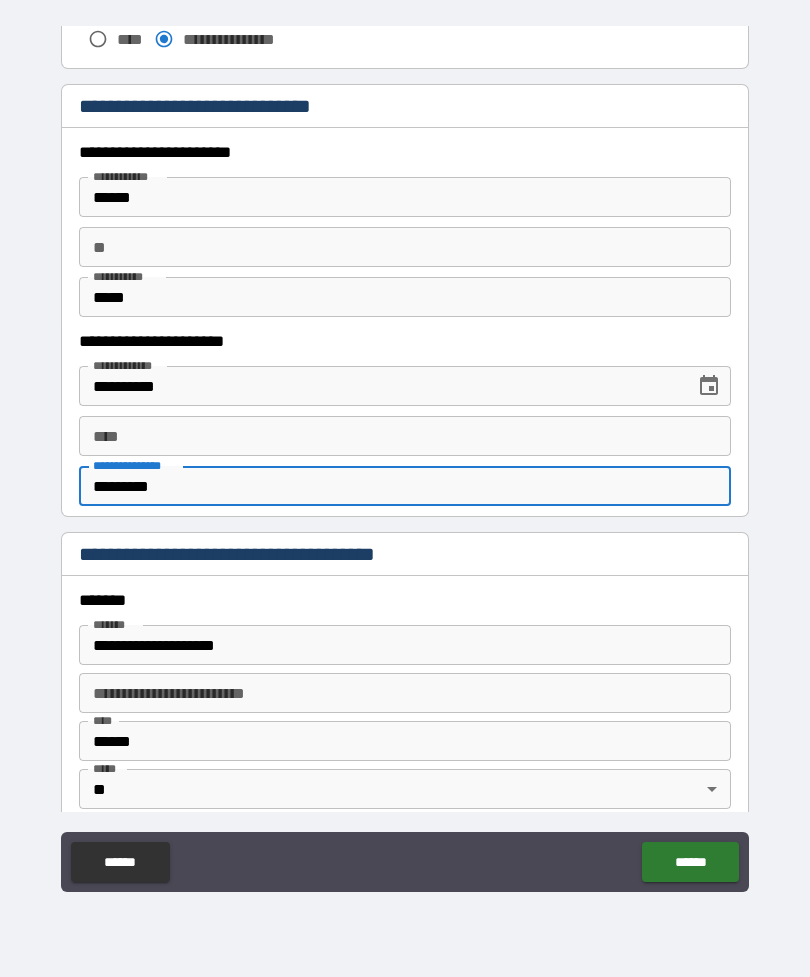 type on "*********" 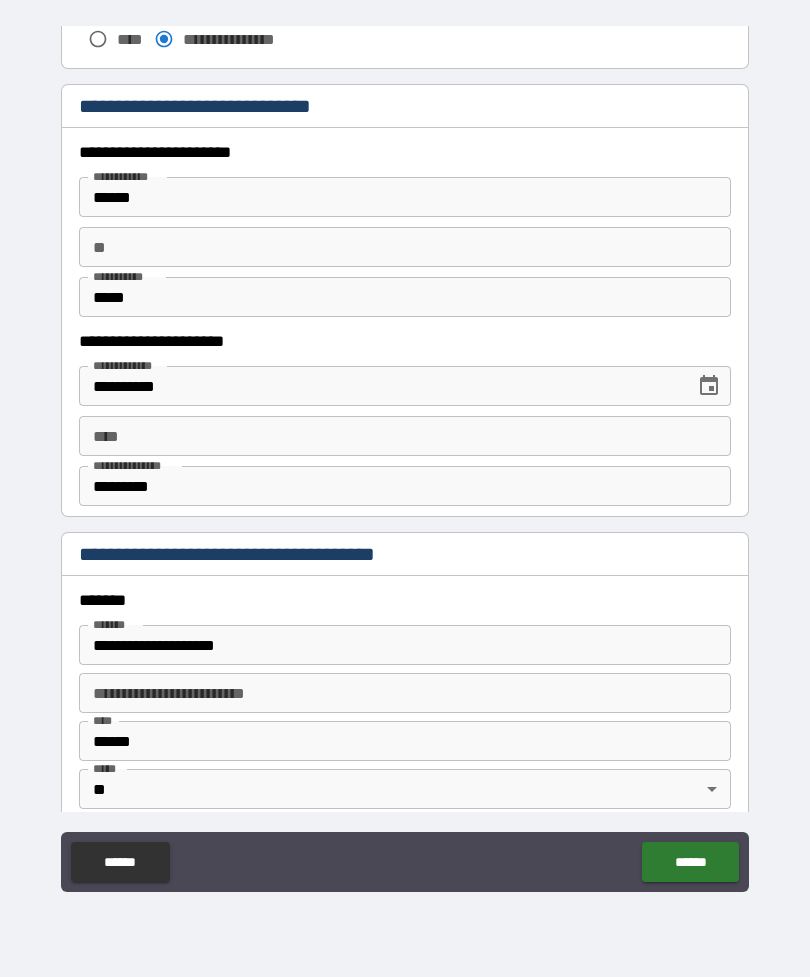 click on "******" at bounding box center [405, 741] 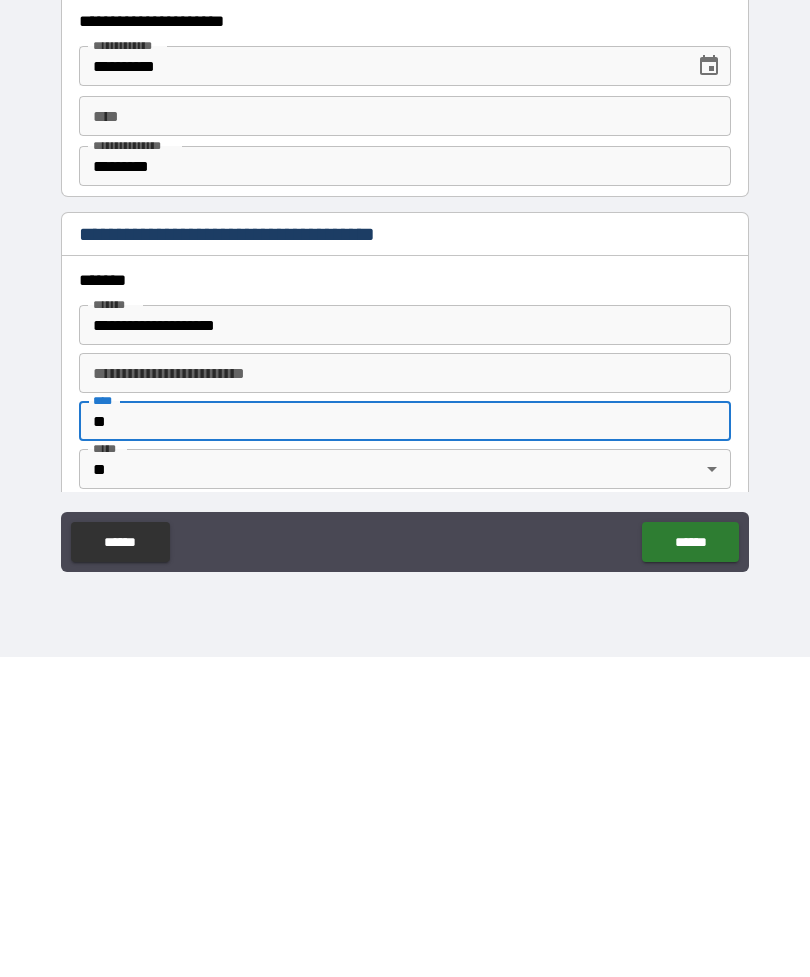 type on "*" 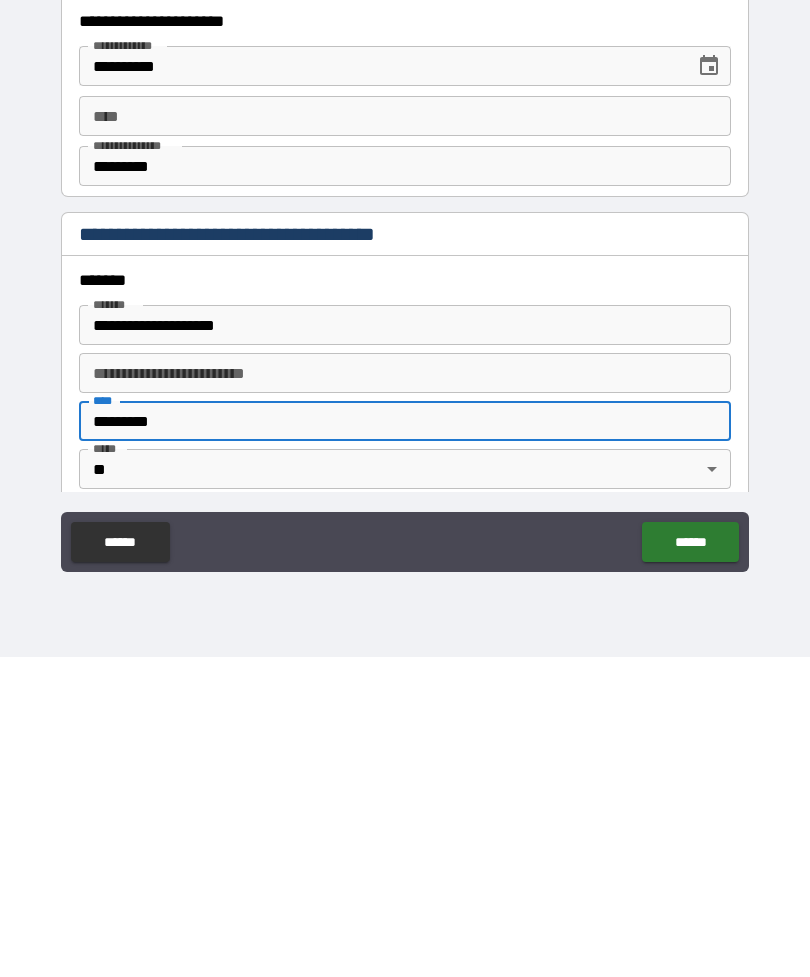 type on "********" 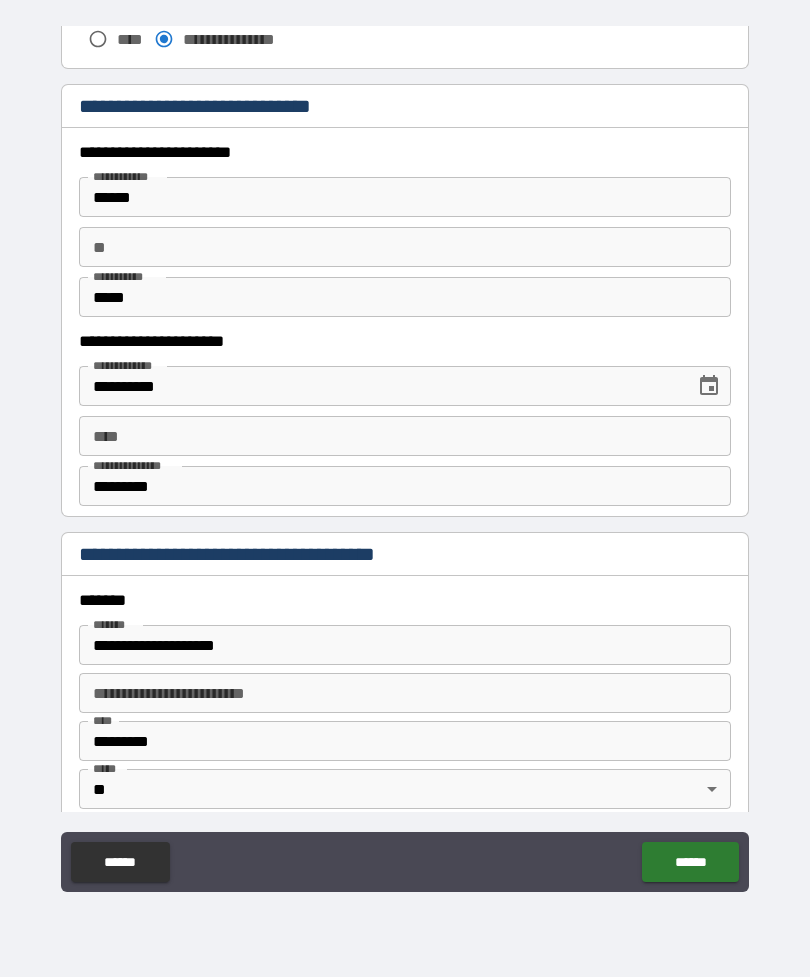 click on "******" at bounding box center [690, 862] 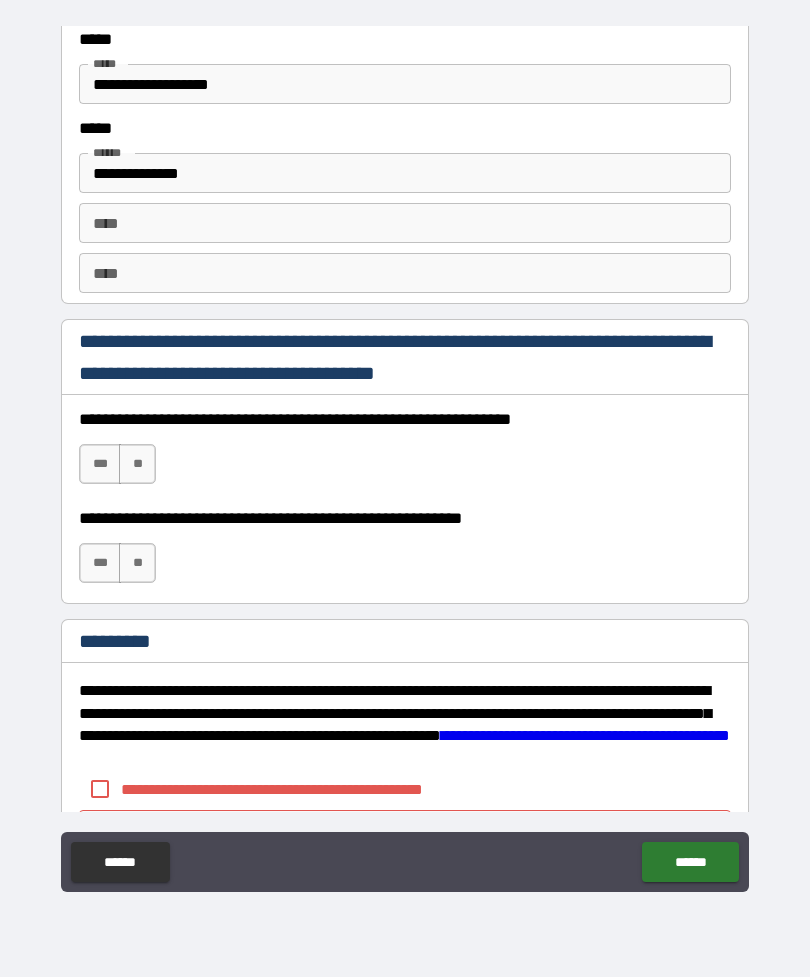 scroll, scrollTop: 2710, scrollLeft: 0, axis: vertical 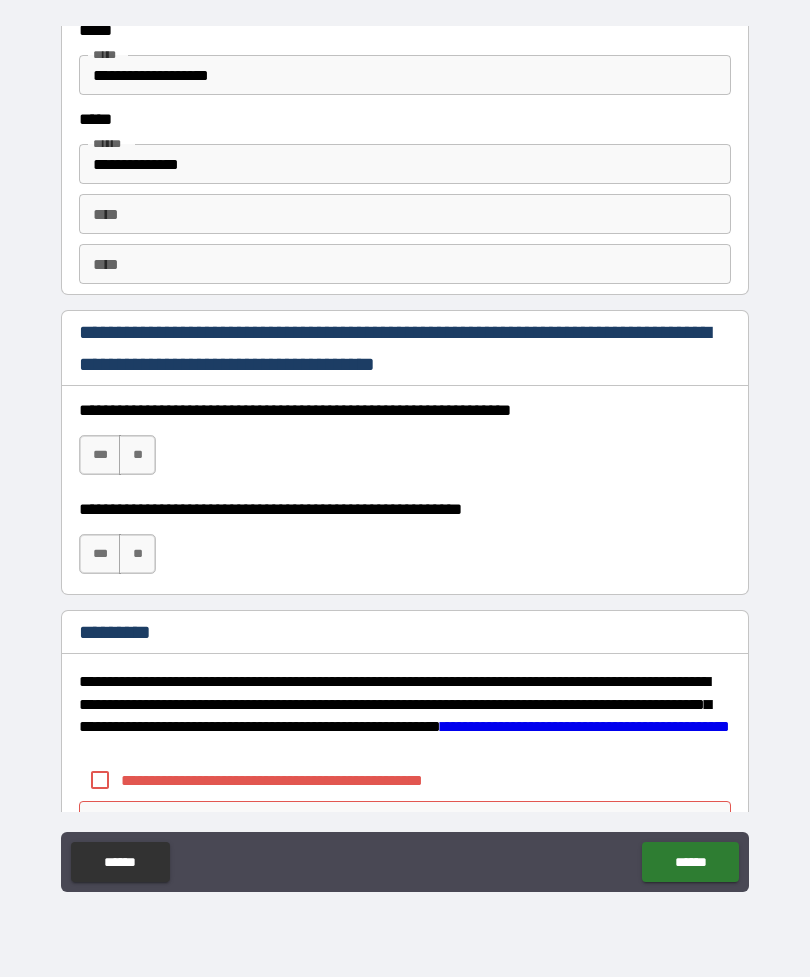 click on "***" at bounding box center [100, 455] 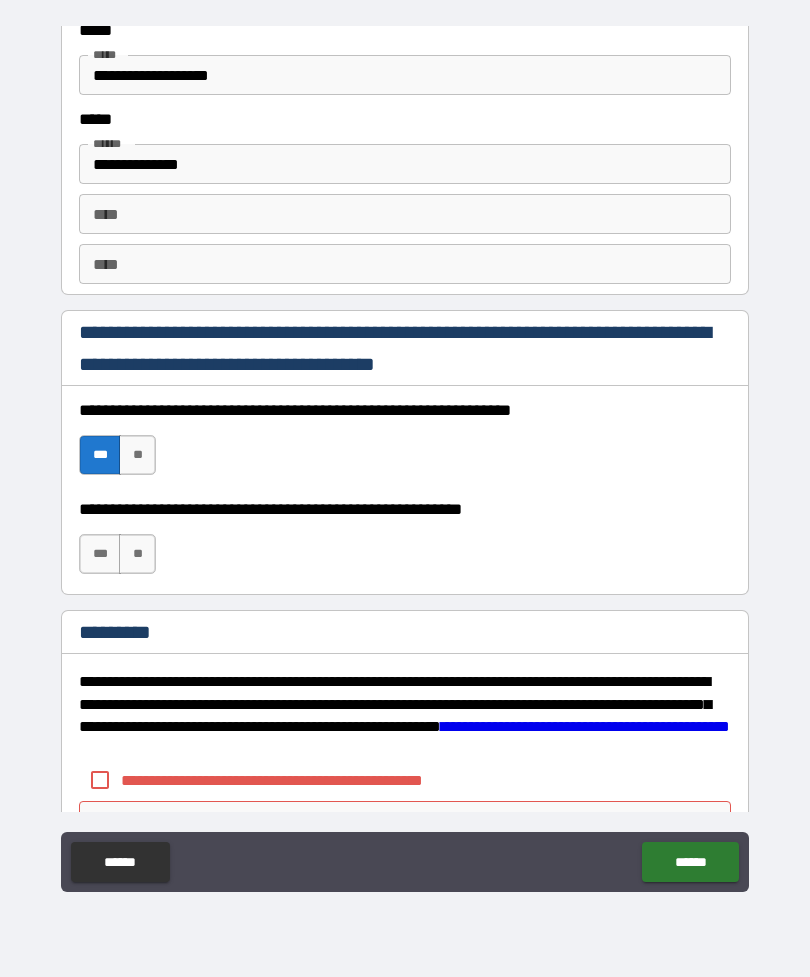 click on "**" at bounding box center [137, 554] 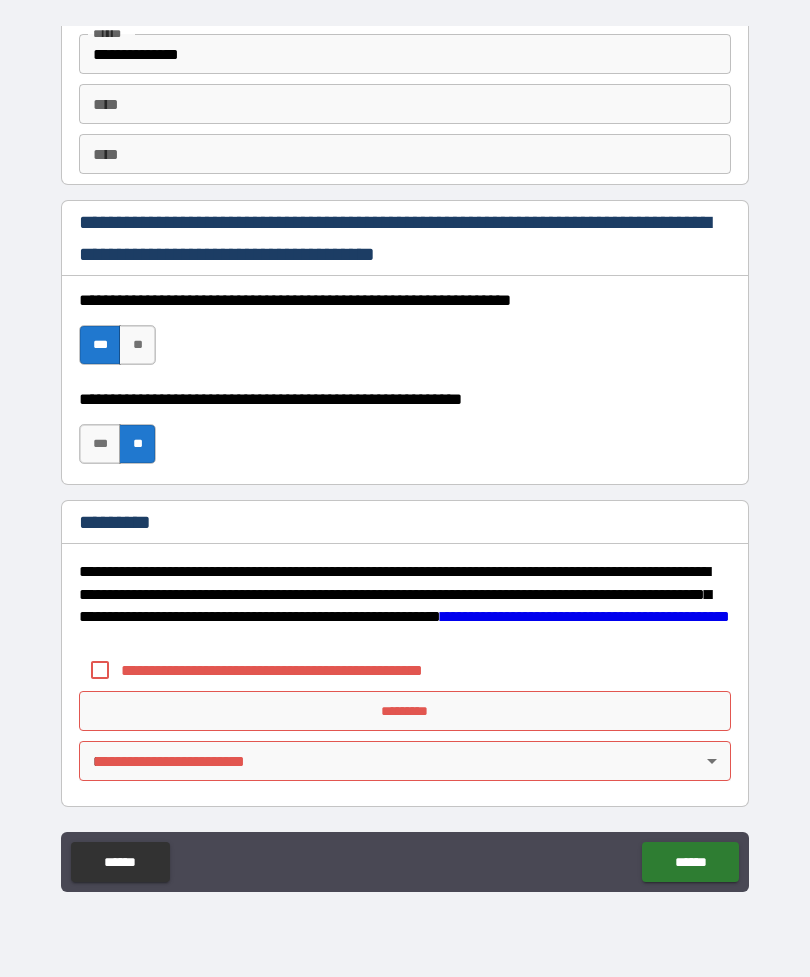 scroll, scrollTop: 2820, scrollLeft: 0, axis: vertical 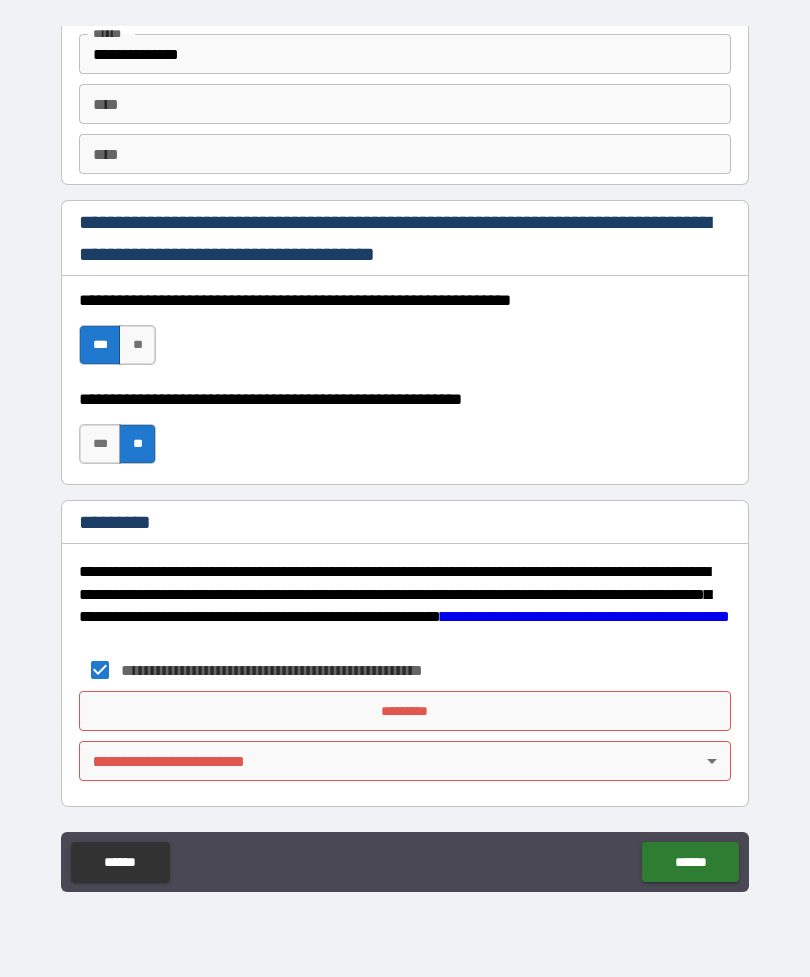 click on "*********" at bounding box center (405, 711) 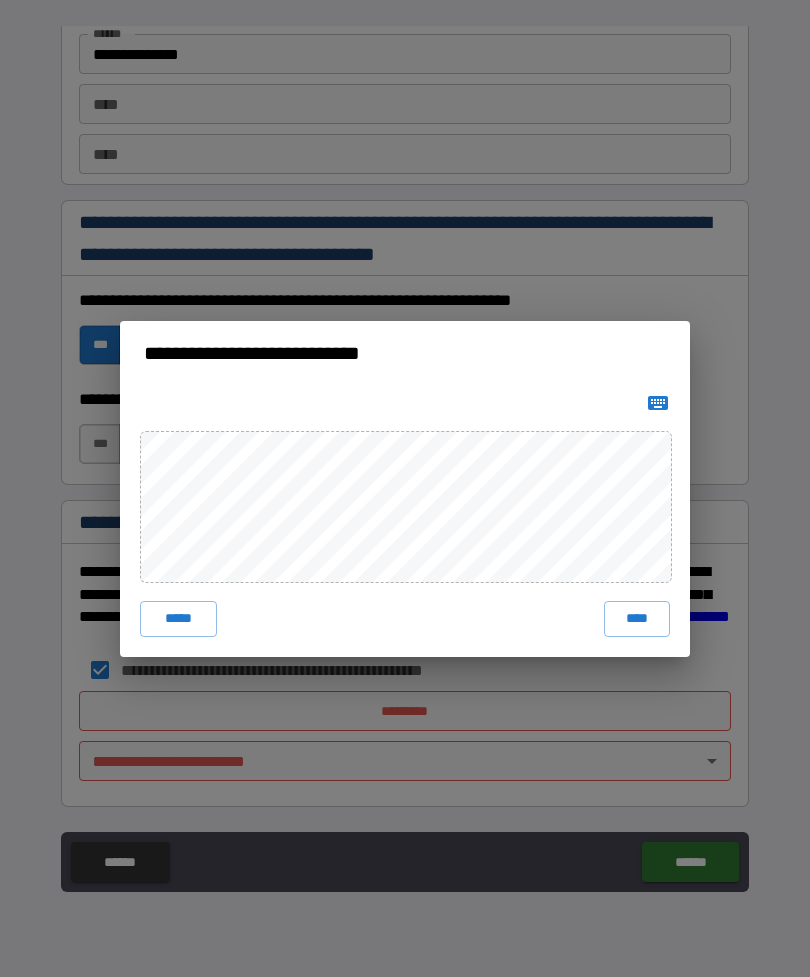 click on "****" at bounding box center [637, 619] 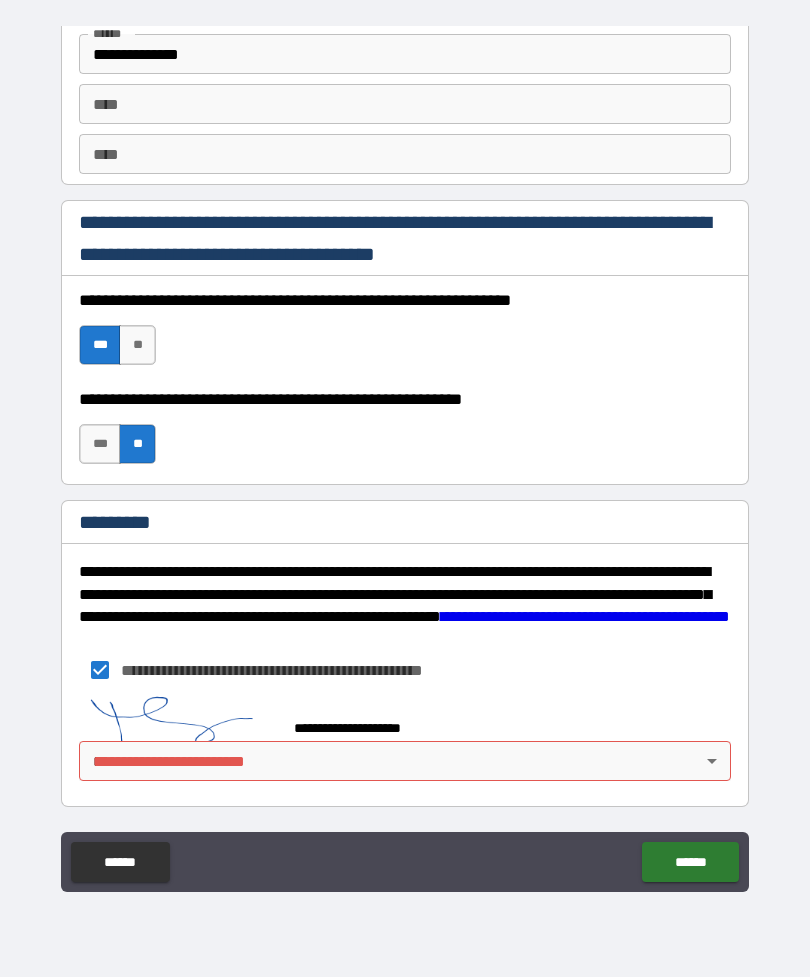 scroll, scrollTop: 2810, scrollLeft: 0, axis: vertical 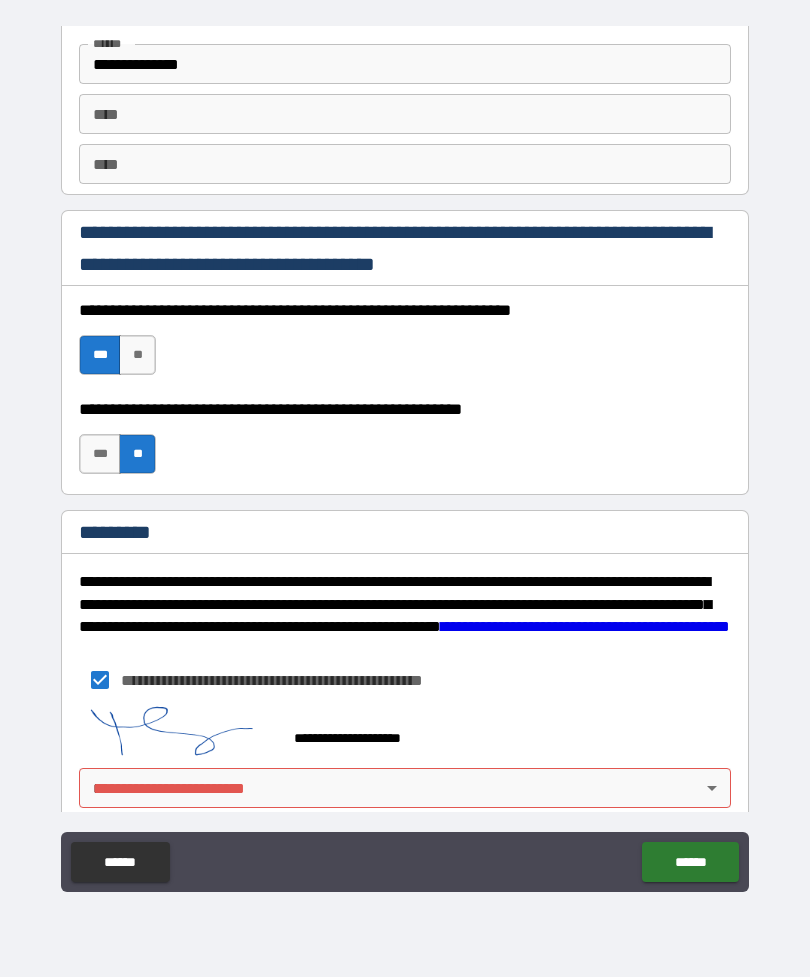 click on "**********" at bounding box center [405, 456] 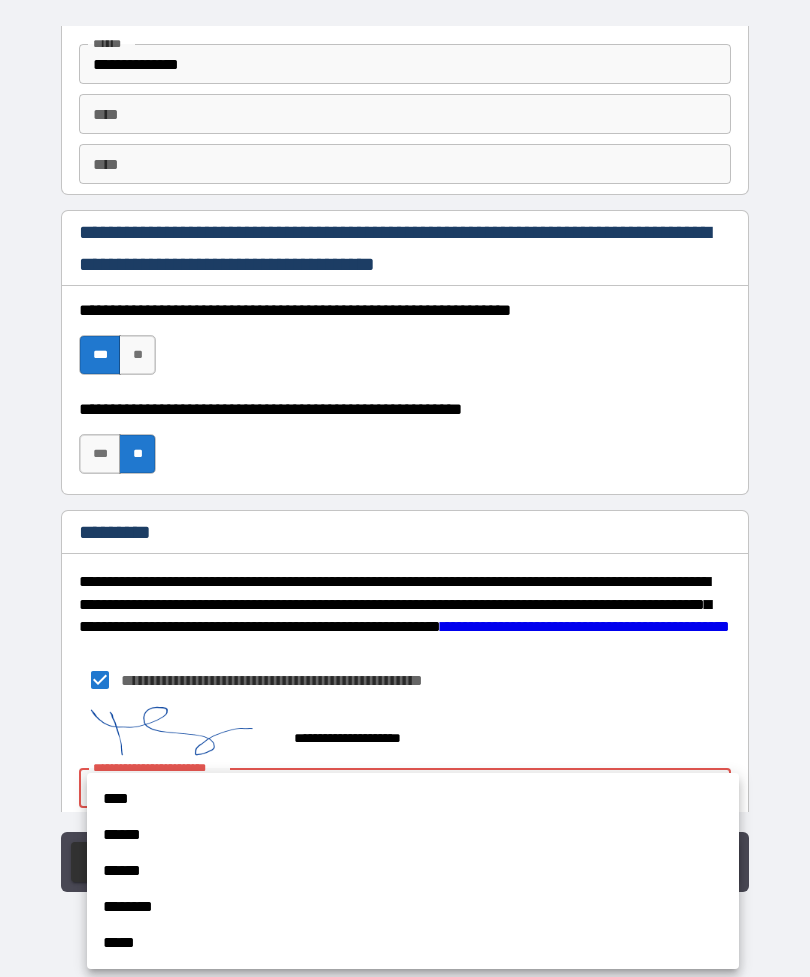 click on "******" at bounding box center [413, 835] 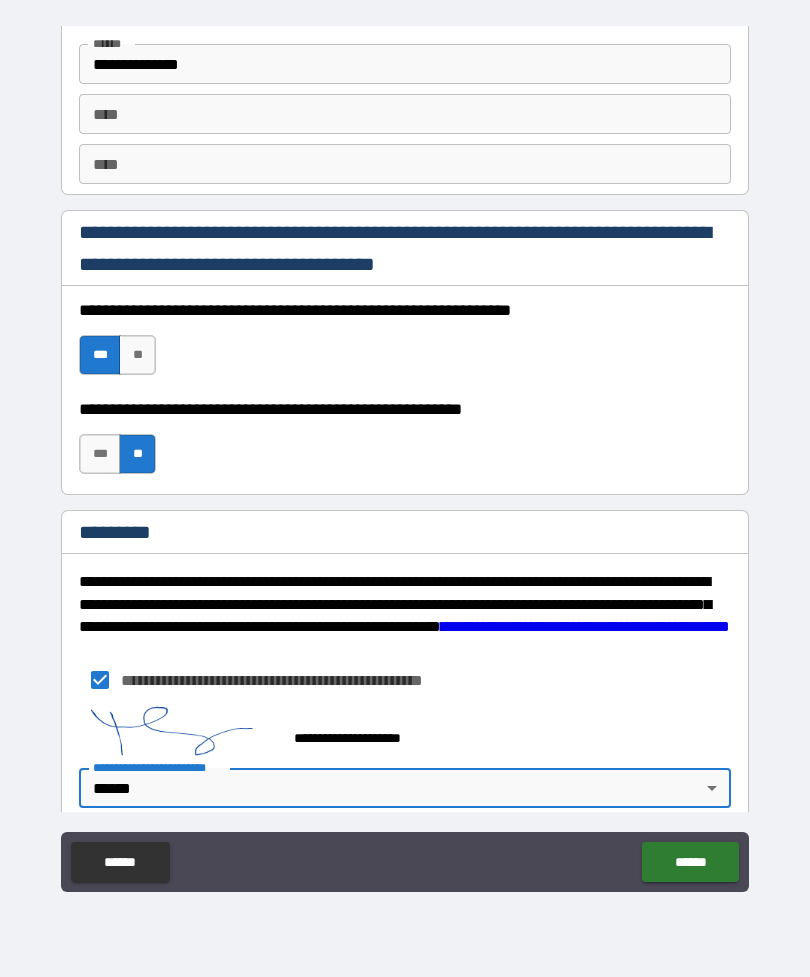 click on "******" at bounding box center (690, 862) 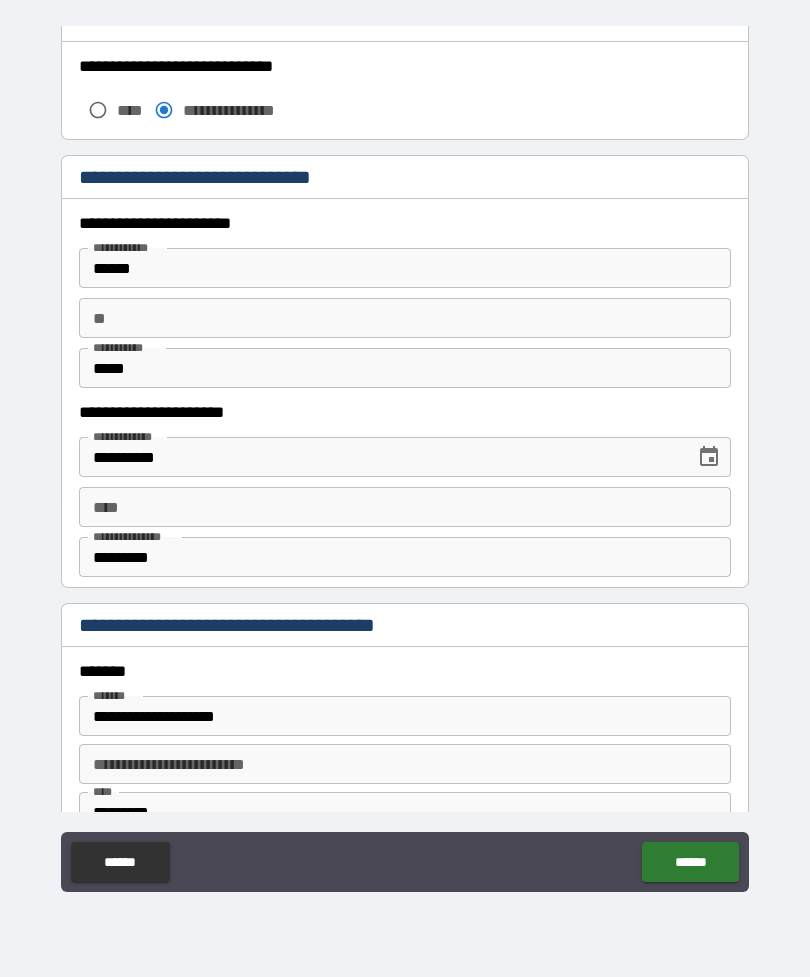 scroll, scrollTop: 1769, scrollLeft: 0, axis: vertical 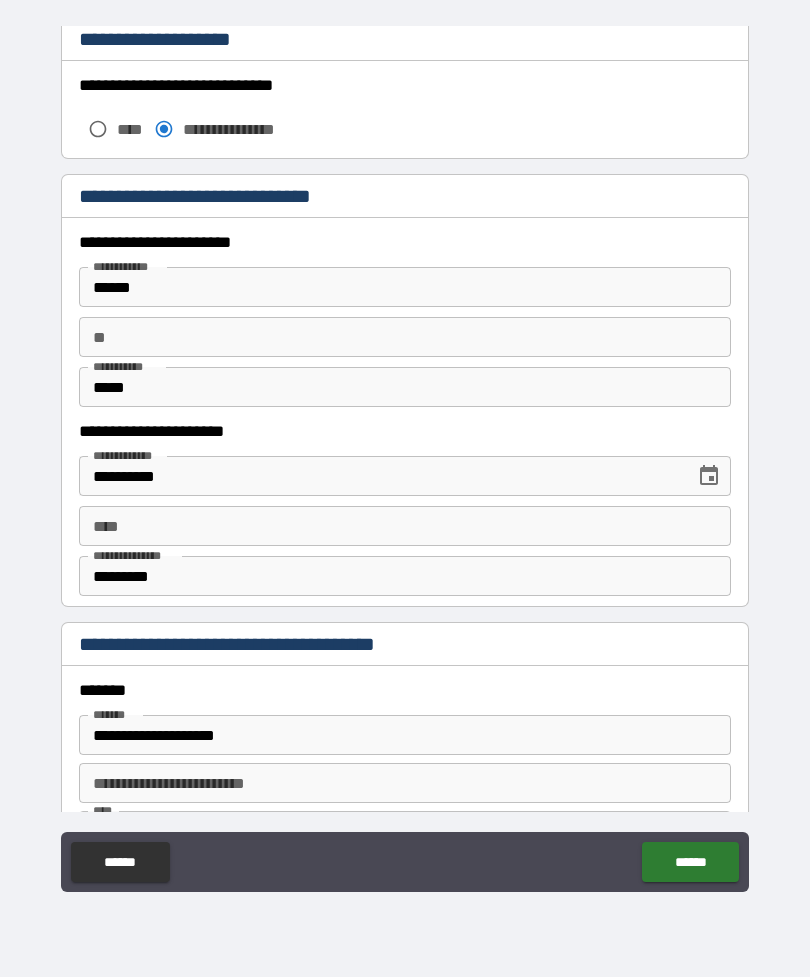 click on "******" at bounding box center (690, 862) 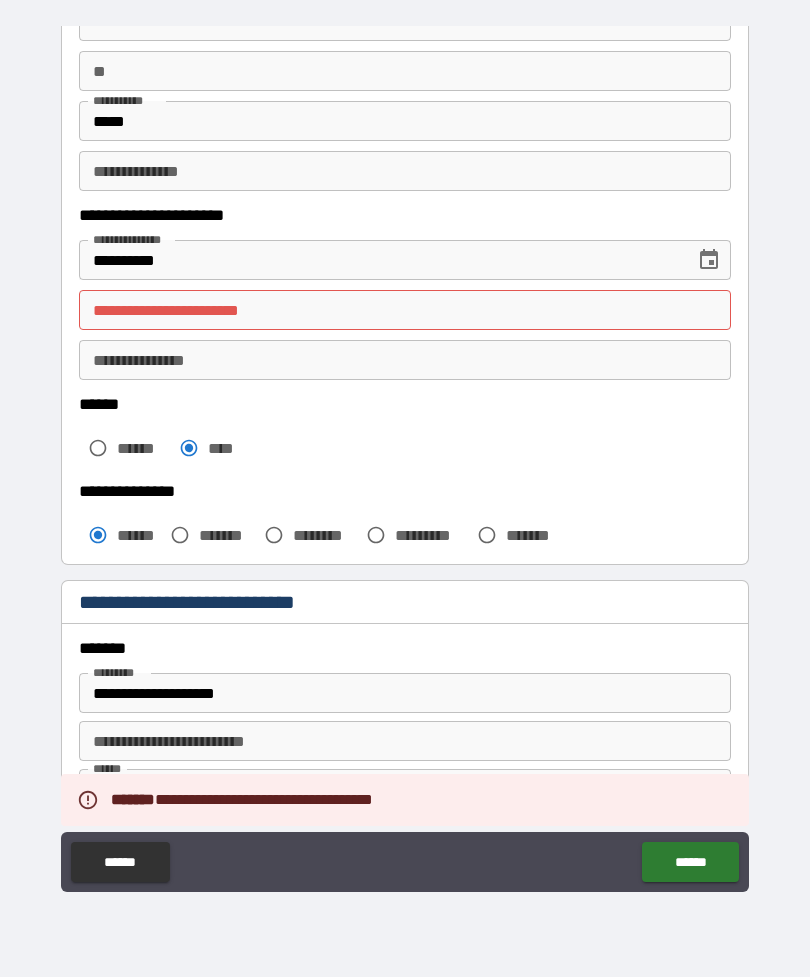scroll, scrollTop: 165, scrollLeft: 0, axis: vertical 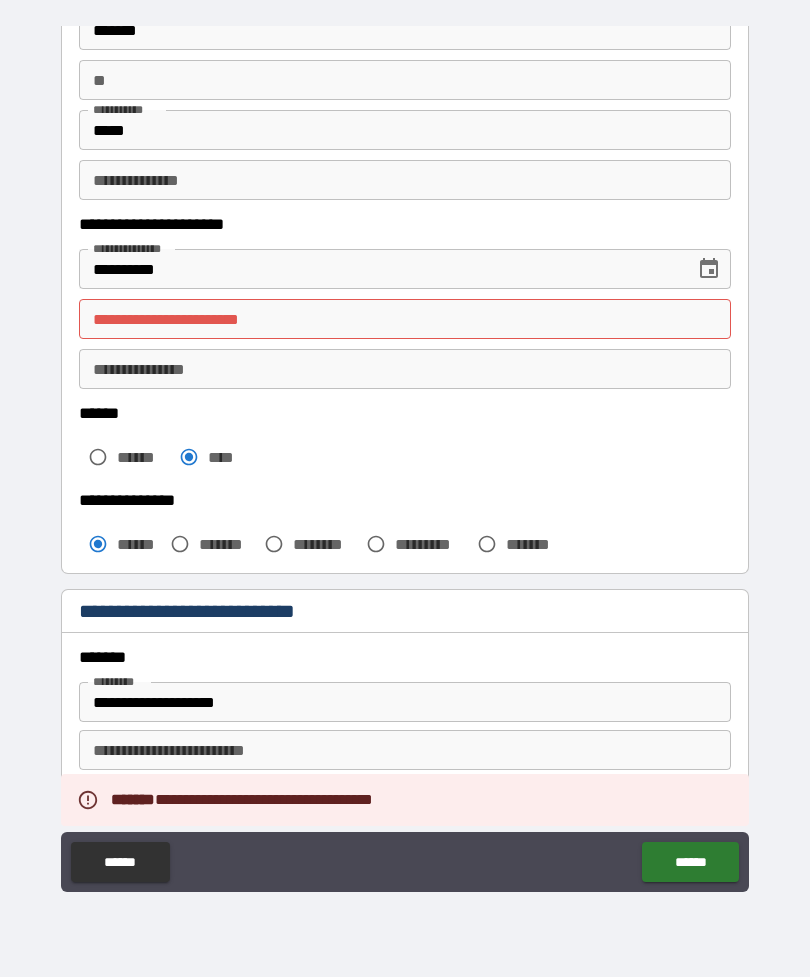 click on "**********" at bounding box center (405, 319) 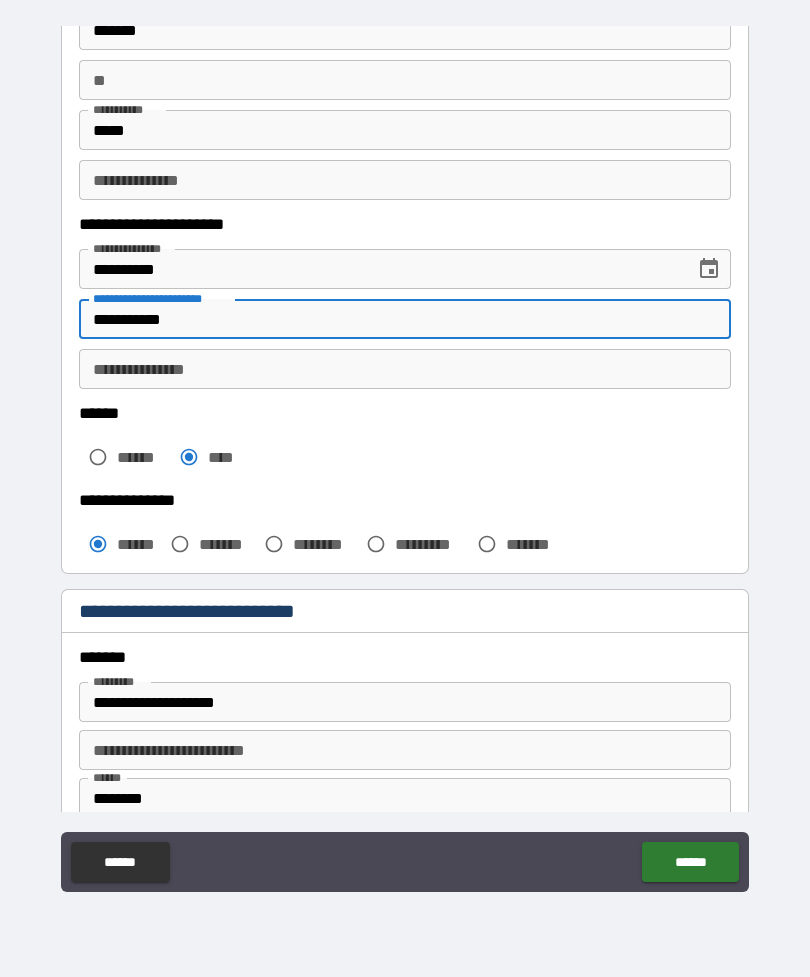 type on "**********" 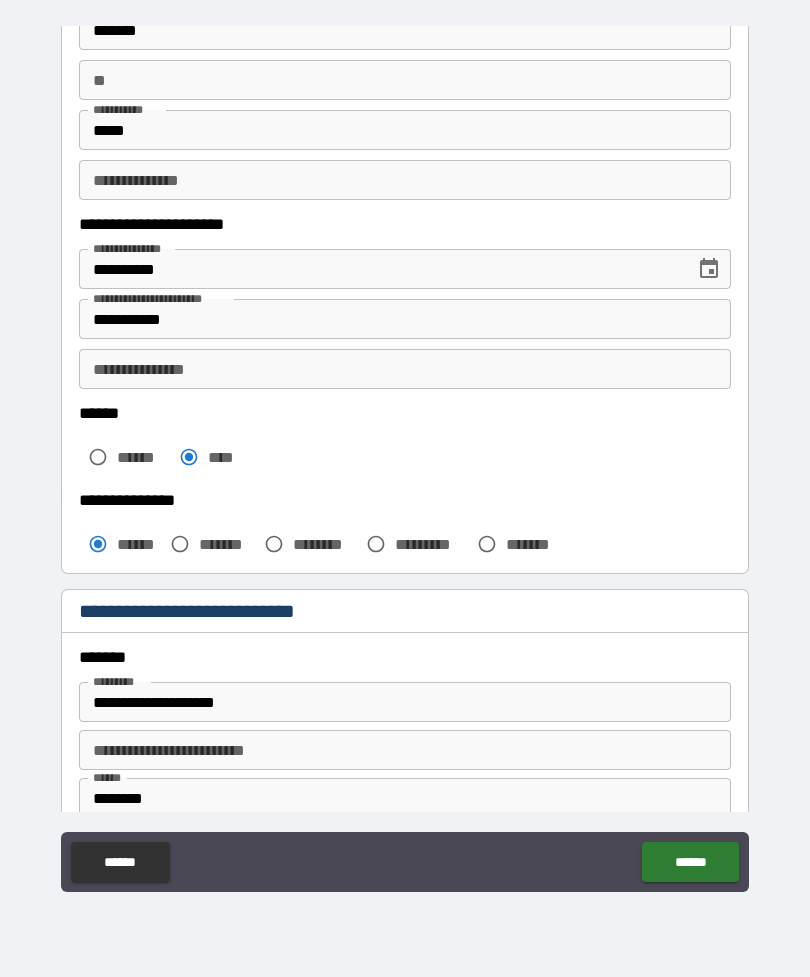 click on "******" at bounding box center (690, 862) 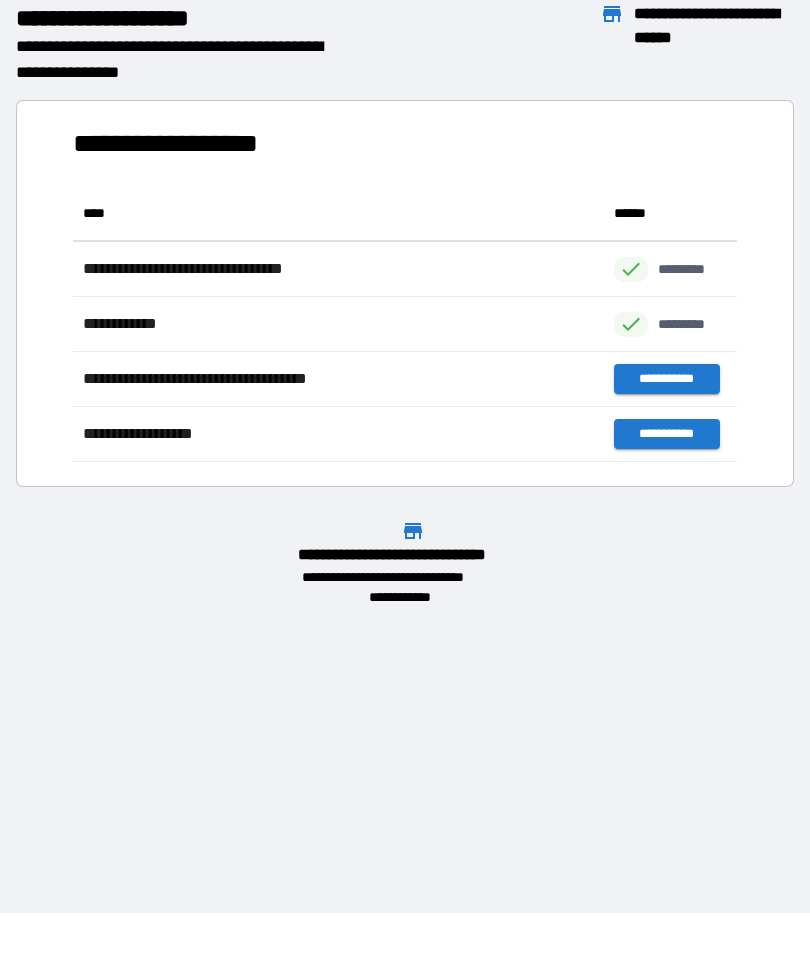 scroll, scrollTop: 1, scrollLeft: 1, axis: both 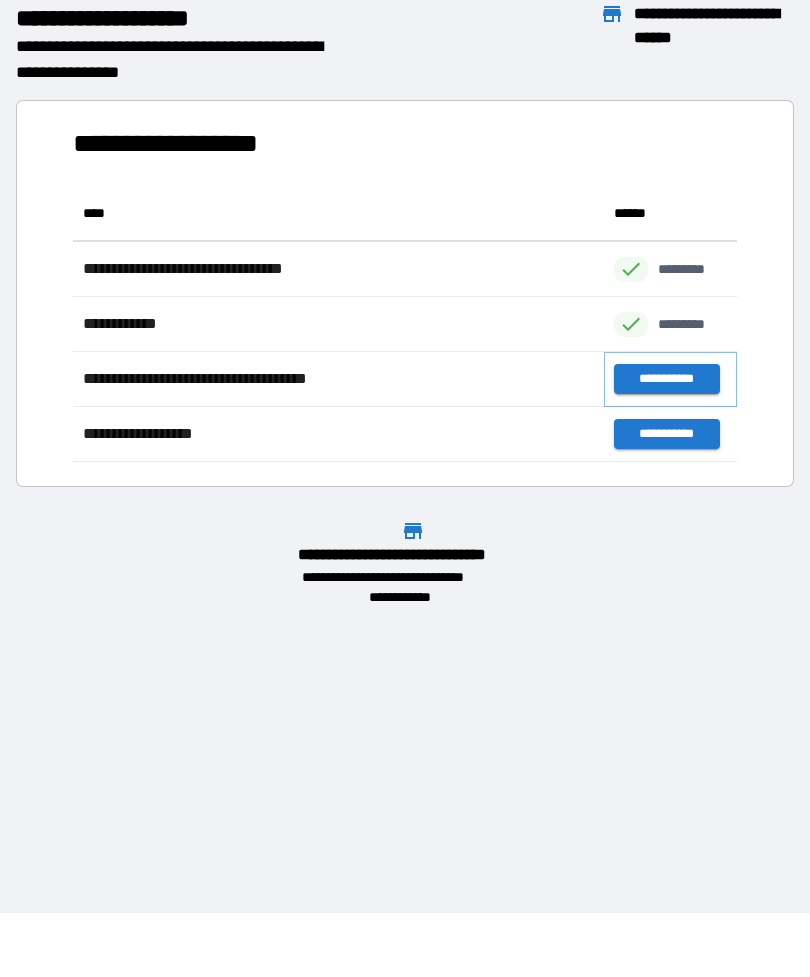 click on "**********" at bounding box center [666, 379] 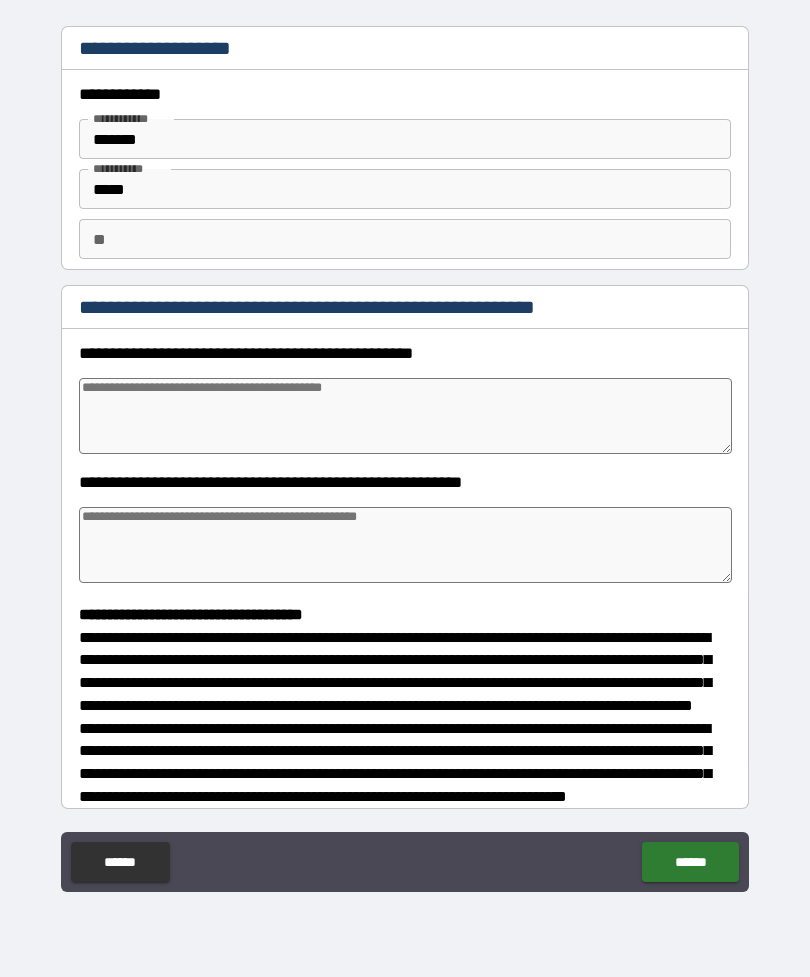 type on "*" 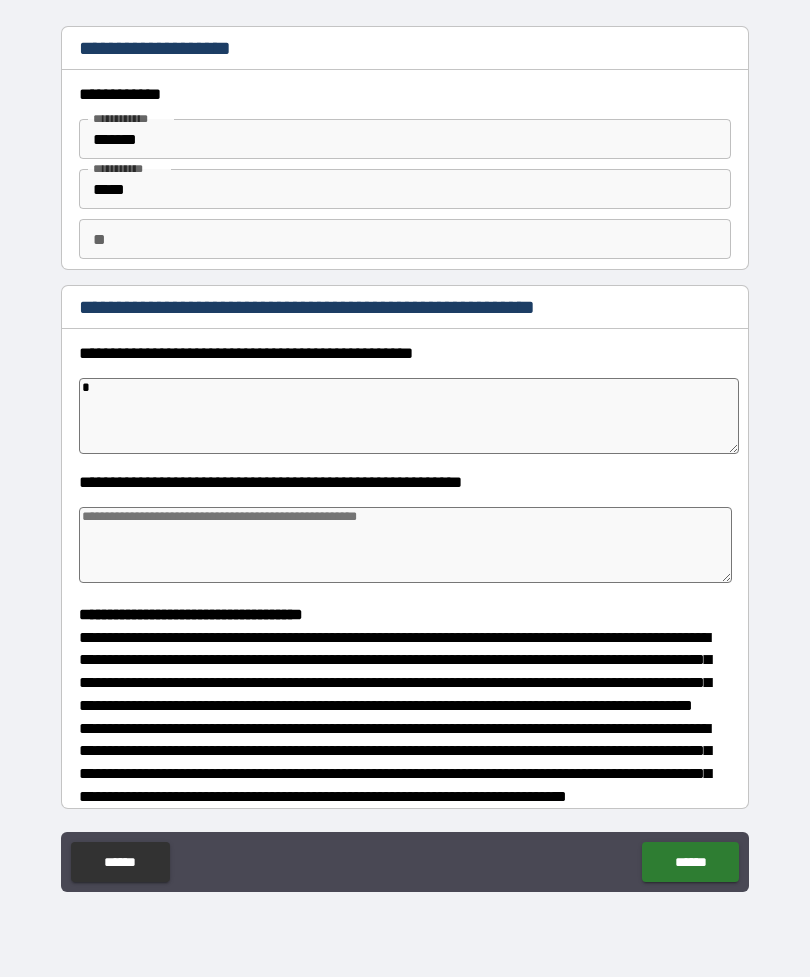 type on "*" 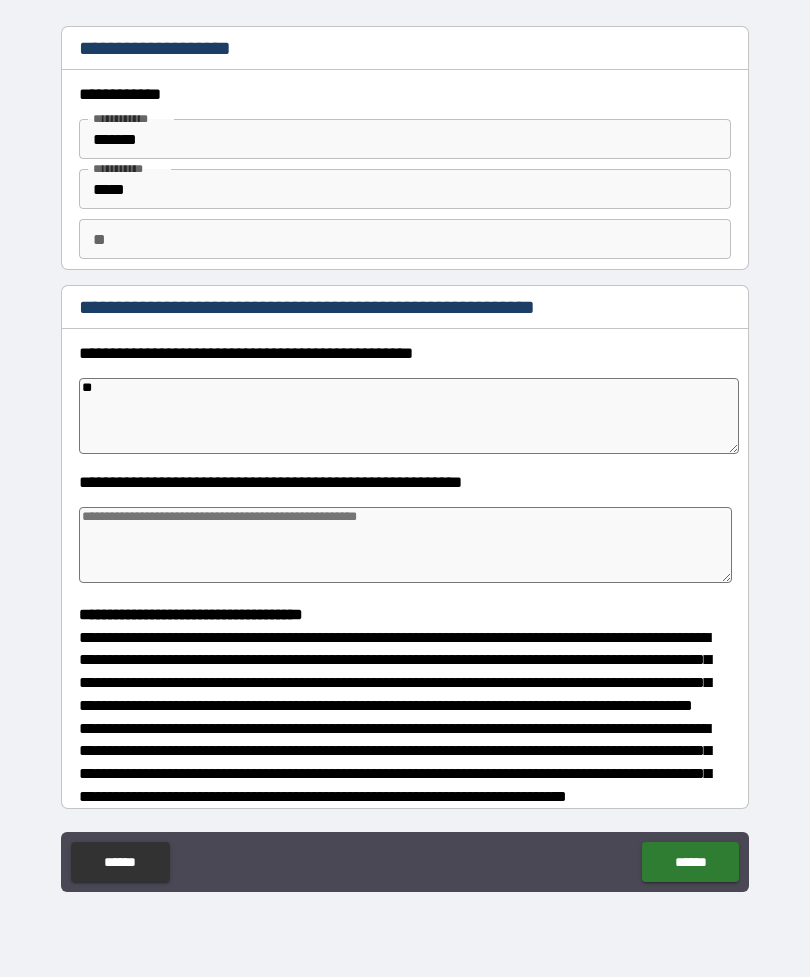 type on "*" 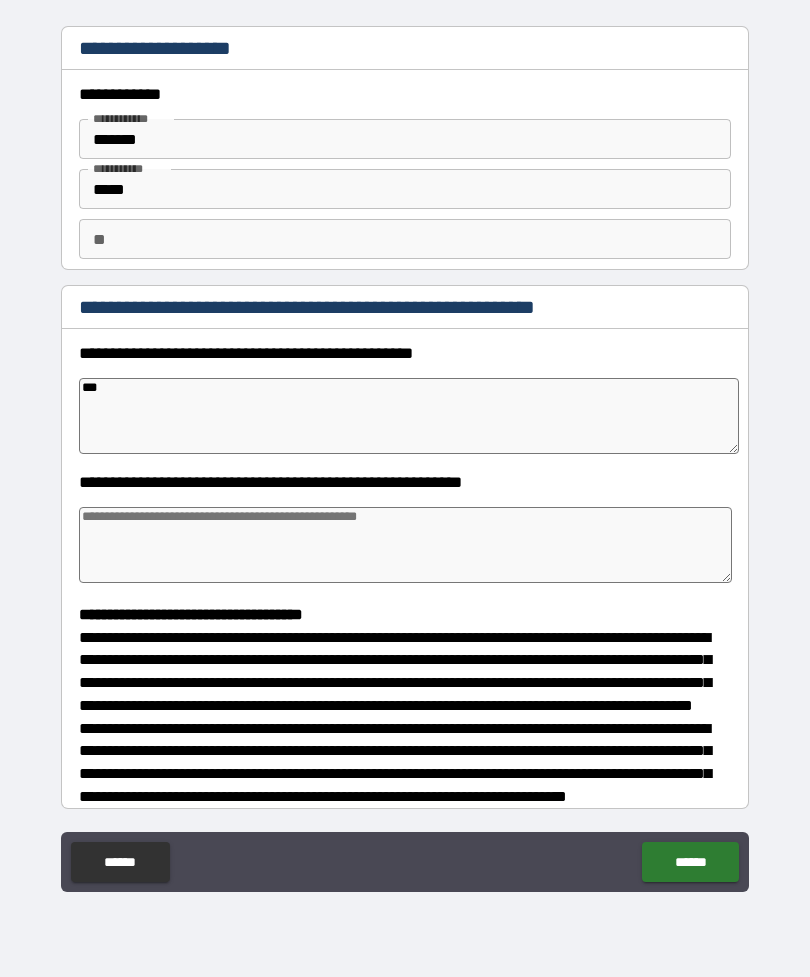 type on "*" 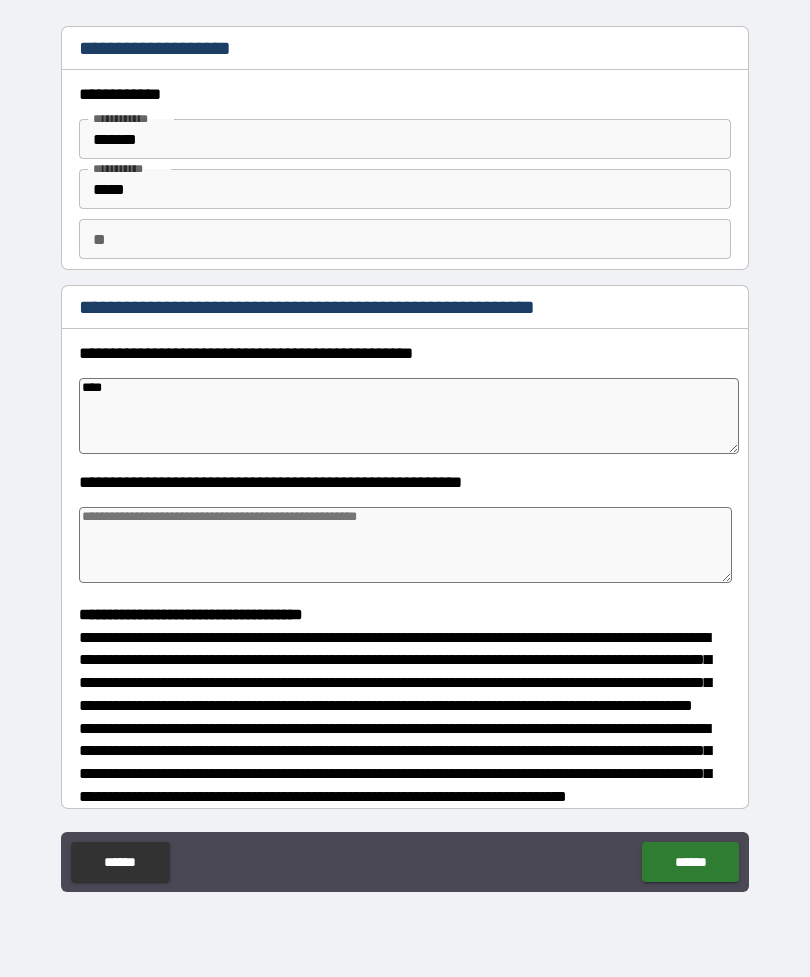 type on "*" 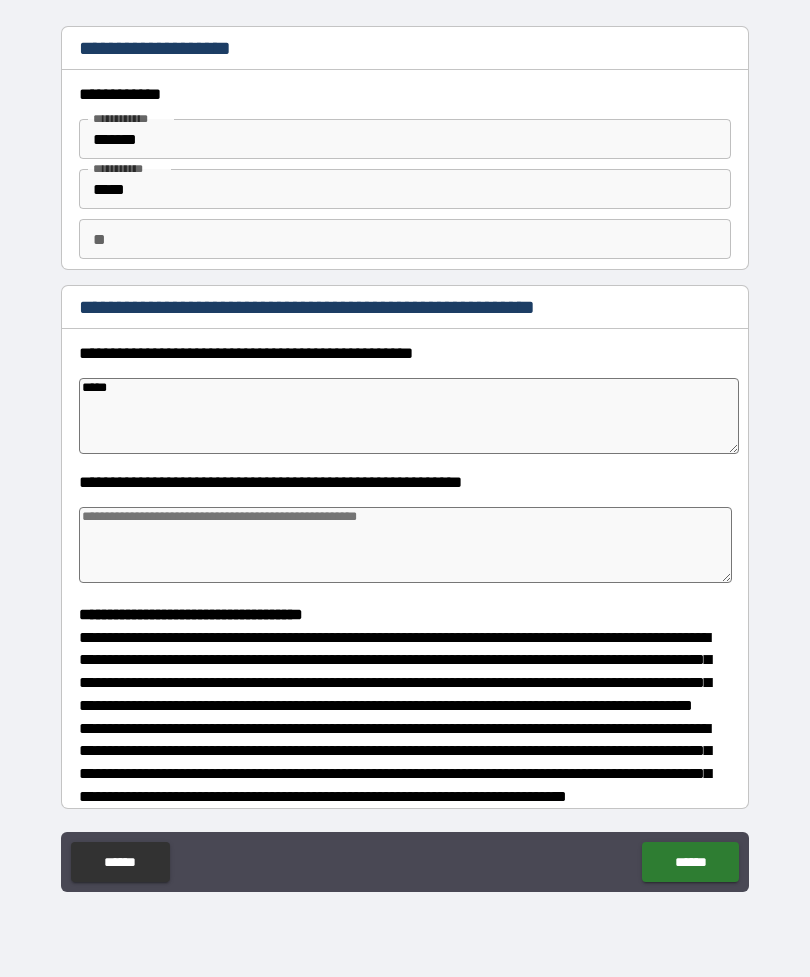 type on "*" 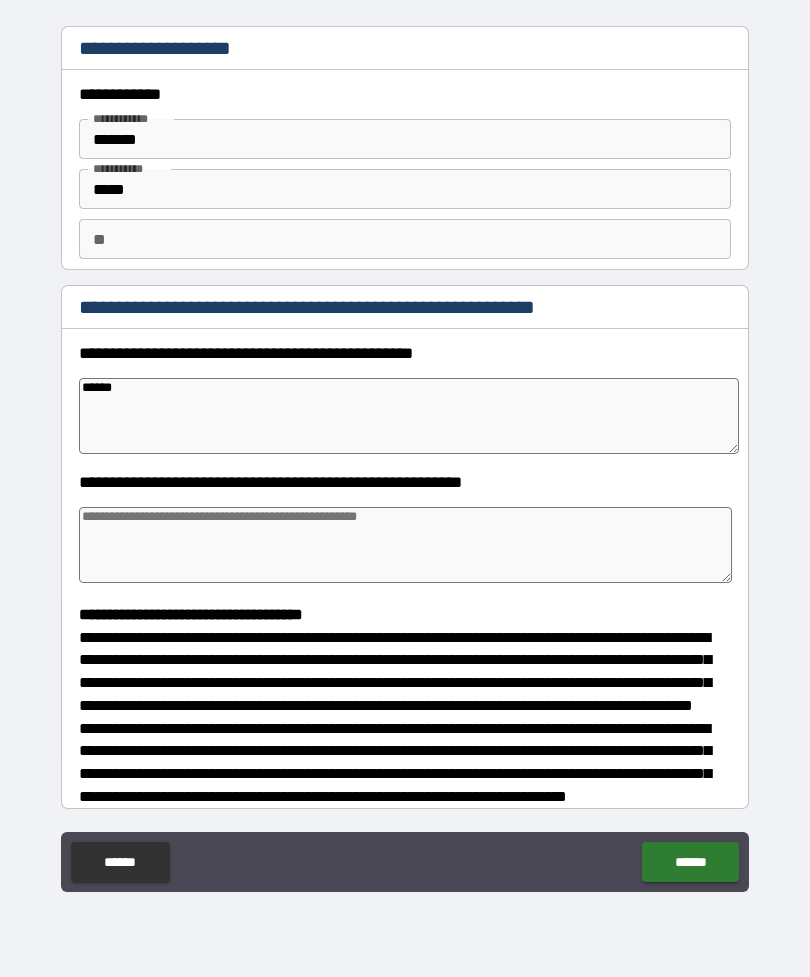 type on "*" 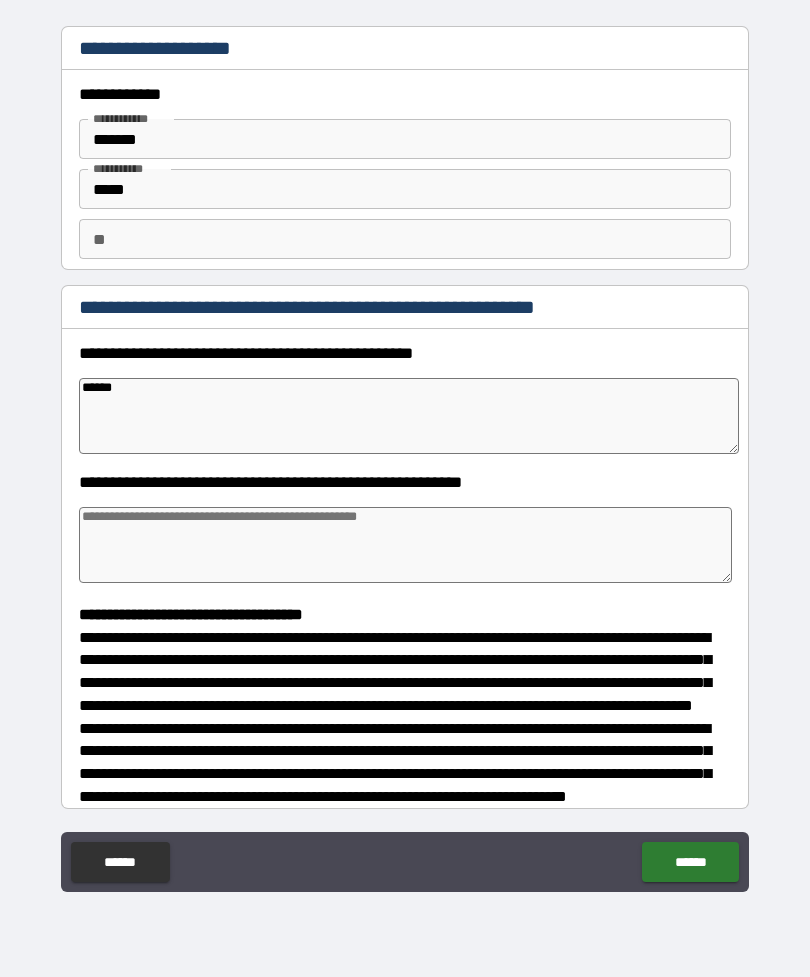type on "*****" 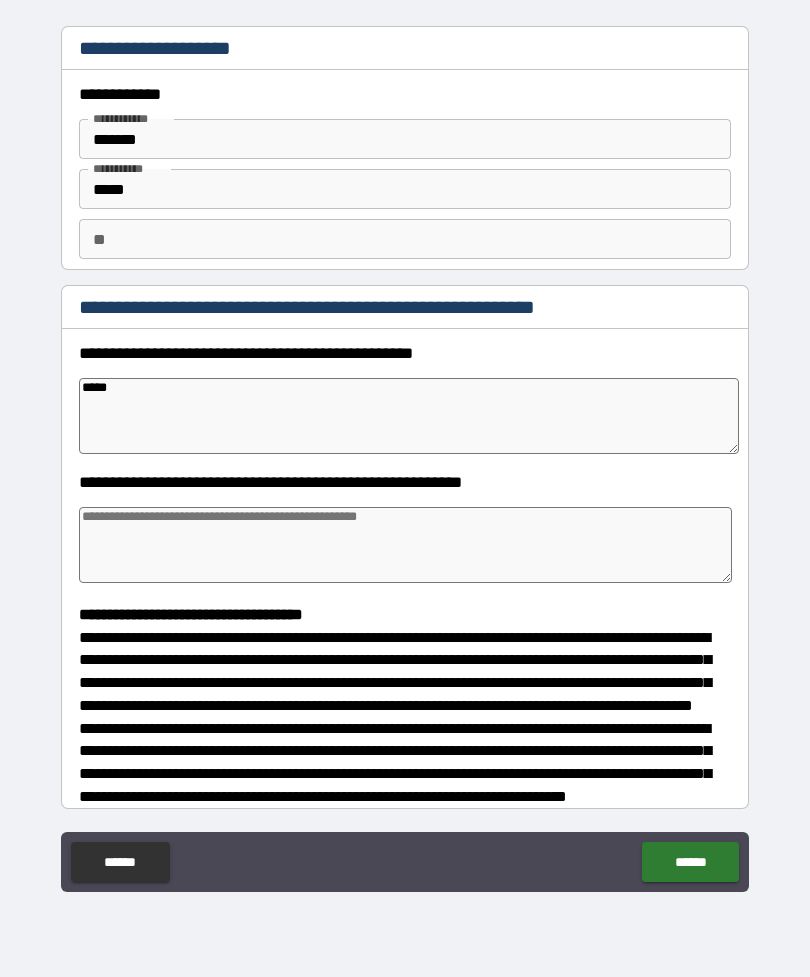 type on "*" 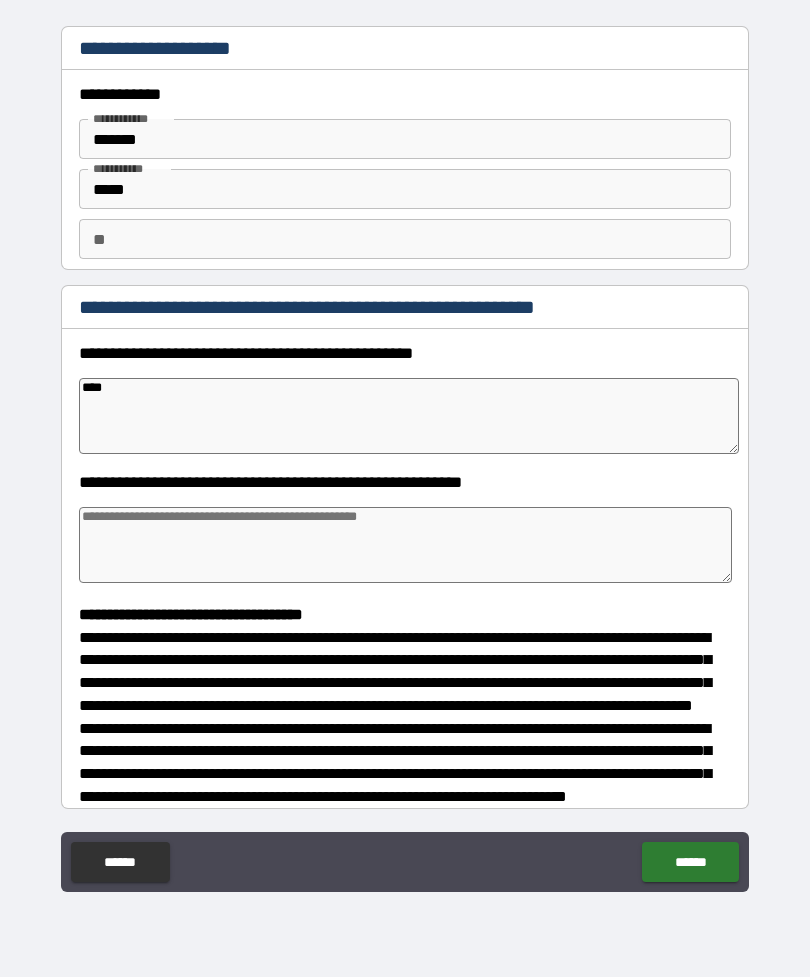 type on "*" 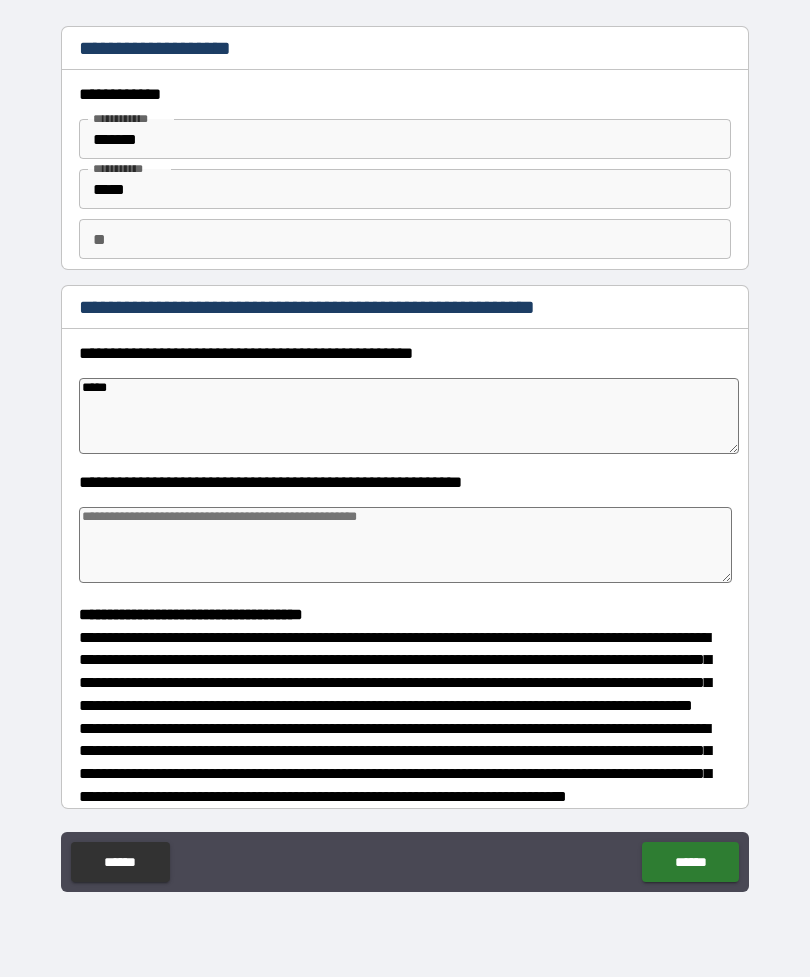 type on "*" 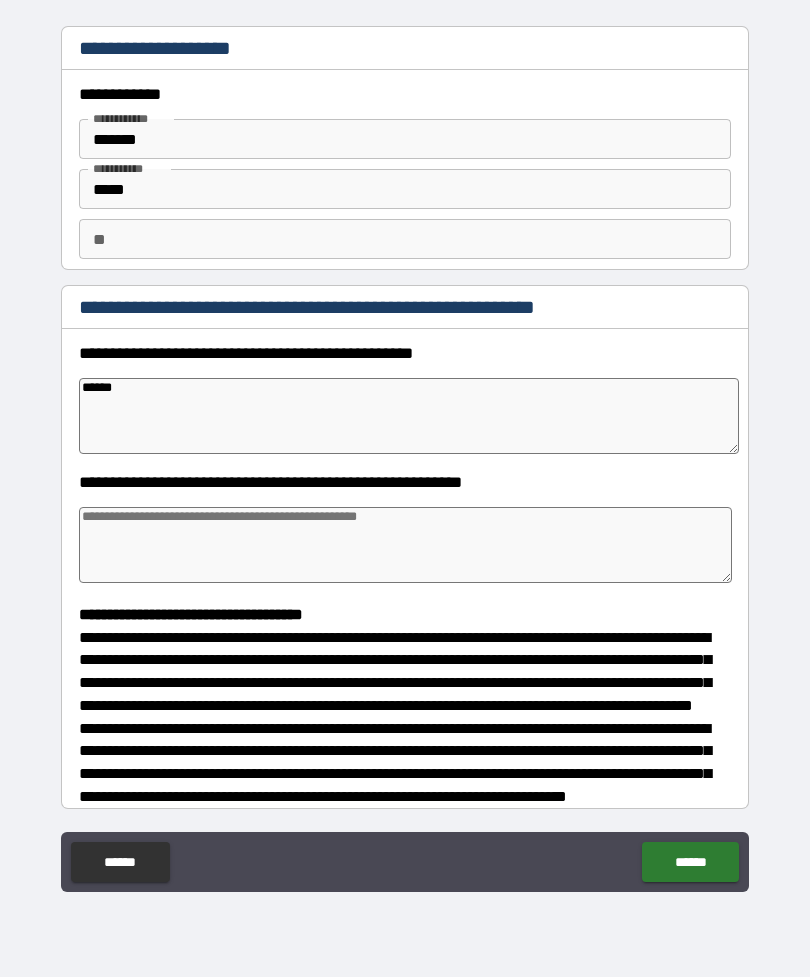 type on "*" 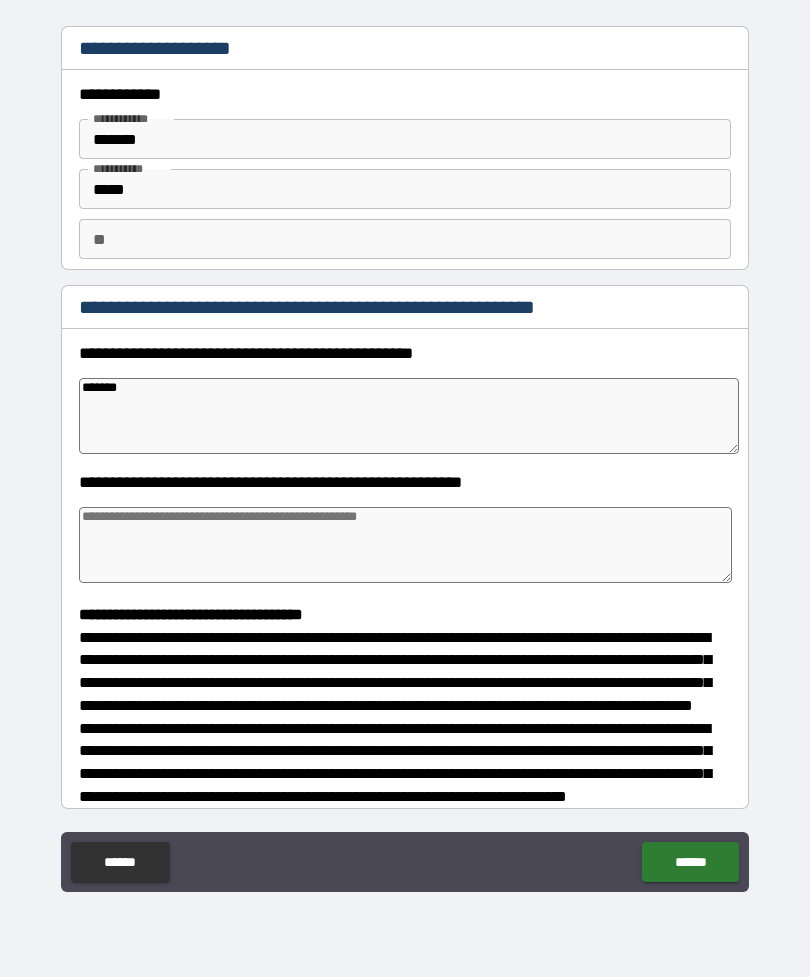 type on "*" 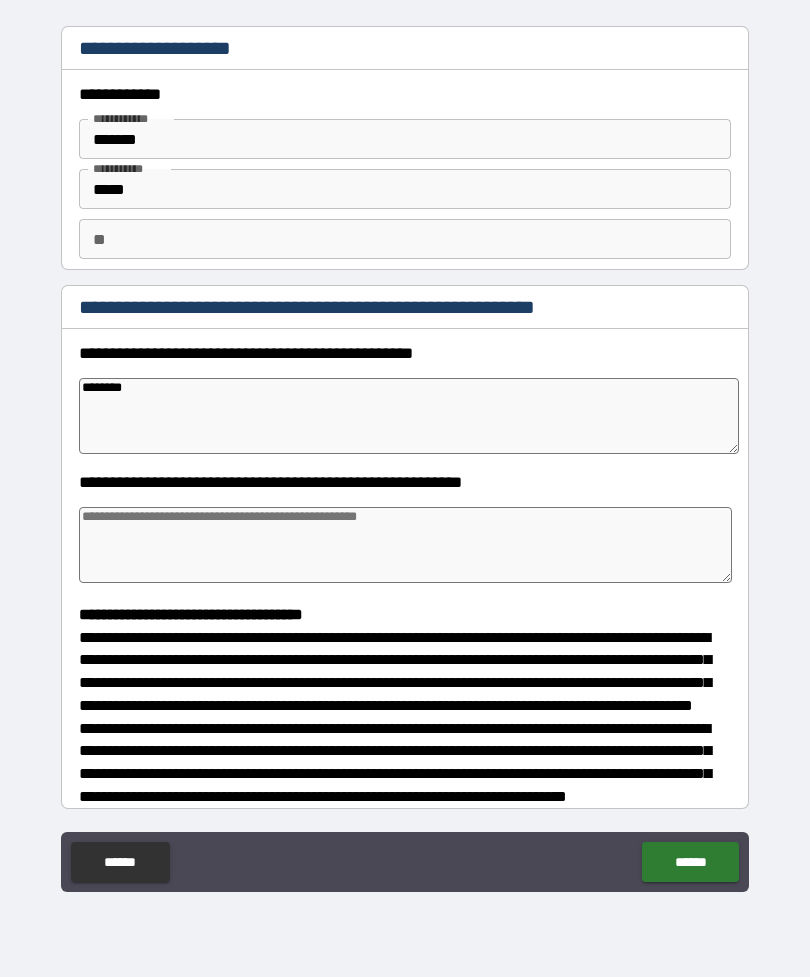 type on "*" 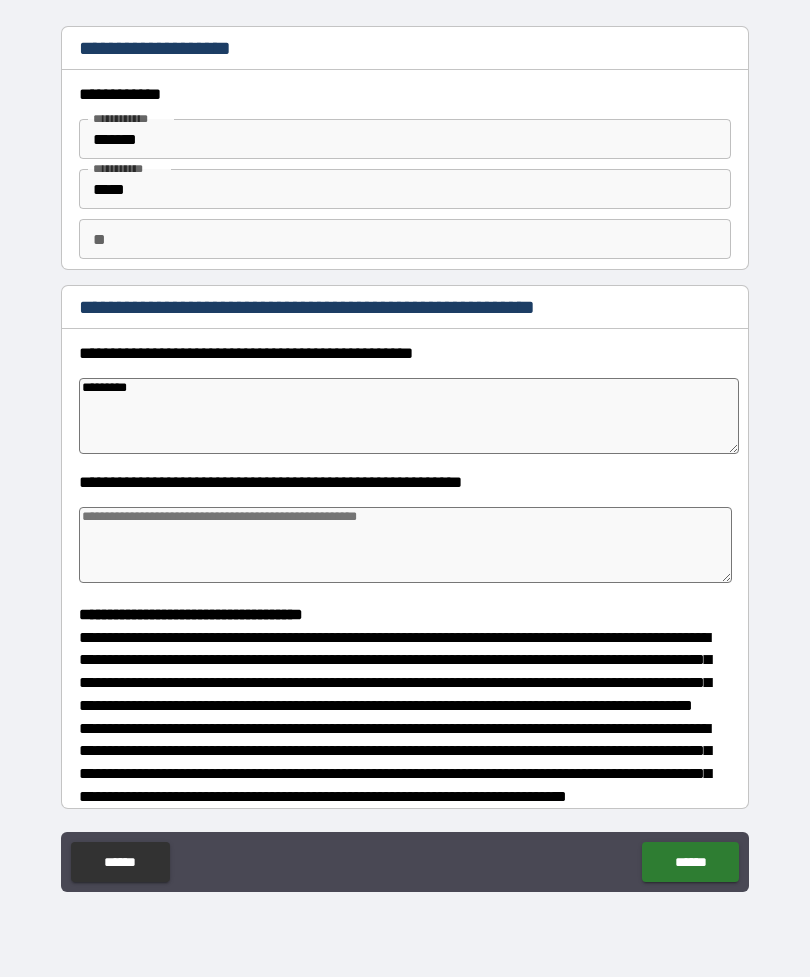 type on "*" 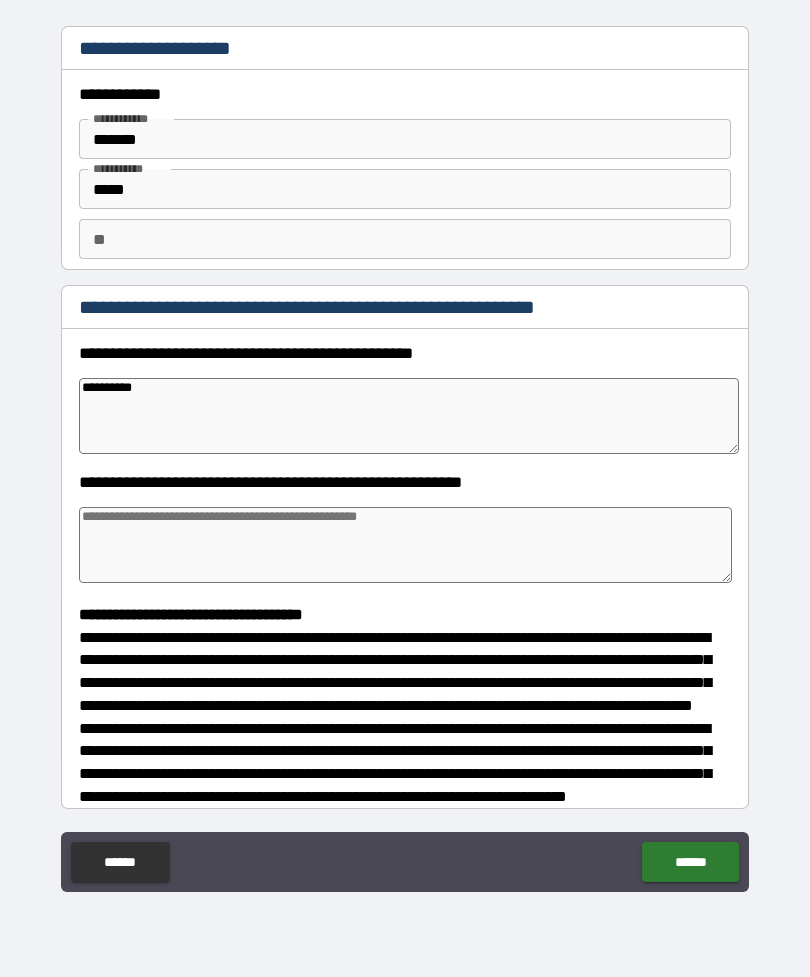 type on "*" 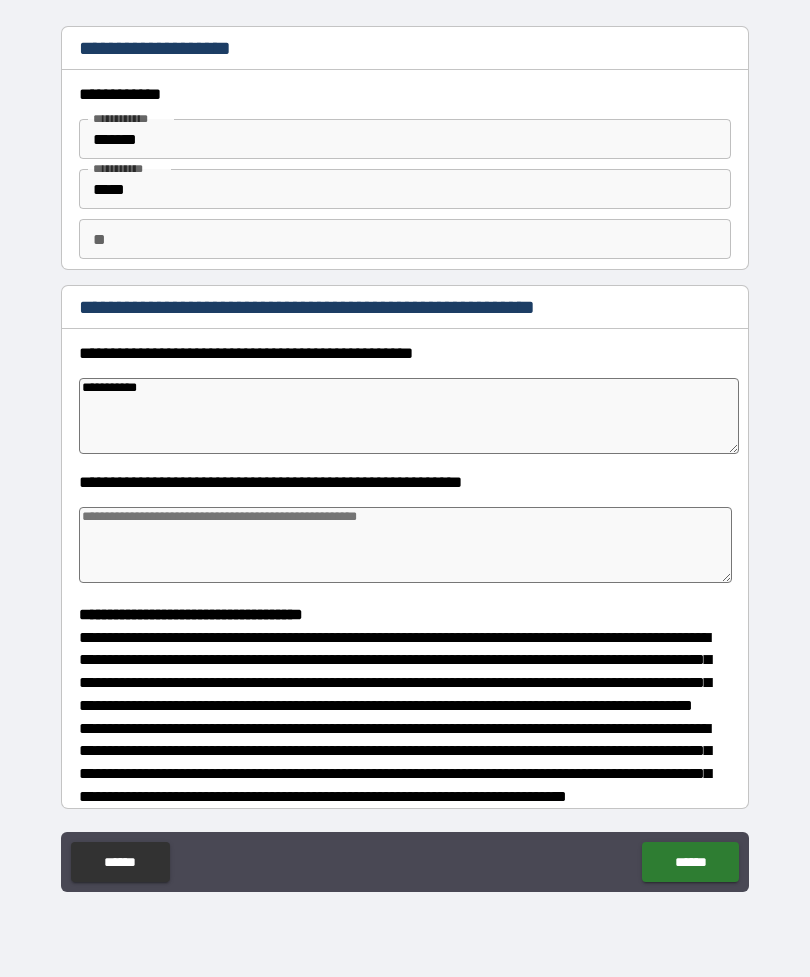 type on "*" 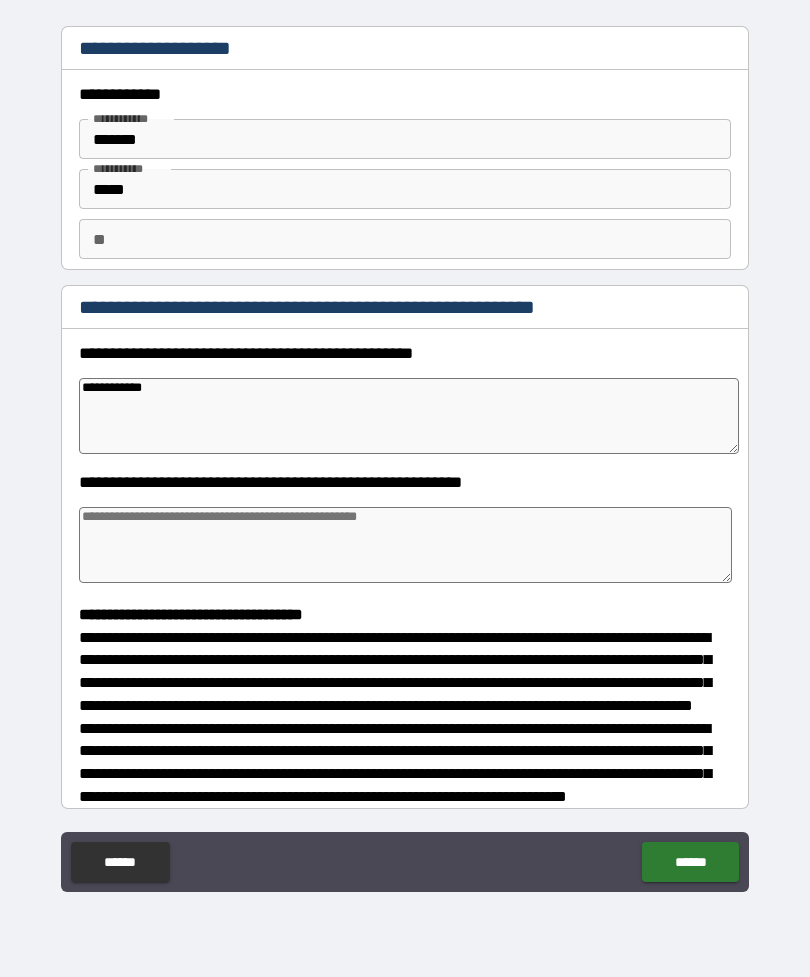 type on "*" 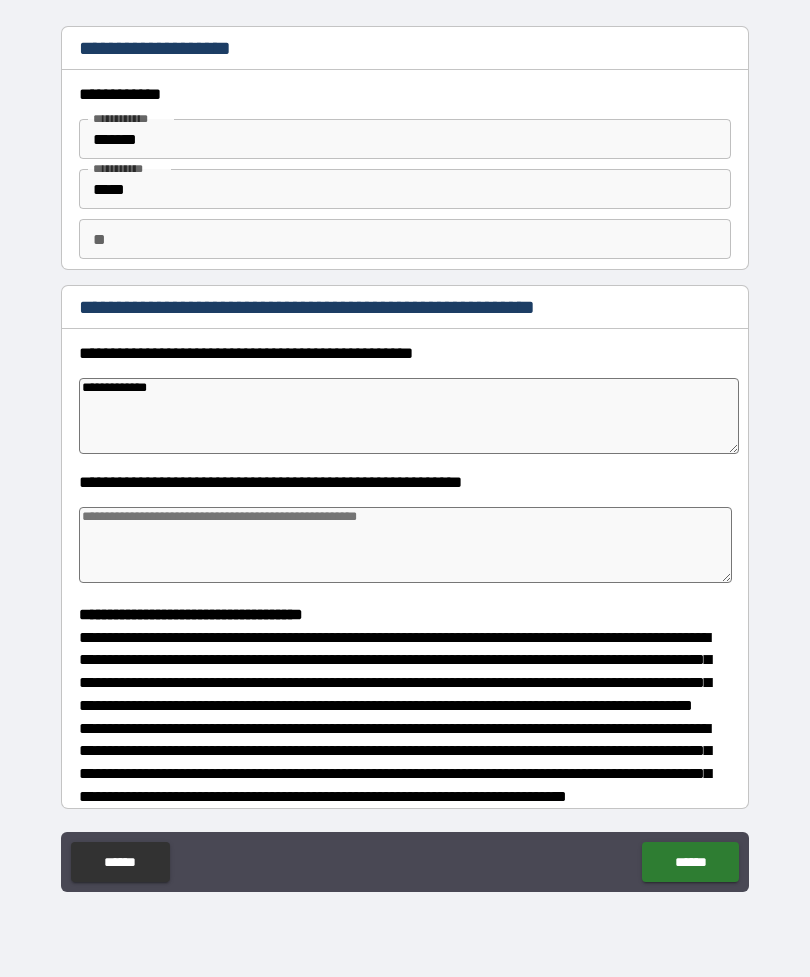 type on "*" 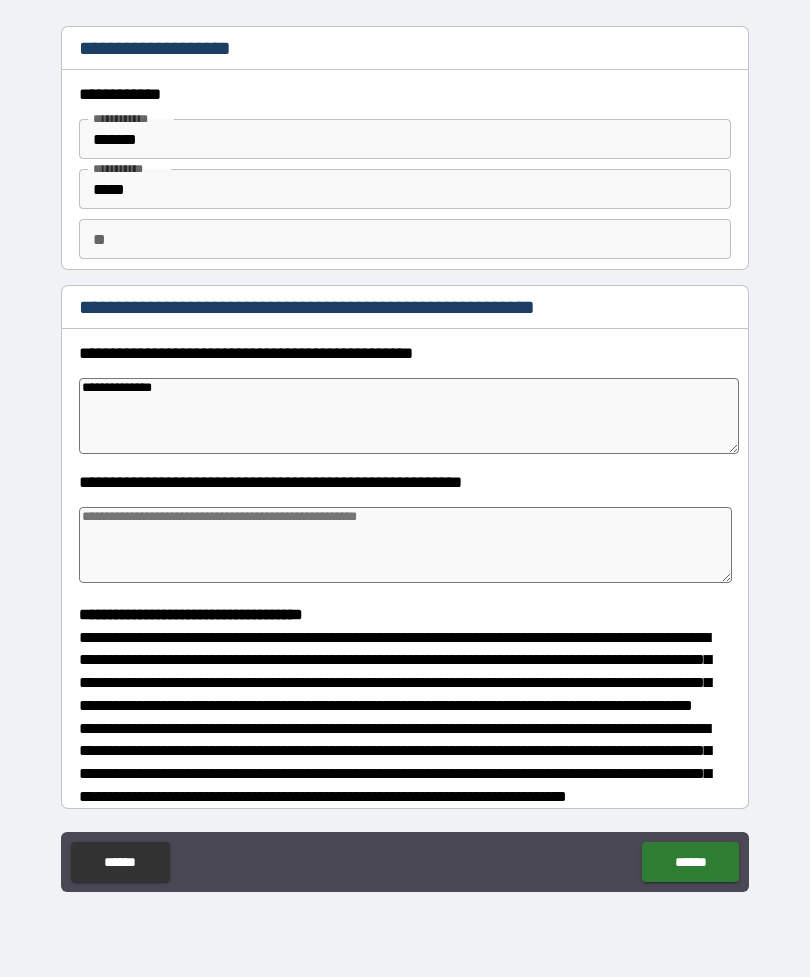 type on "*" 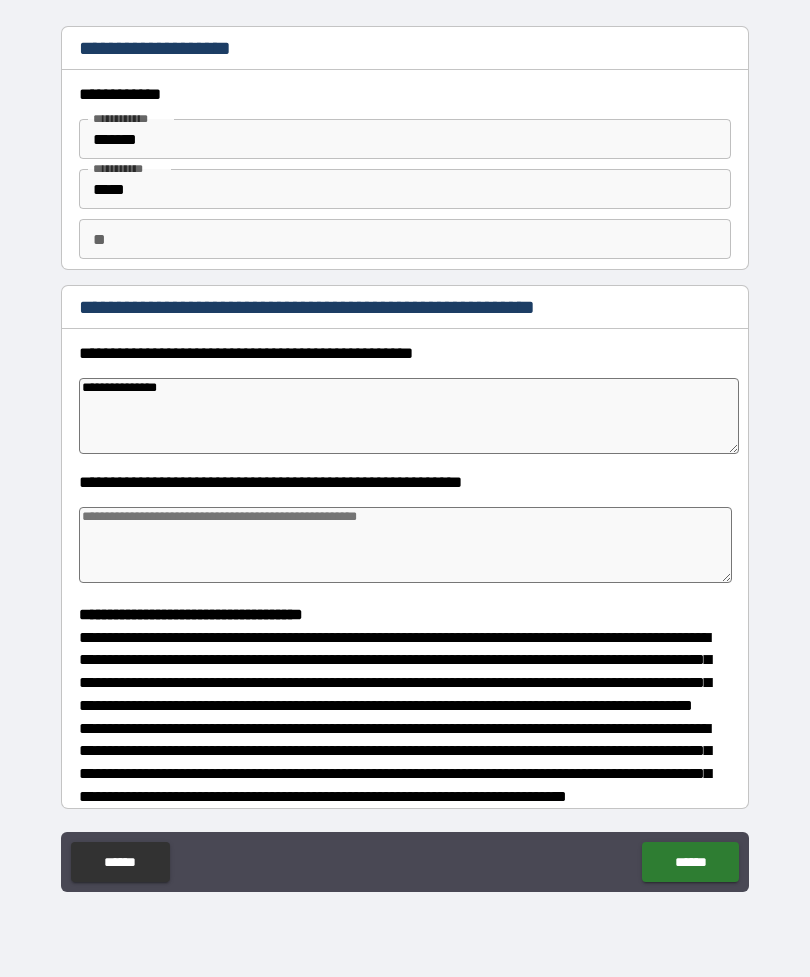 type on "*" 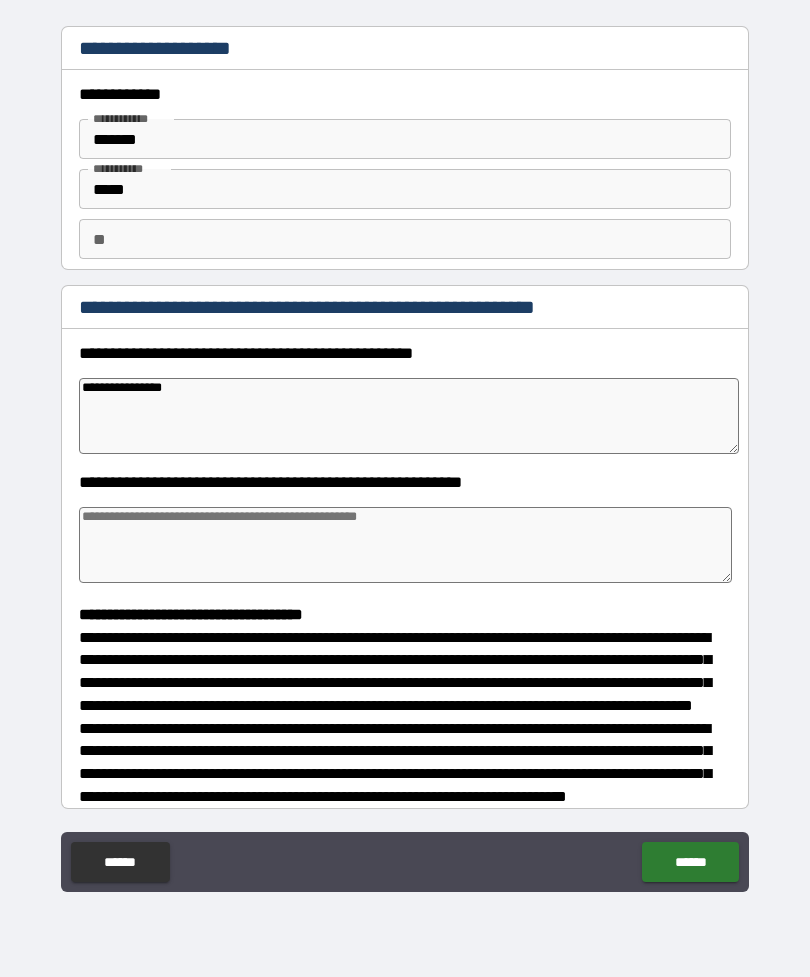 type on "*" 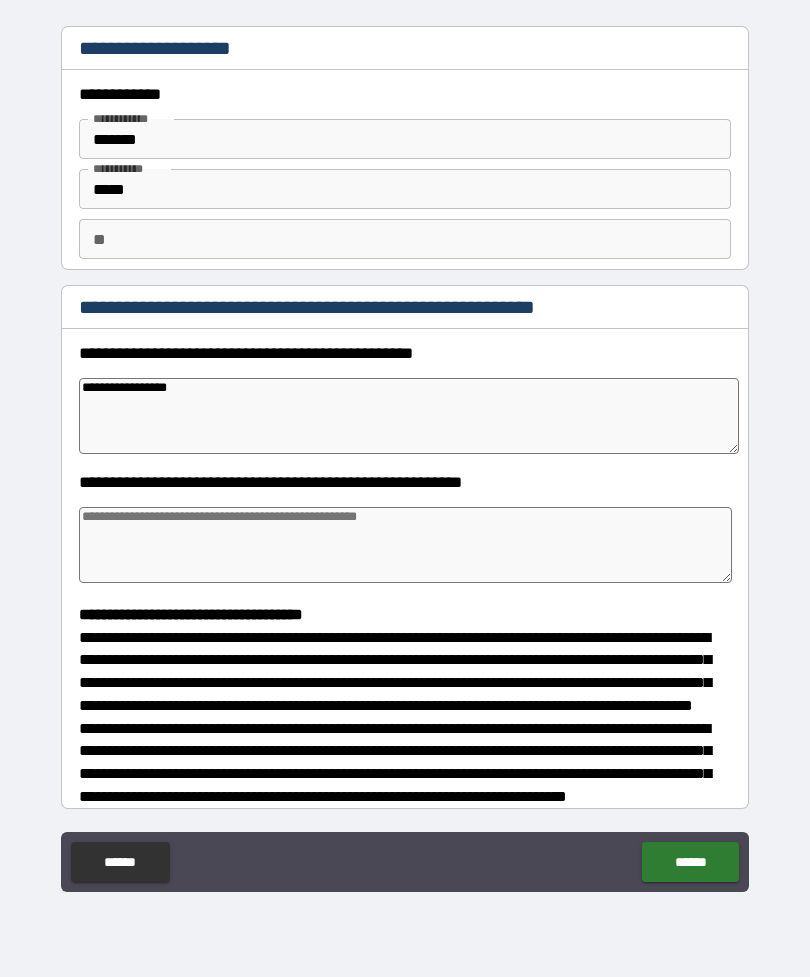 type on "*" 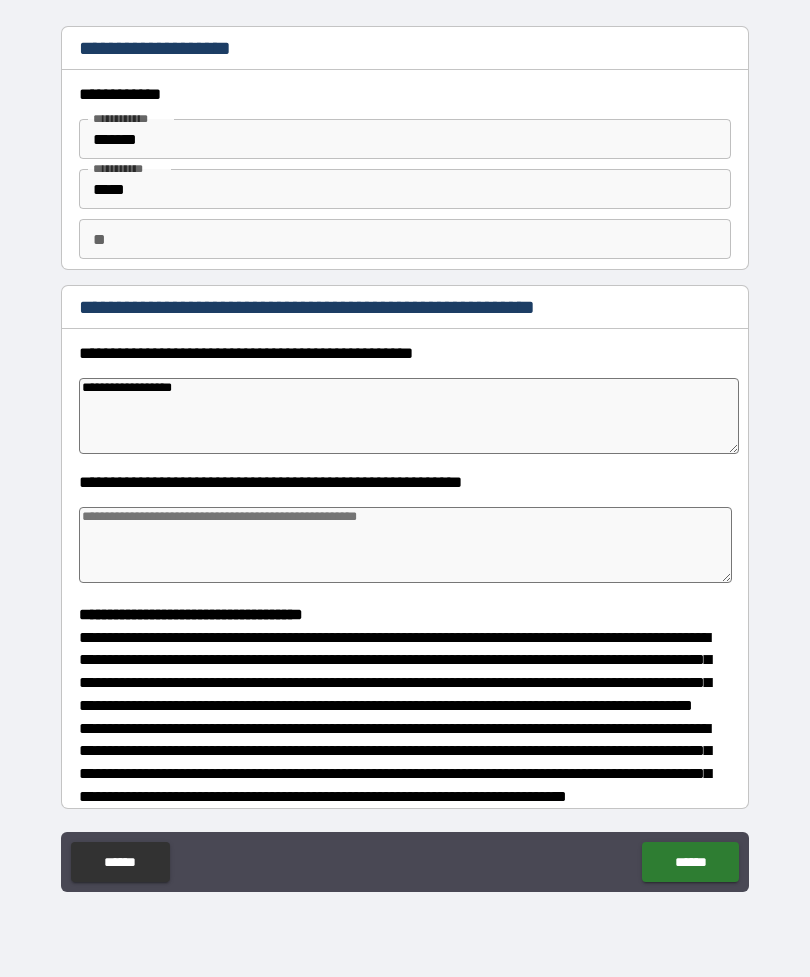 type on "*" 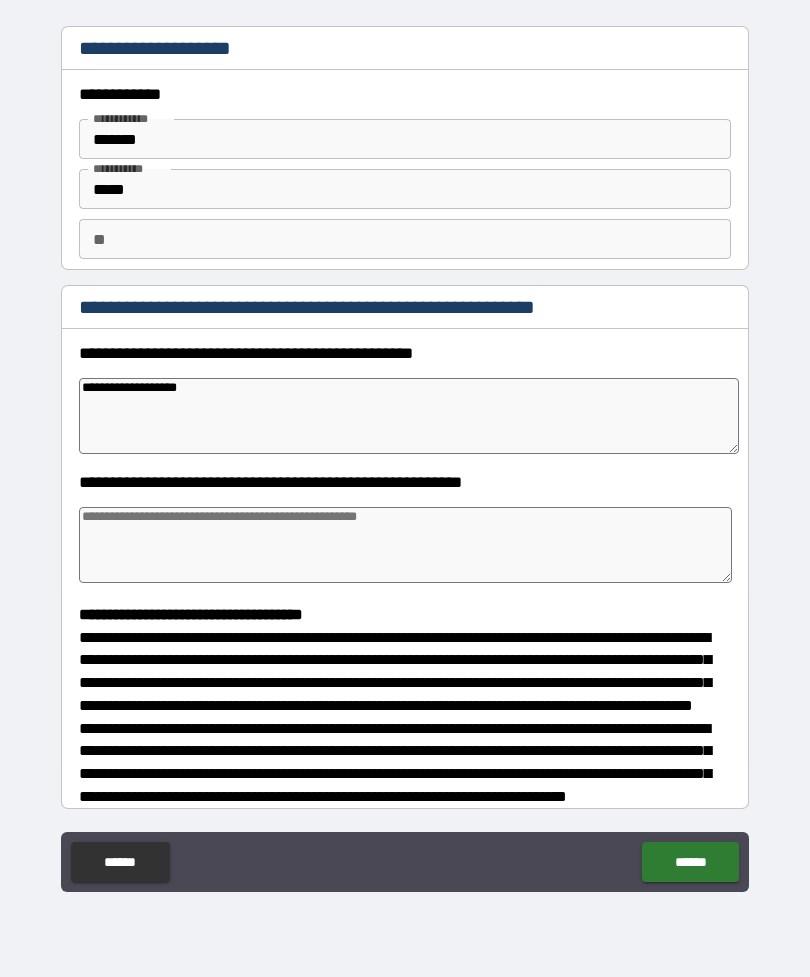 type on "*" 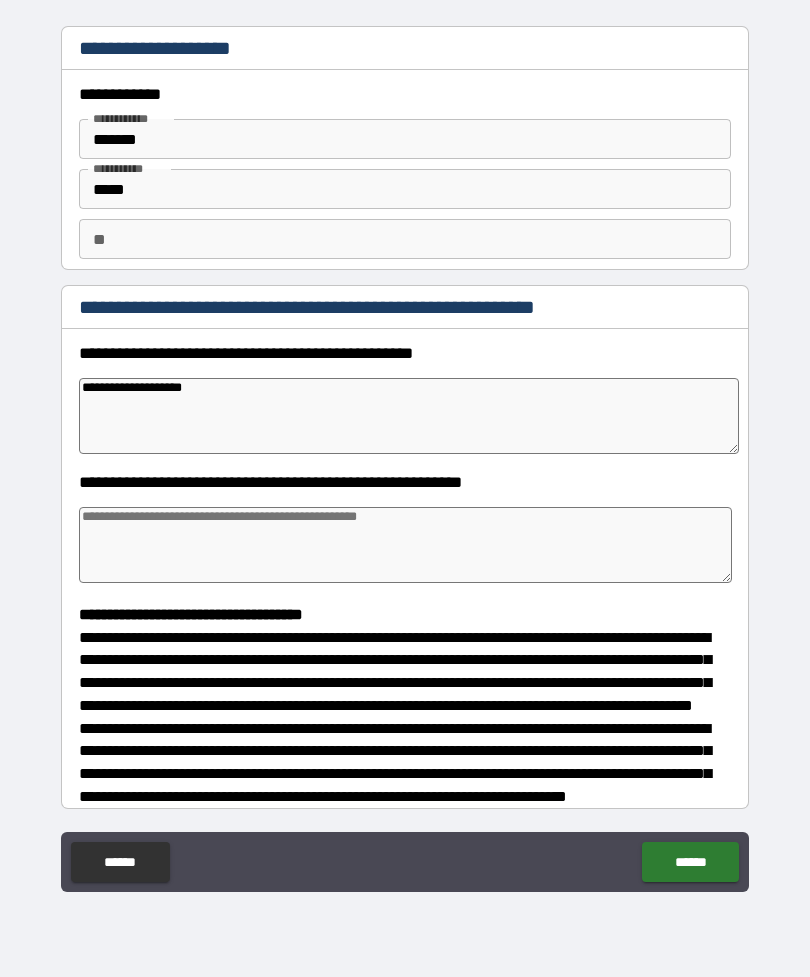 type on "*" 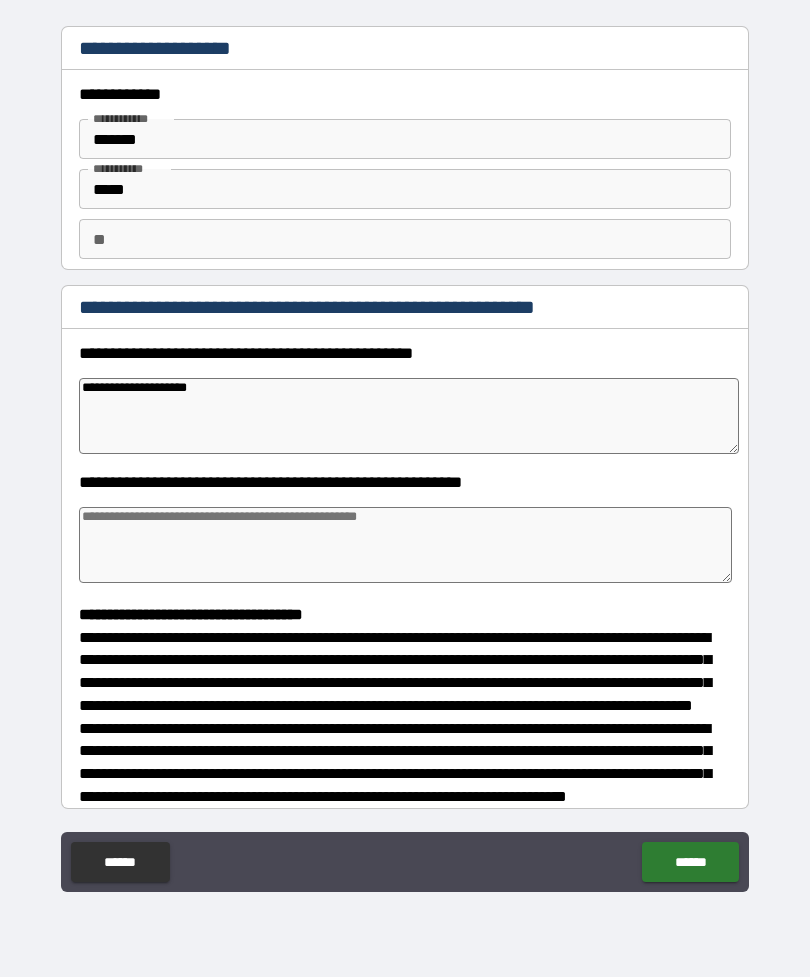type on "*" 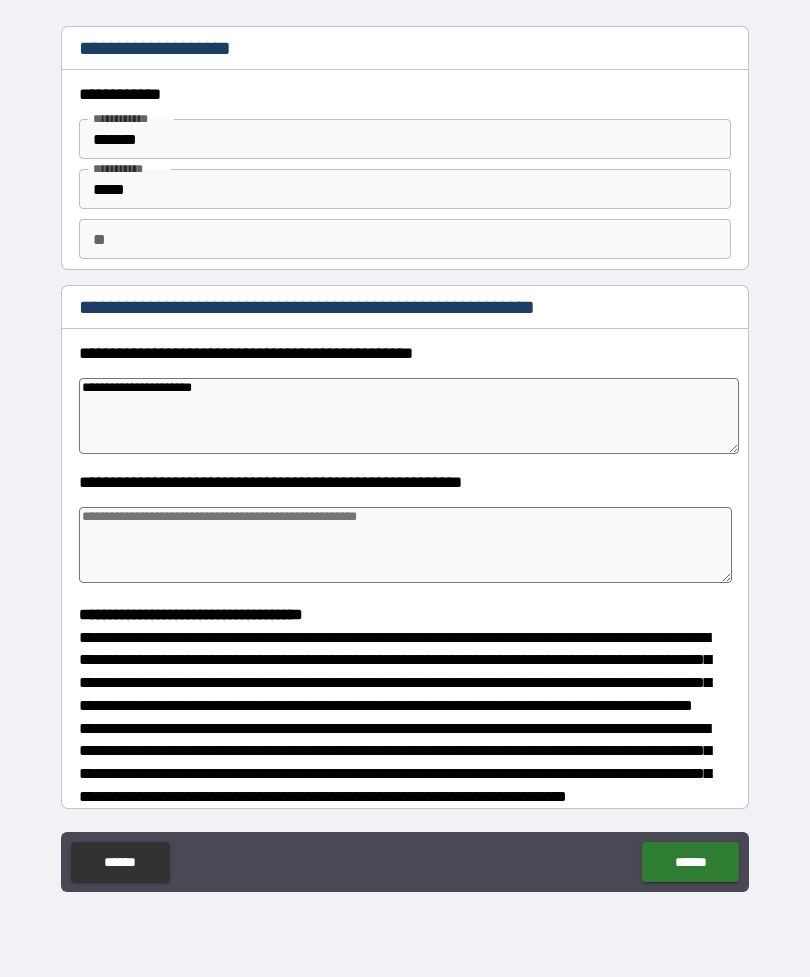 type on "*" 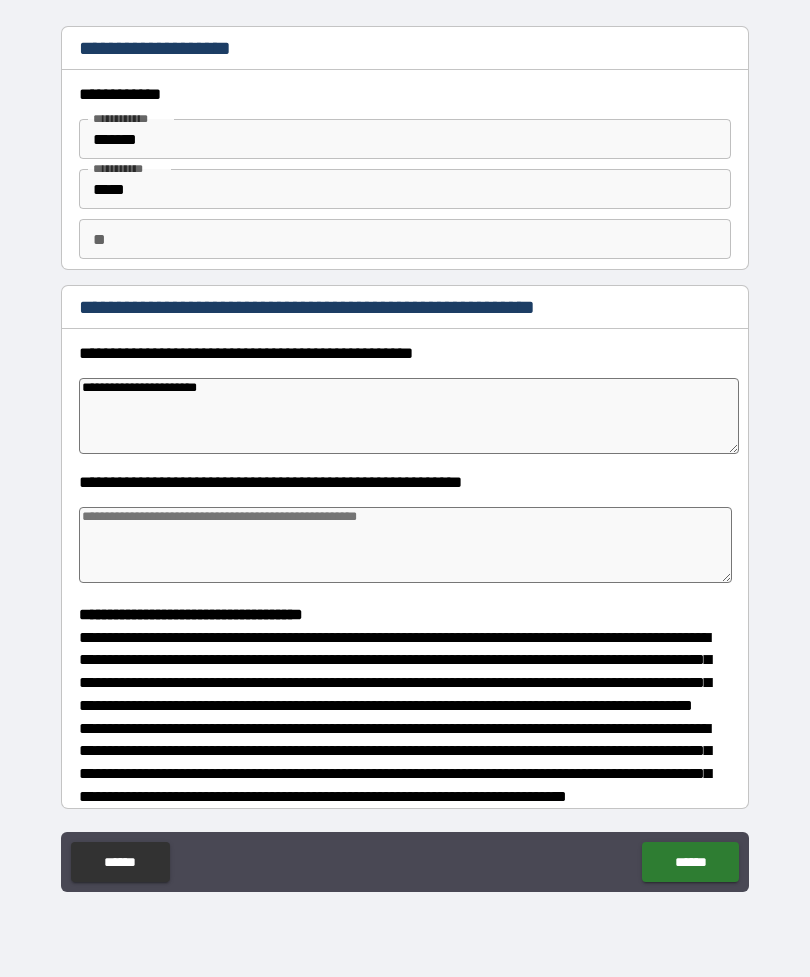 type on "*" 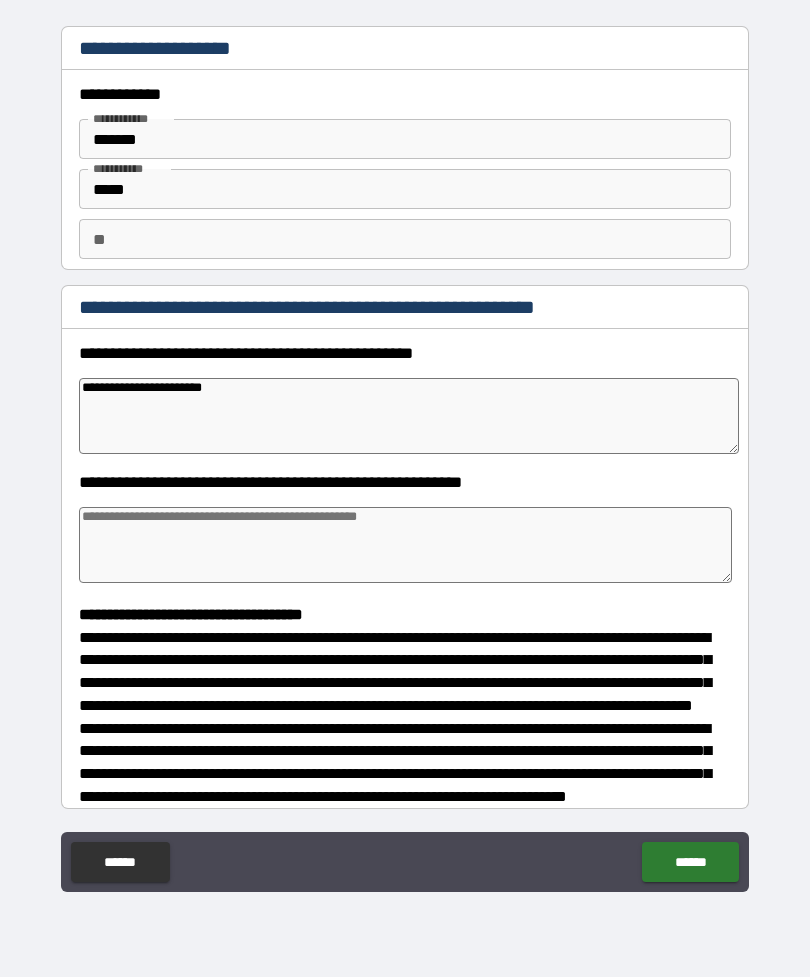 type on "*" 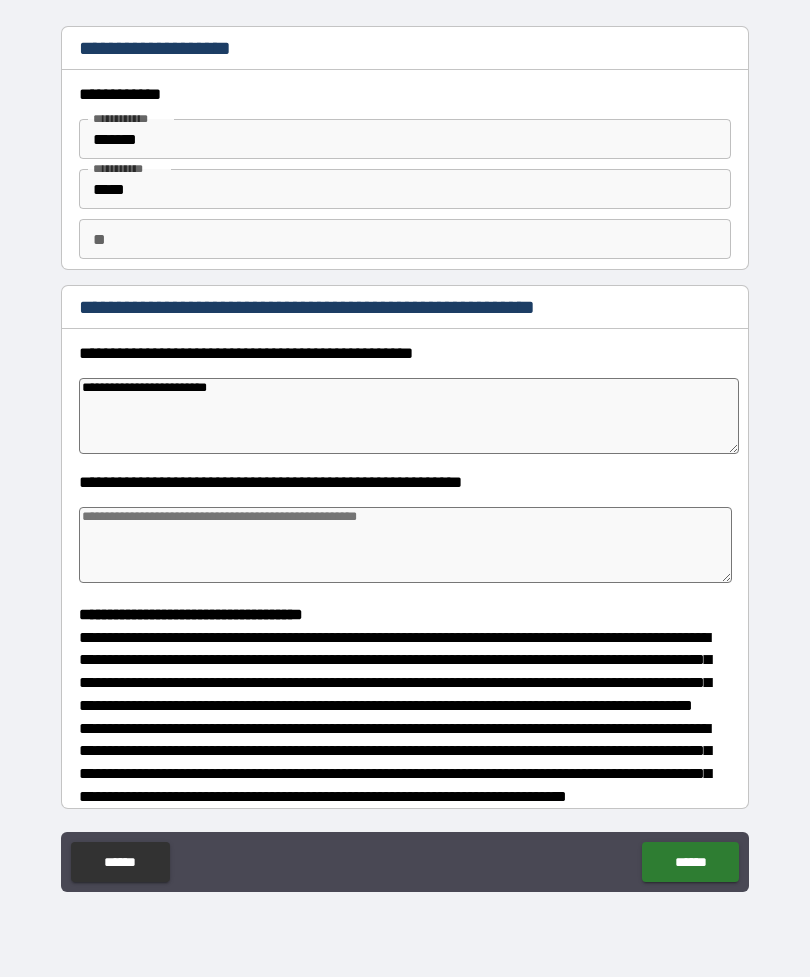 type on "*" 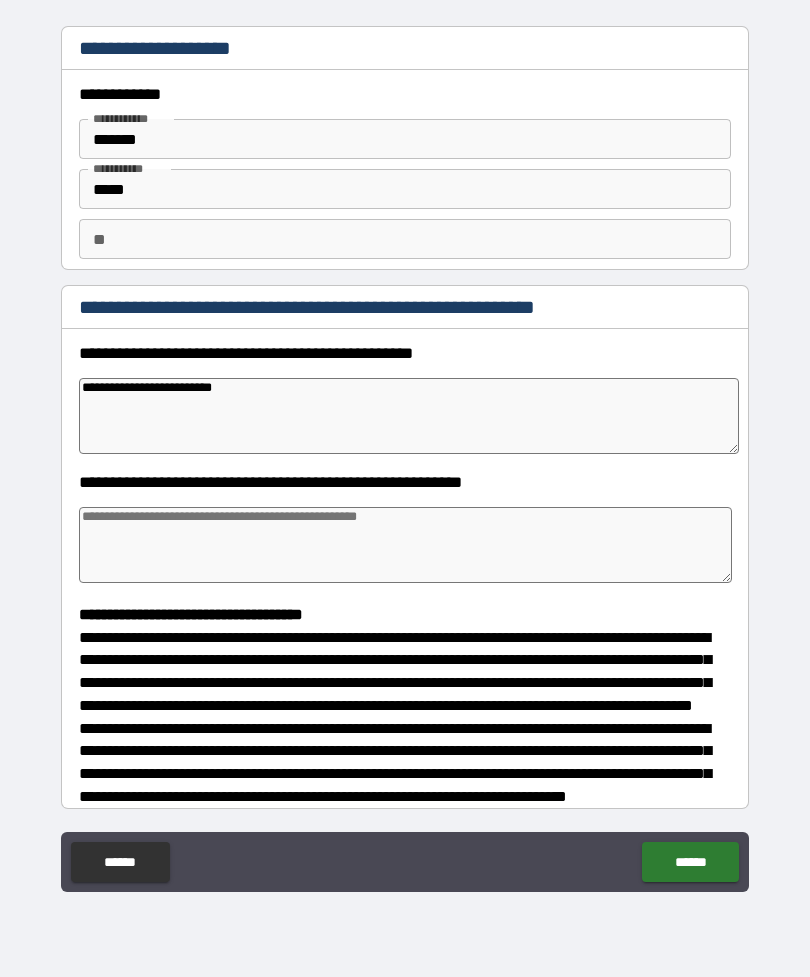 type on "*" 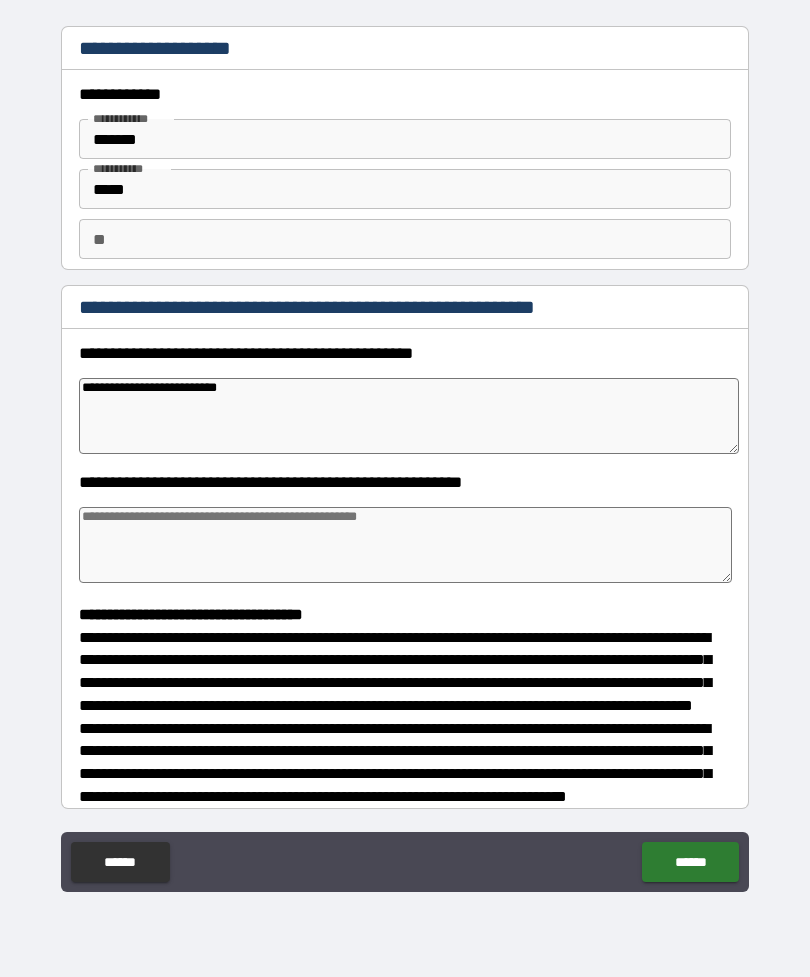 type on "*" 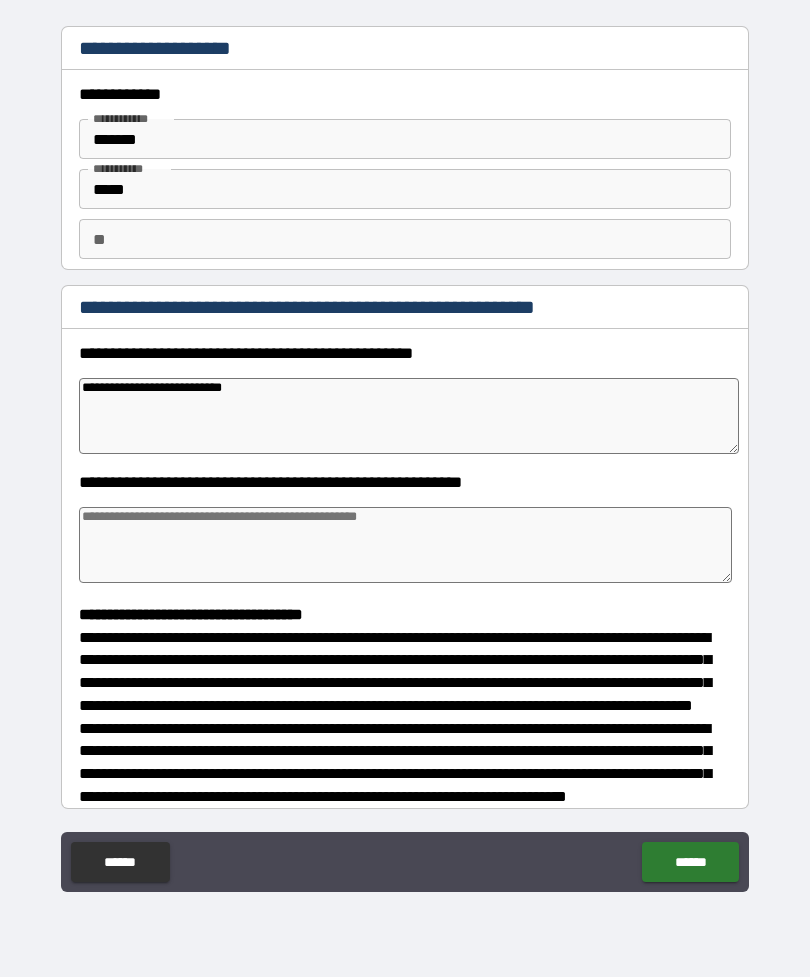 type on "*" 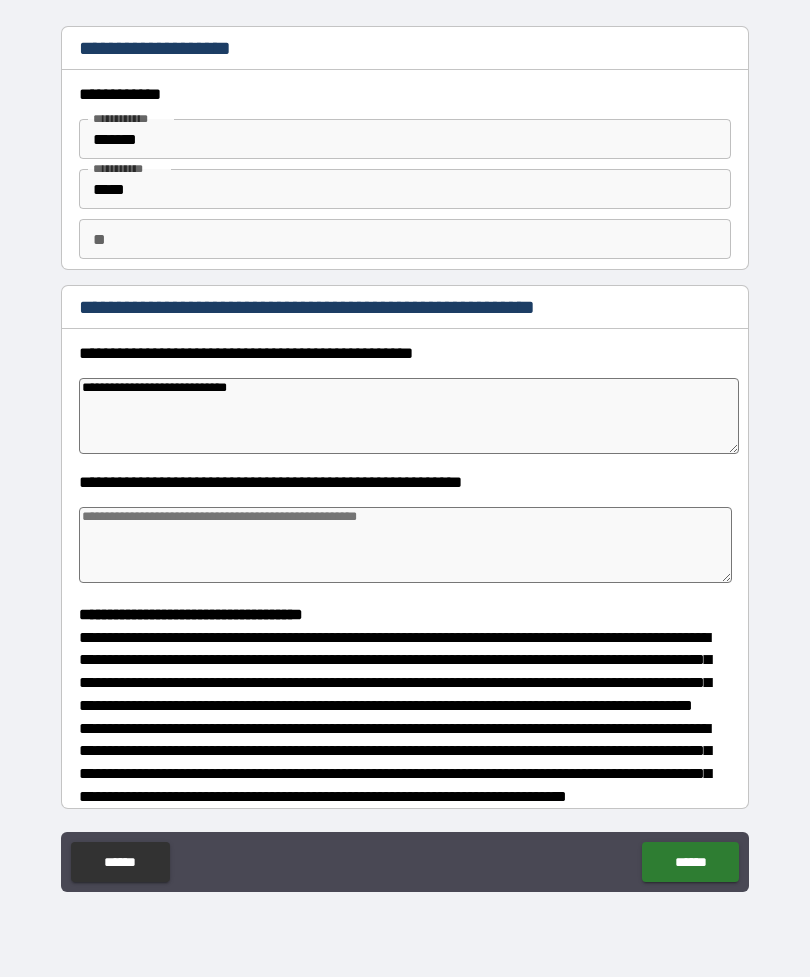 type on "*" 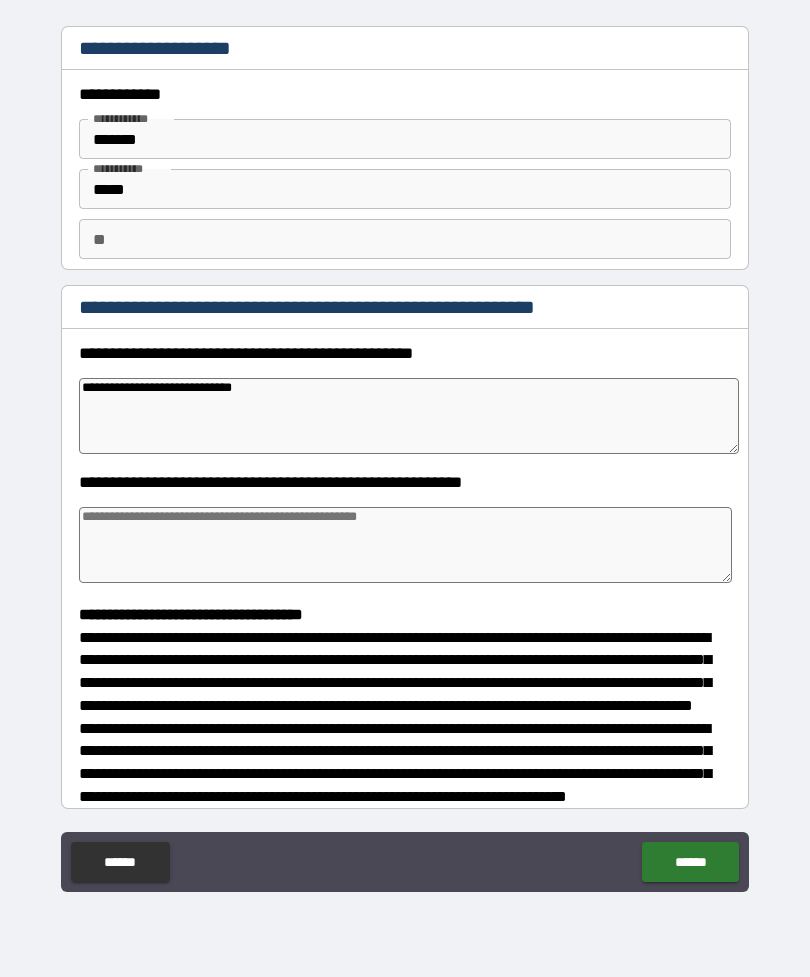 type on "*" 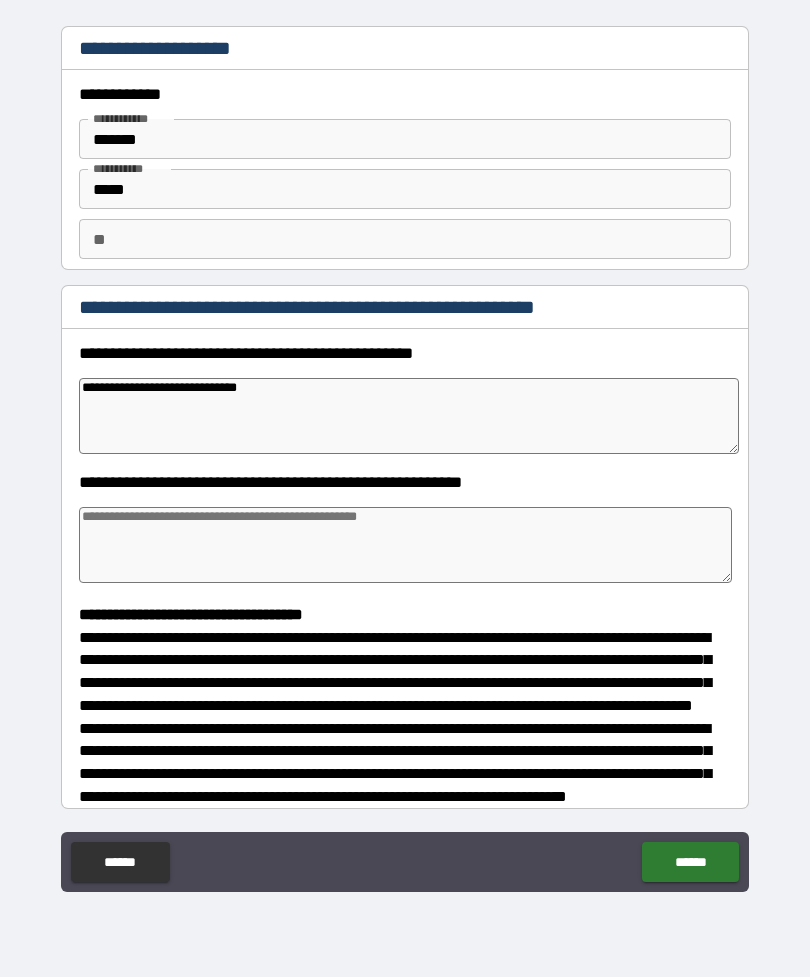 type on "*" 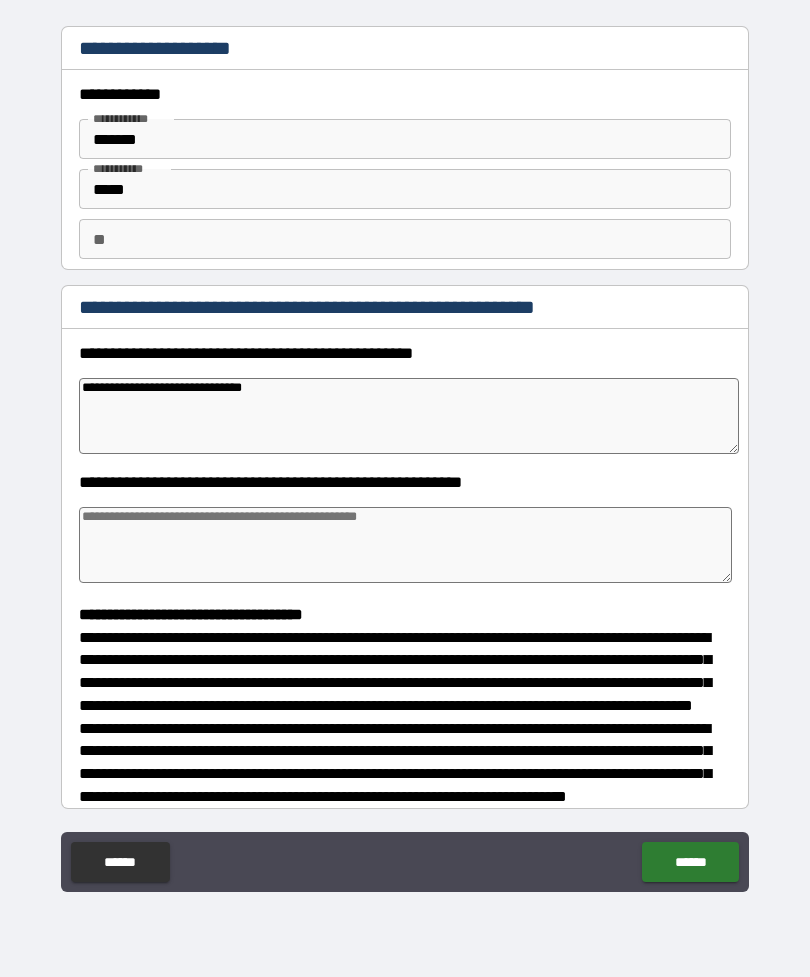 type on "*" 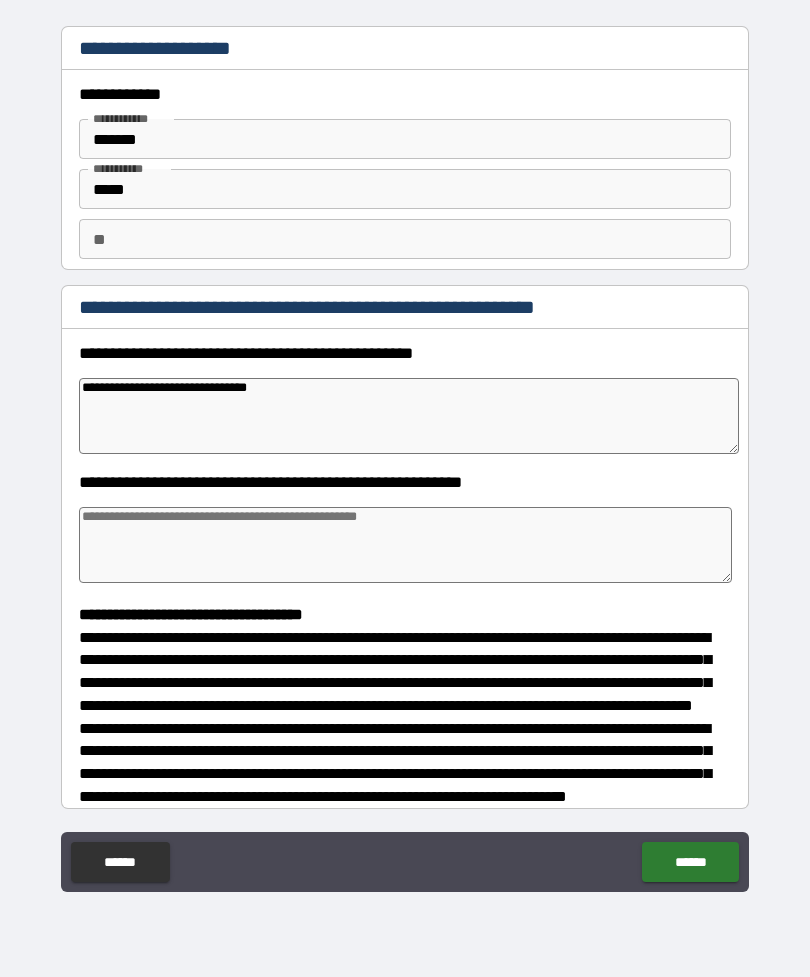 type on "*" 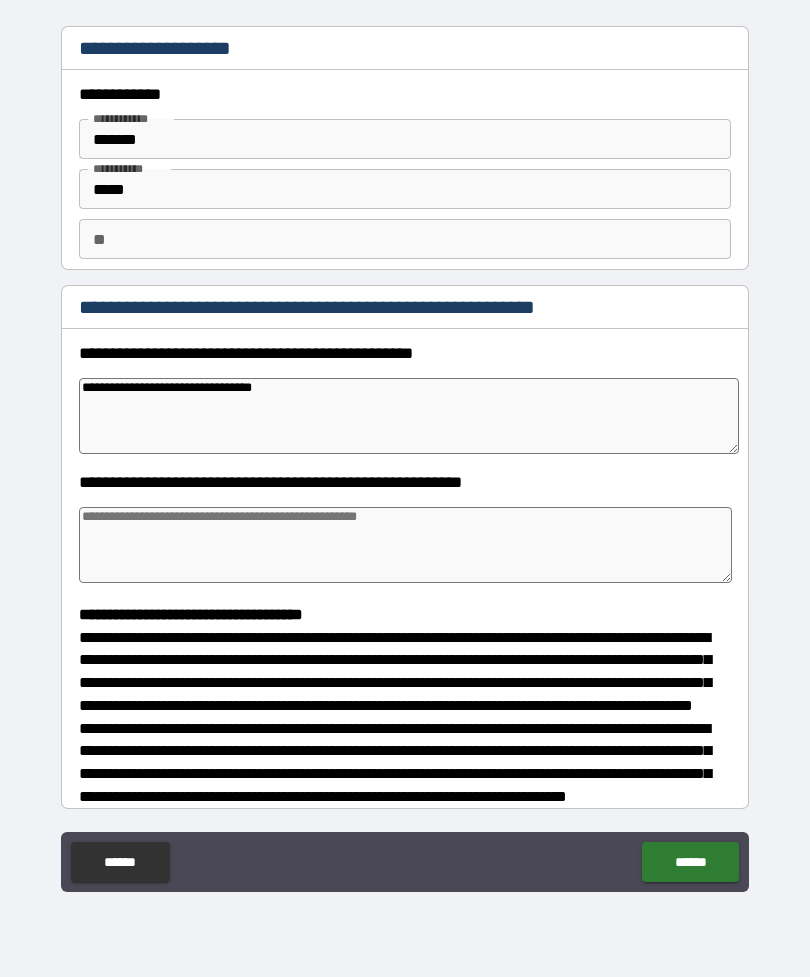 type on "*" 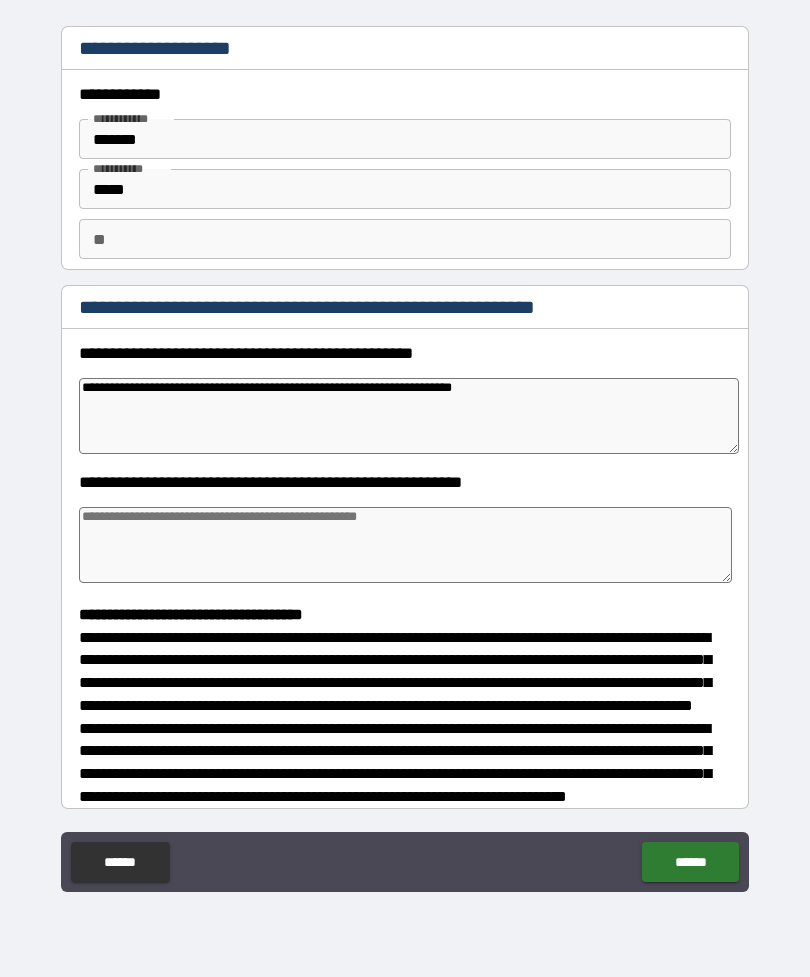 click on "**********" at bounding box center (405, 459) 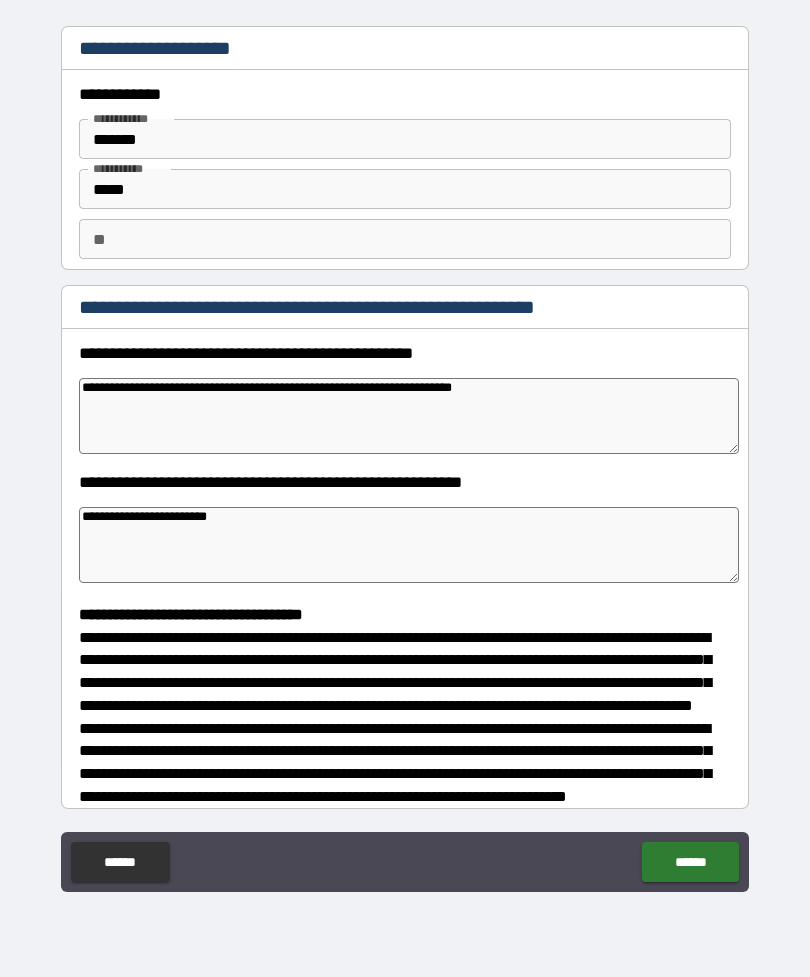 click on "**********" at bounding box center (405, 532) 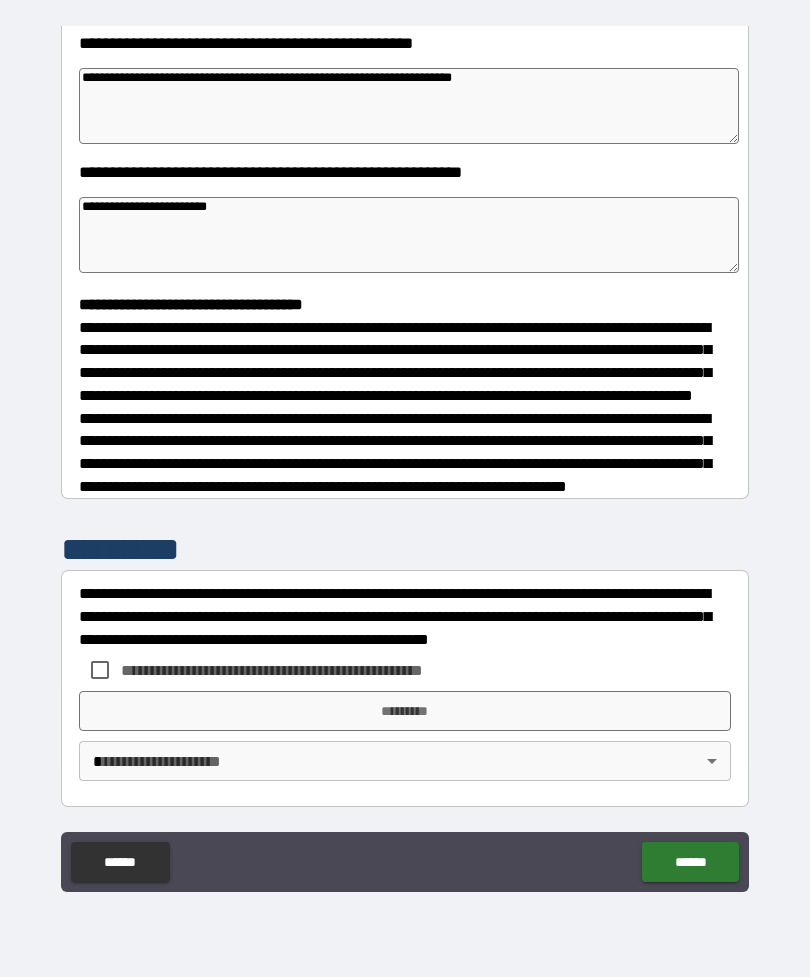 scroll, scrollTop: 348, scrollLeft: 0, axis: vertical 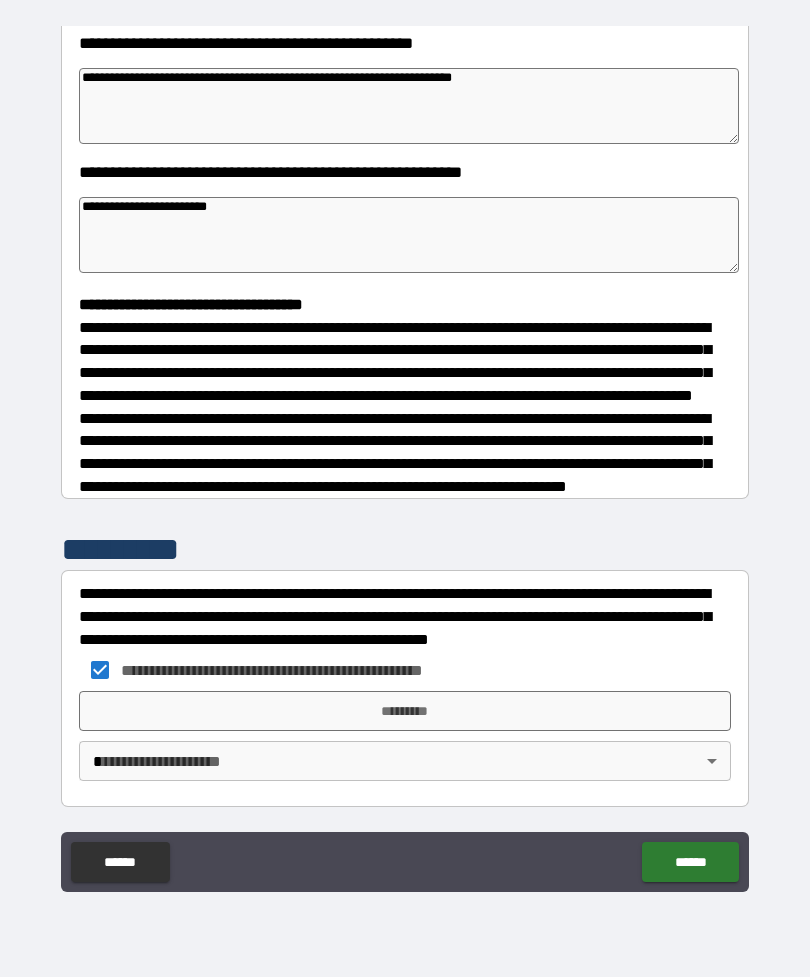 click on "*********" at bounding box center (405, 711) 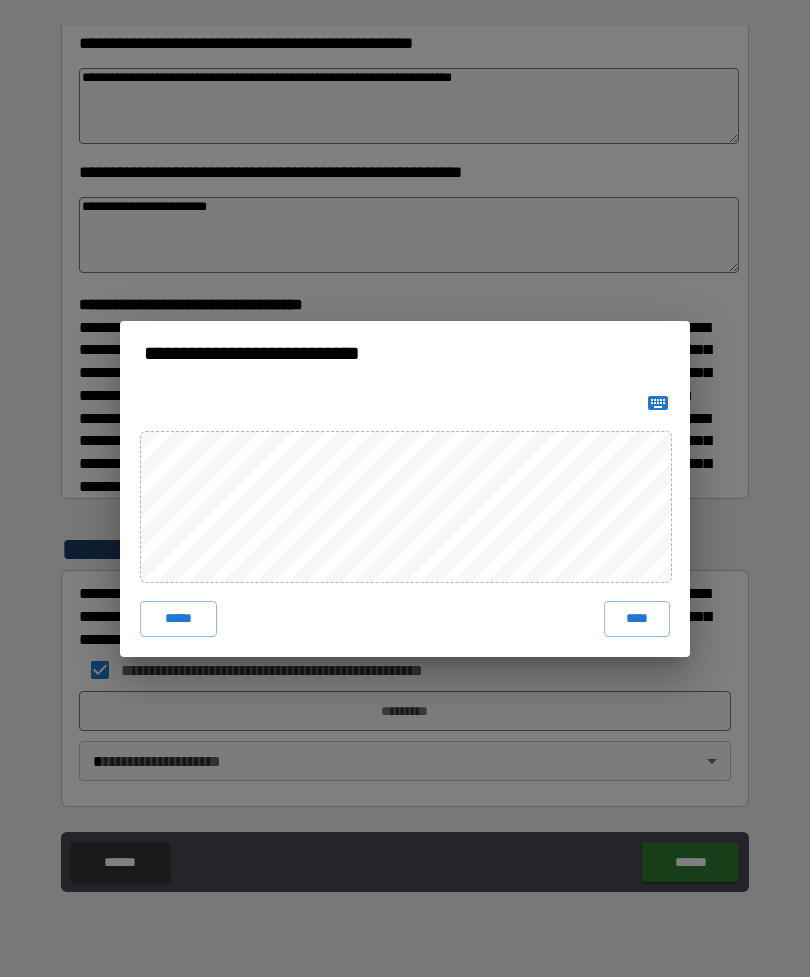 click on "****" at bounding box center [637, 619] 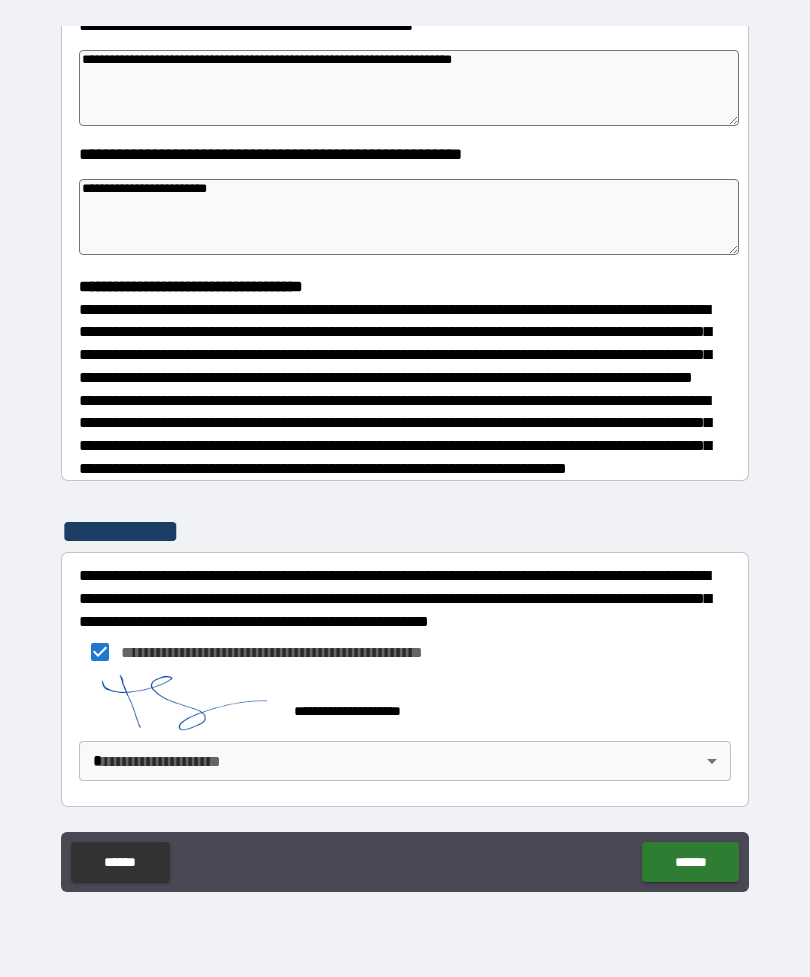 click on "**********" at bounding box center (405, 456) 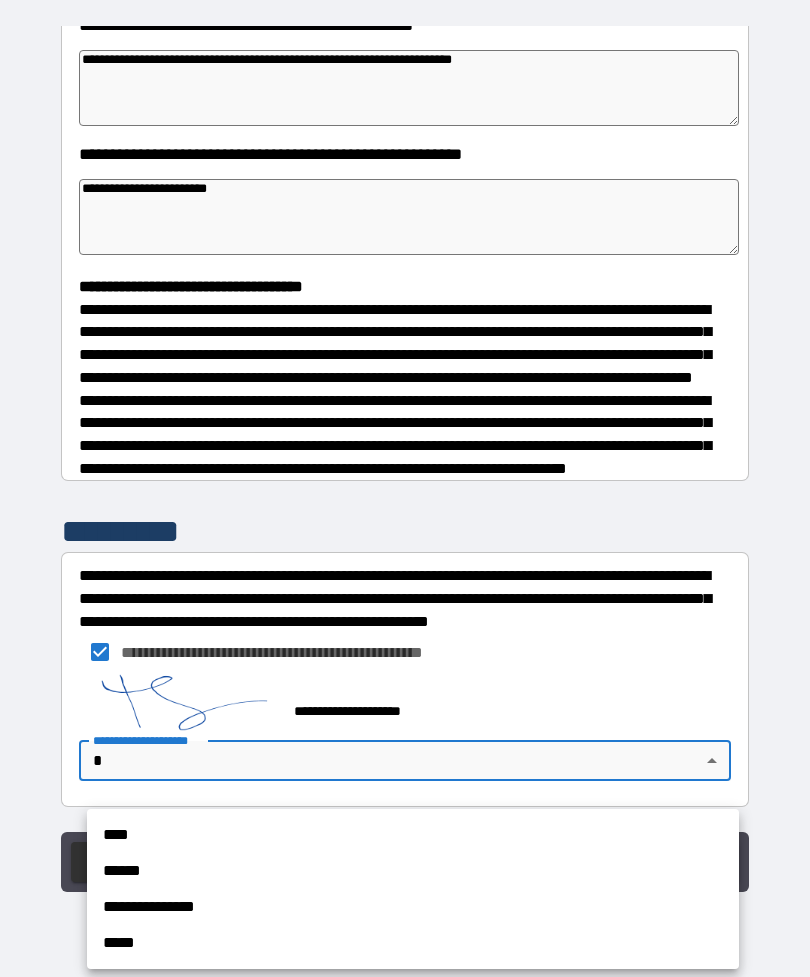 click on "**********" at bounding box center (413, 907) 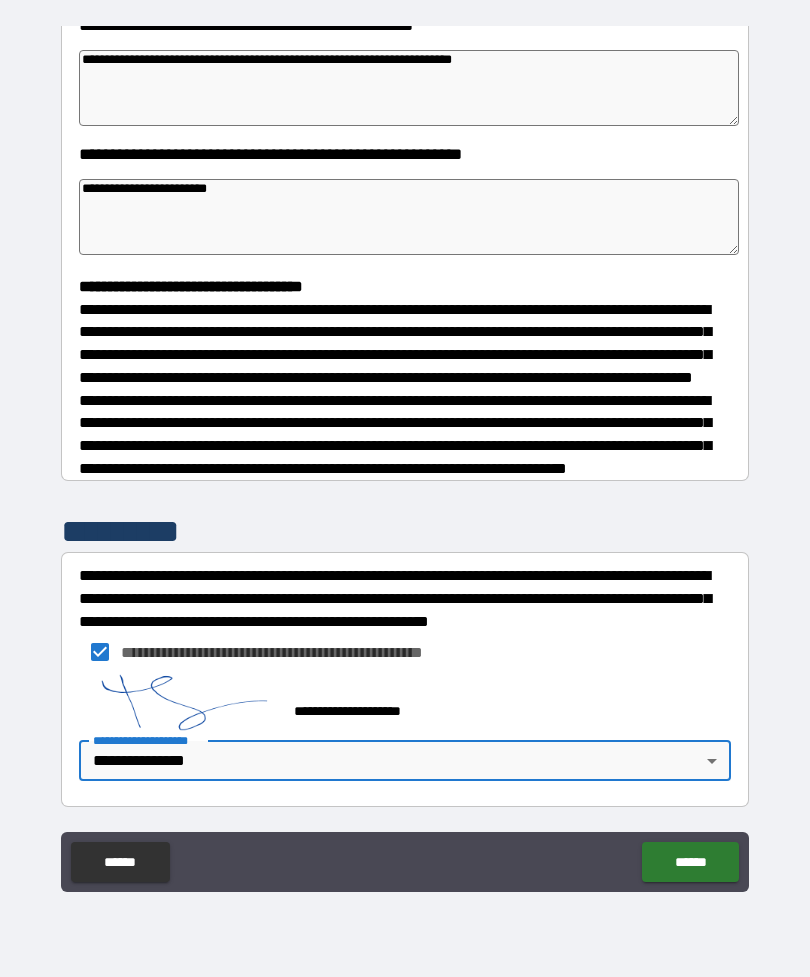 click on "******" at bounding box center [690, 862] 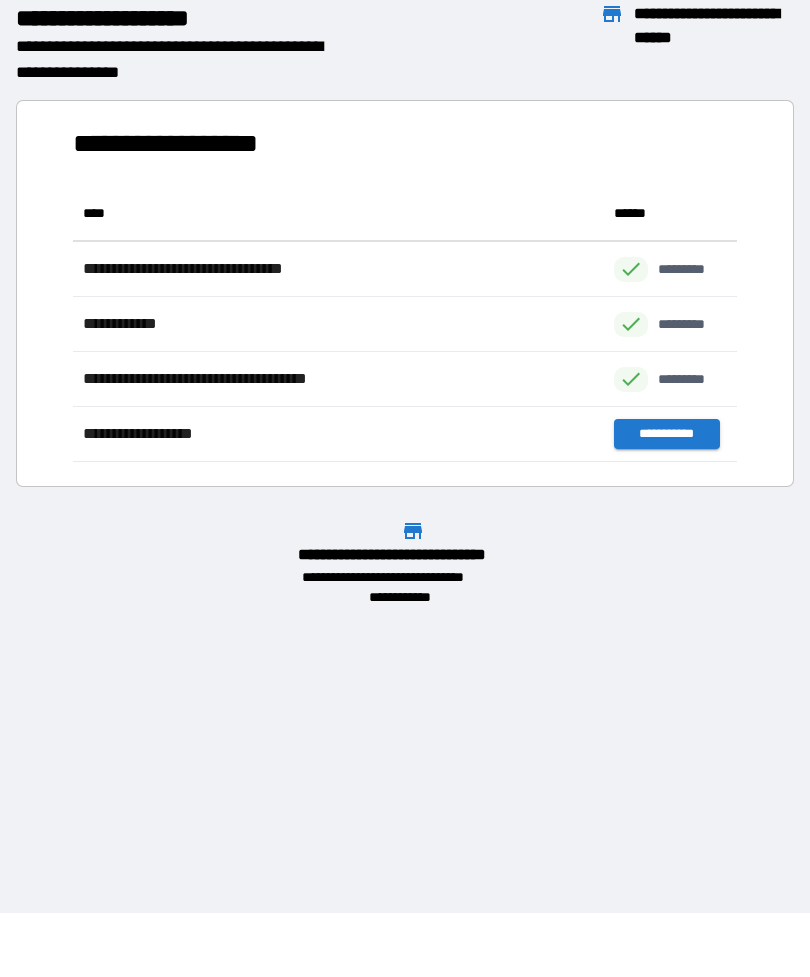 scroll, scrollTop: 1, scrollLeft: 1, axis: both 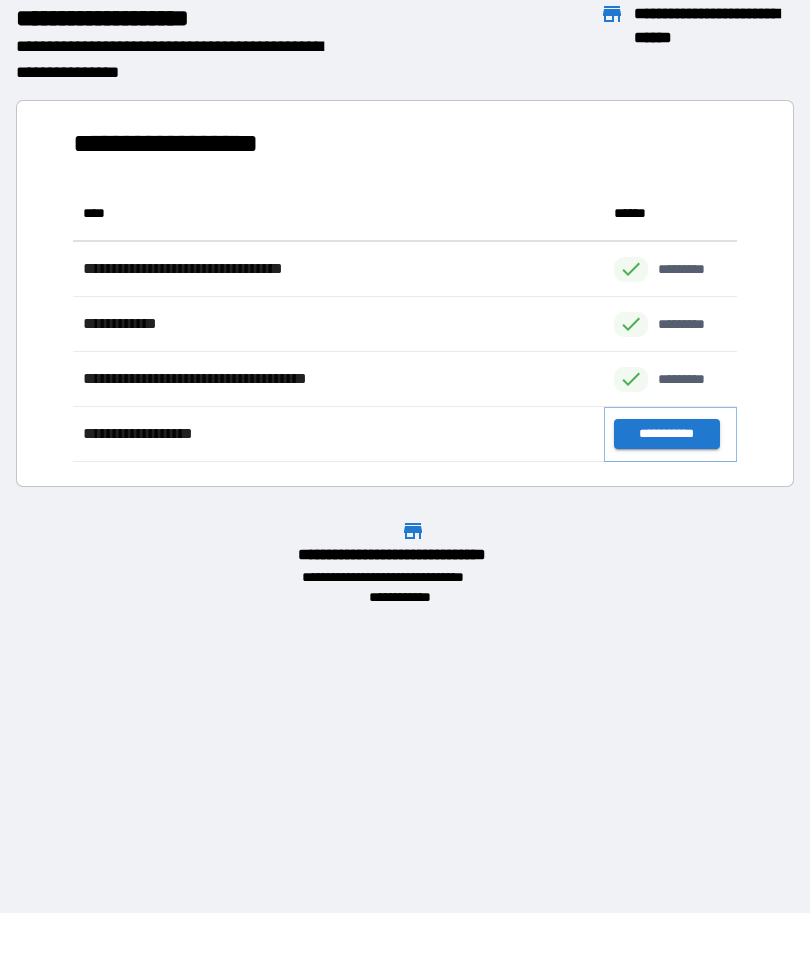 click on "**********" at bounding box center (666, 434) 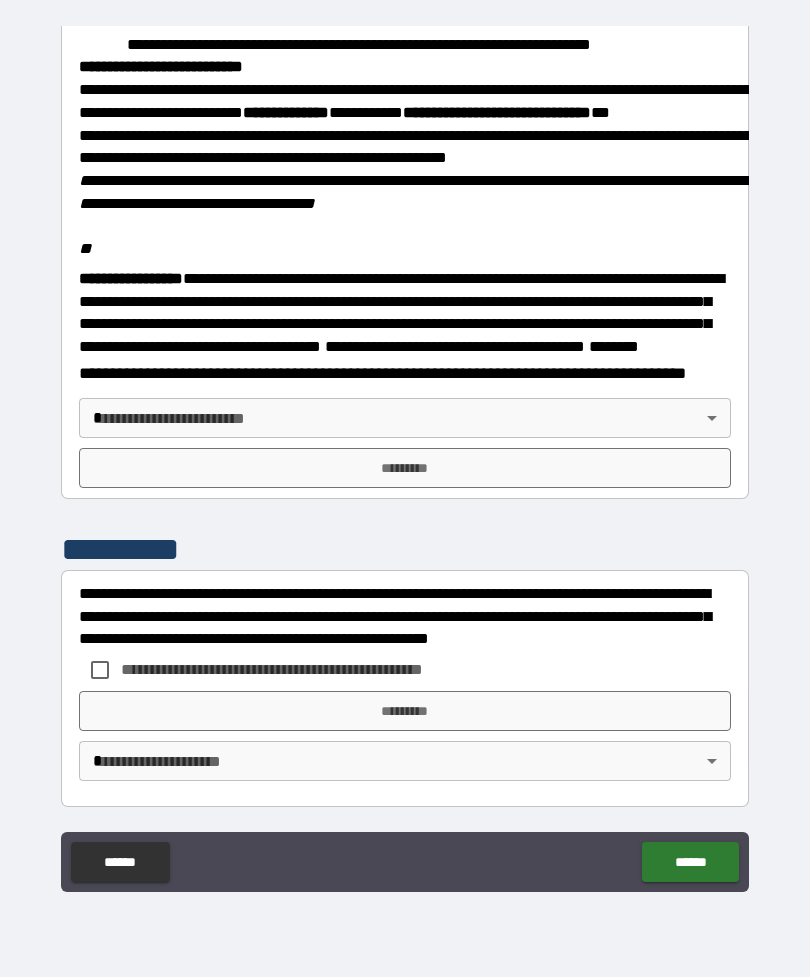 scroll, scrollTop: 2323, scrollLeft: 0, axis: vertical 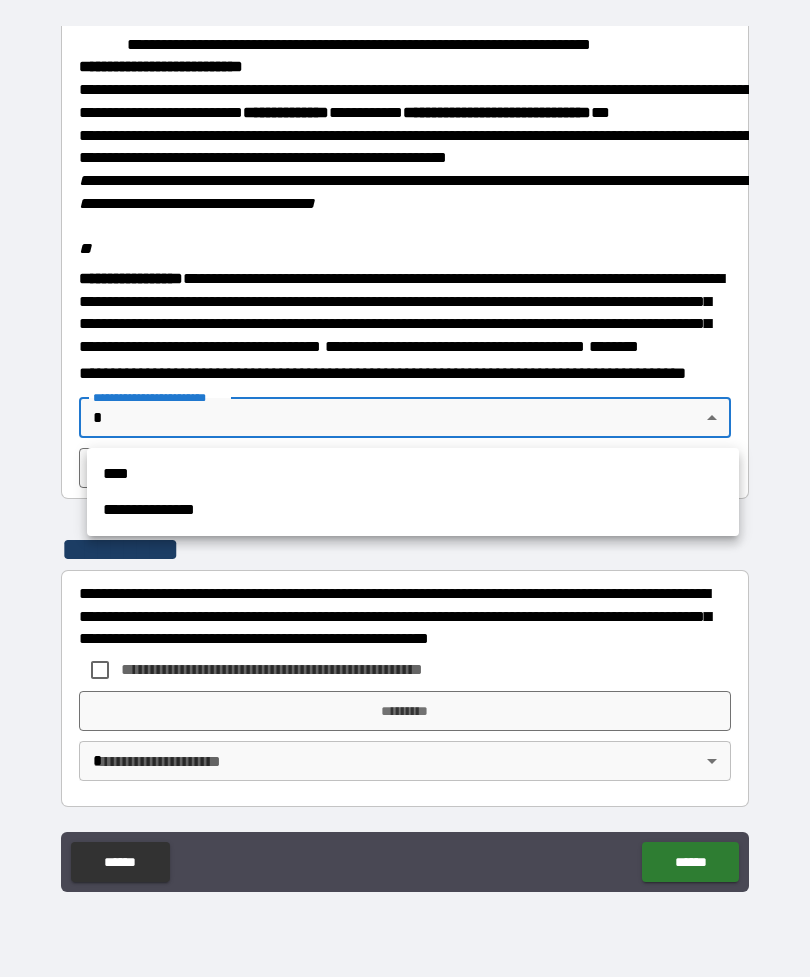 click on "**********" at bounding box center (413, 510) 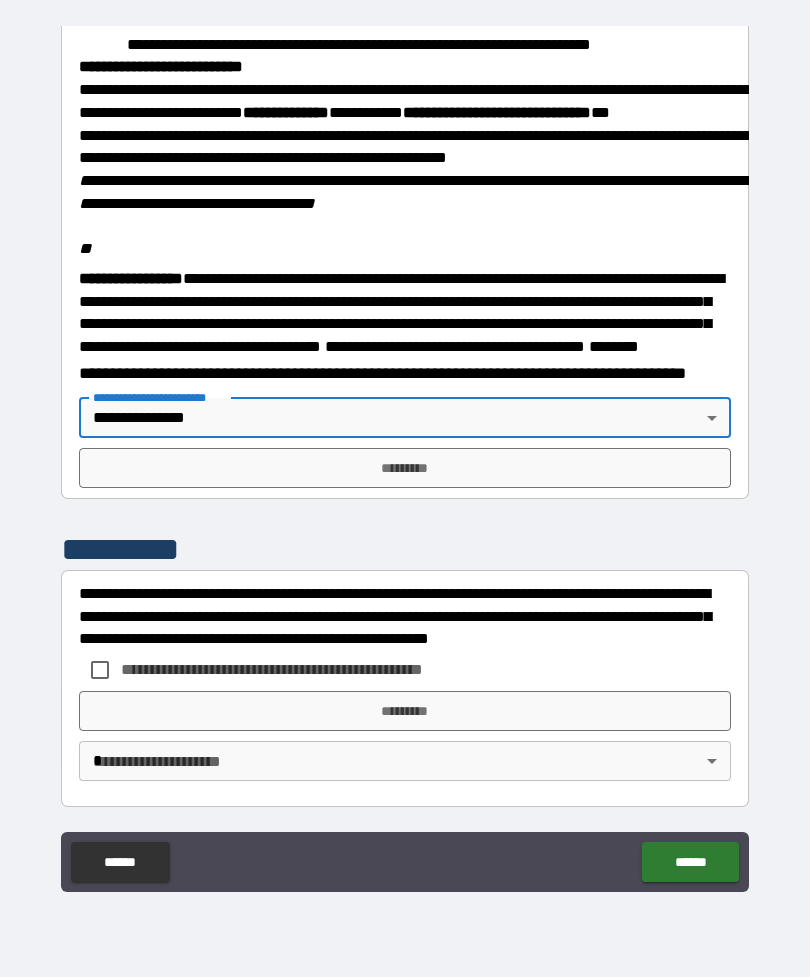 click on "*********" at bounding box center [405, 468] 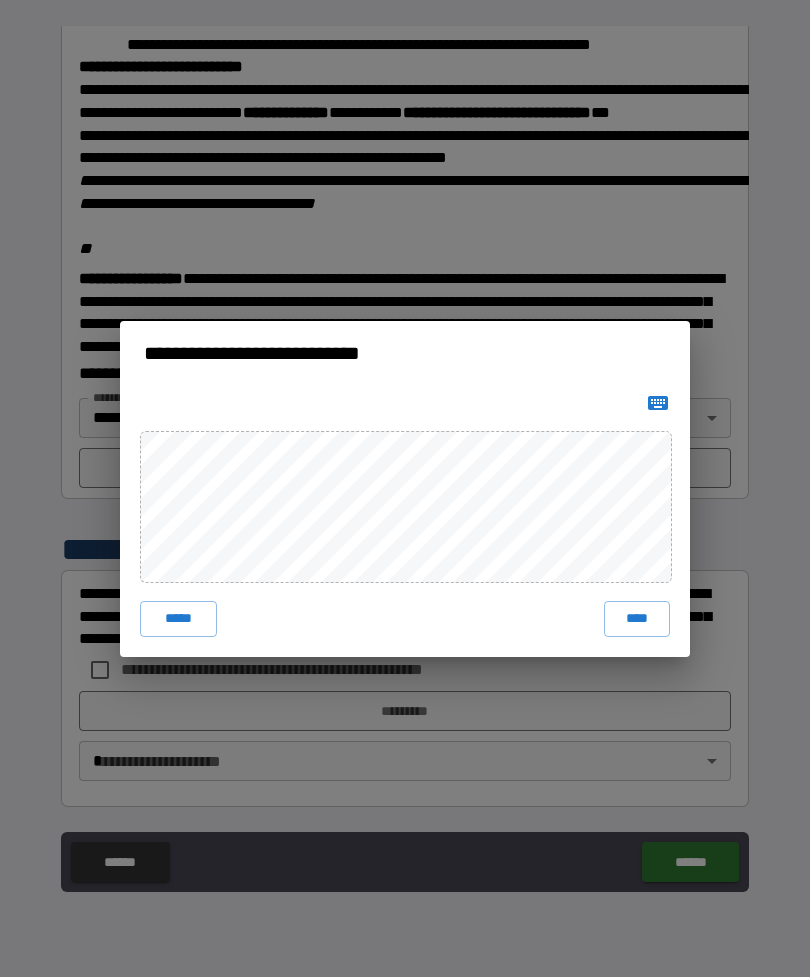 click on "****" at bounding box center [637, 619] 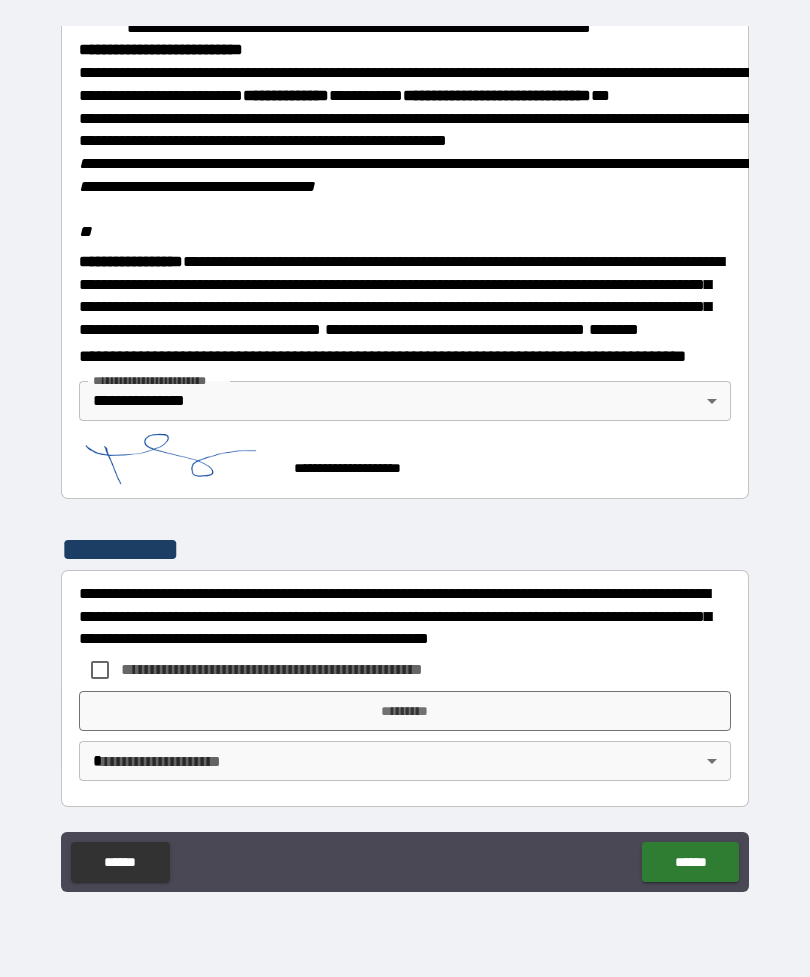 scroll, scrollTop: 2340, scrollLeft: 0, axis: vertical 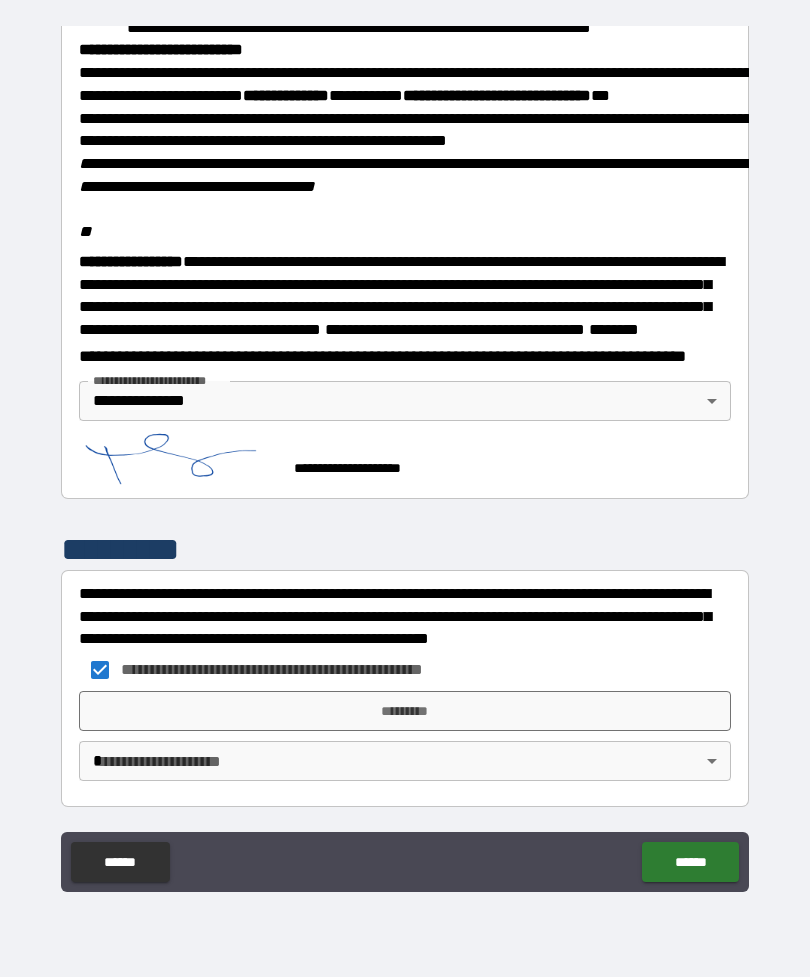 click on "*********" at bounding box center (405, 711) 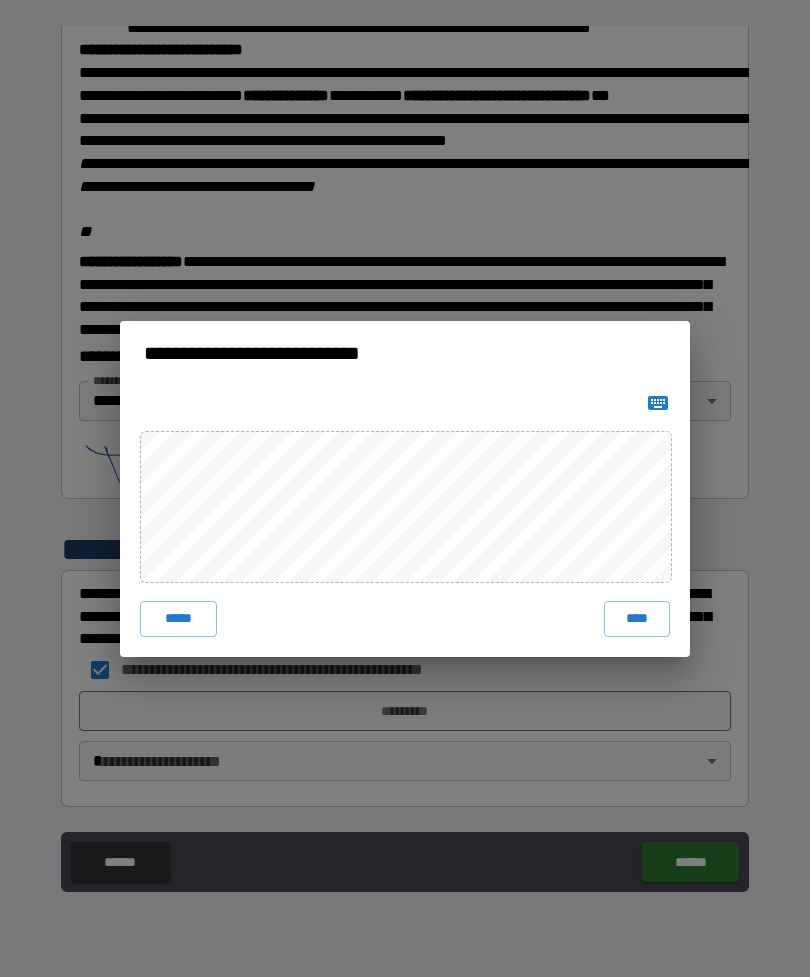click on "****" at bounding box center (637, 619) 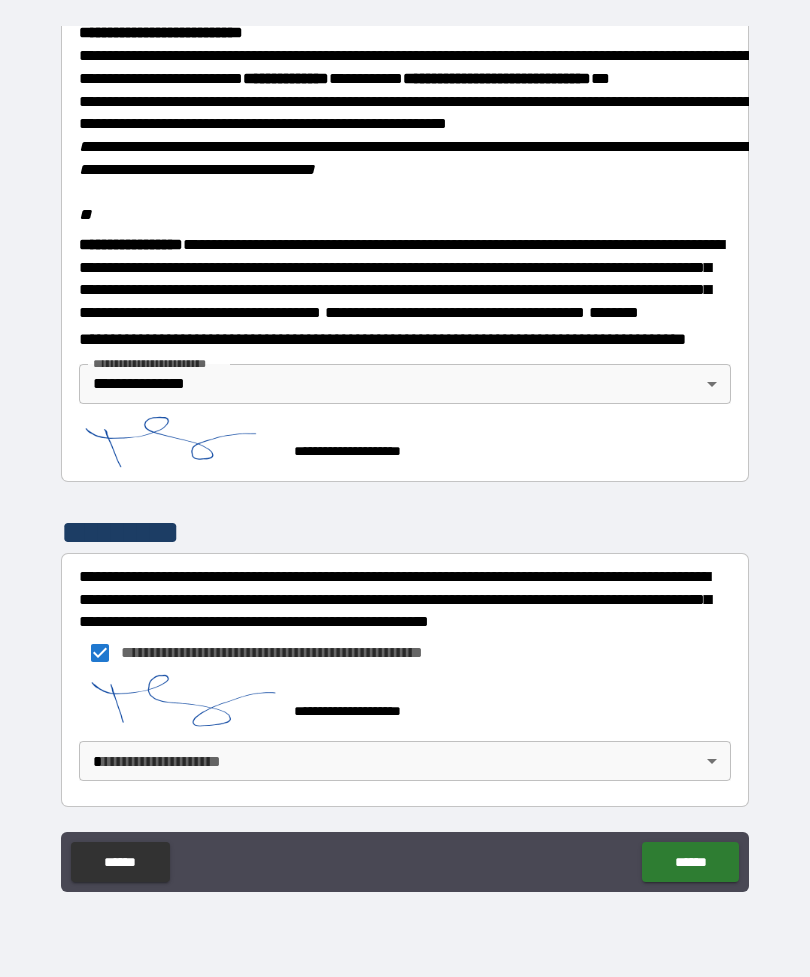 click on "**********" at bounding box center (405, 456) 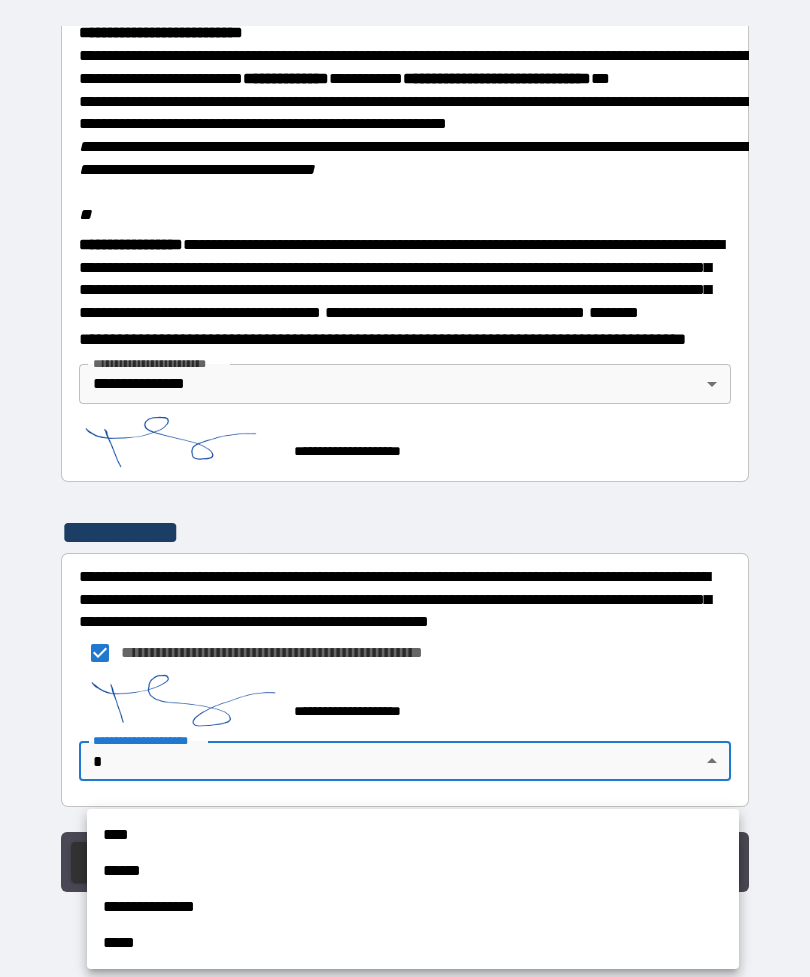 click on "**********" at bounding box center (413, 907) 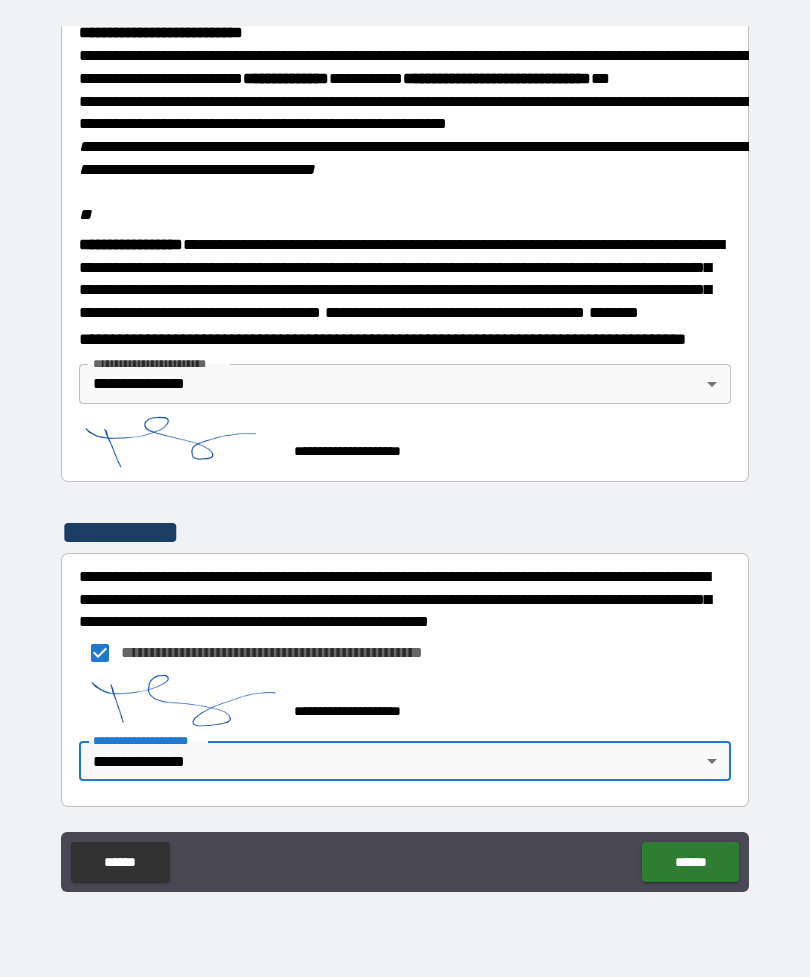 click on "******" at bounding box center (690, 862) 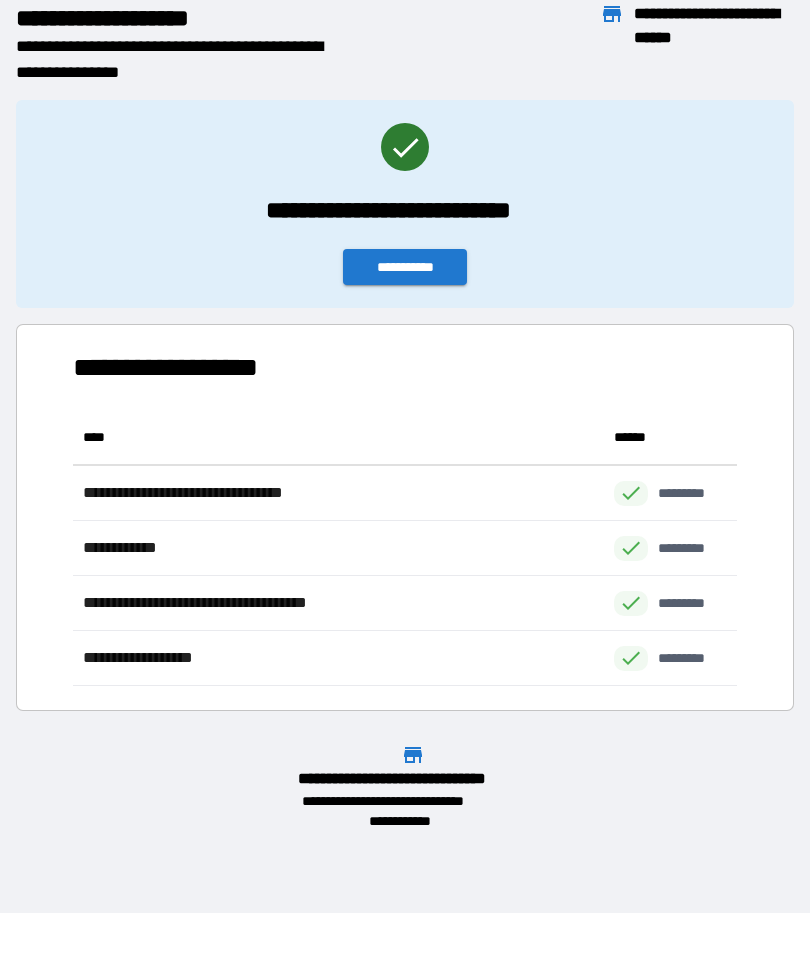 scroll, scrollTop: 1, scrollLeft: 1, axis: both 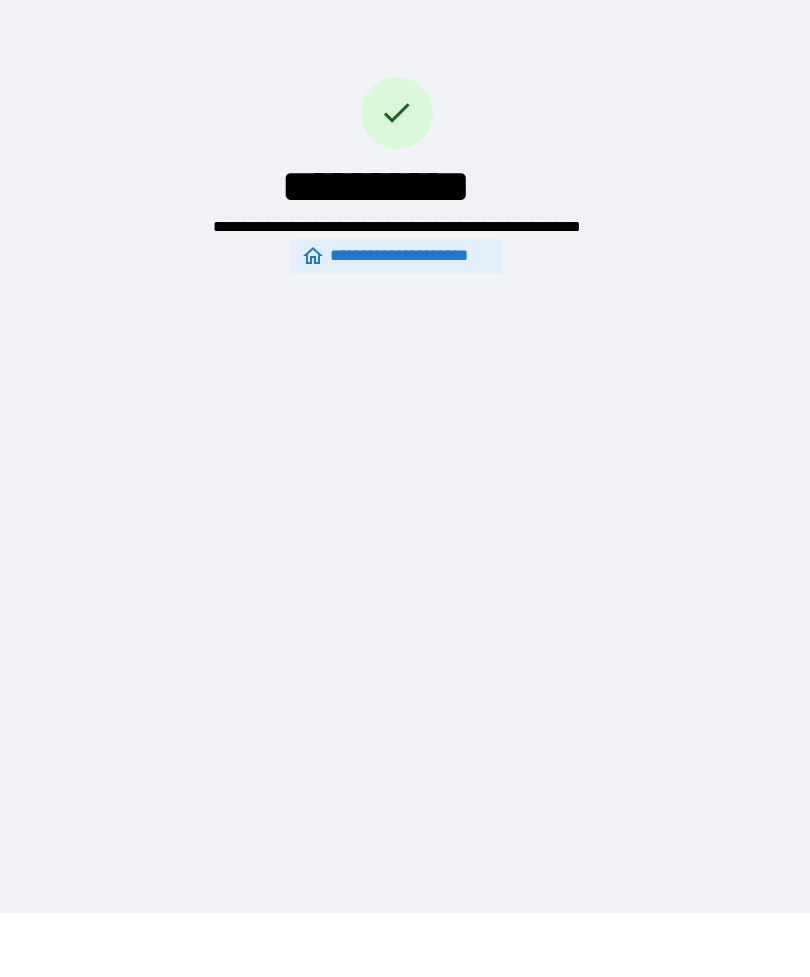 click on "**********" at bounding box center (397, 256) 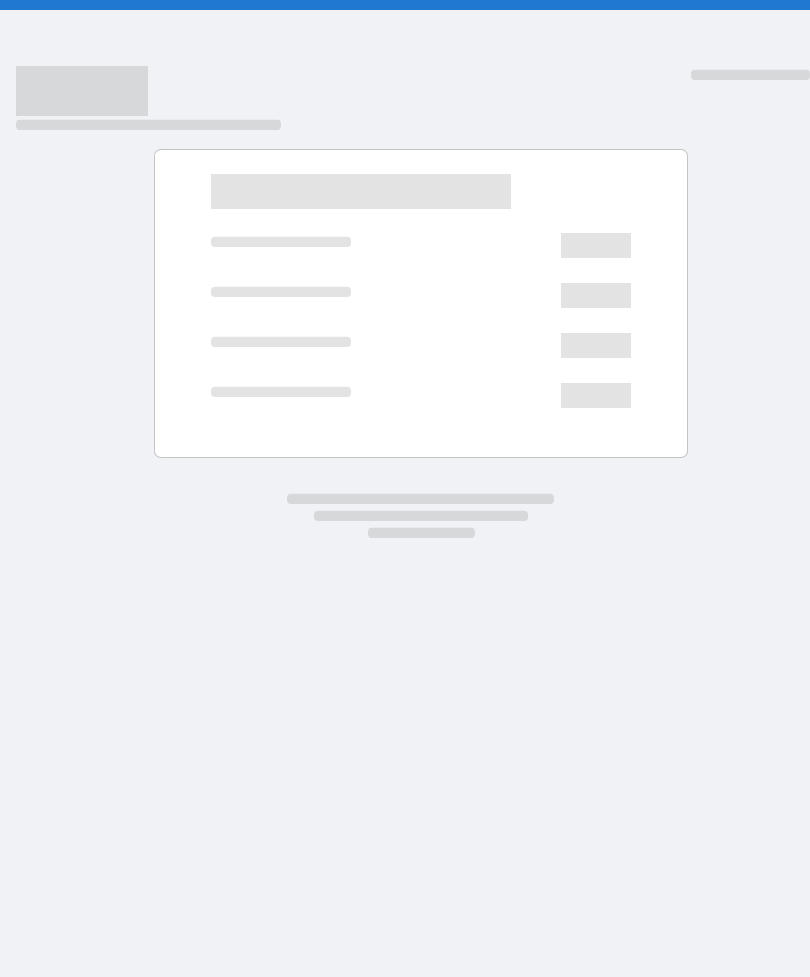 scroll, scrollTop: 0, scrollLeft: 0, axis: both 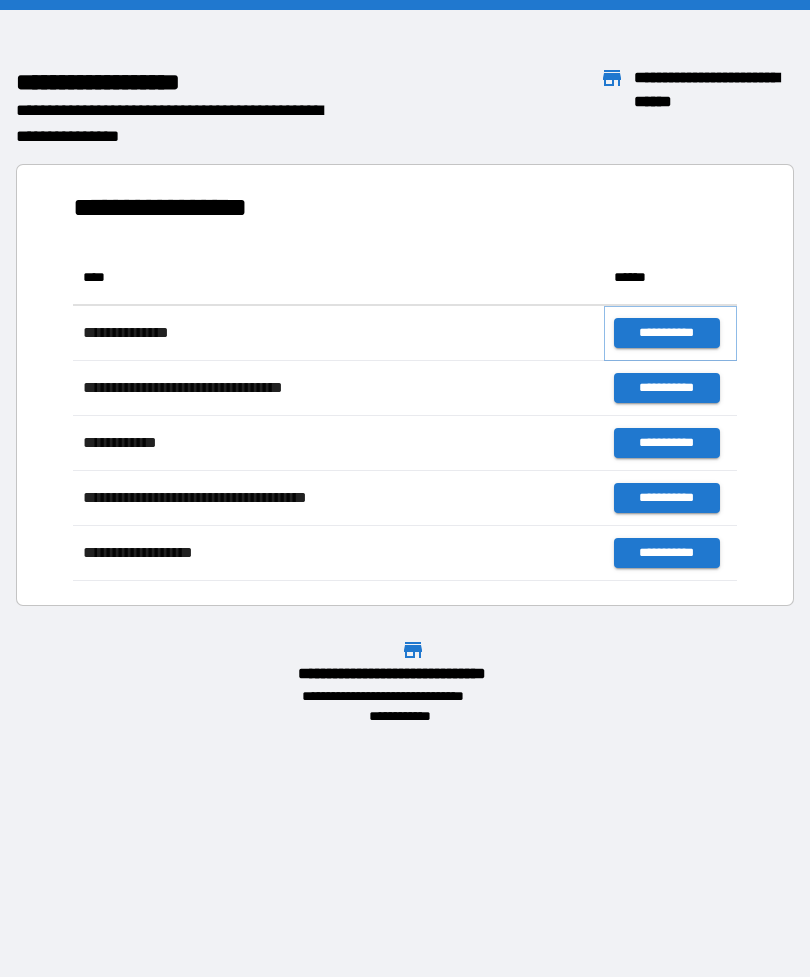 click on "**********" at bounding box center (666, 333) 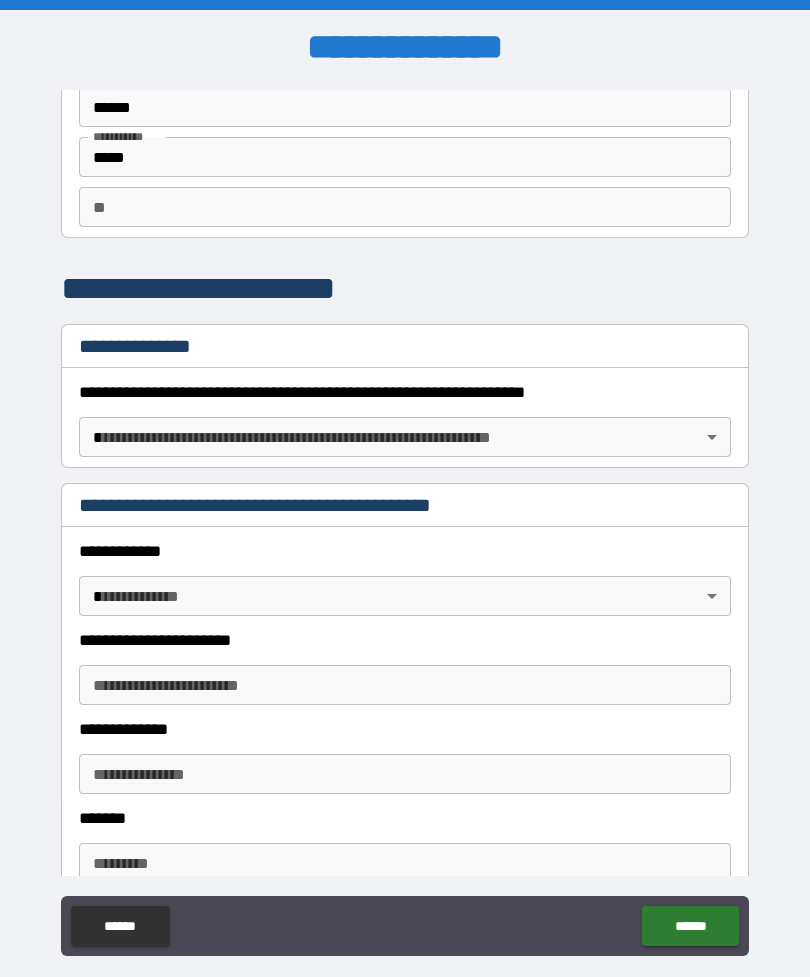 scroll, scrollTop: 106, scrollLeft: 0, axis: vertical 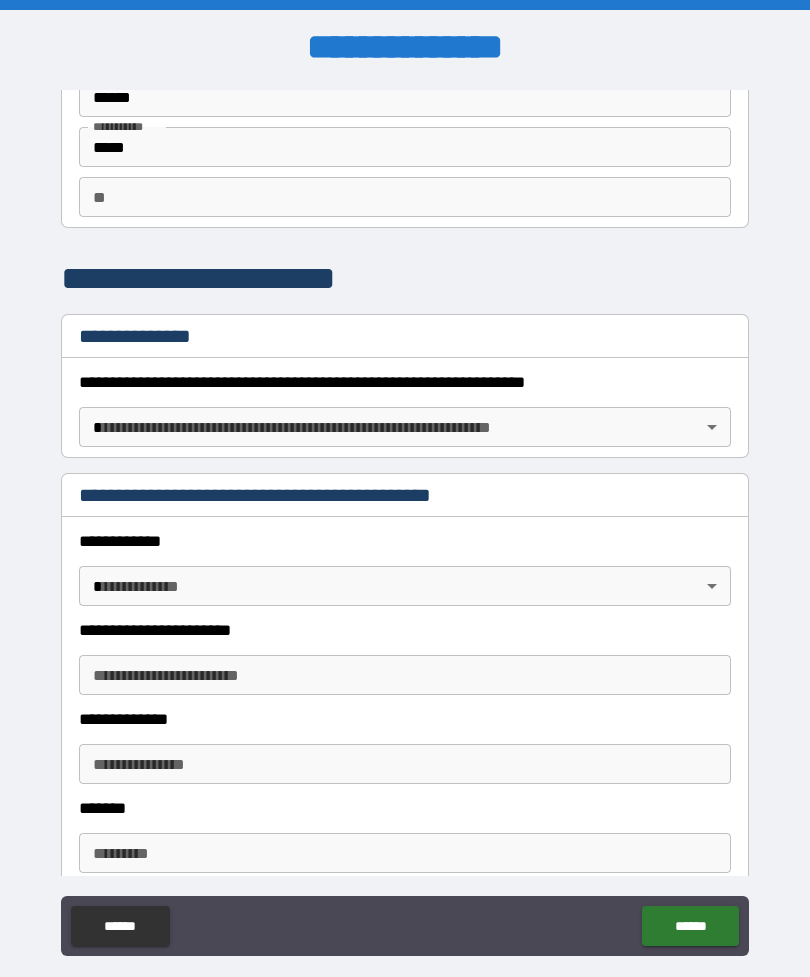 click on "**********" at bounding box center [405, 520] 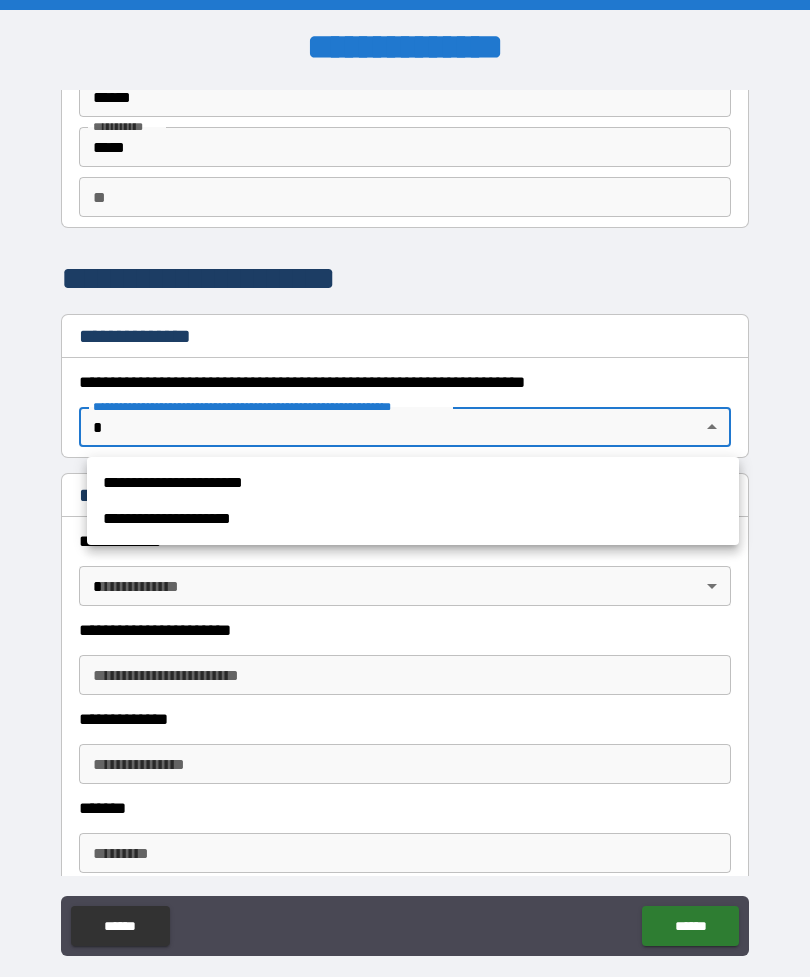 click on "**********" at bounding box center (413, 483) 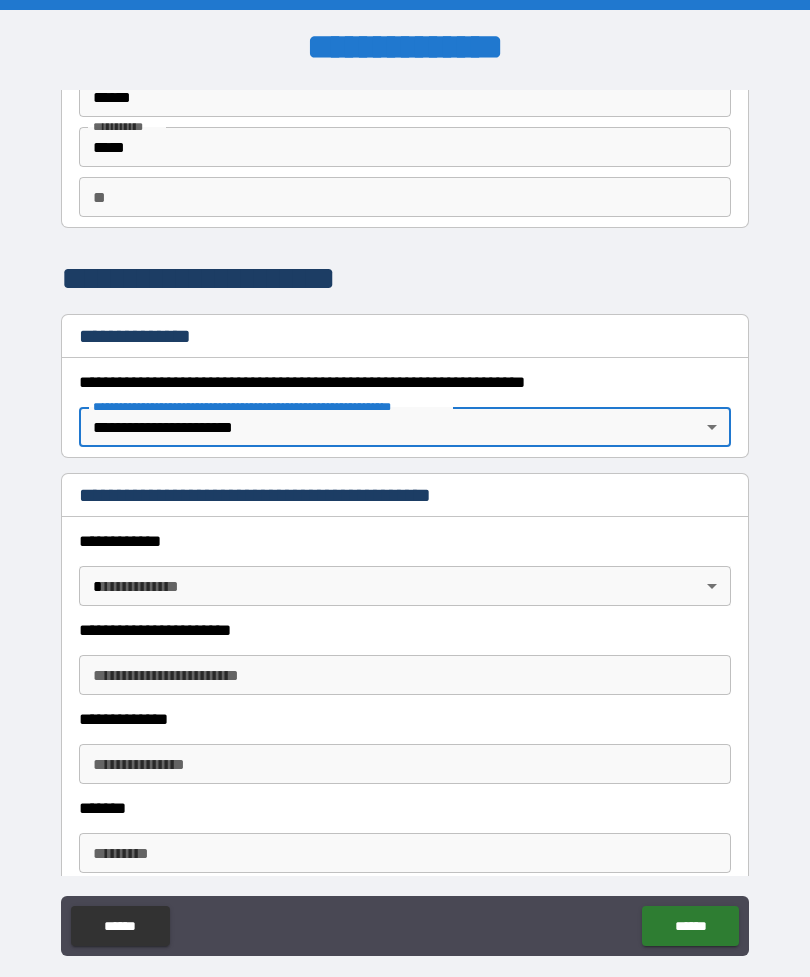 click on "**********" at bounding box center [405, 520] 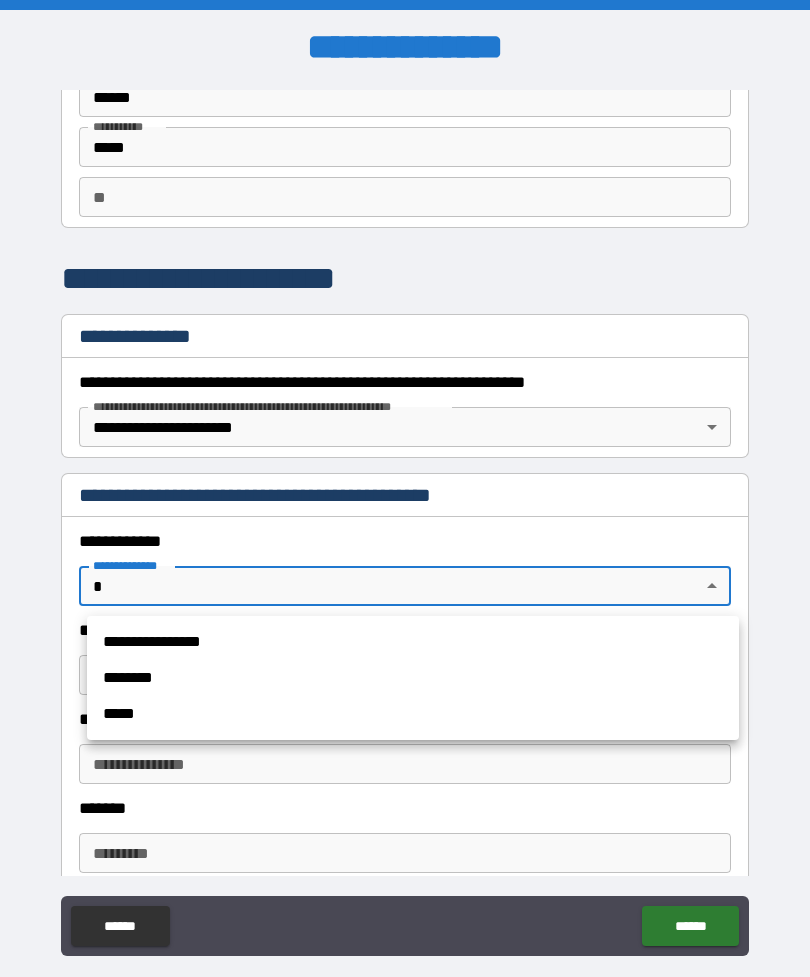 click on "********" at bounding box center (413, 678) 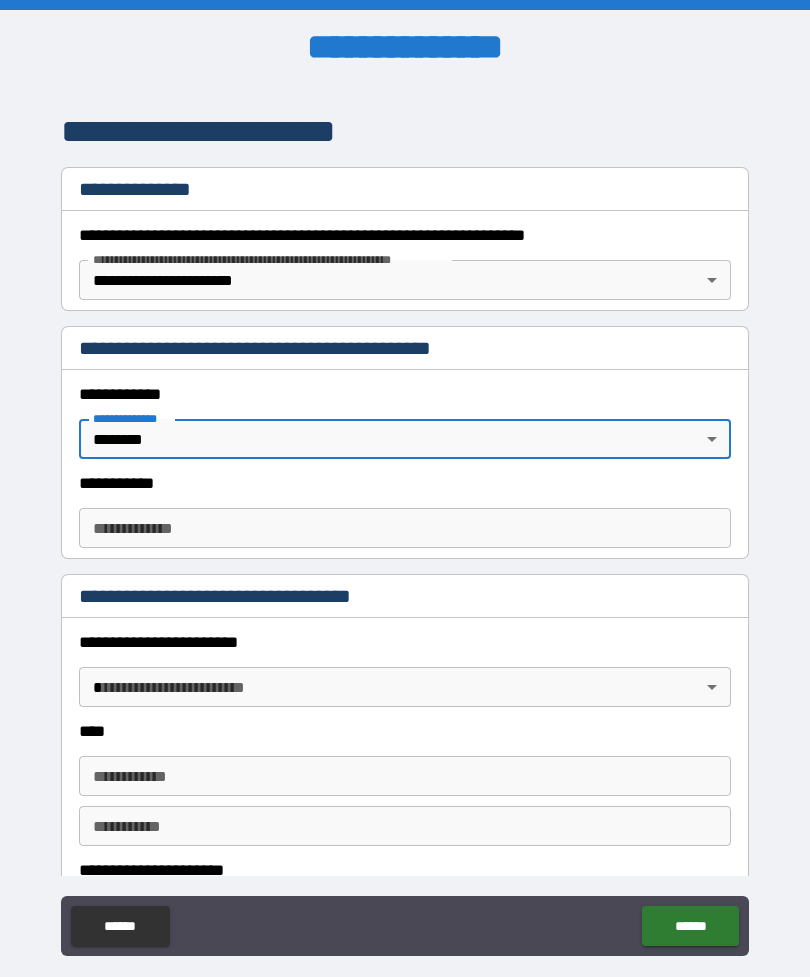 scroll, scrollTop: 301, scrollLeft: 0, axis: vertical 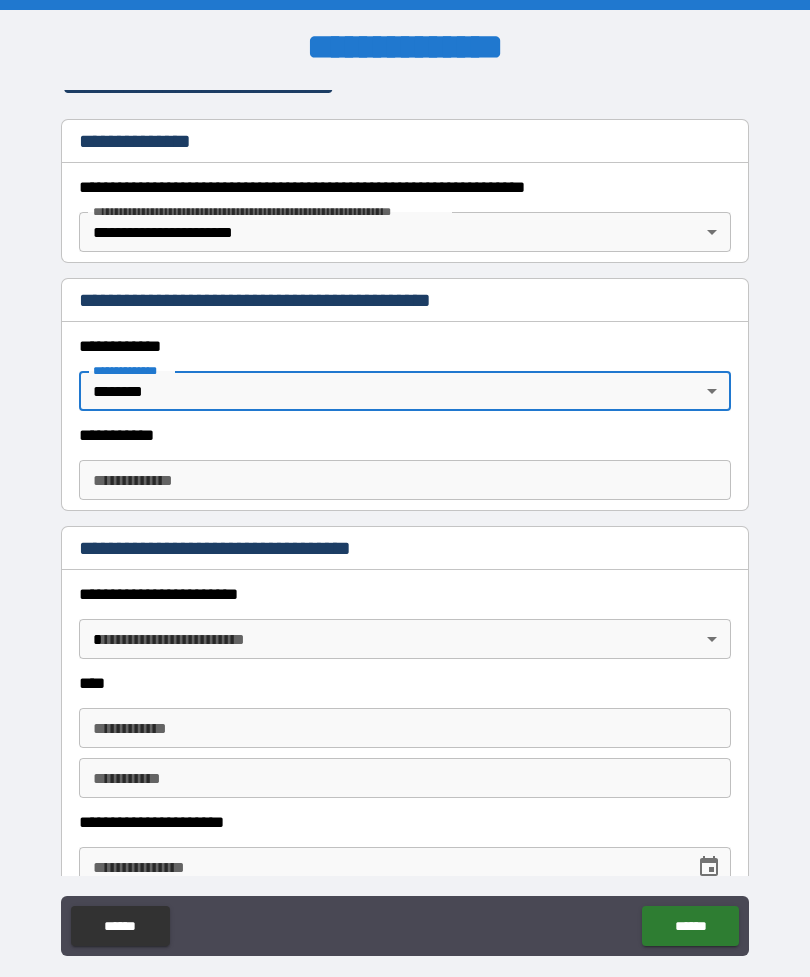 click on "**********" at bounding box center (405, 520) 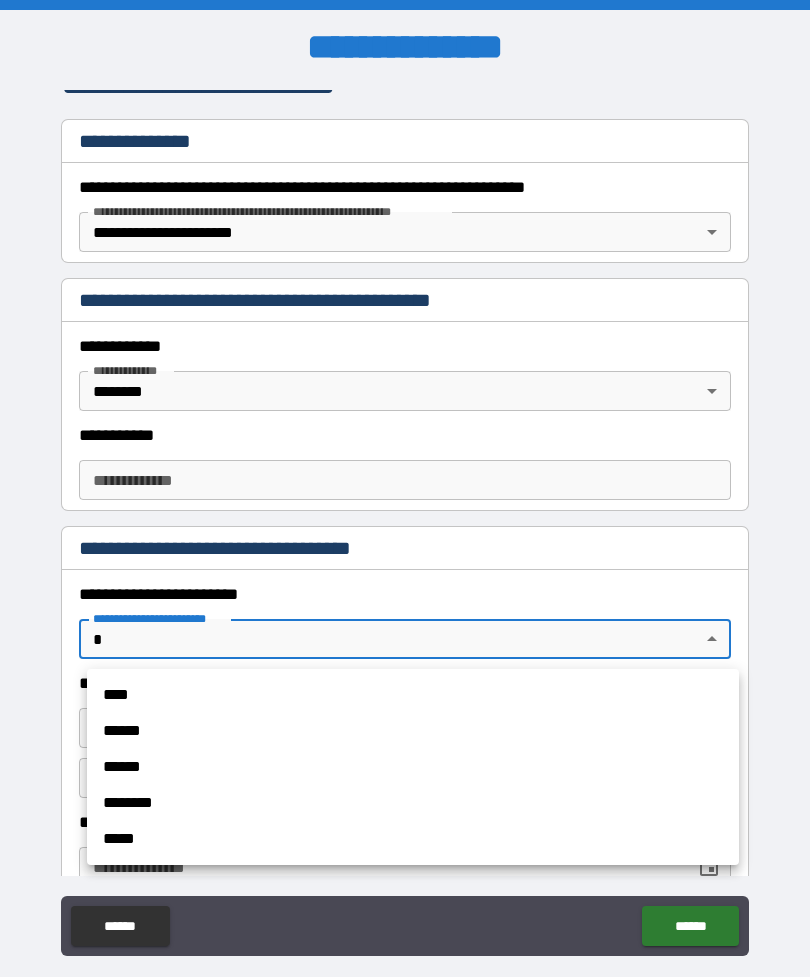 click on "****" at bounding box center (413, 695) 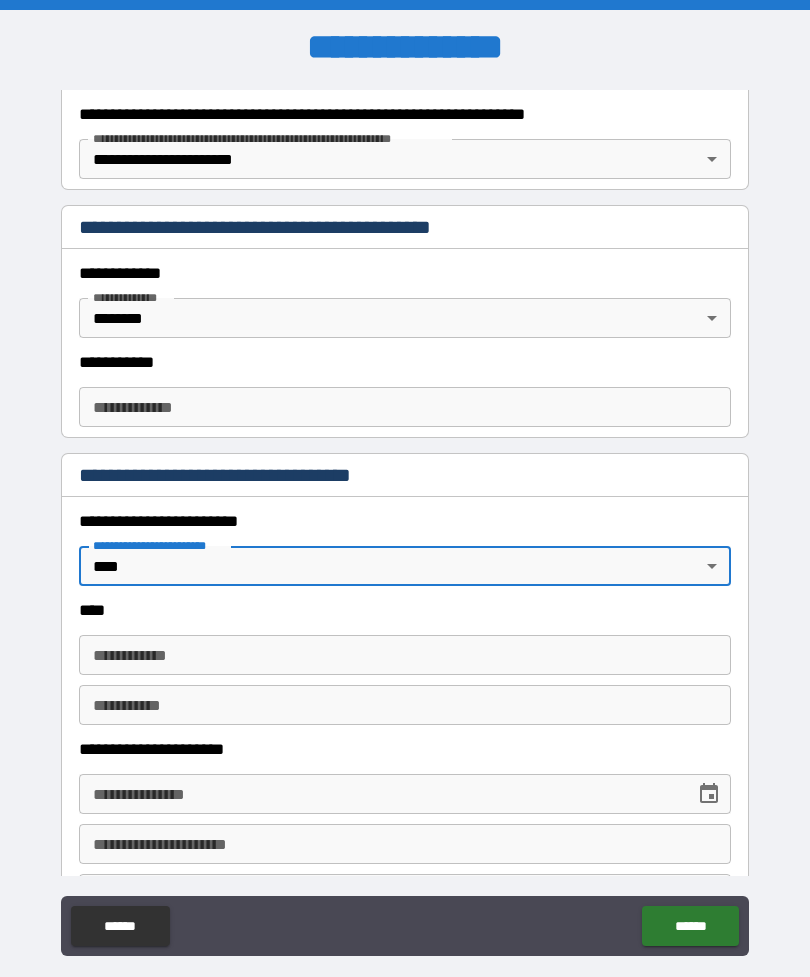 scroll, scrollTop: 440, scrollLeft: 0, axis: vertical 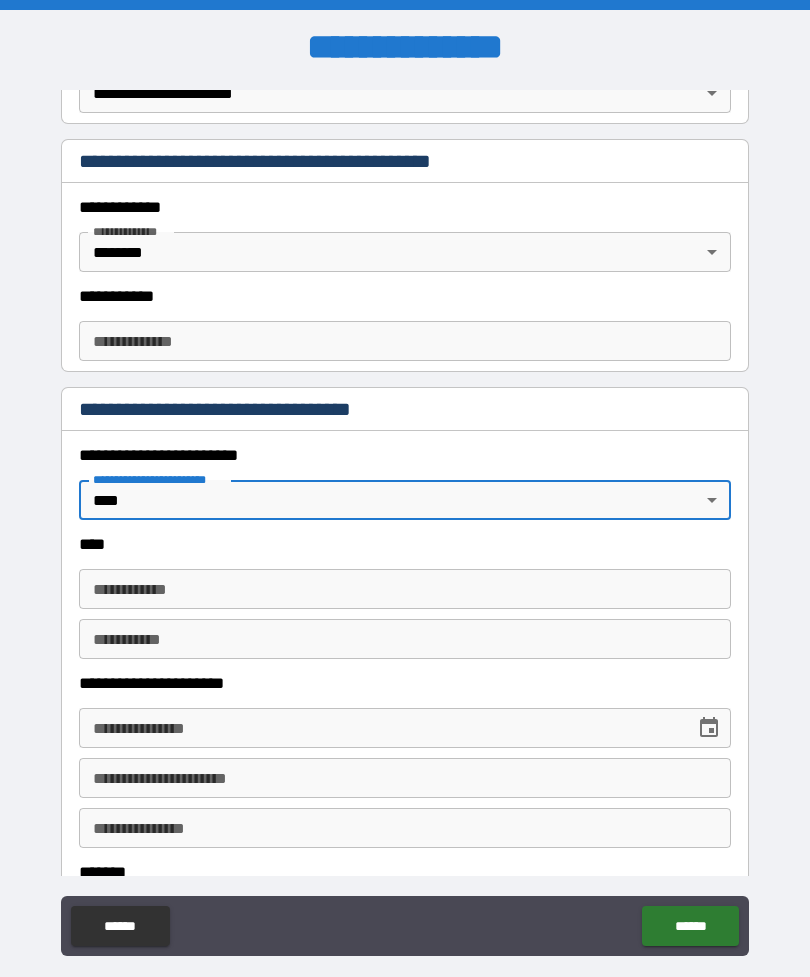 click on "**********" at bounding box center [405, 589] 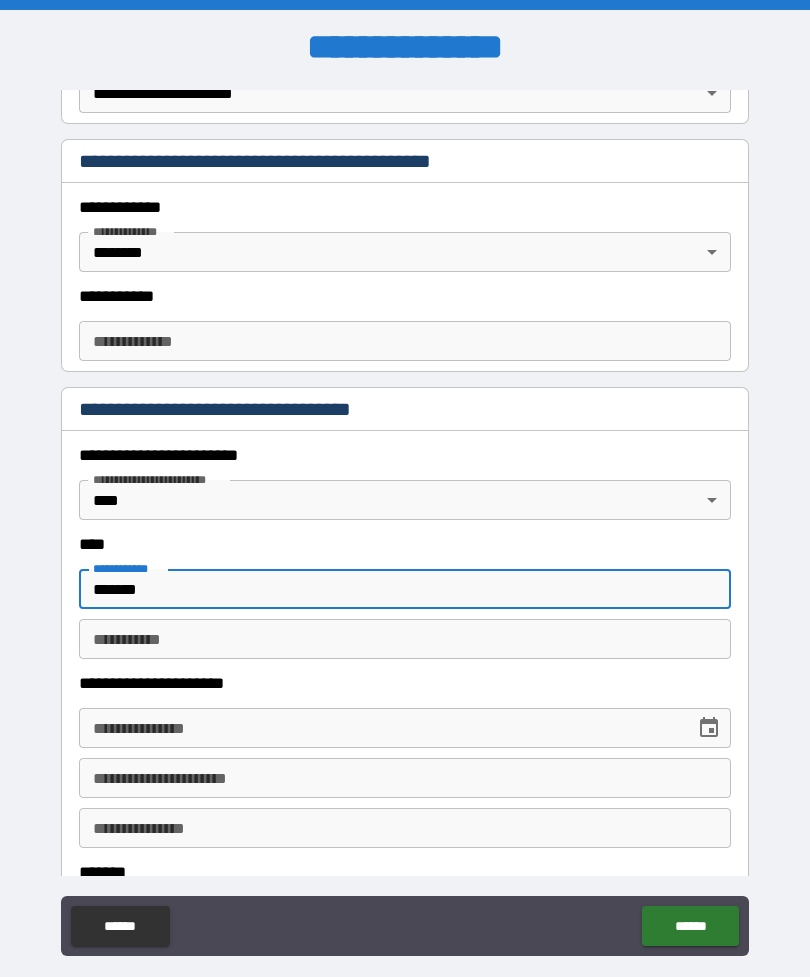 type on "******" 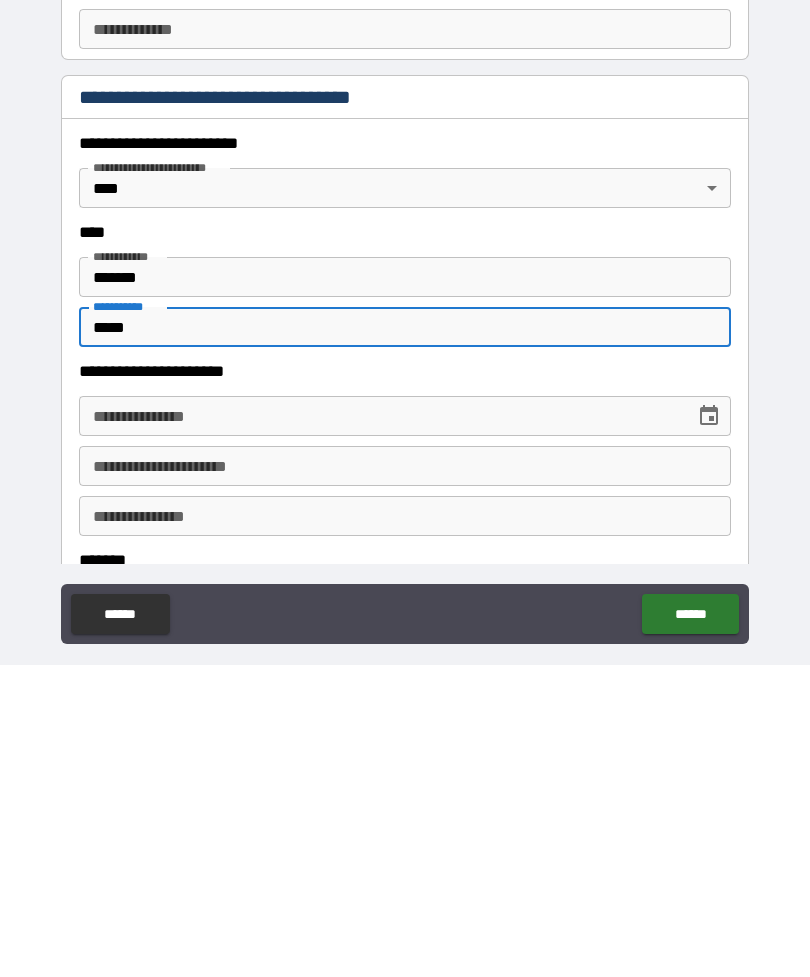 type on "*****" 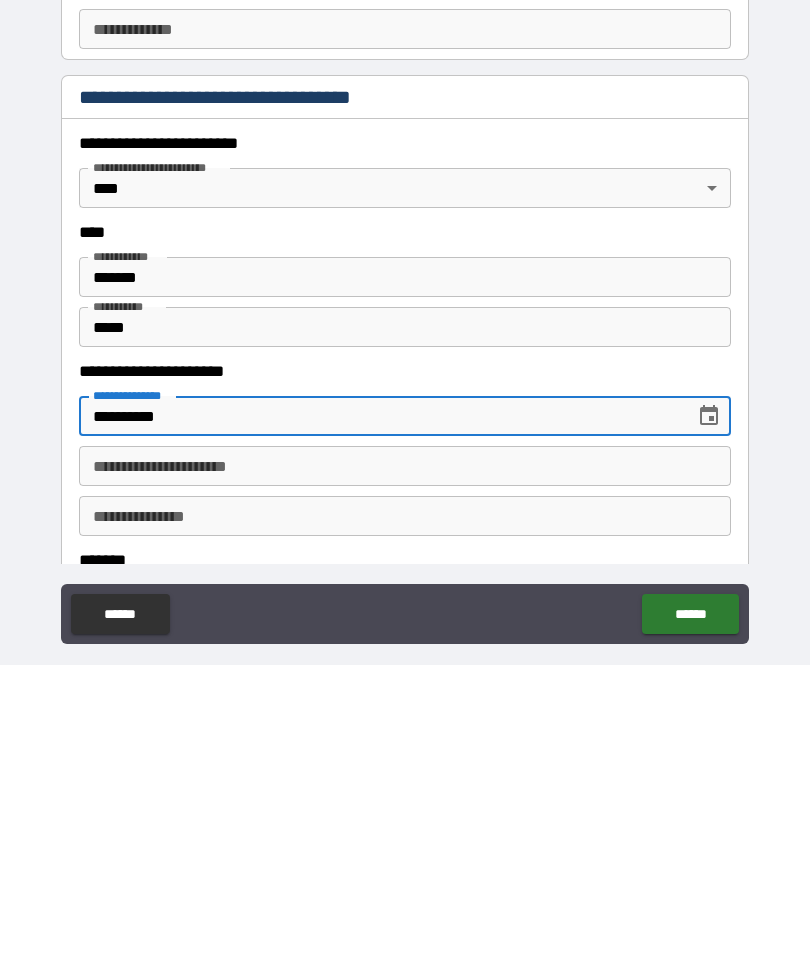 type on "**********" 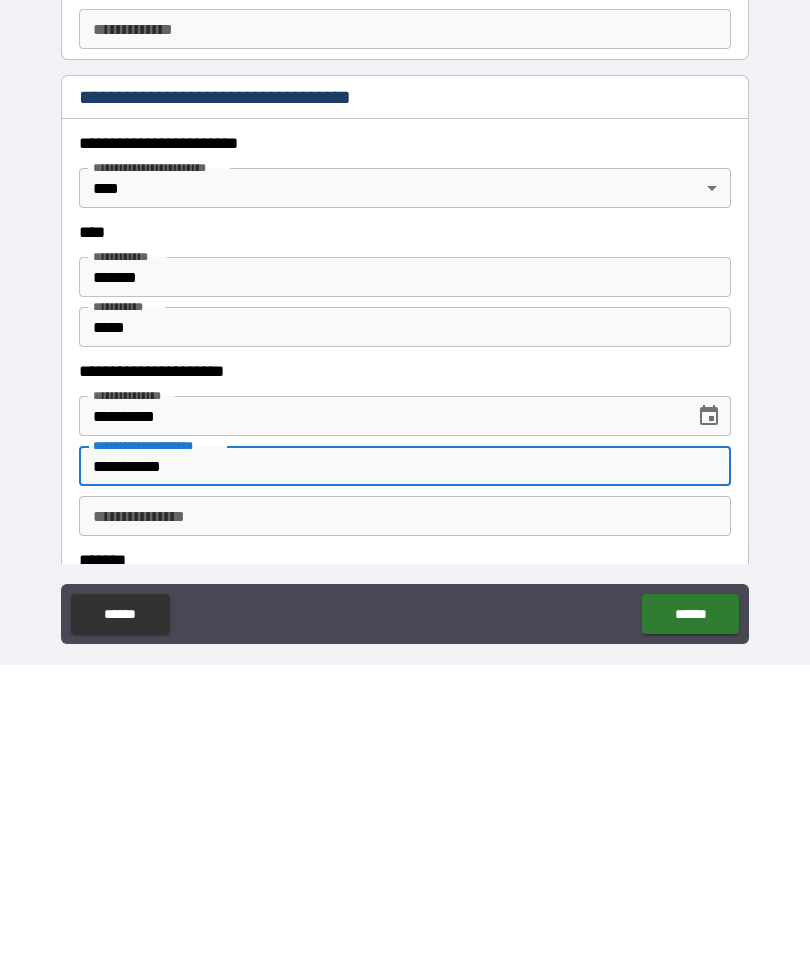 type on "**********" 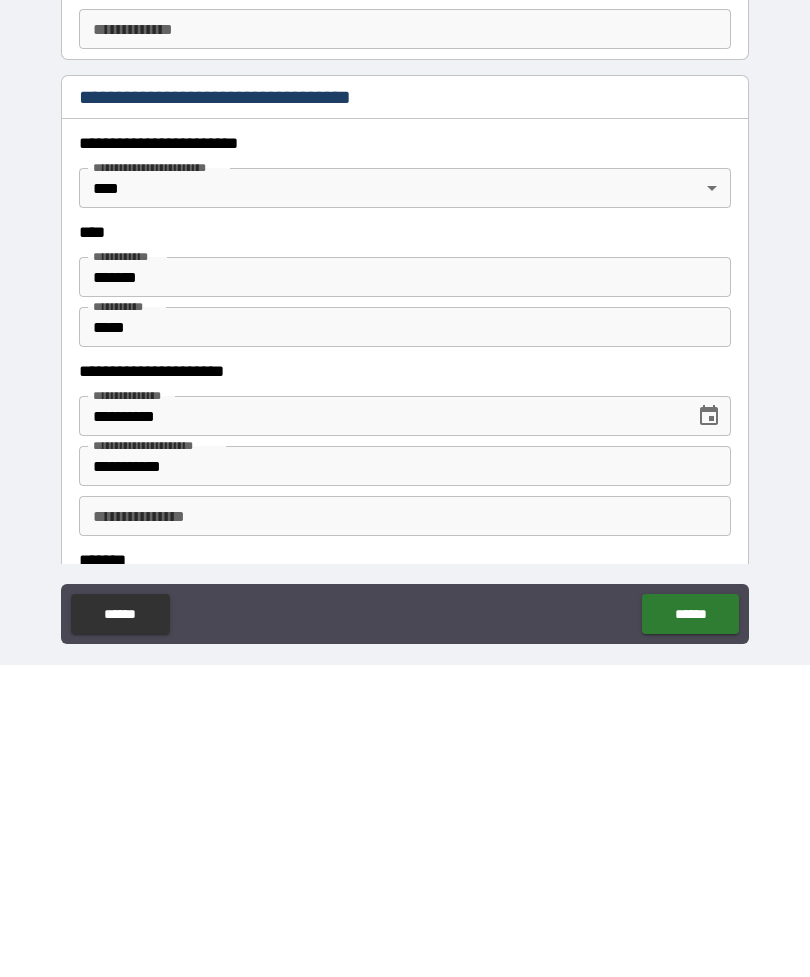 scroll, scrollTop: 64, scrollLeft: 0, axis: vertical 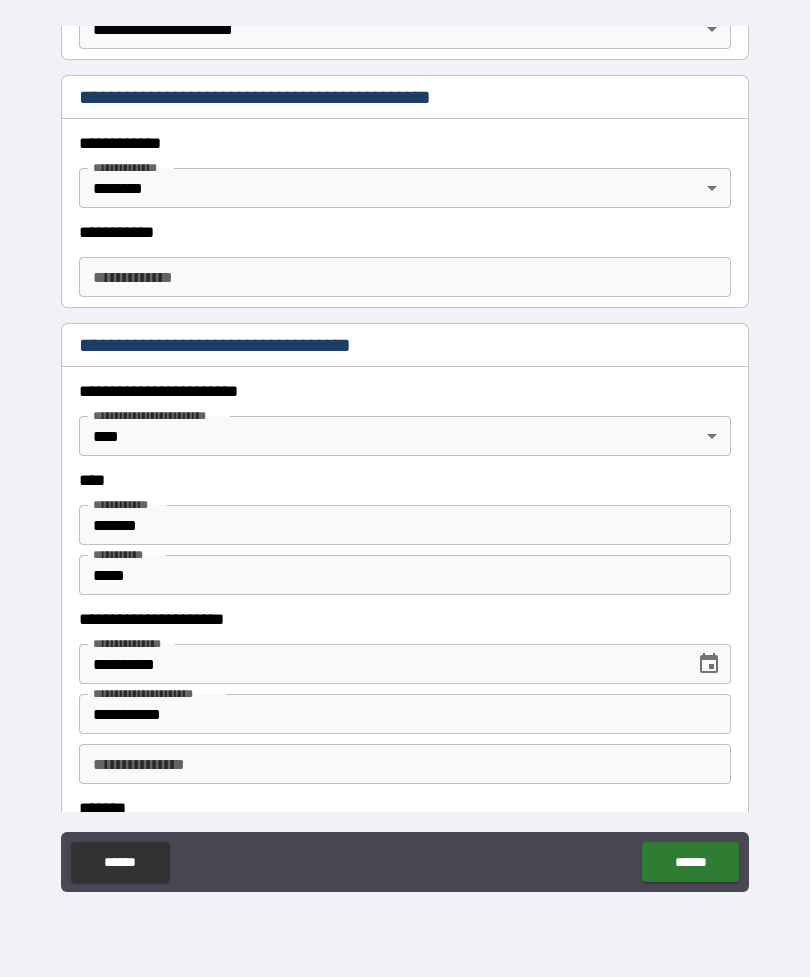 click on "**********" at bounding box center [405, 277] 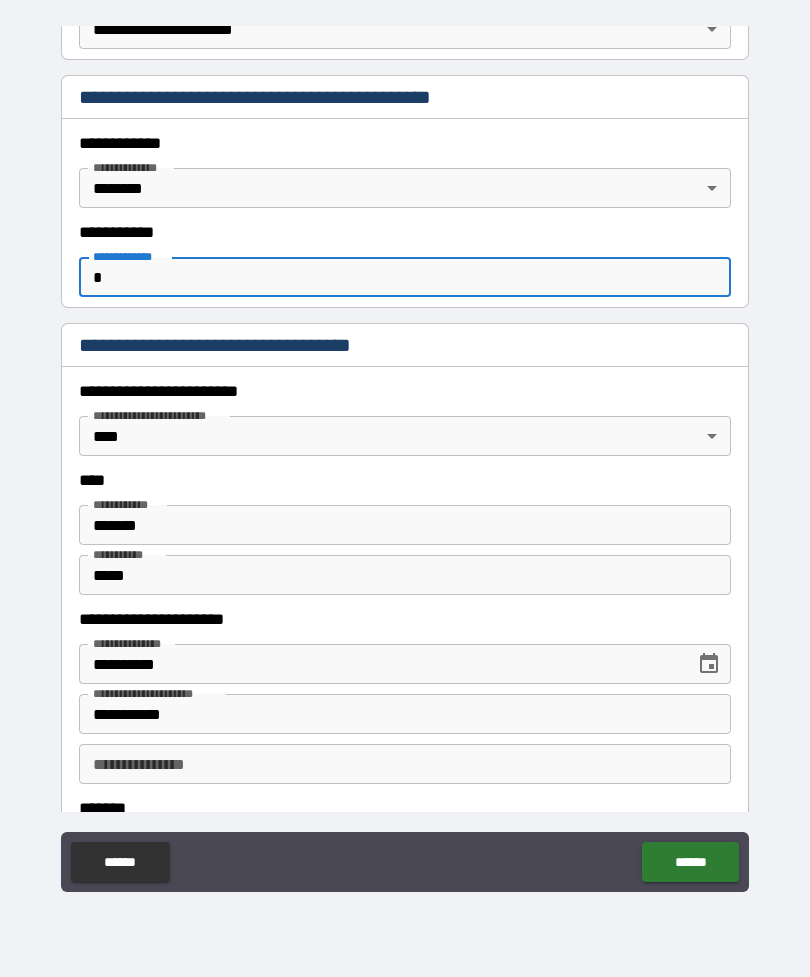 type on "*" 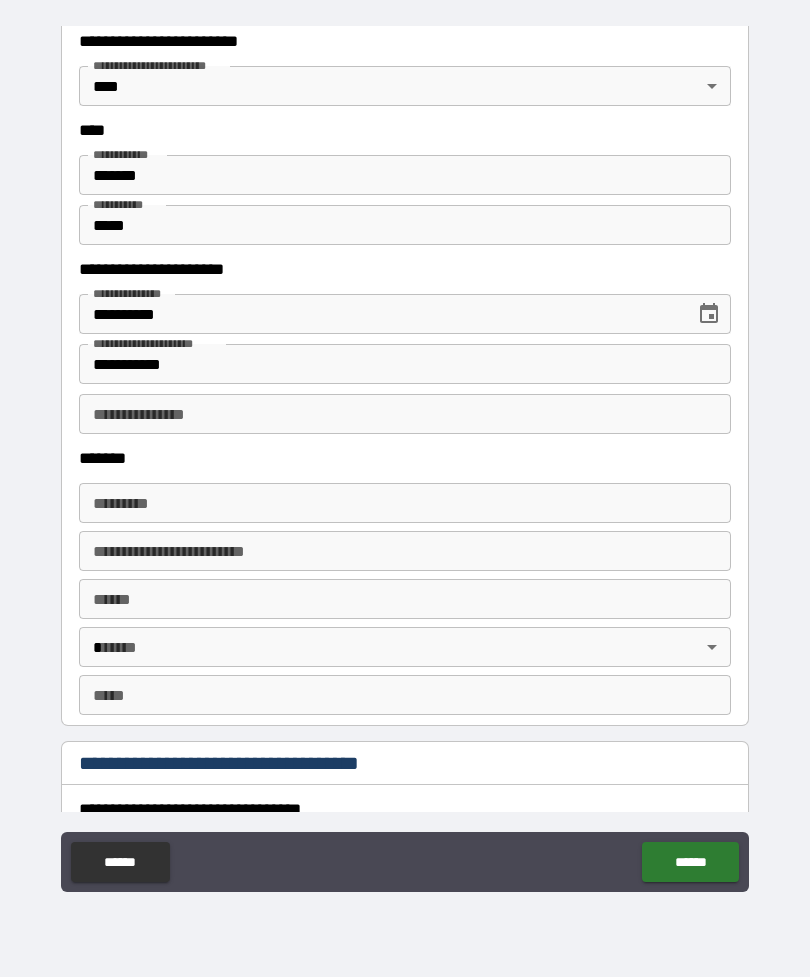 scroll, scrollTop: 824, scrollLeft: 0, axis: vertical 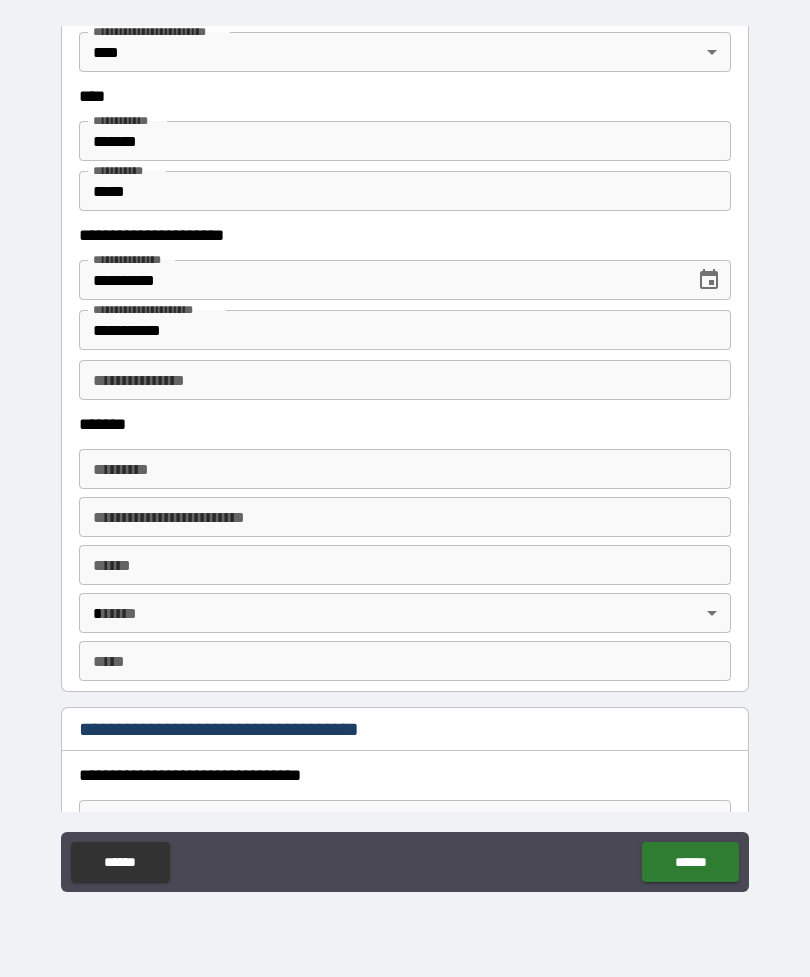 click on "*******   *" at bounding box center (405, 469) 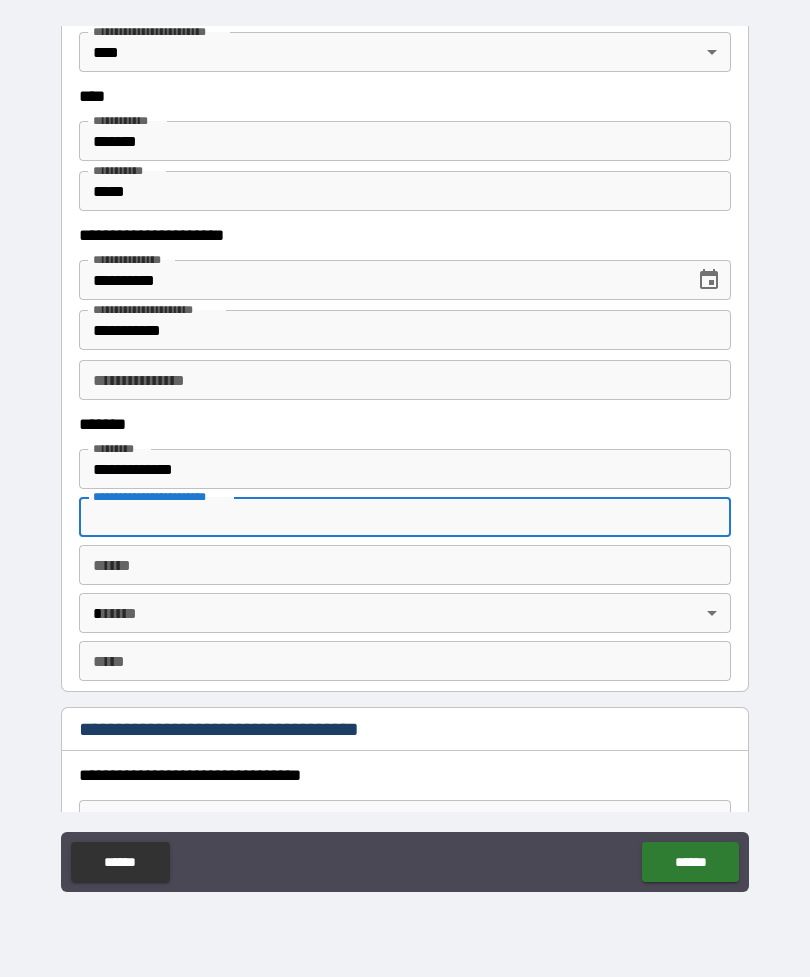 type on "**********" 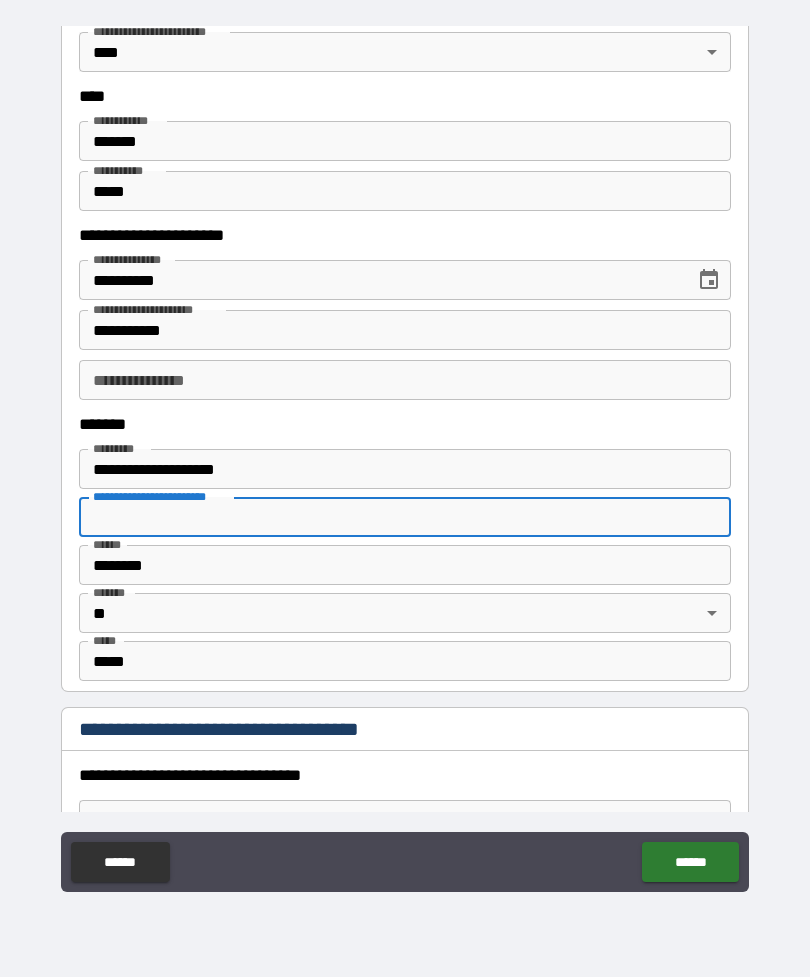 click on "**********" at bounding box center [405, 459] 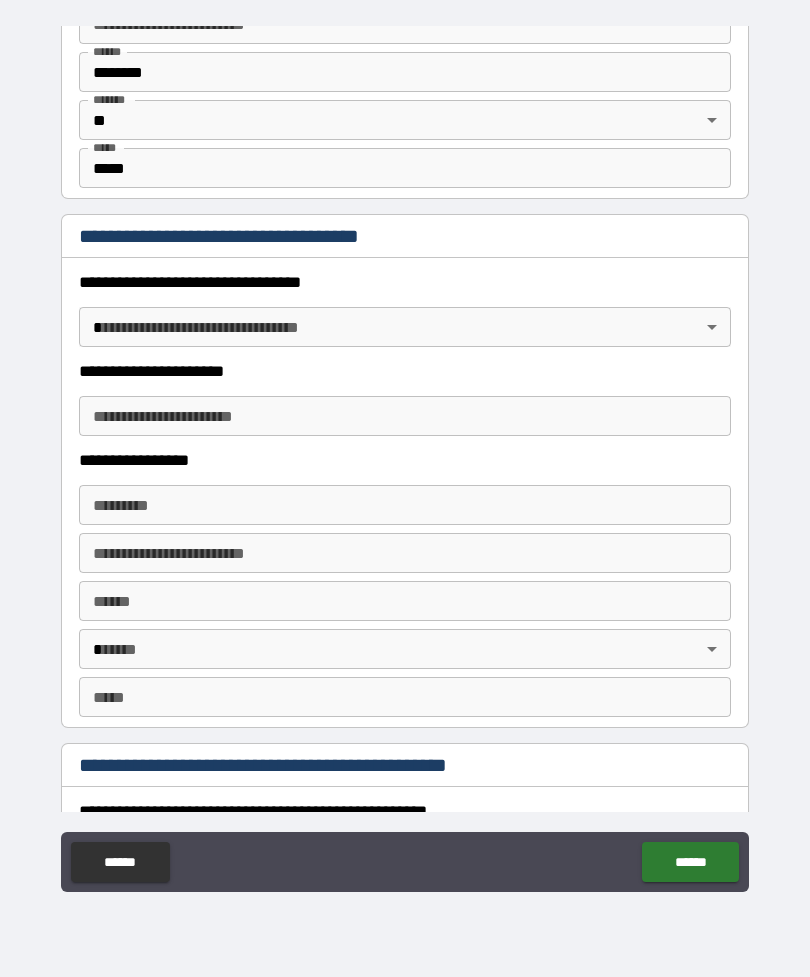 scroll, scrollTop: 1325, scrollLeft: 0, axis: vertical 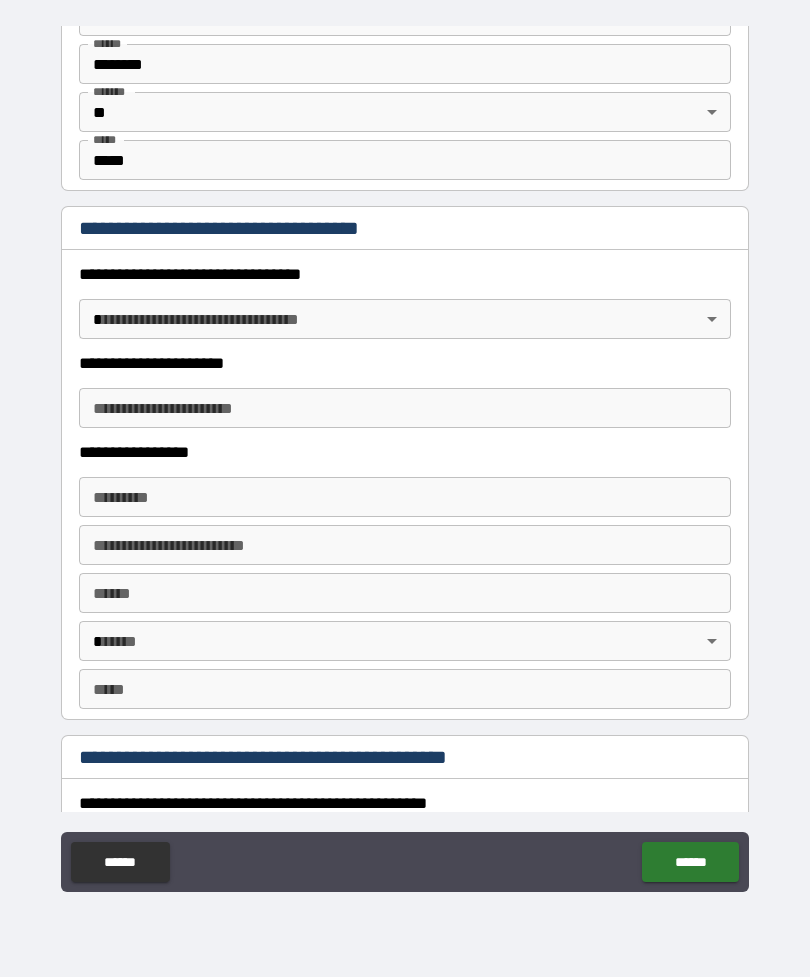 click on "**********" at bounding box center [405, 456] 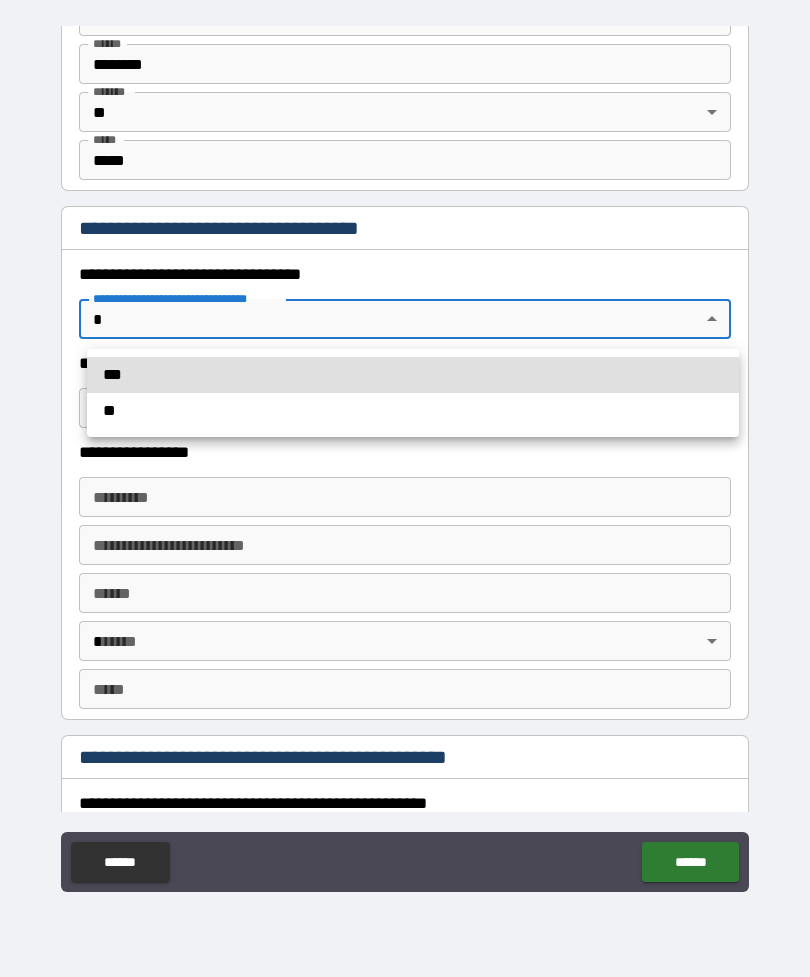 click on "**" at bounding box center [413, 411] 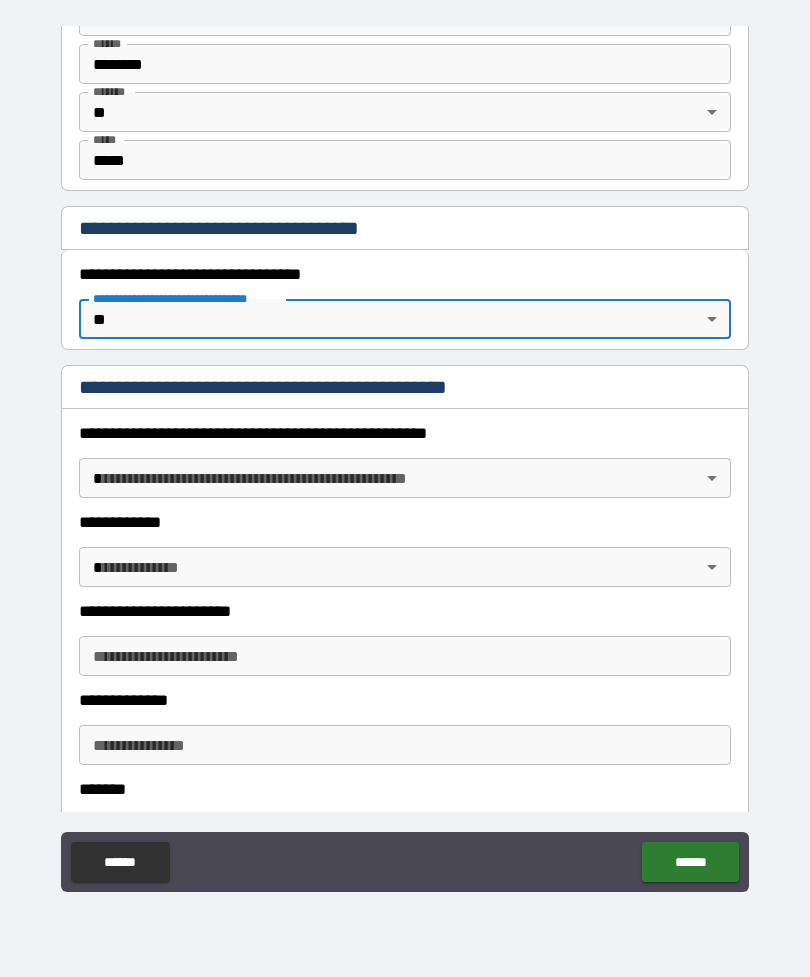 type on "*" 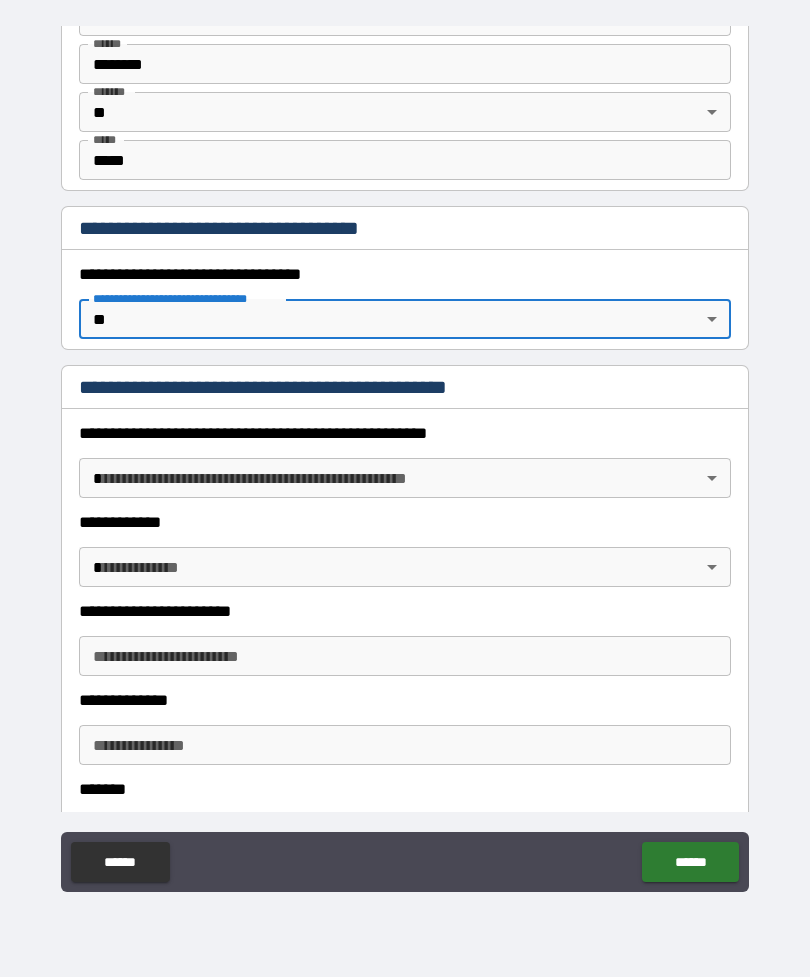 click on "**********" at bounding box center (405, 456) 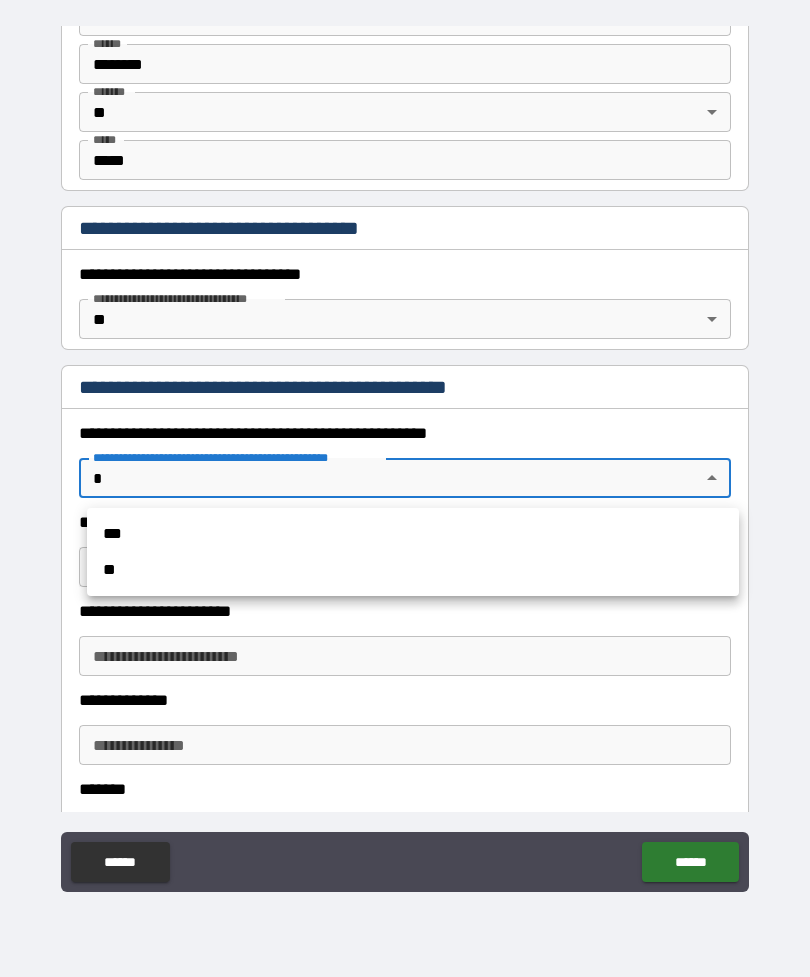 click on "**" at bounding box center (413, 570) 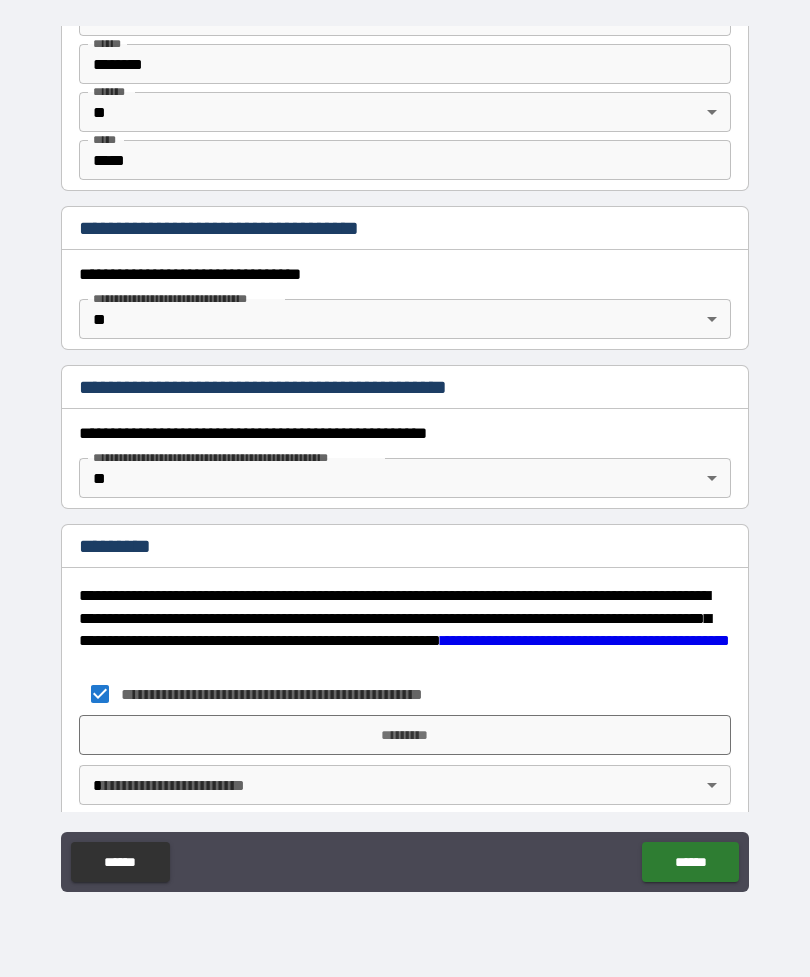 click on "*********" at bounding box center [405, 735] 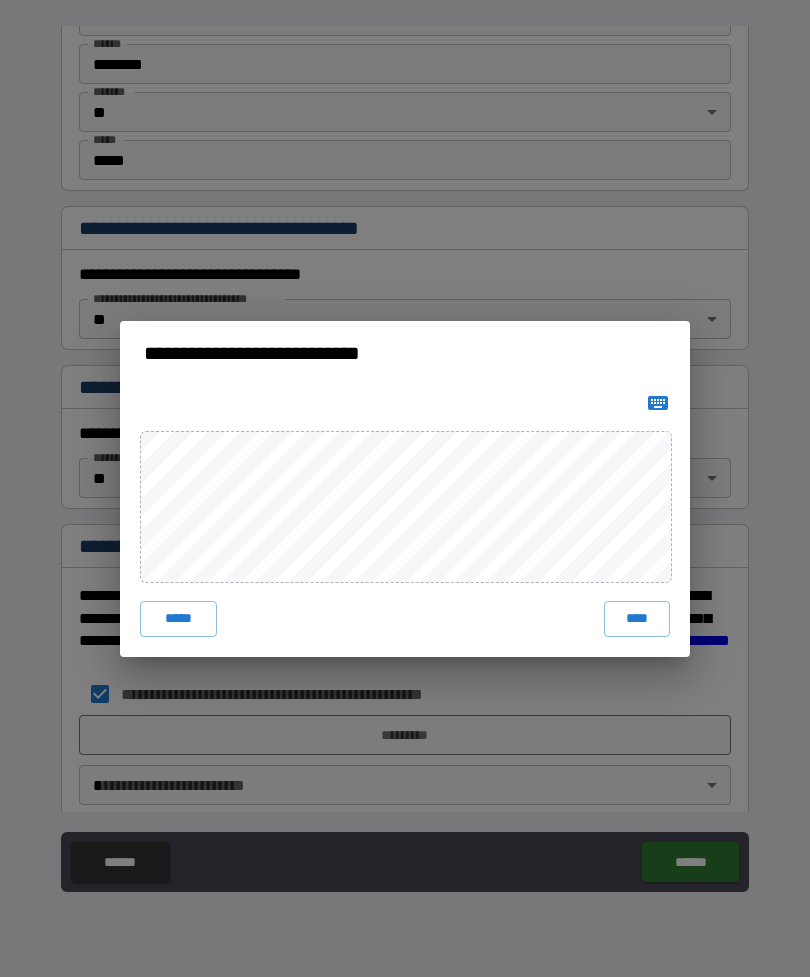 click on "****" at bounding box center [637, 619] 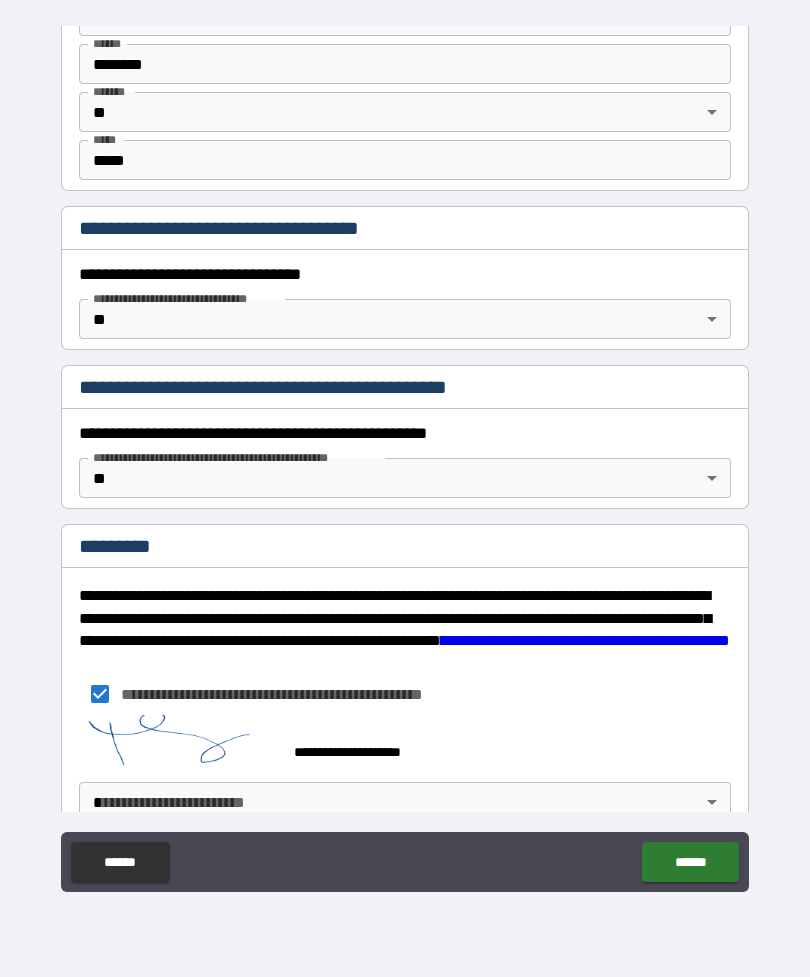 click on "**********" at bounding box center [405, 456] 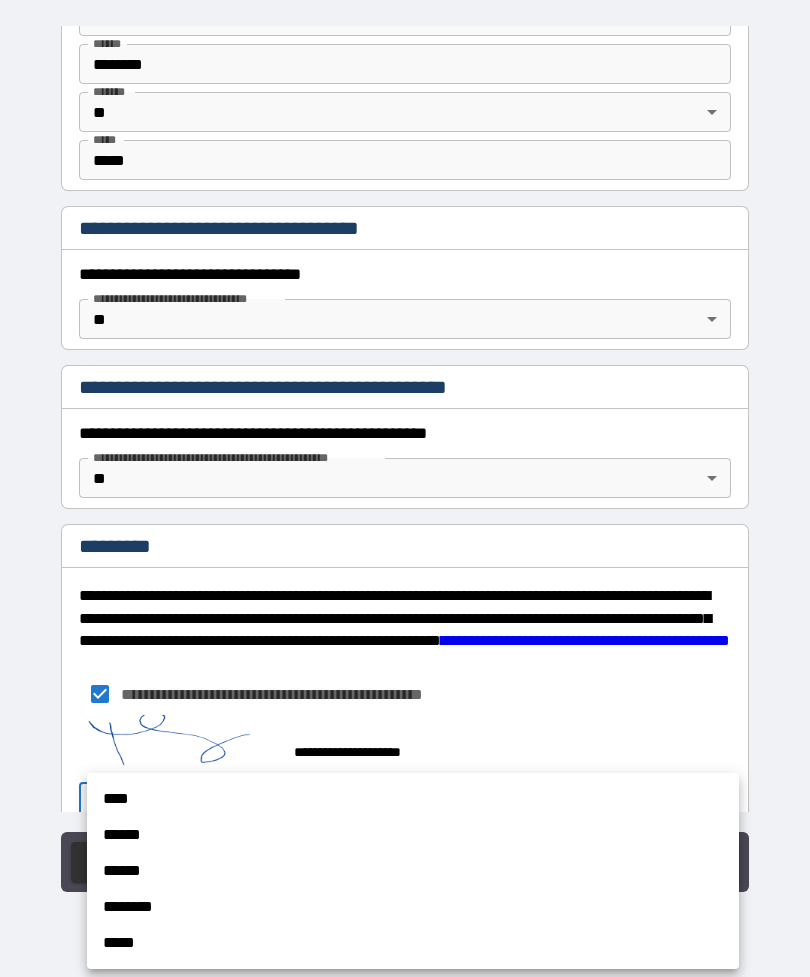 click on "******" at bounding box center [413, 835] 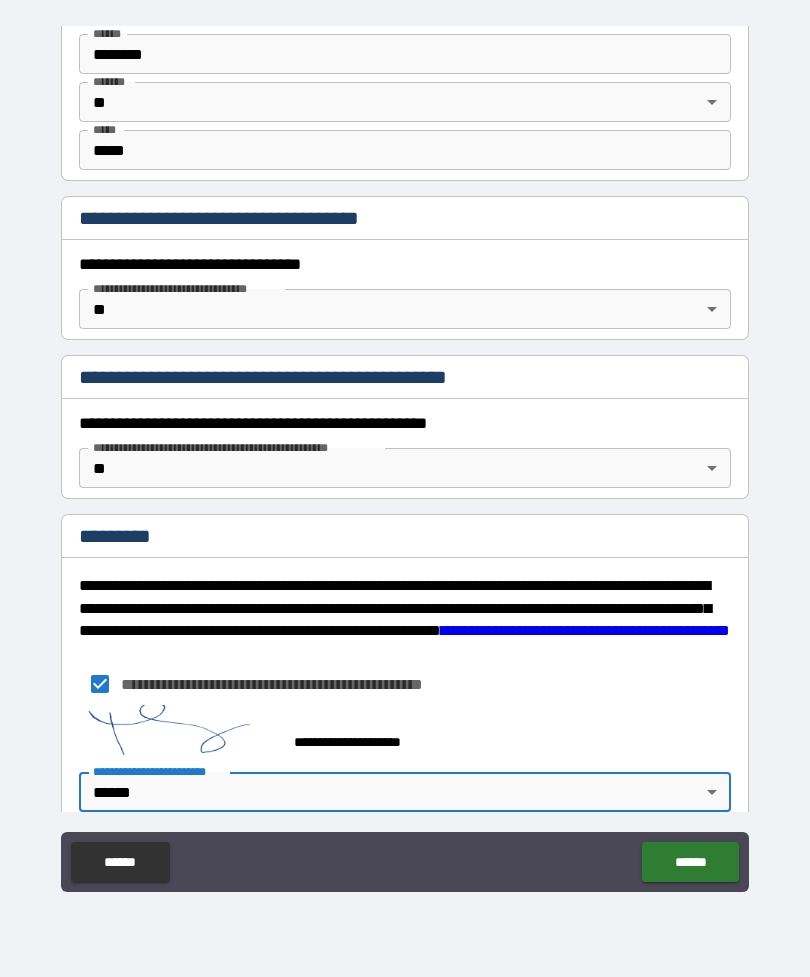 click on "**********" at bounding box center [405, 459] 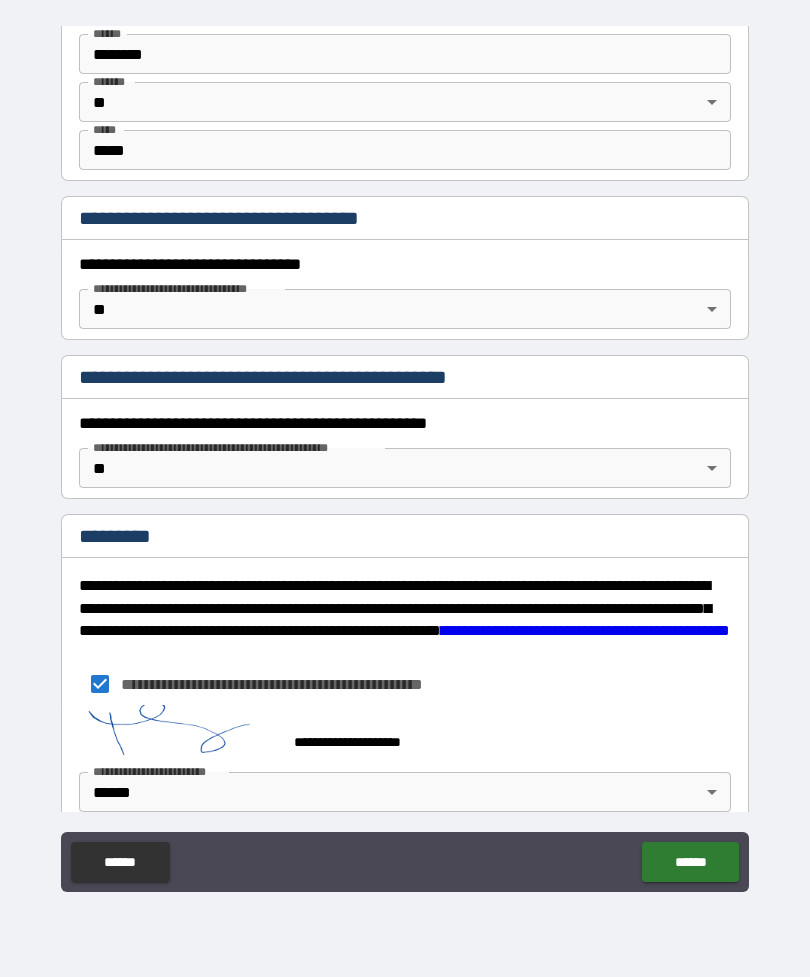 click on "******" at bounding box center (690, 862) 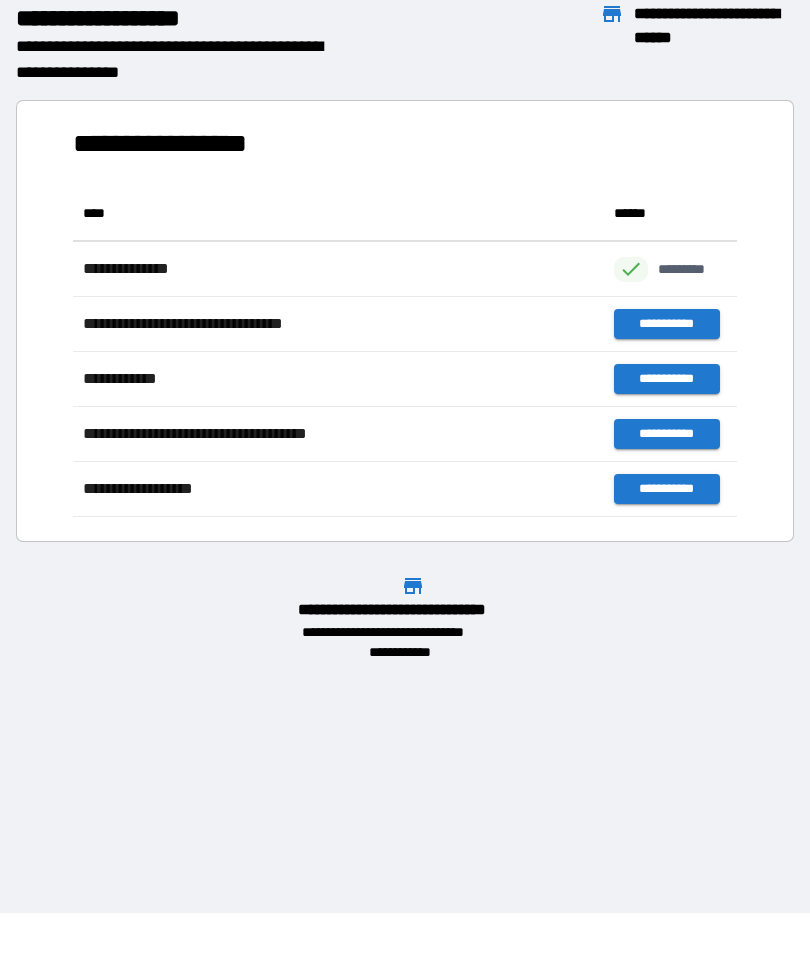 scroll, scrollTop: 1, scrollLeft: 1, axis: both 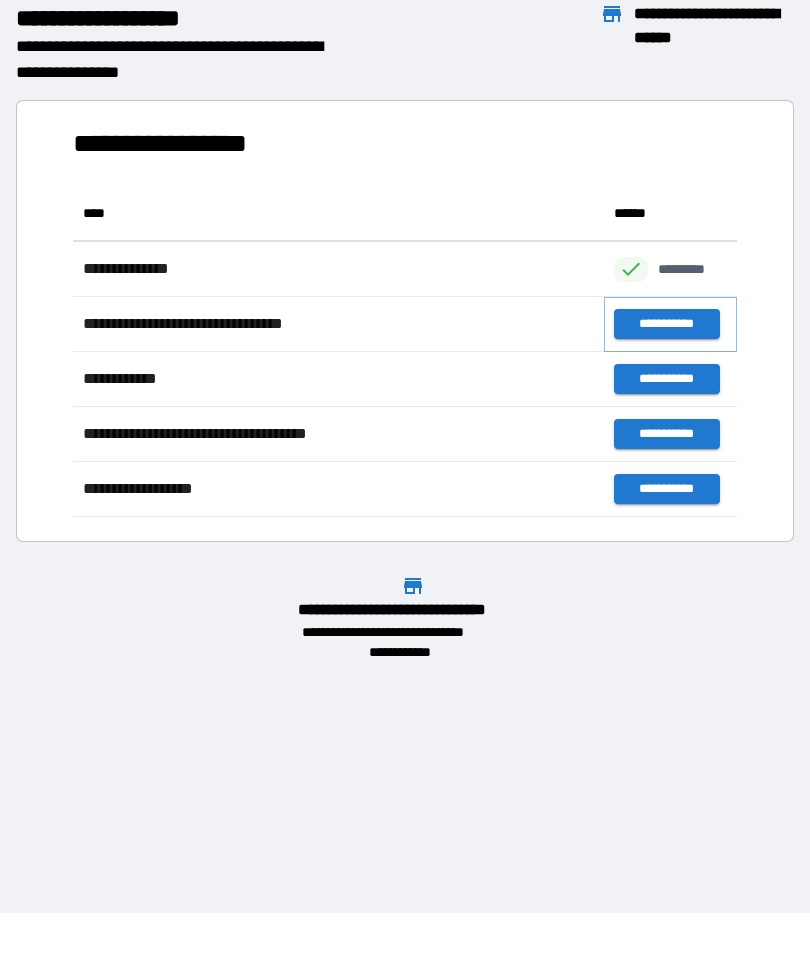 click on "**********" at bounding box center (666, 324) 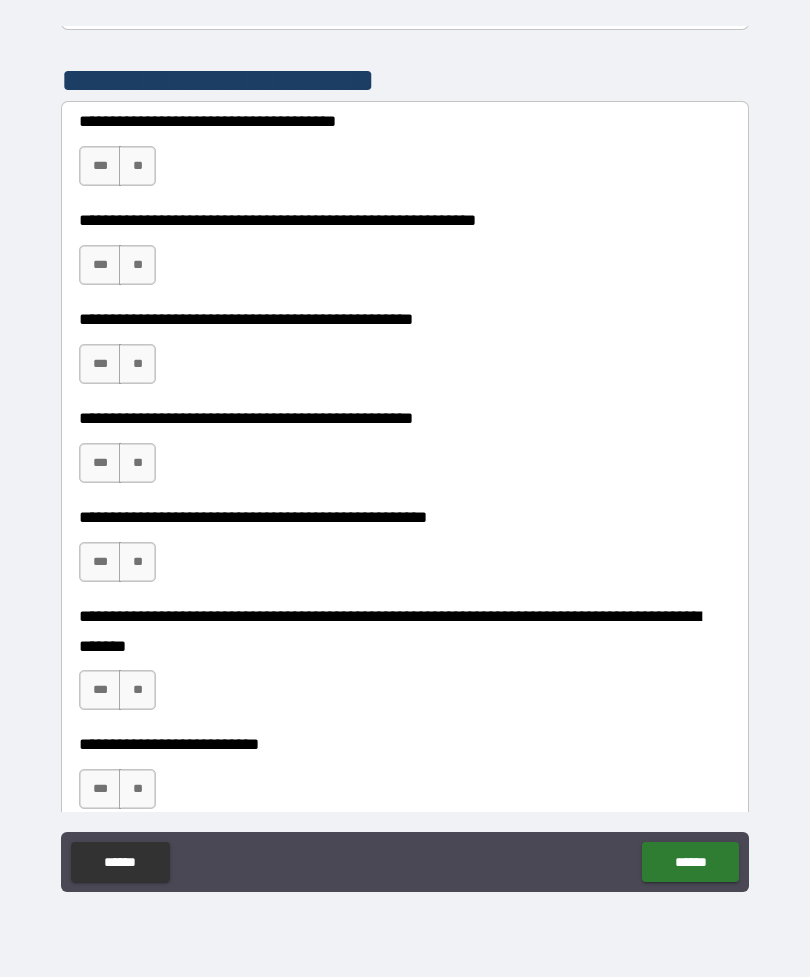 scroll, scrollTop: 414, scrollLeft: 0, axis: vertical 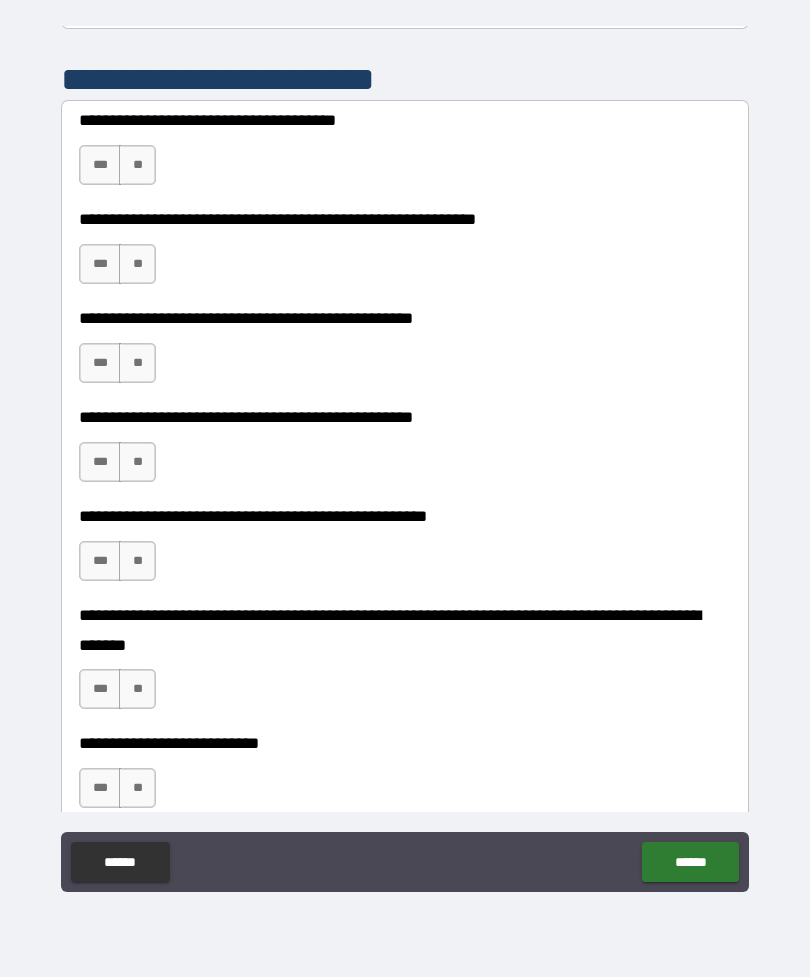 click on "**" at bounding box center (137, 165) 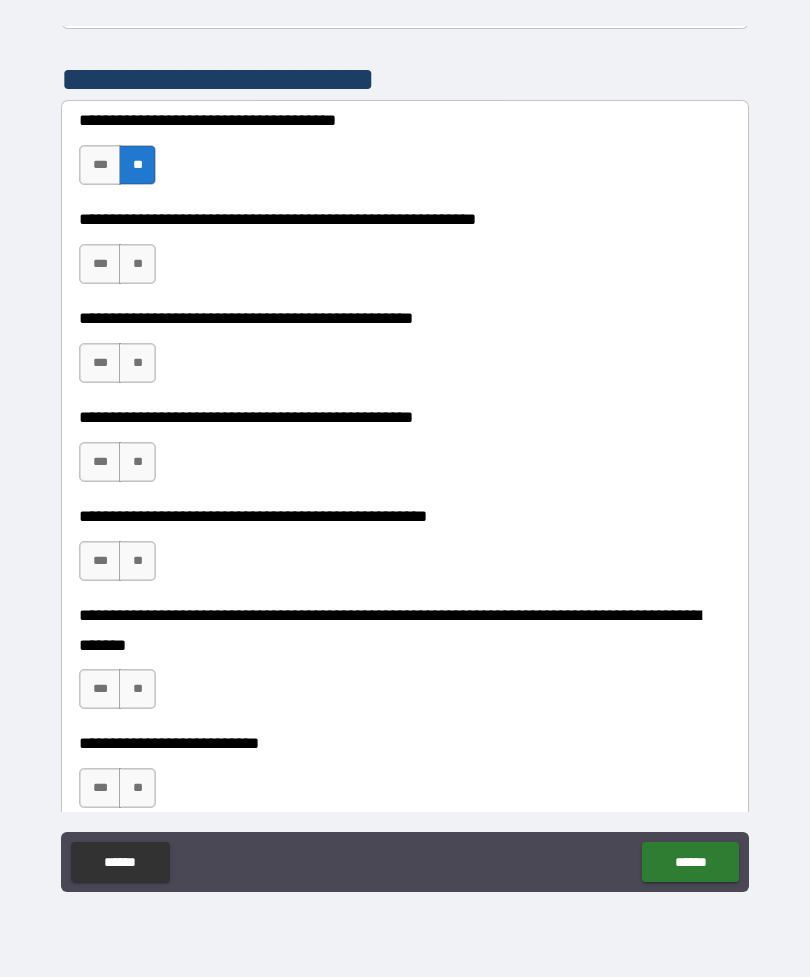 click on "***" at bounding box center [100, 264] 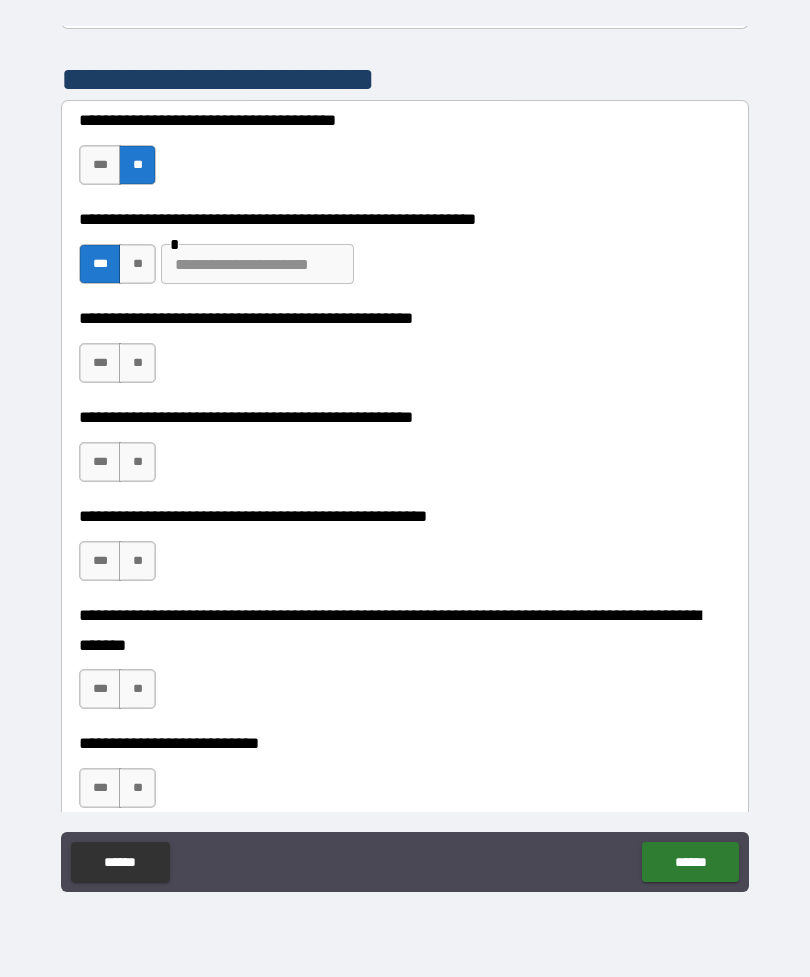 click at bounding box center [257, 264] 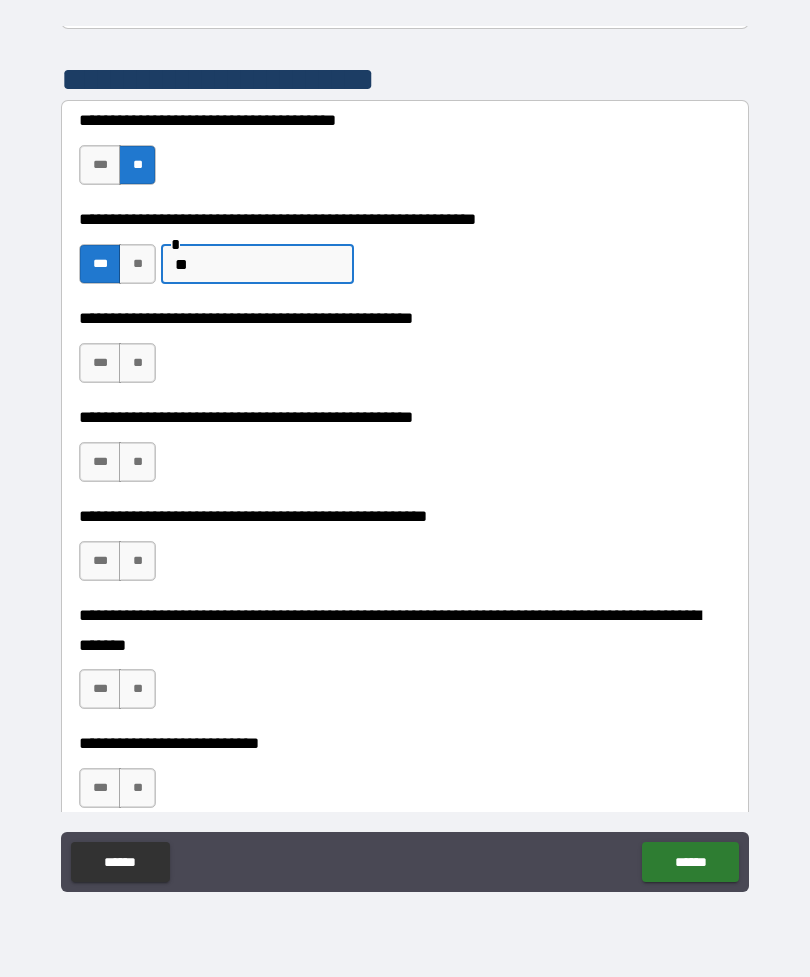 type on "*" 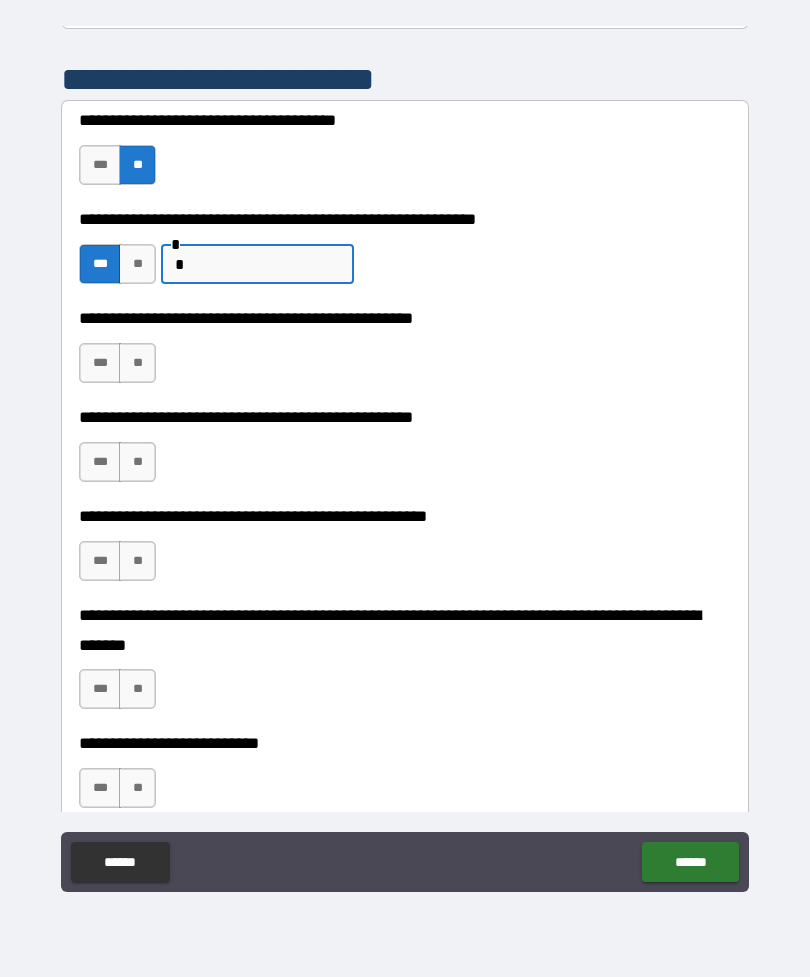 type 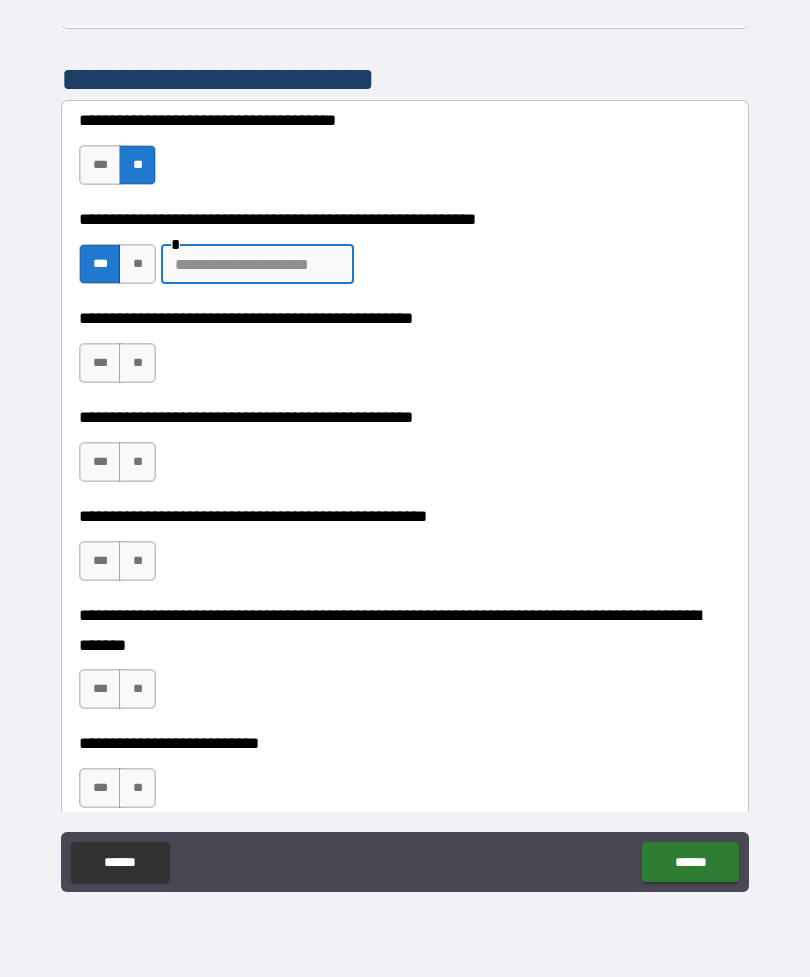 click on "**" at bounding box center (137, 264) 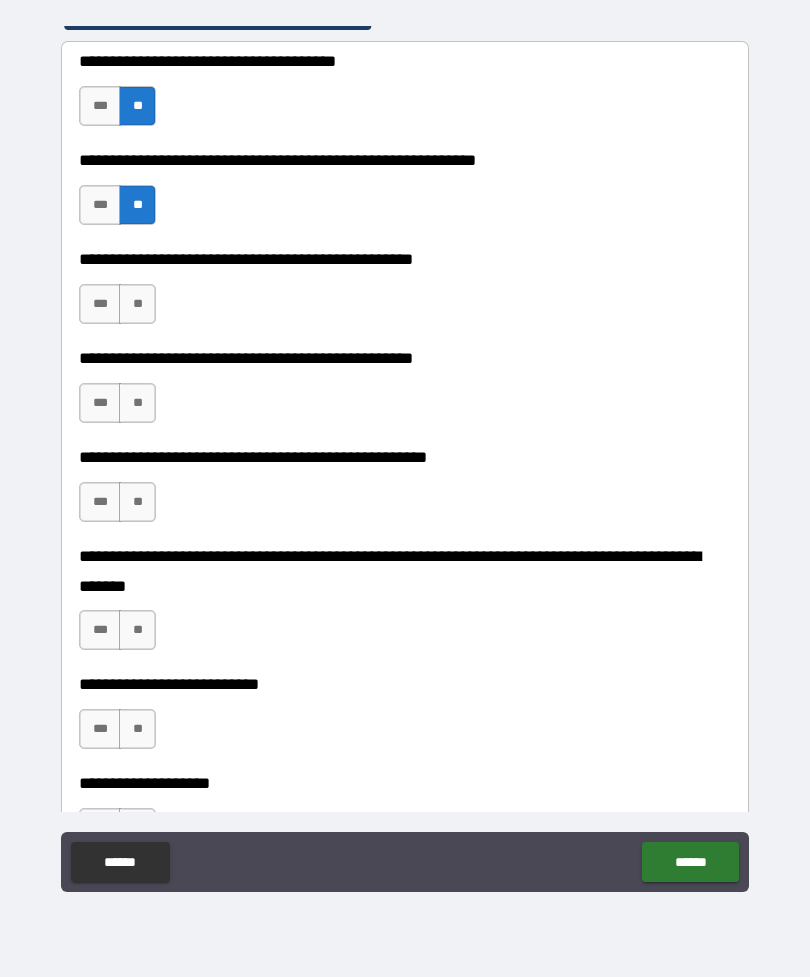 scroll, scrollTop: 475, scrollLeft: 0, axis: vertical 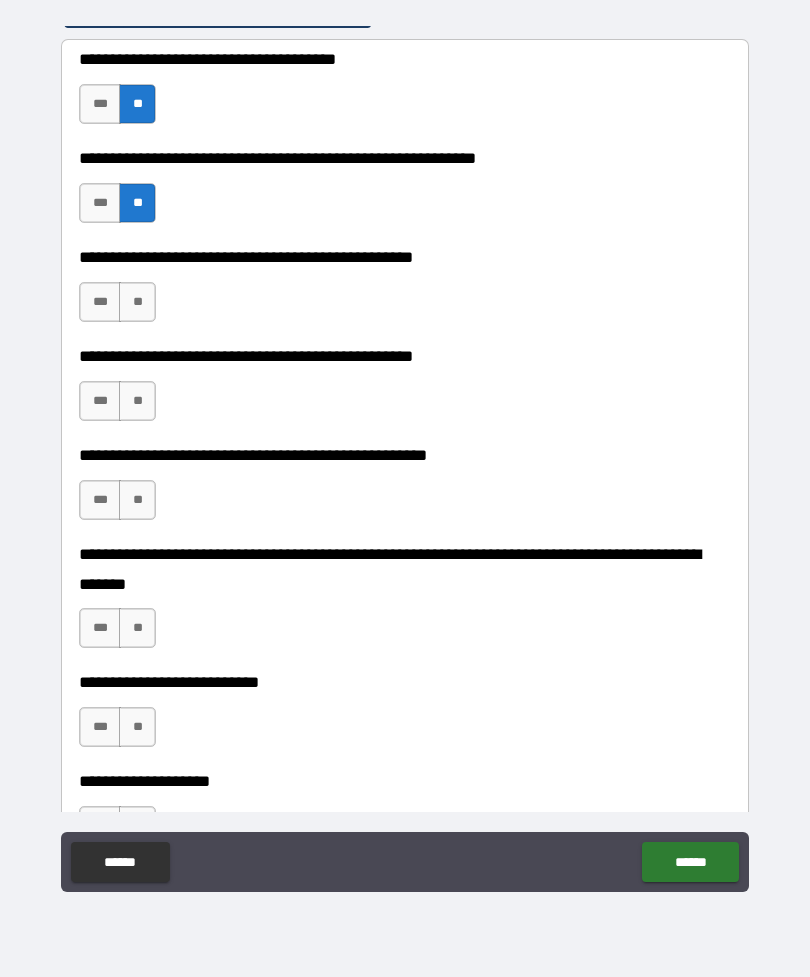 click on "**" at bounding box center [137, 302] 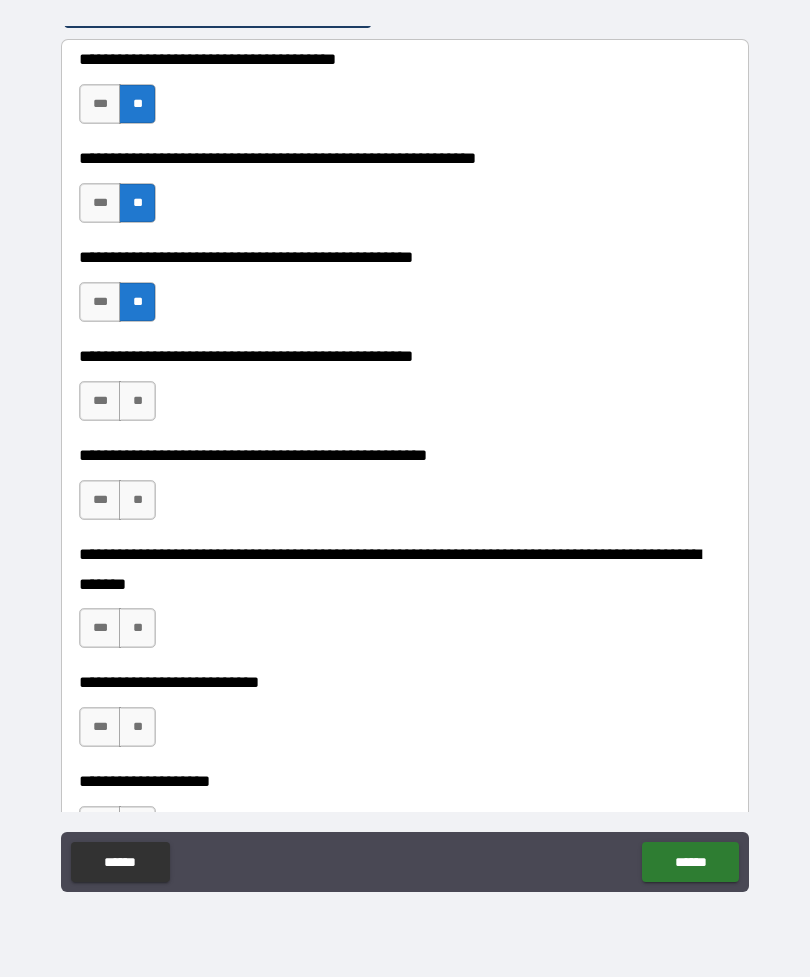 click on "**" at bounding box center [137, 401] 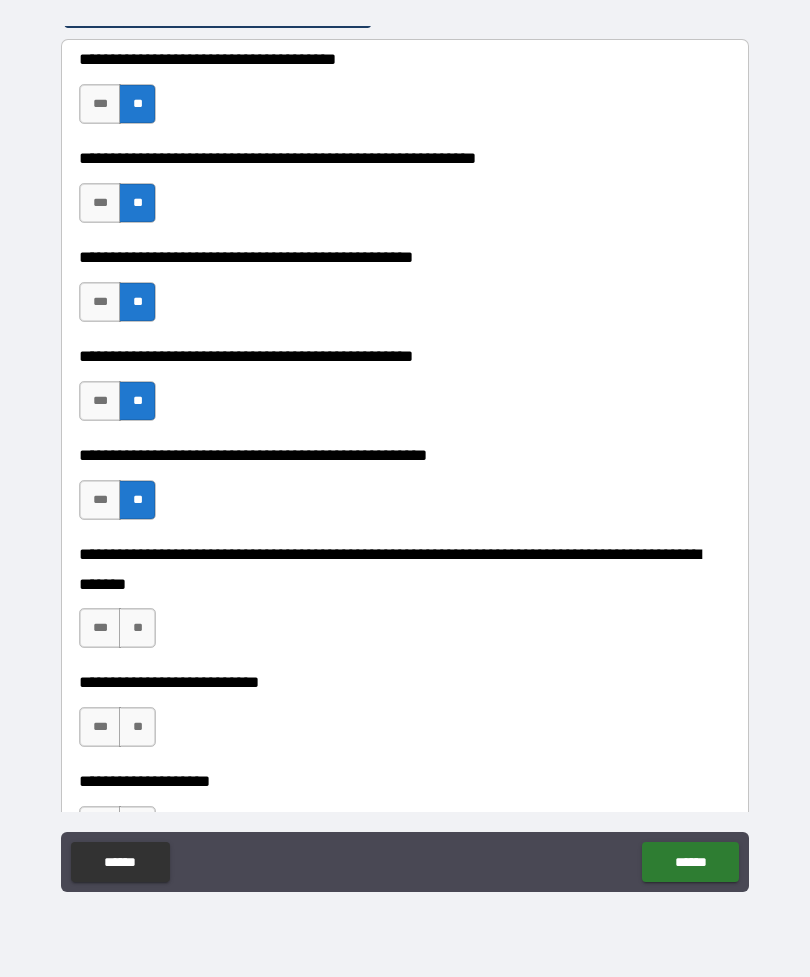 click on "**" at bounding box center [137, 628] 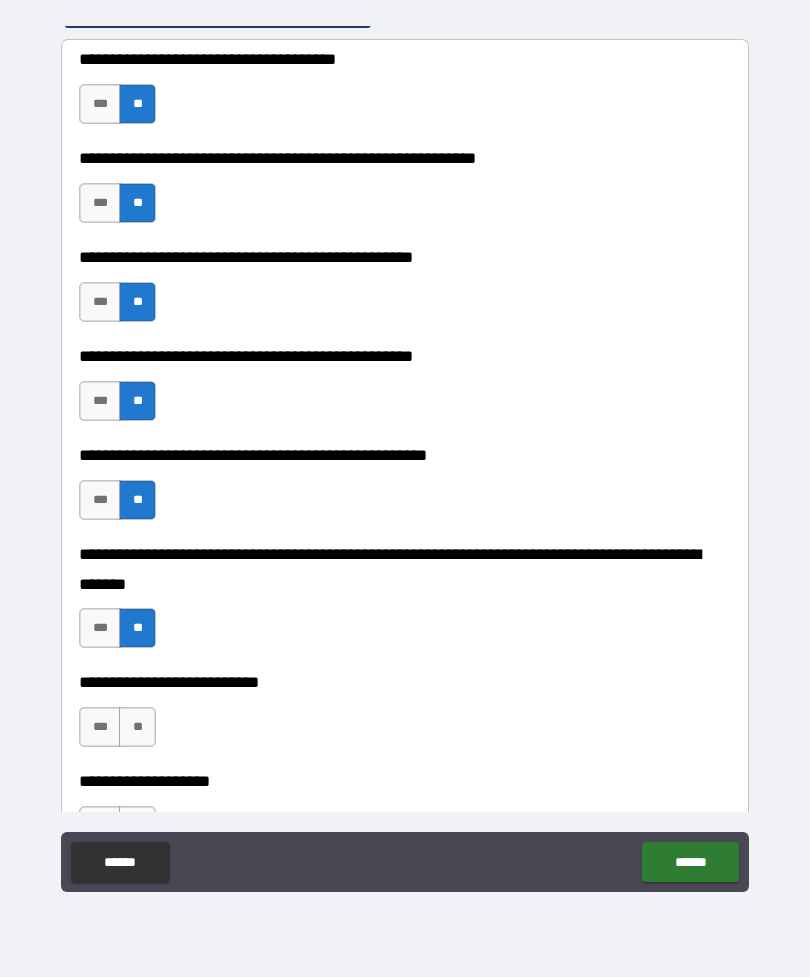 click on "**" at bounding box center (137, 727) 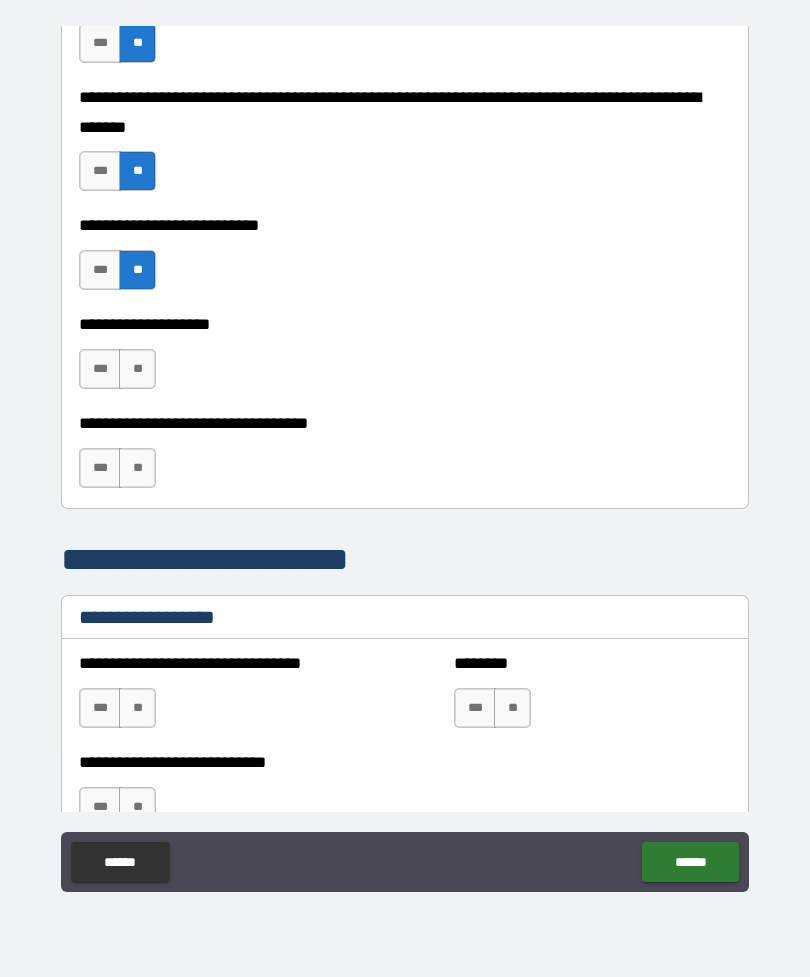 scroll, scrollTop: 939, scrollLeft: 0, axis: vertical 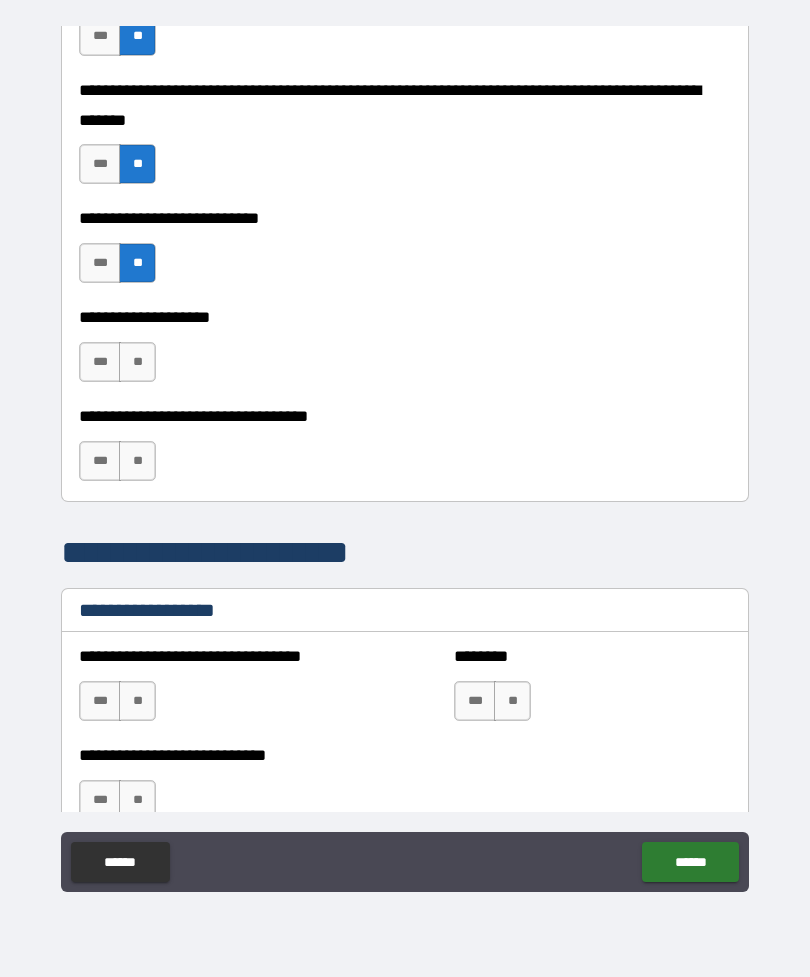 click on "**" at bounding box center [137, 362] 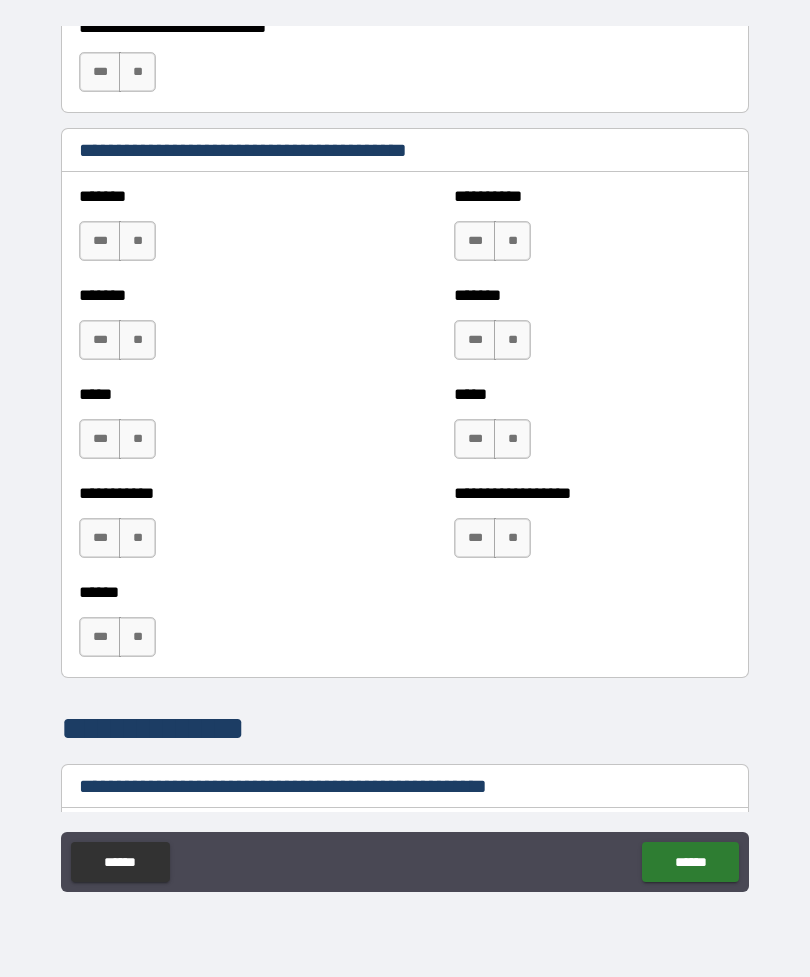 scroll, scrollTop: 1689, scrollLeft: 0, axis: vertical 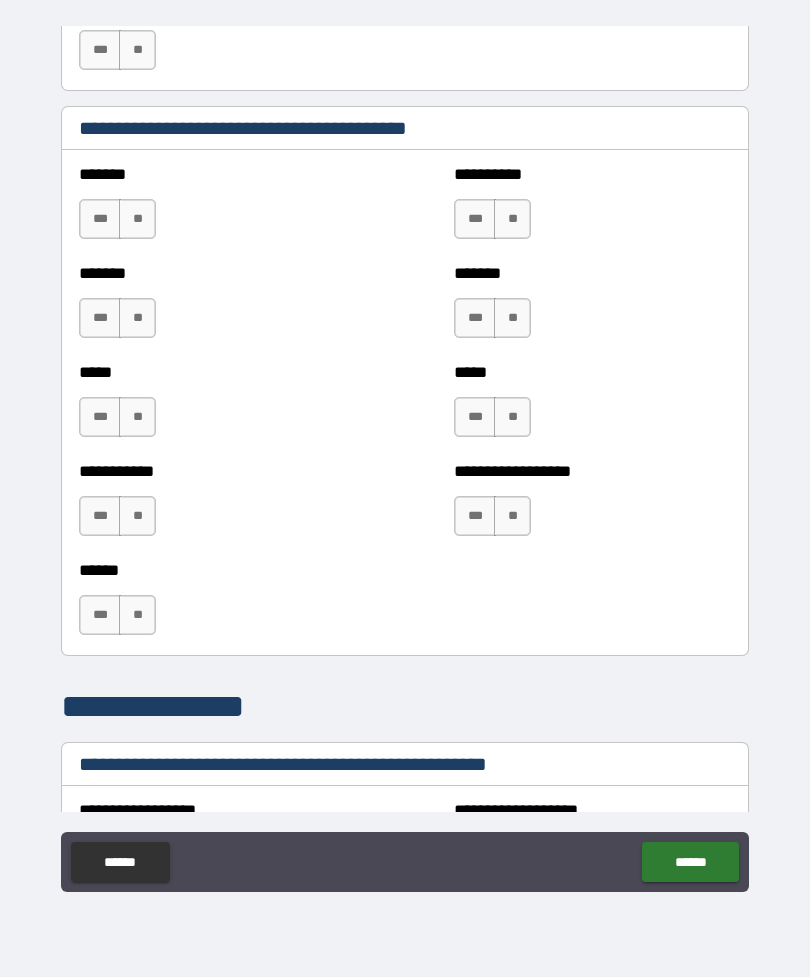 click on "**" at bounding box center (137, 219) 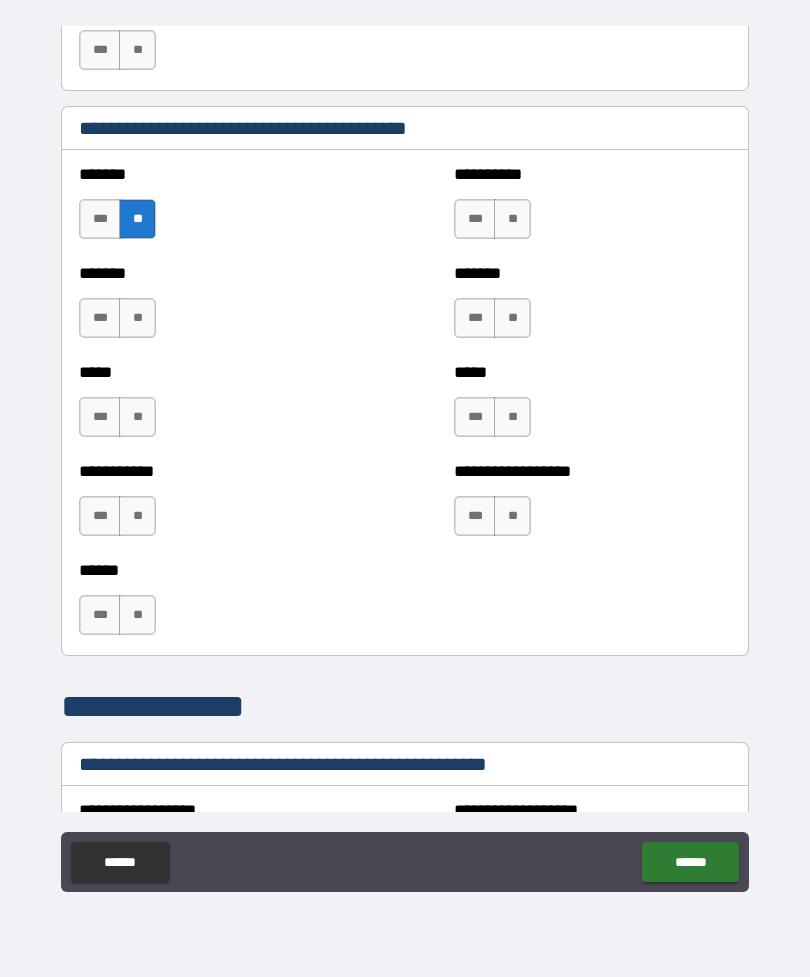 click on "**" at bounding box center (137, 318) 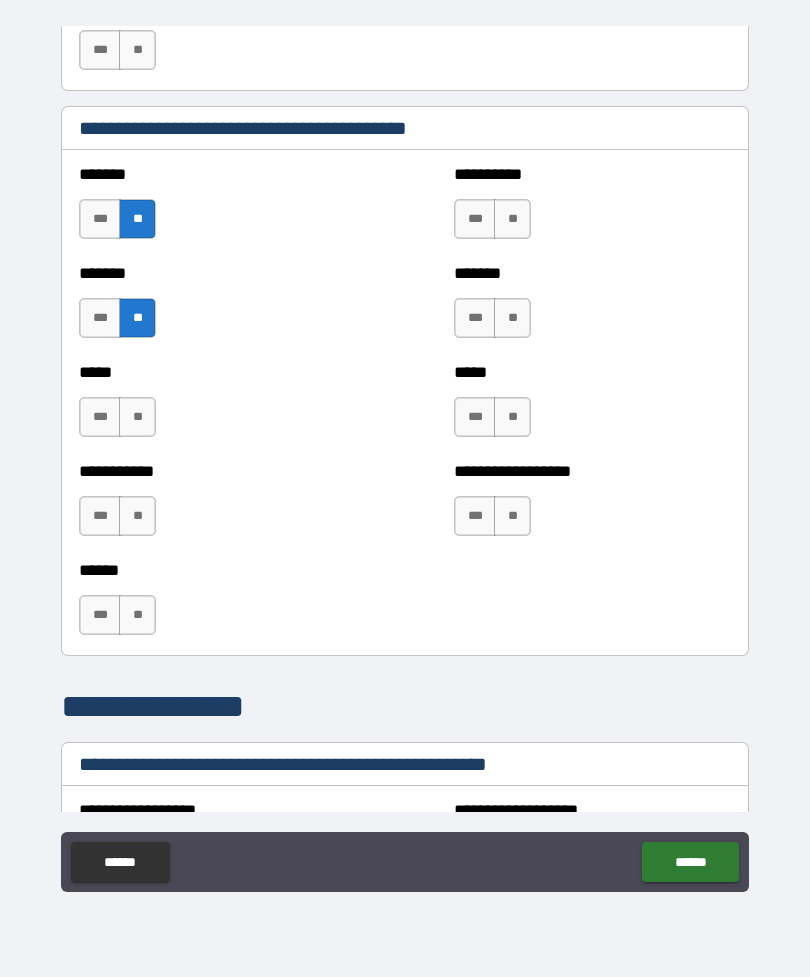 click on "**" at bounding box center [137, 417] 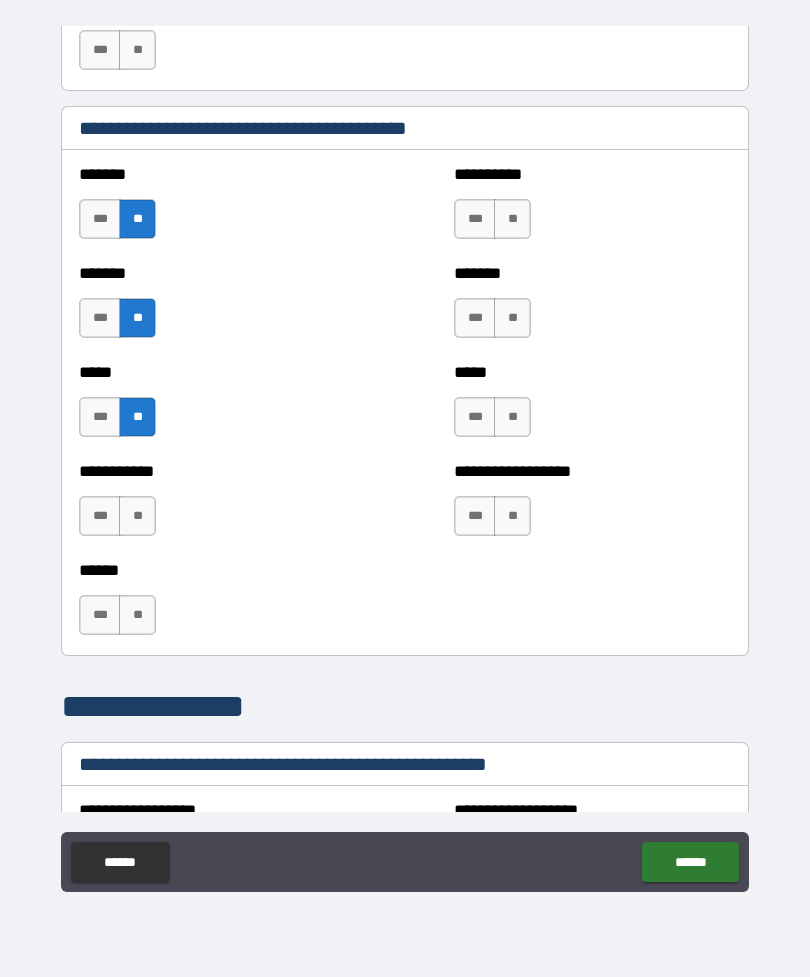 click on "**" at bounding box center [137, 516] 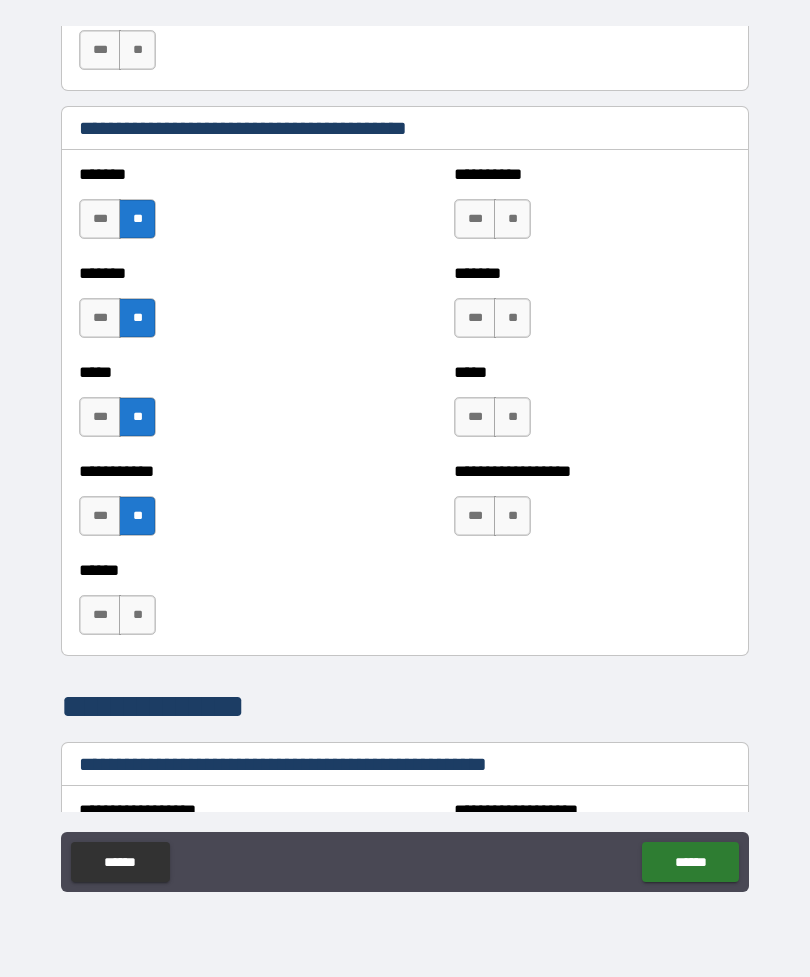 click on "**" at bounding box center (137, 615) 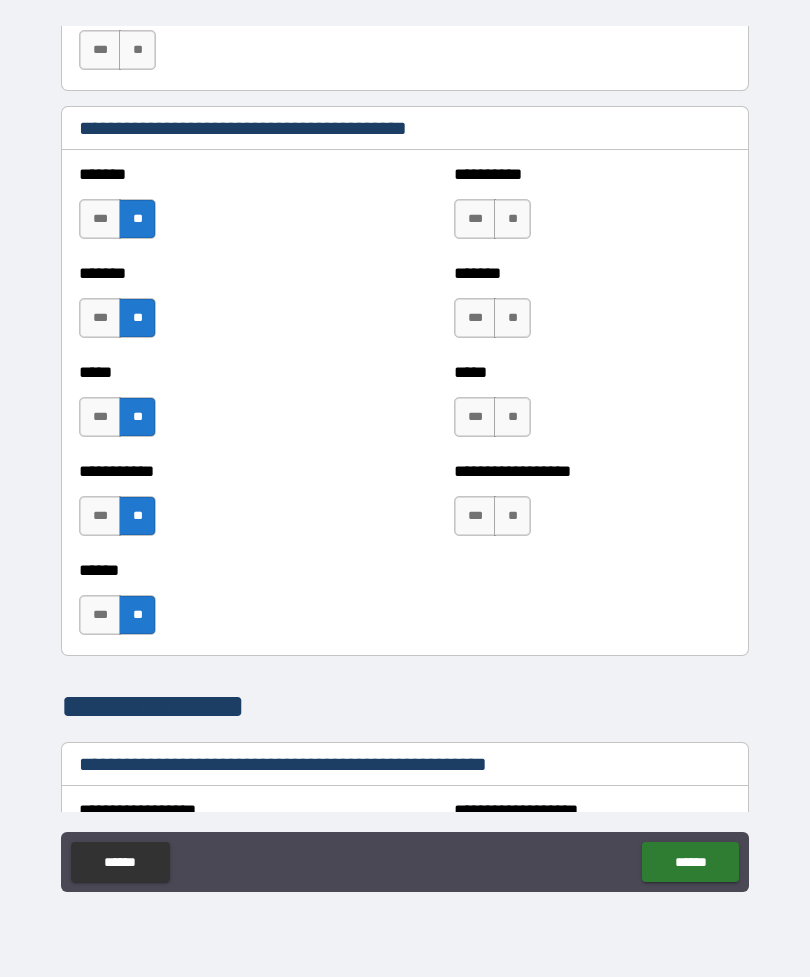 click on "**" at bounding box center (512, 219) 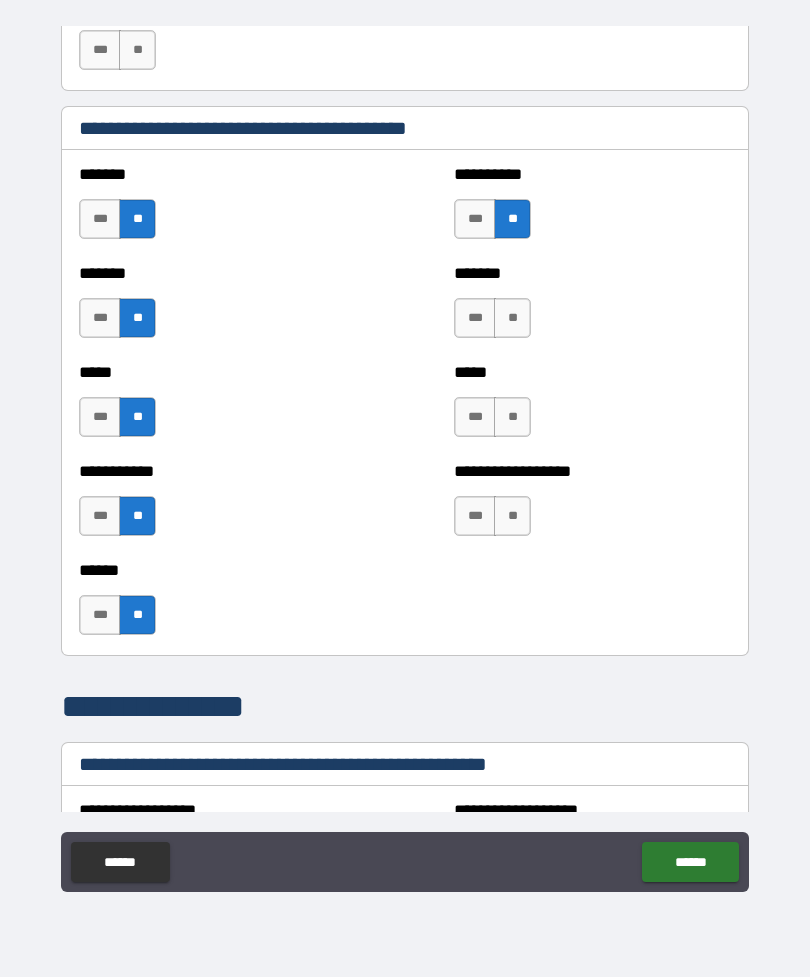 click on "**" at bounding box center (512, 318) 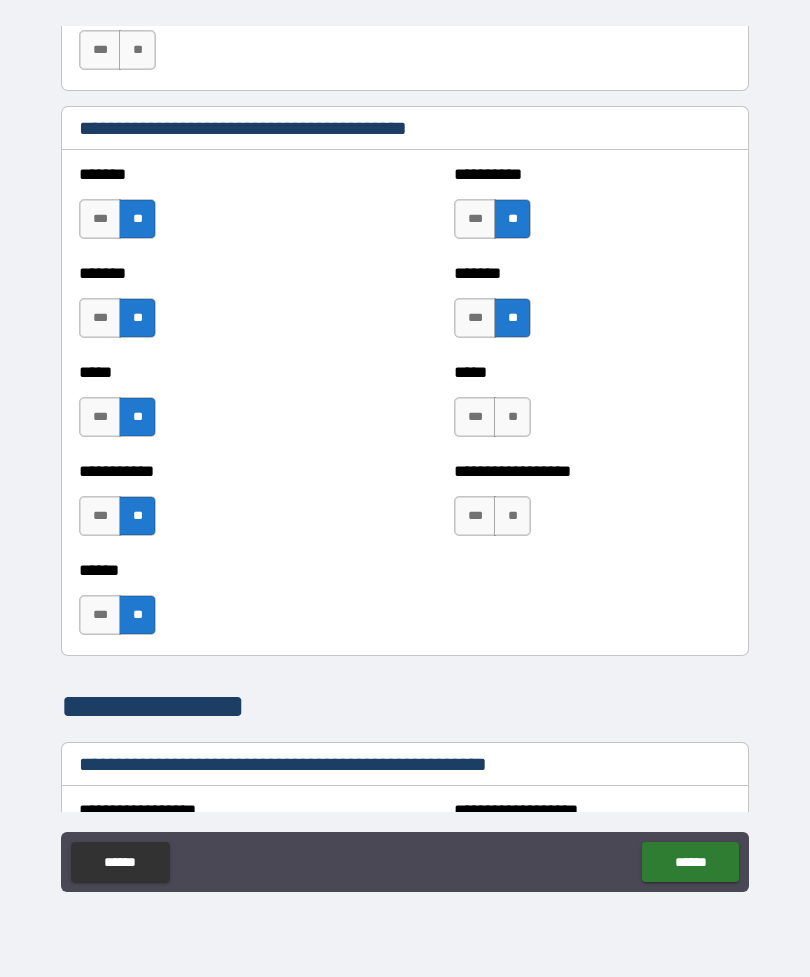 click on "**" at bounding box center [512, 417] 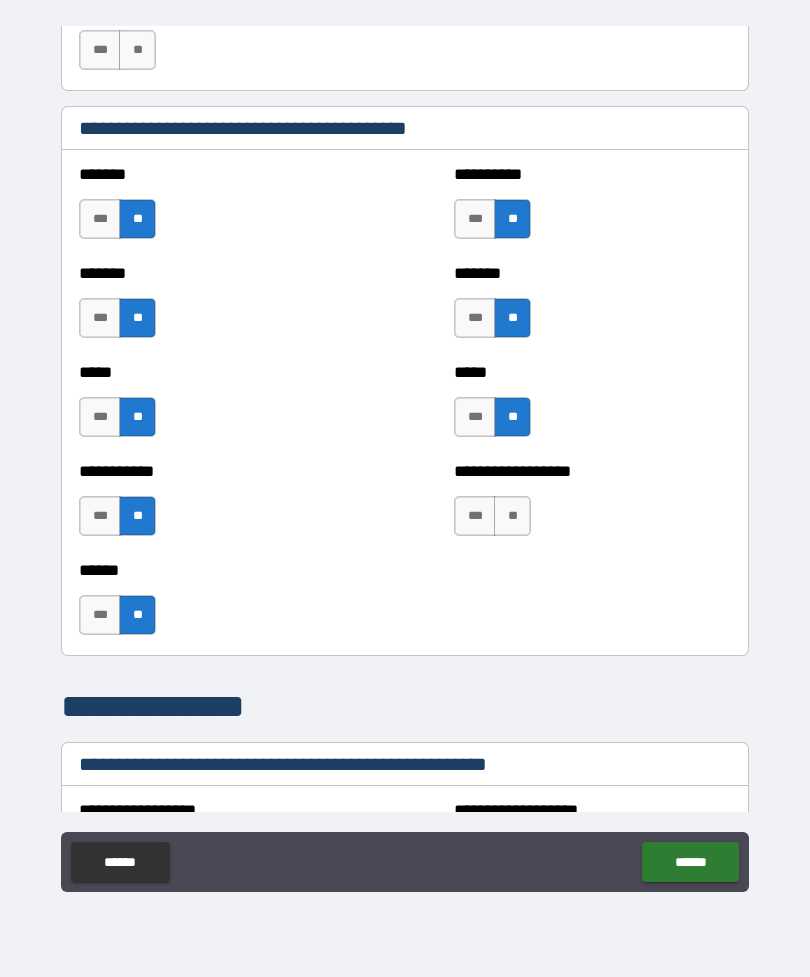 click on "**" at bounding box center (512, 516) 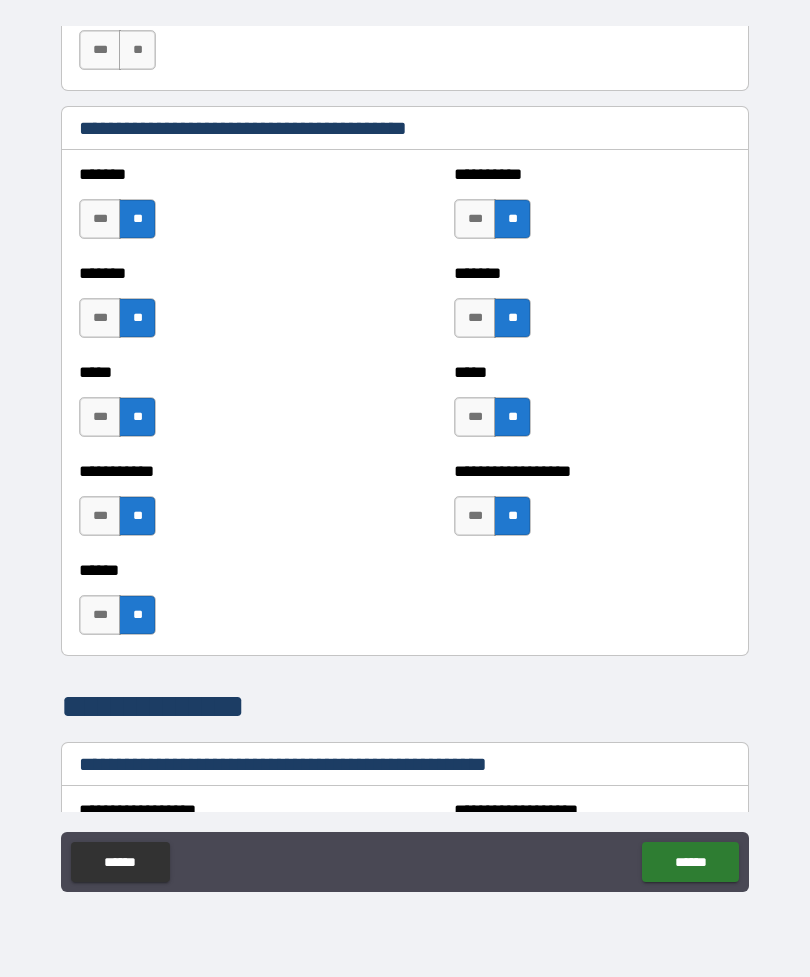 click on "***" at bounding box center (100, 615) 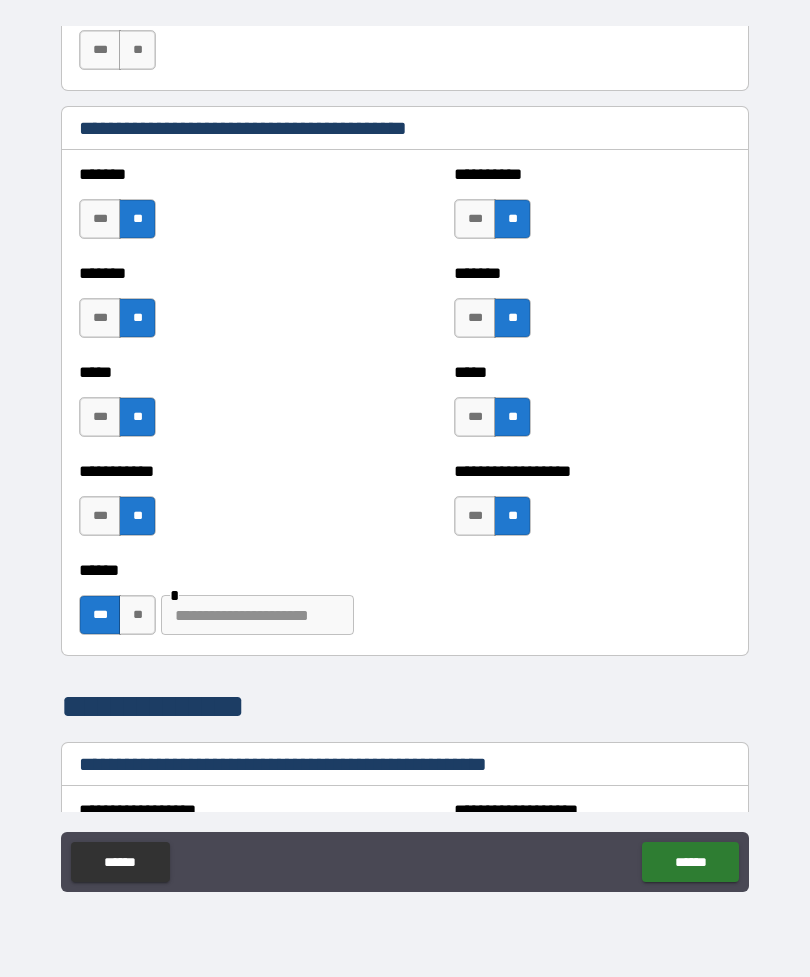 click at bounding box center [257, 615] 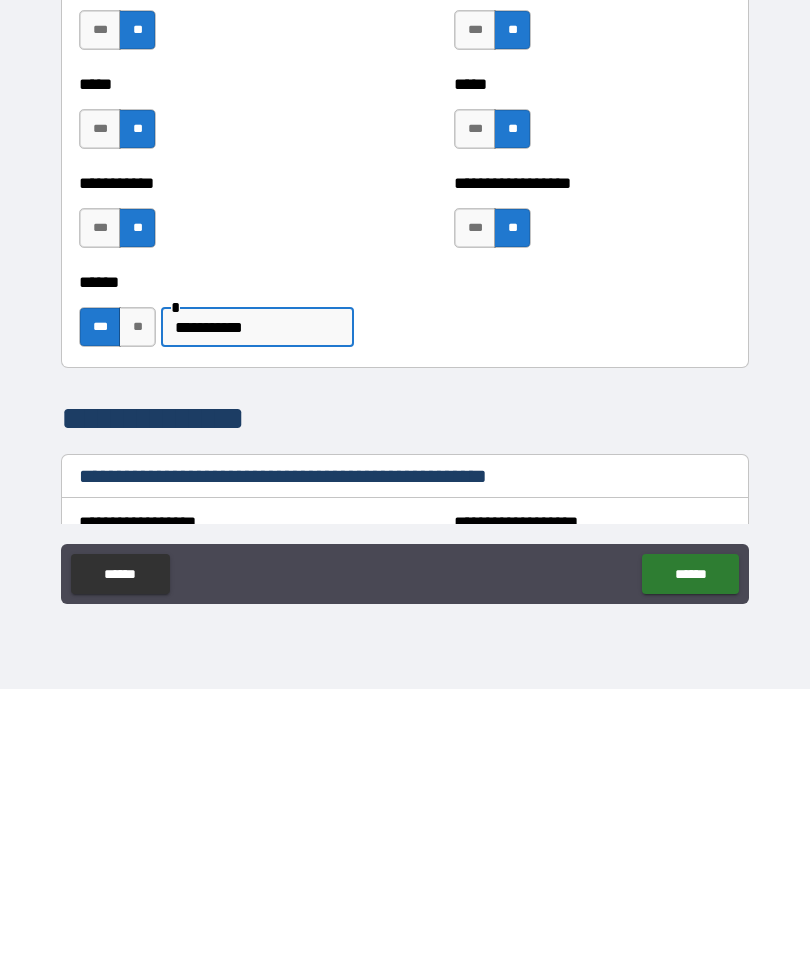 type on "**********" 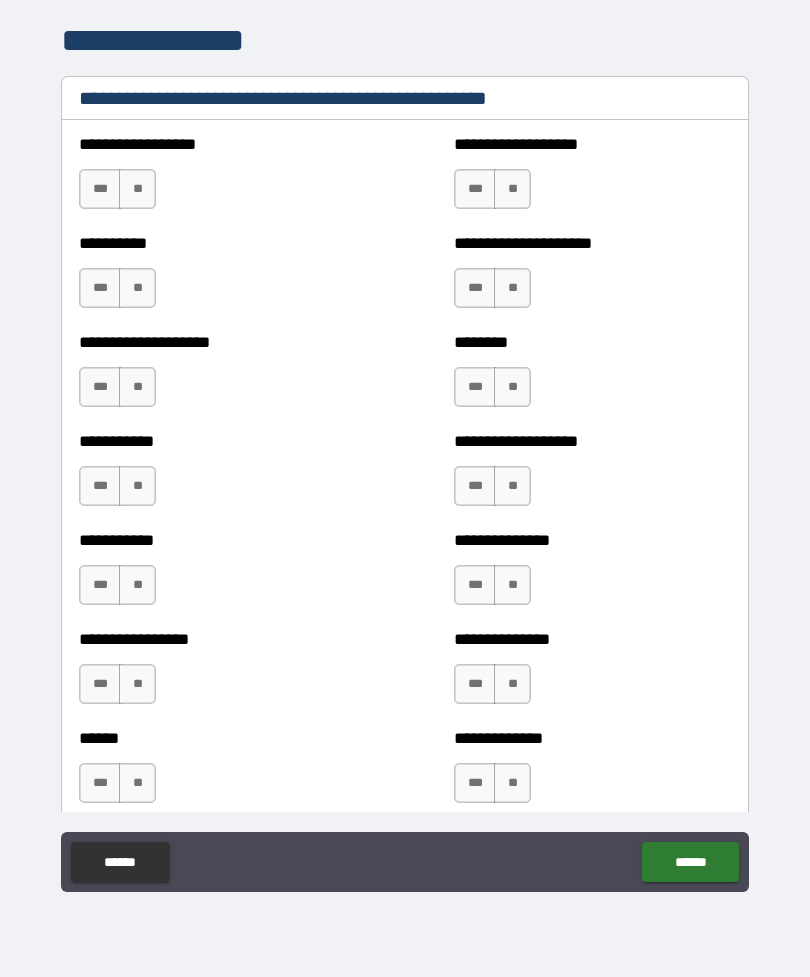 scroll, scrollTop: 2371, scrollLeft: 0, axis: vertical 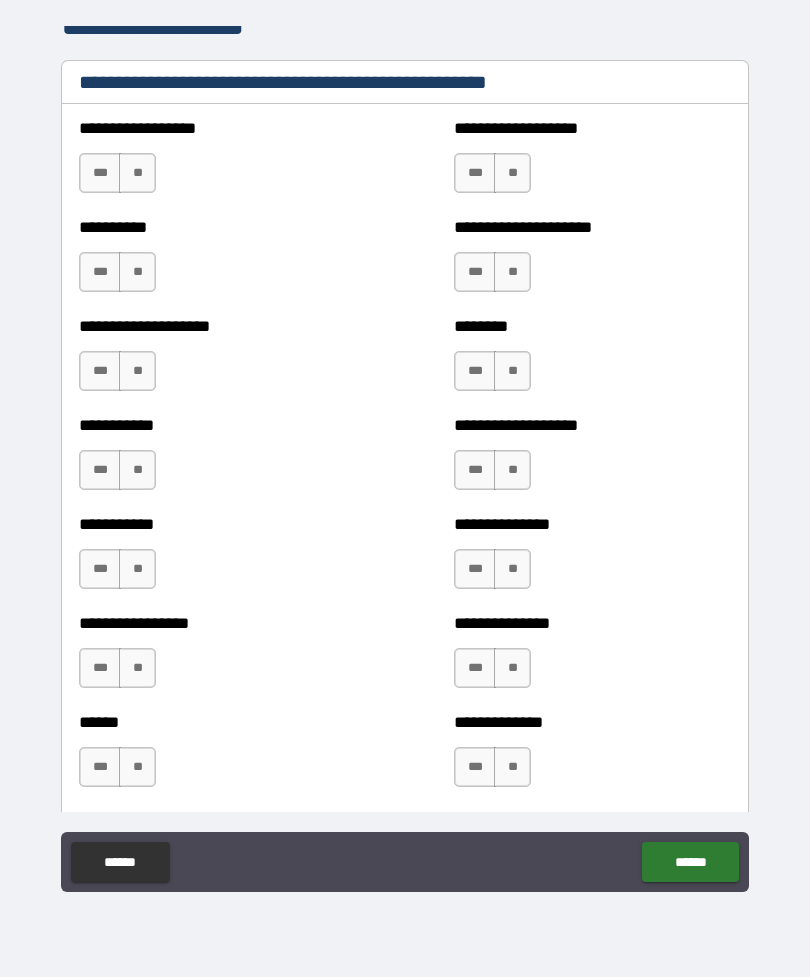 click on "**" at bounding box center (137, 173) 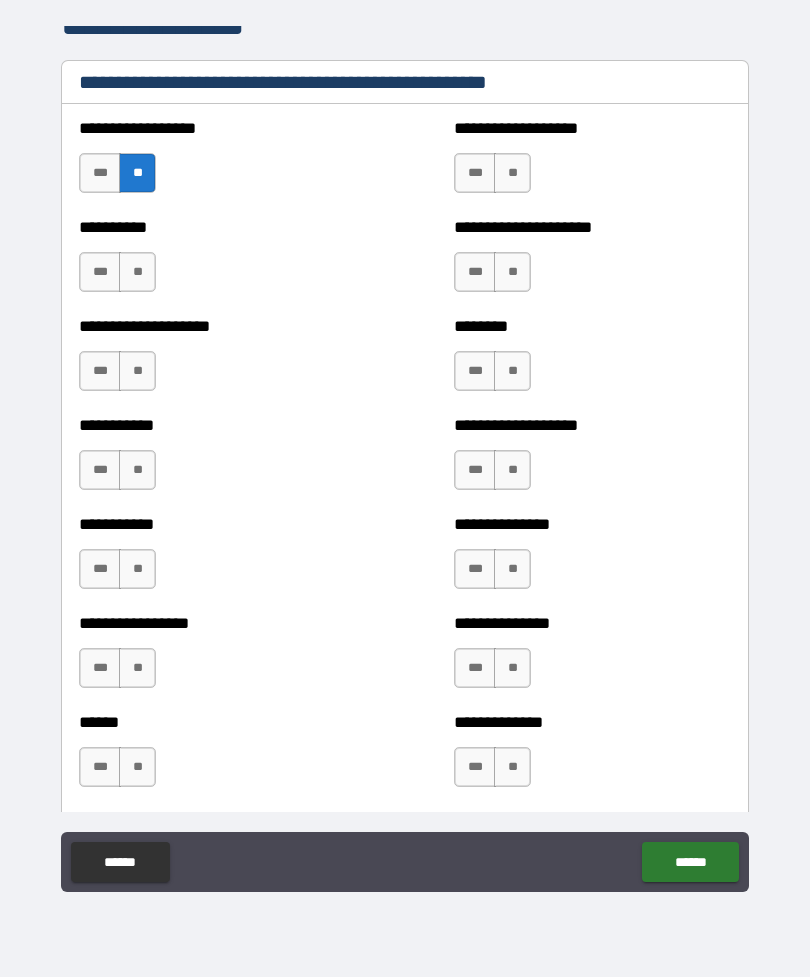 click on "**" at bounding box center (137, 272) 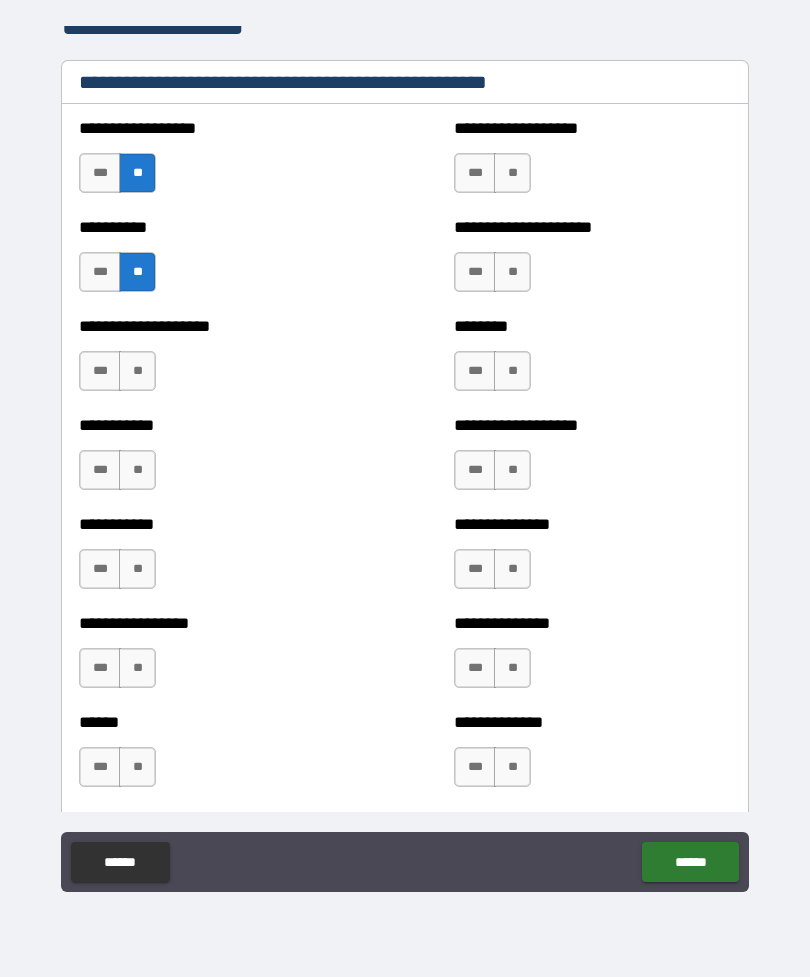 click on "**" at bounding box center (137, 371) 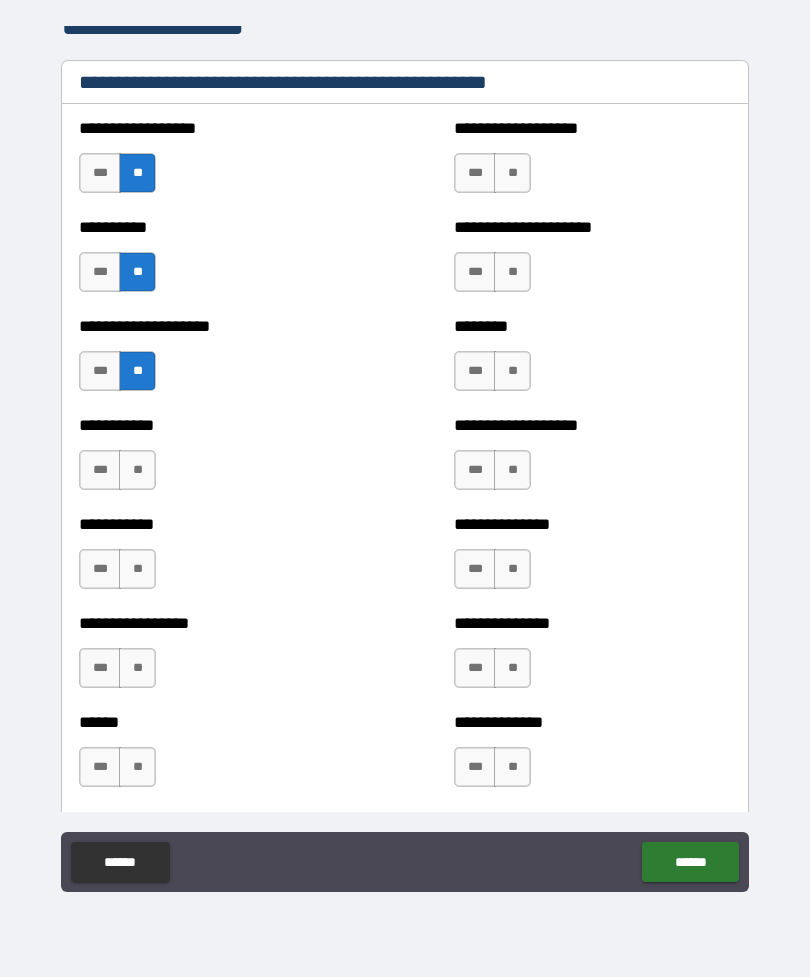 click on "**" at bounding box center [137, 470] 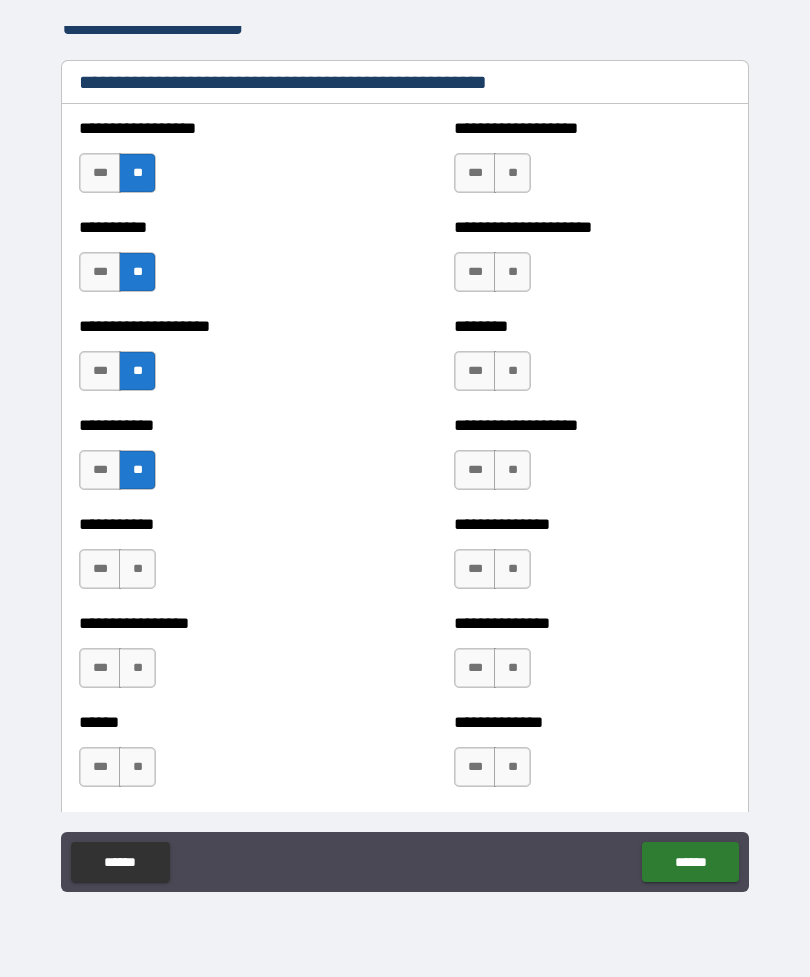 click on "**" at bounding box center (137, 569) 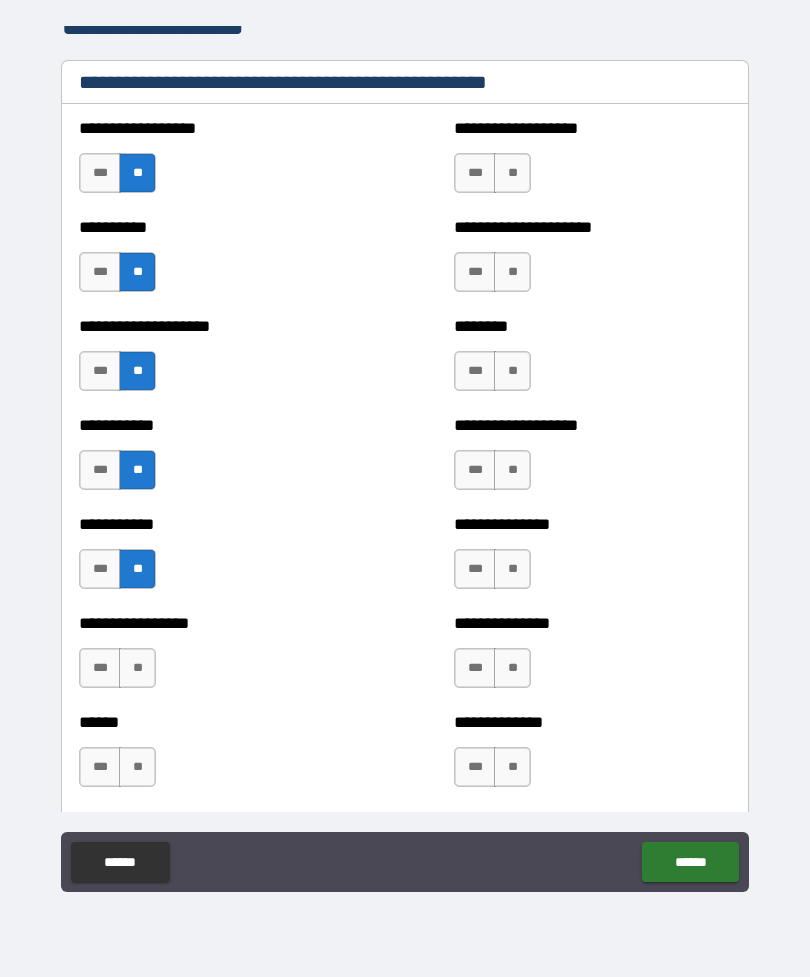 click on "**" at bounding box center [137, 668] 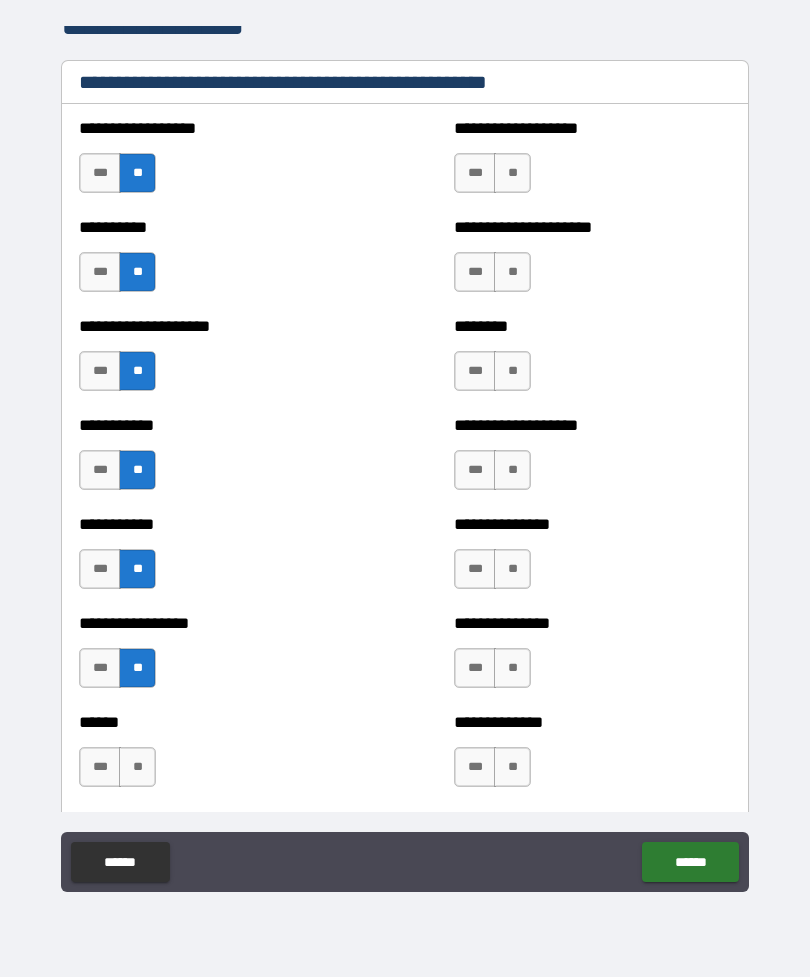 click on "**" at bounding box center [137, 767] 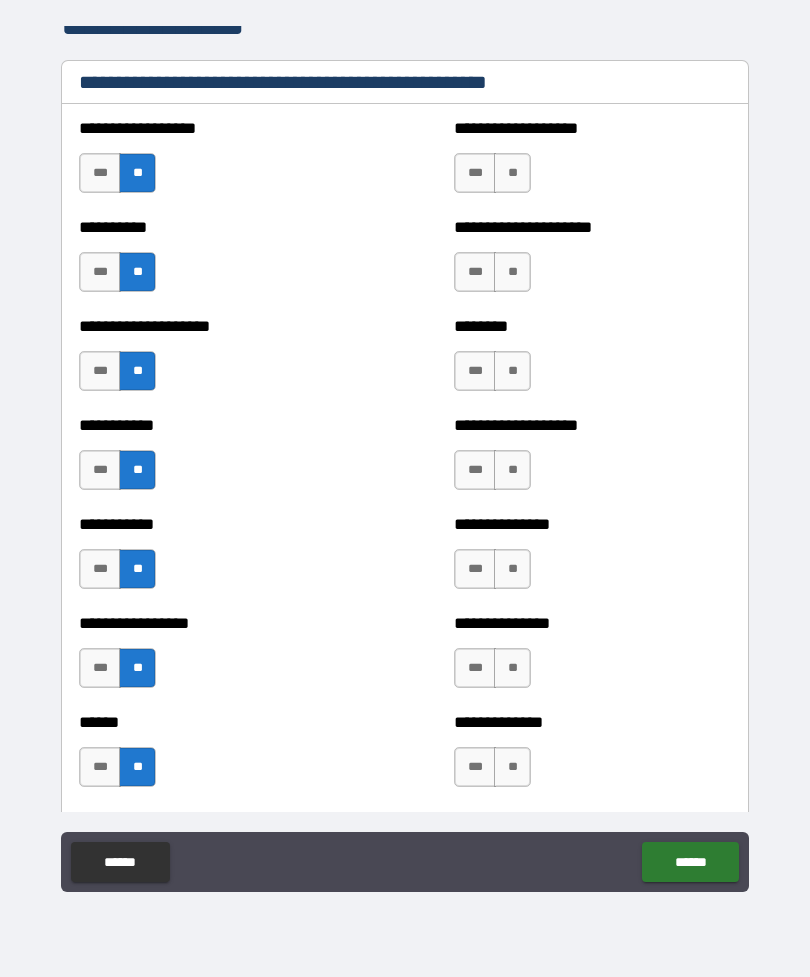 click on "**" at bounding box center (512, 173) 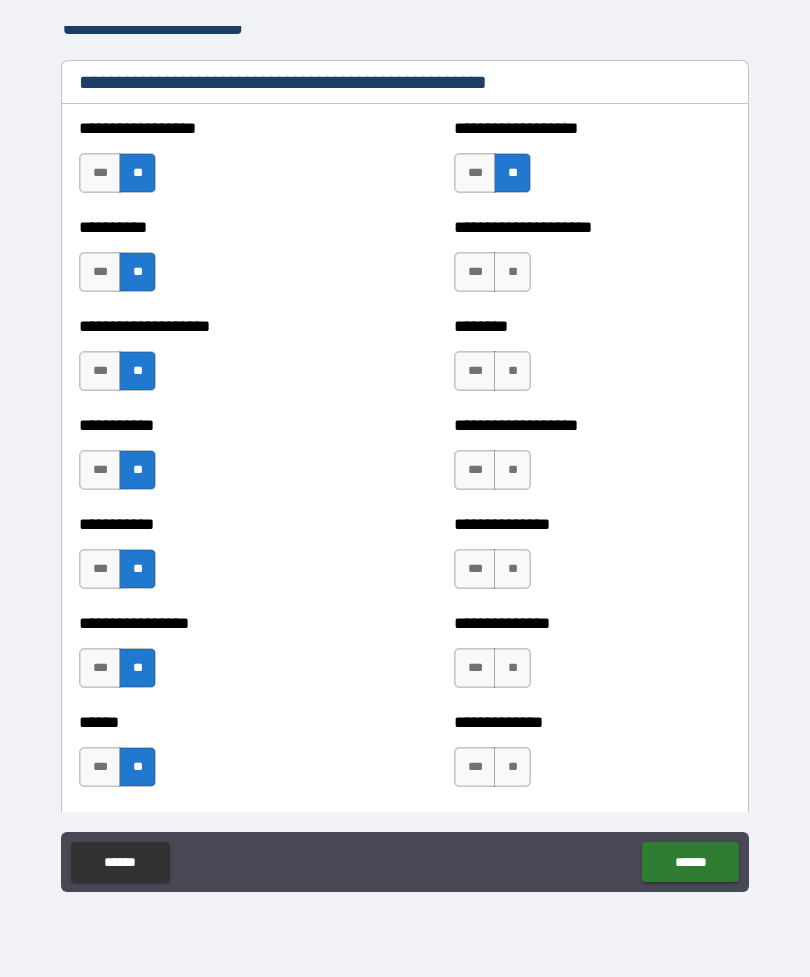 click on "**" at bounding box center [512, 272] 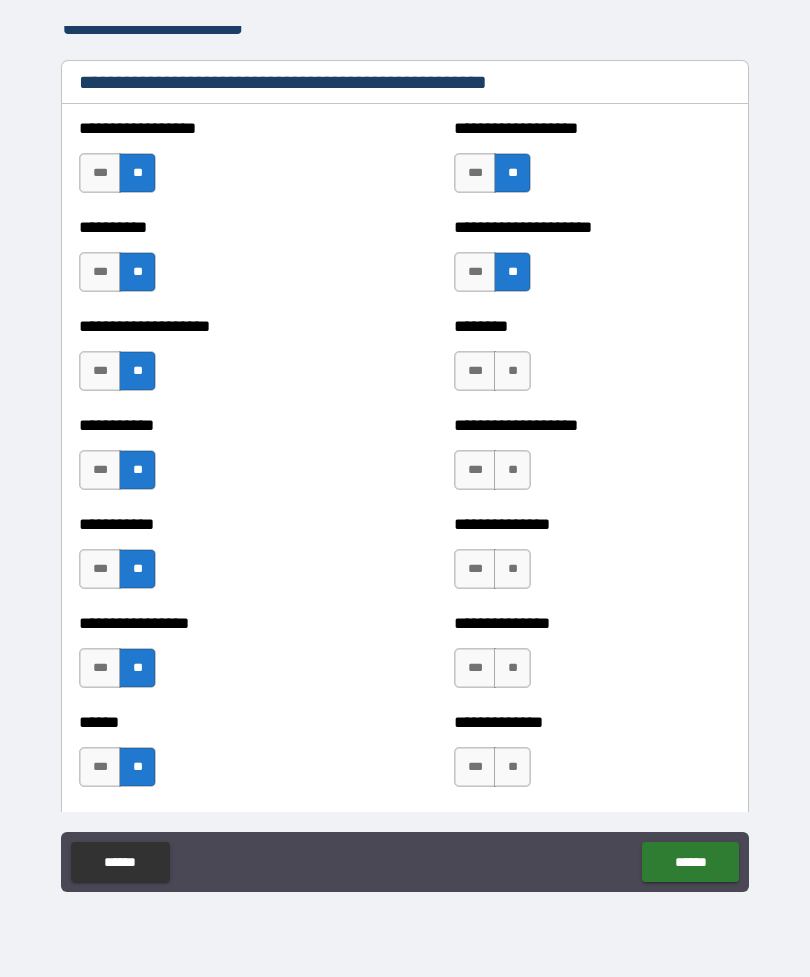 click on "**" at bounding box center [512, 371] 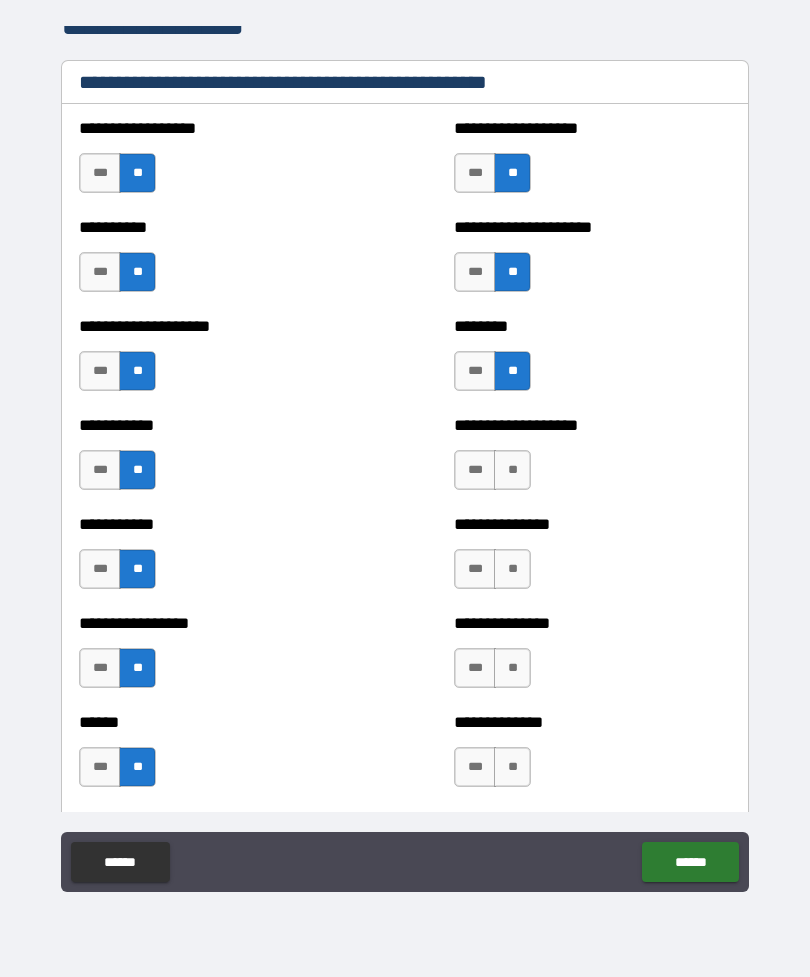 click on "**" at bounding box center (512, 470) 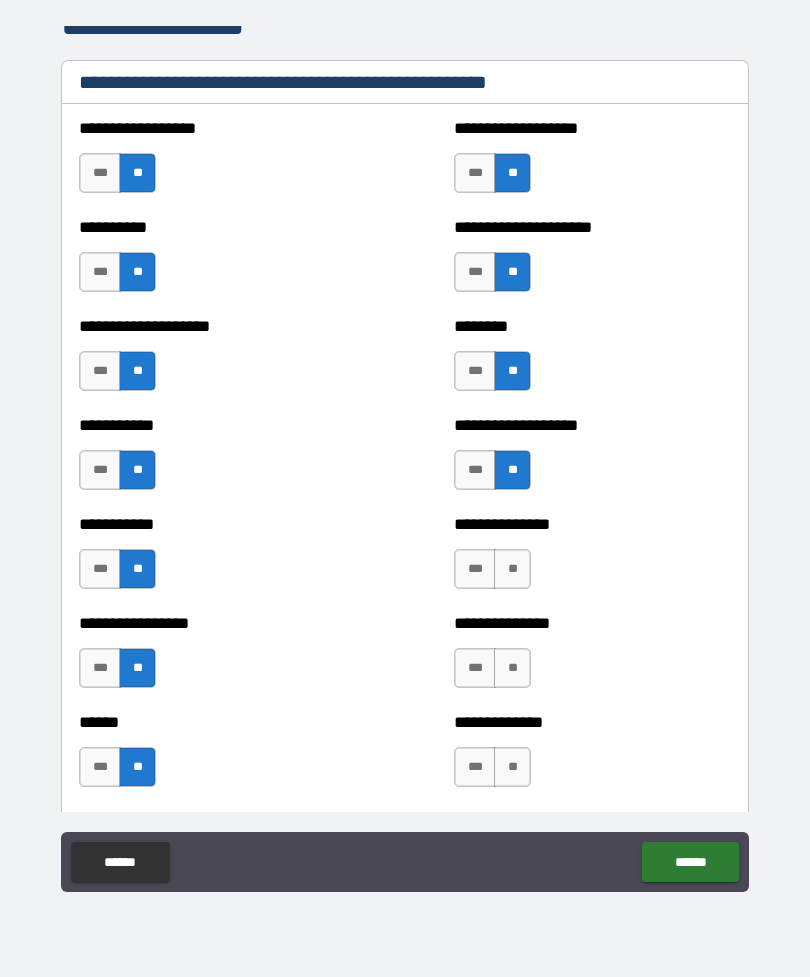 click on "**" at bounding box center [512, 569] 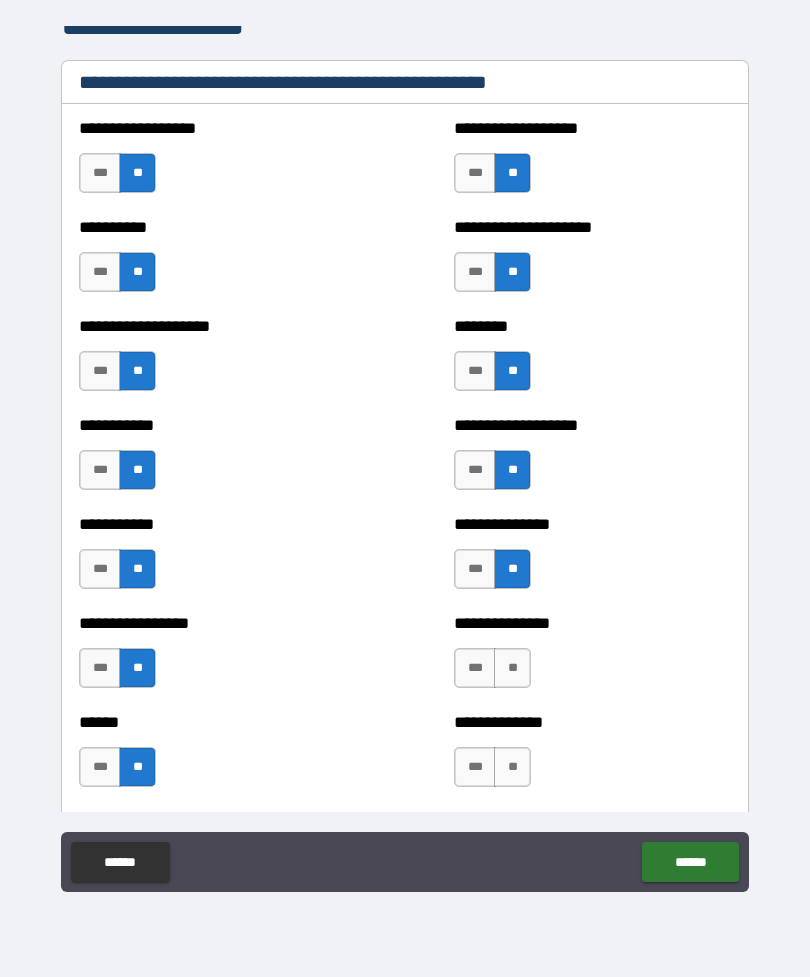 click on "**" at bounding box center (512, 668) 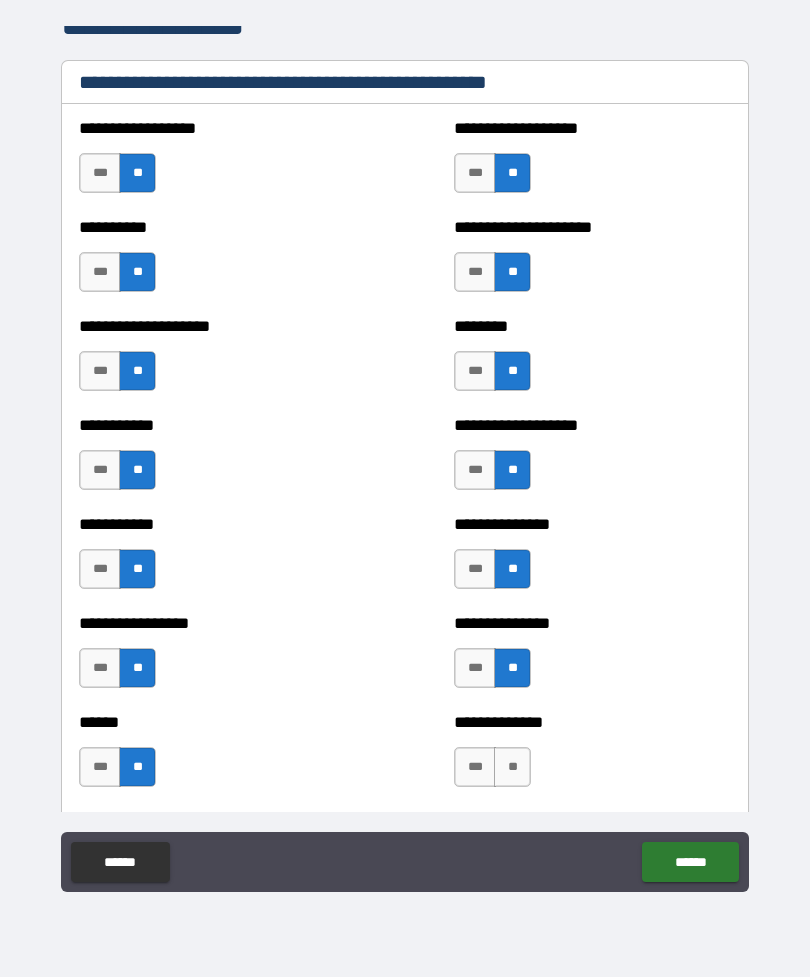 click on "**" at bounding box center (512, 767) 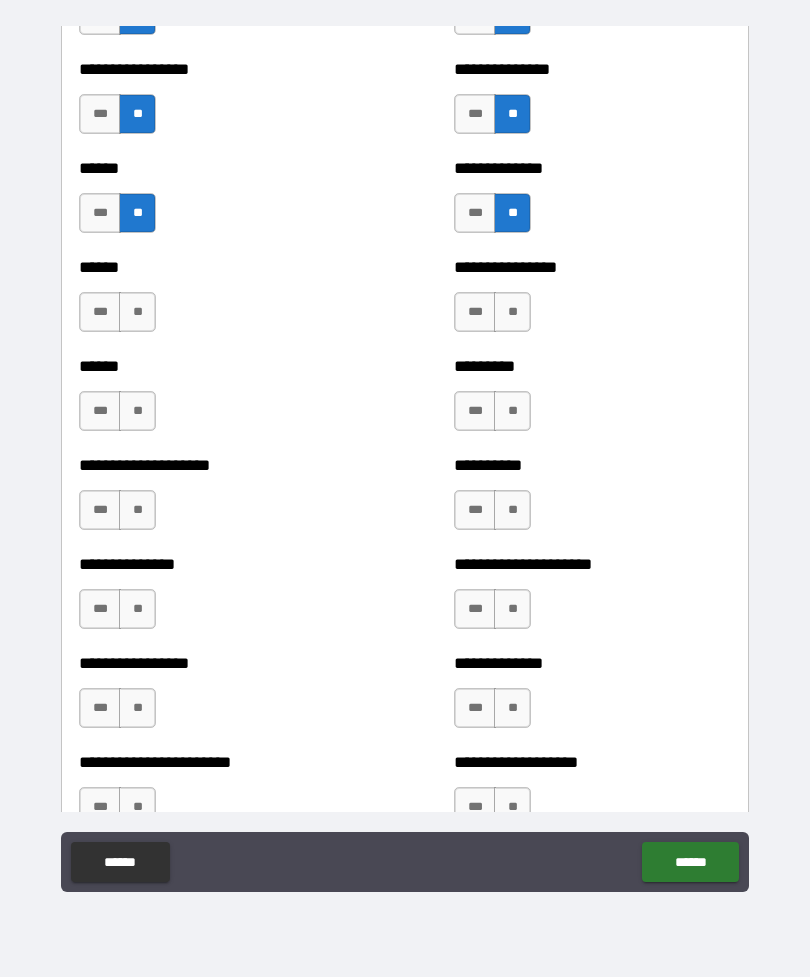 scroll, scrollTop: 2929, scrollLeft: 0, axis: vertical 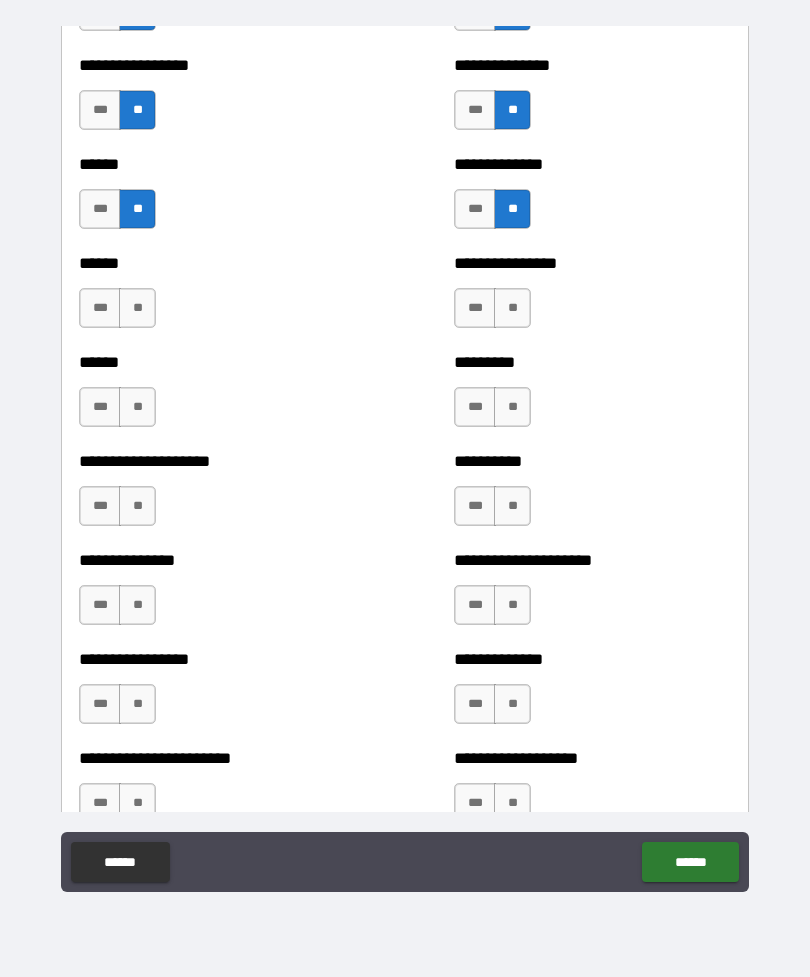 click on "**" at bounding box center (137, 308) 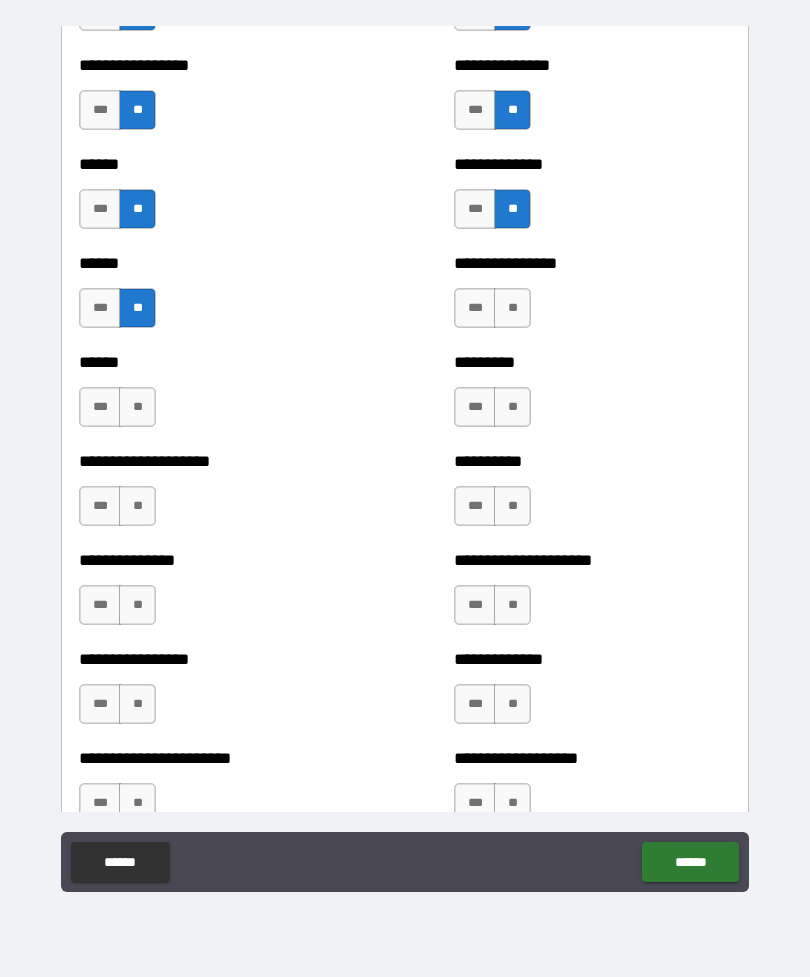 click on "**" at bounding box center (137, 407) 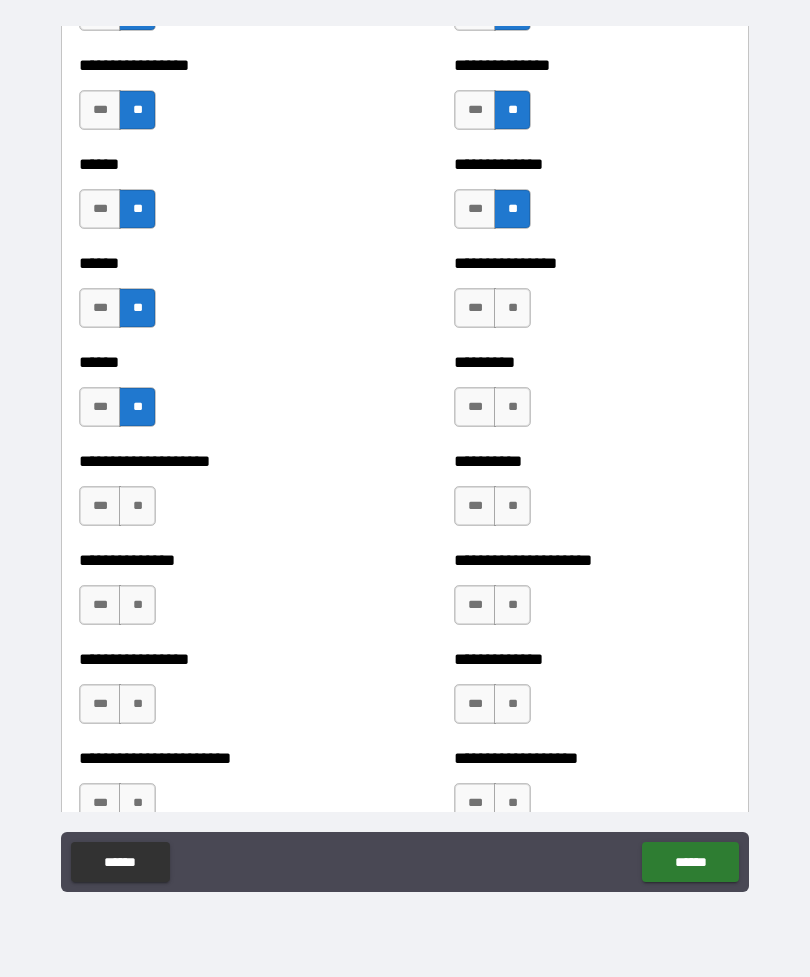 click on "**" at bounding box center [137, 506] 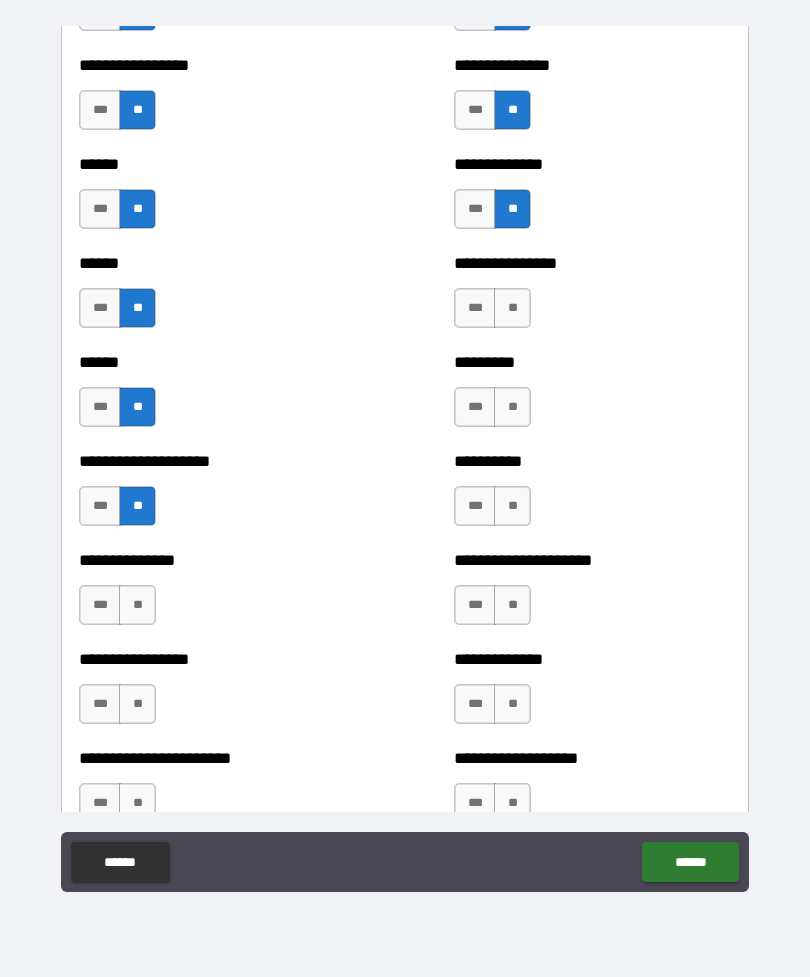 click on "**" at bounding box center (137, 605) 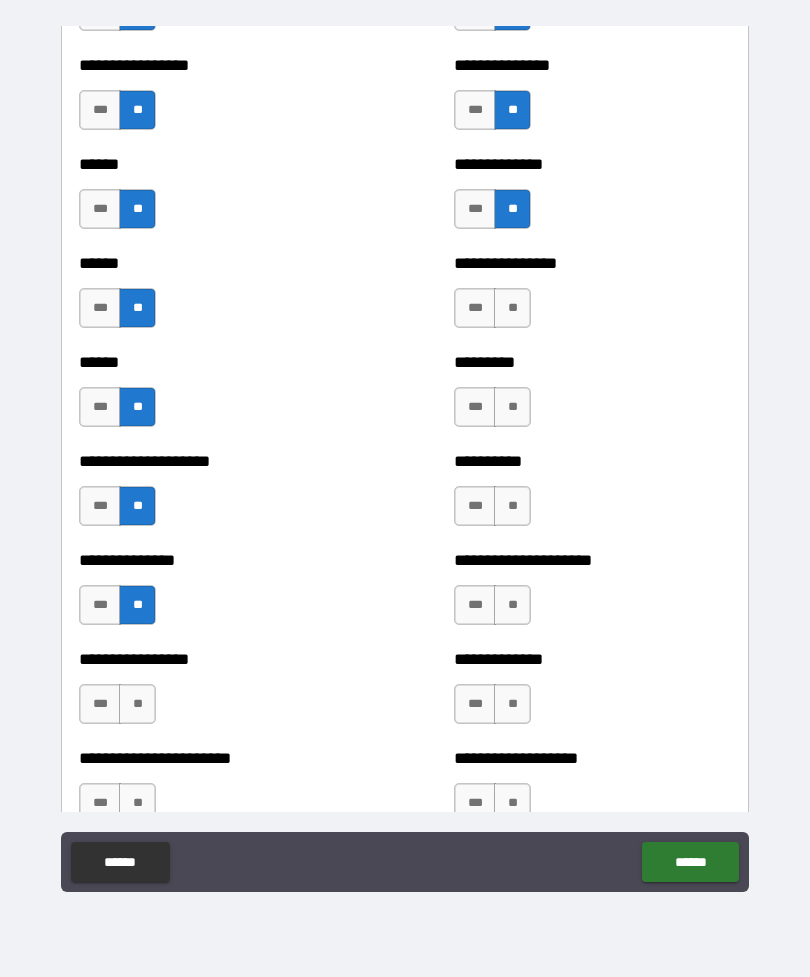 click on "**" at bounding box center [137, 704] 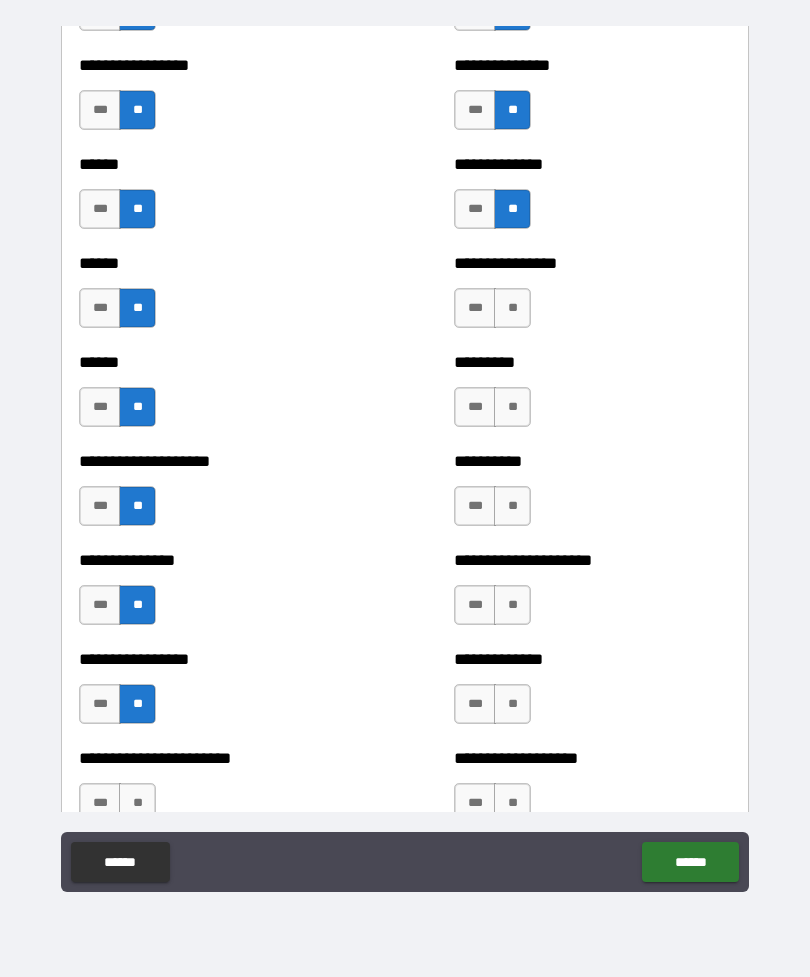click on "**" at bounding box center [512, 308] 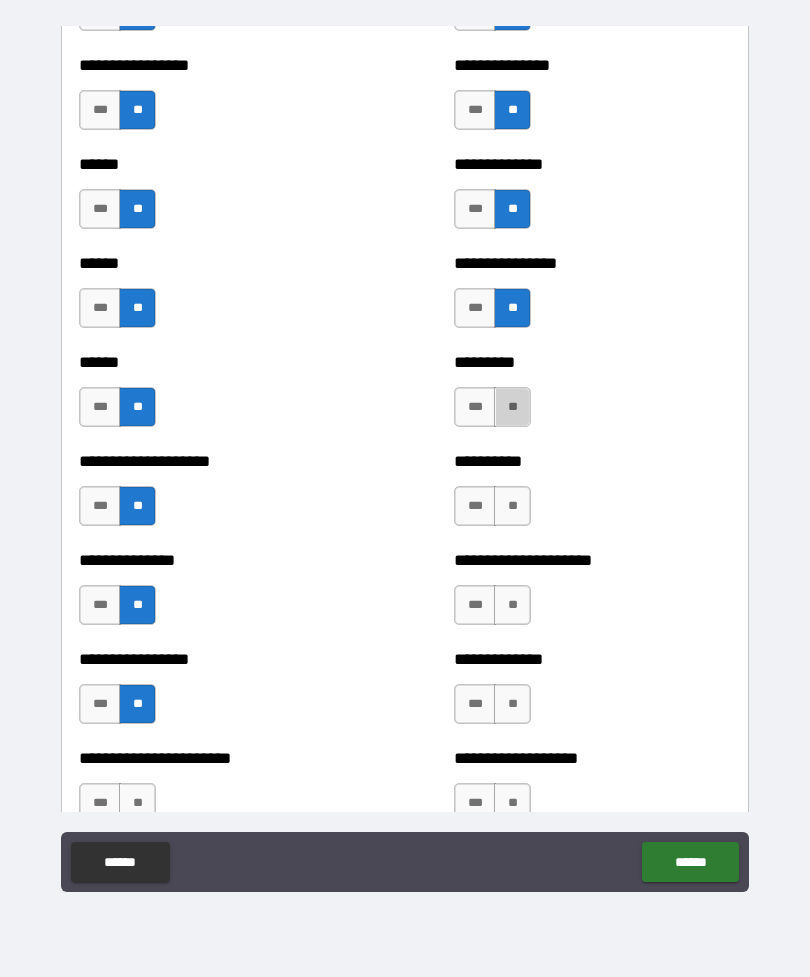 click on "**" at bounding box center (512, 407) 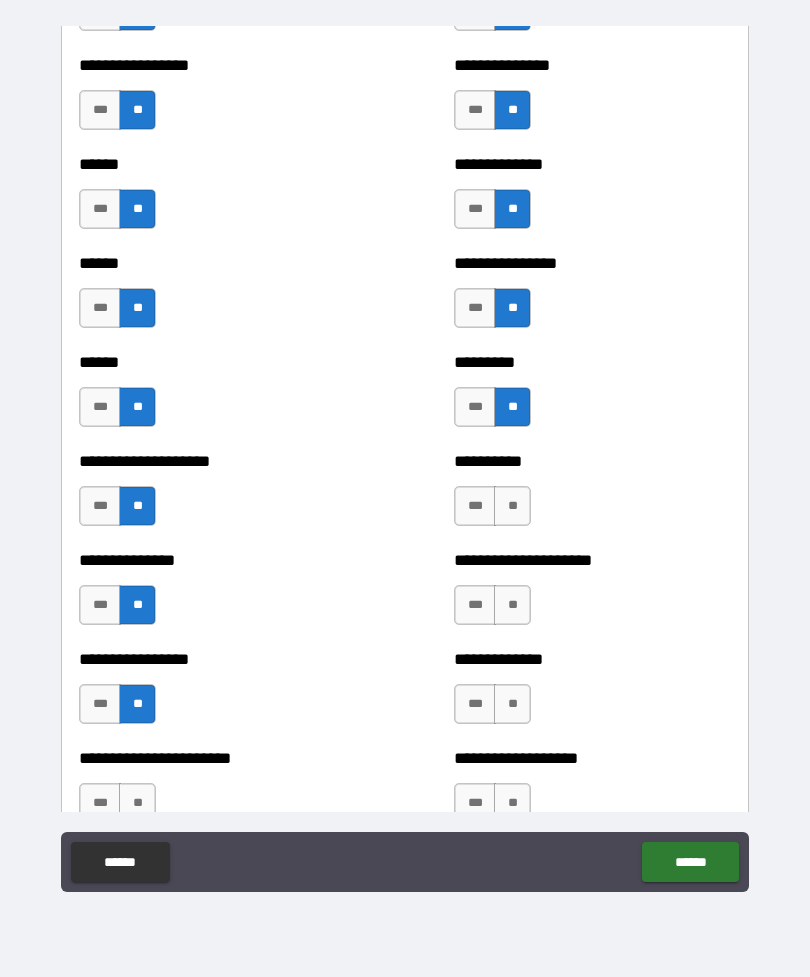 click on "**" at bounding box center [512, 506] 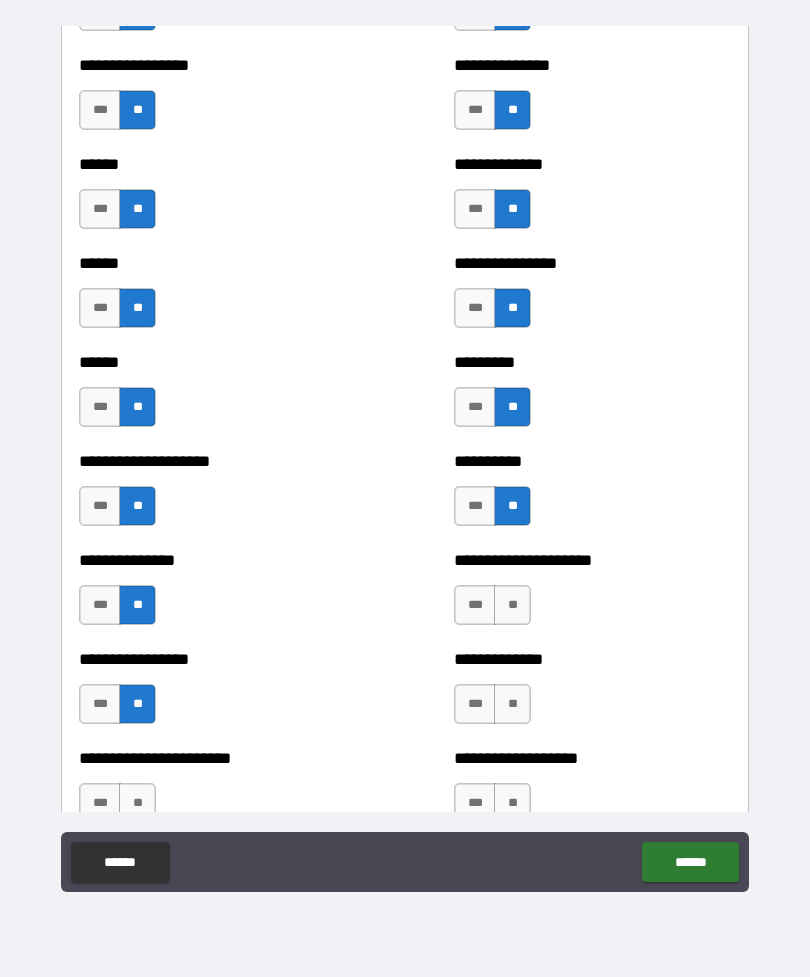 click on "**" at bounding box center [512, 605] 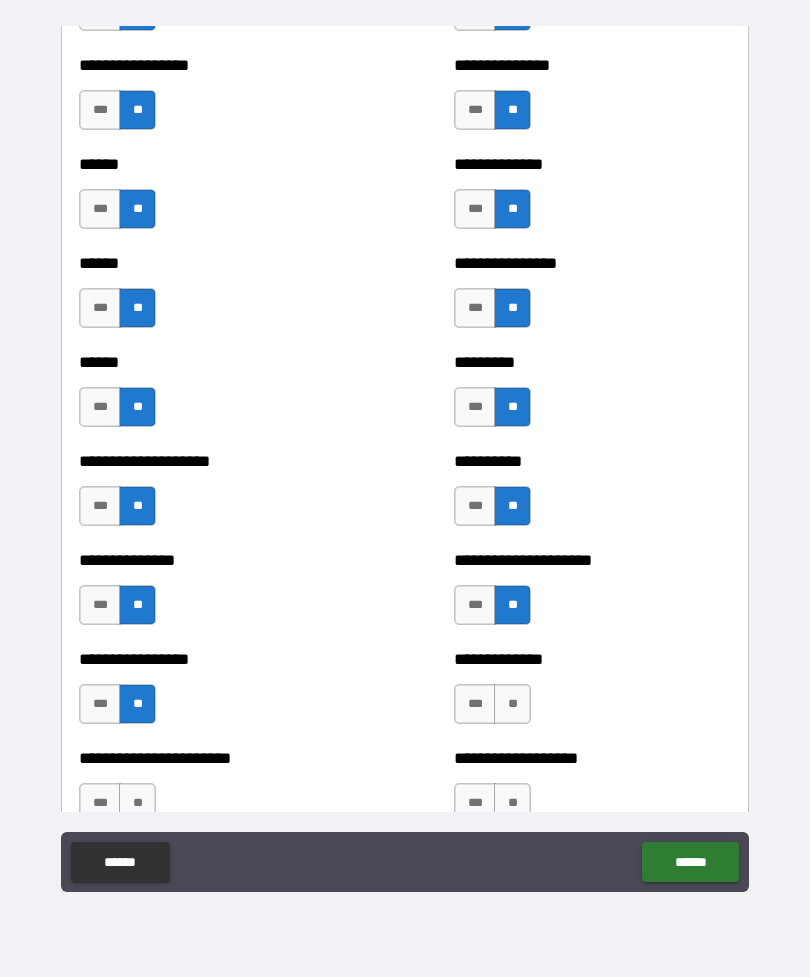click on "**" at bounding box center [512, 704] 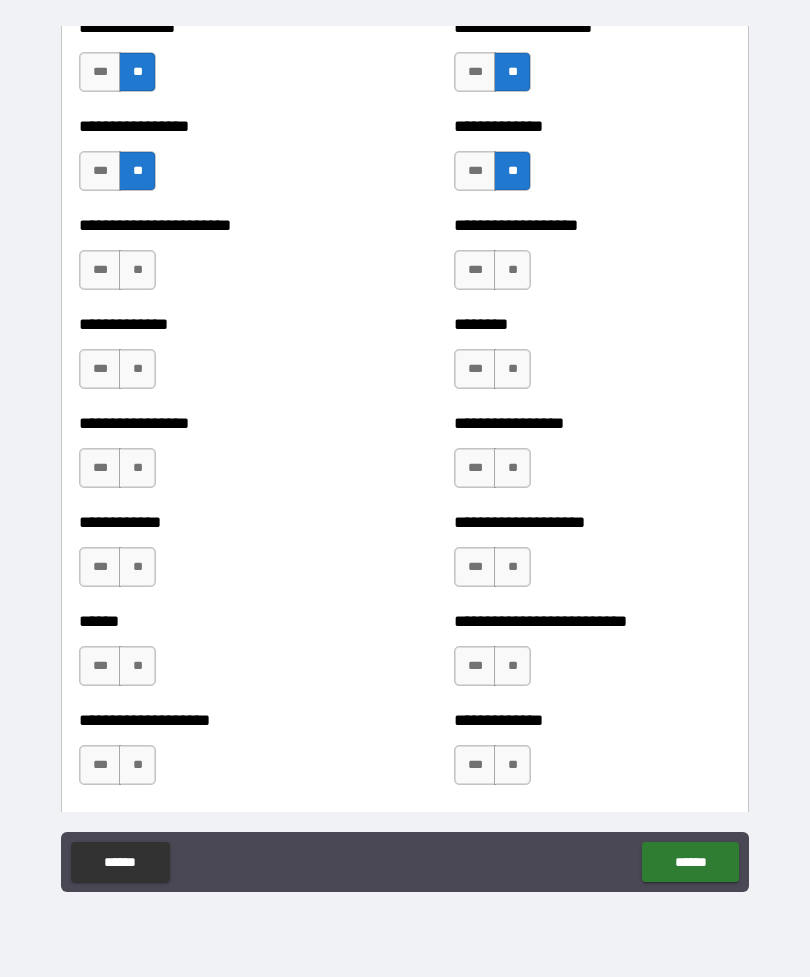 scroll, scrollTop: 3470, scrollLeft: 0, axis: vertical 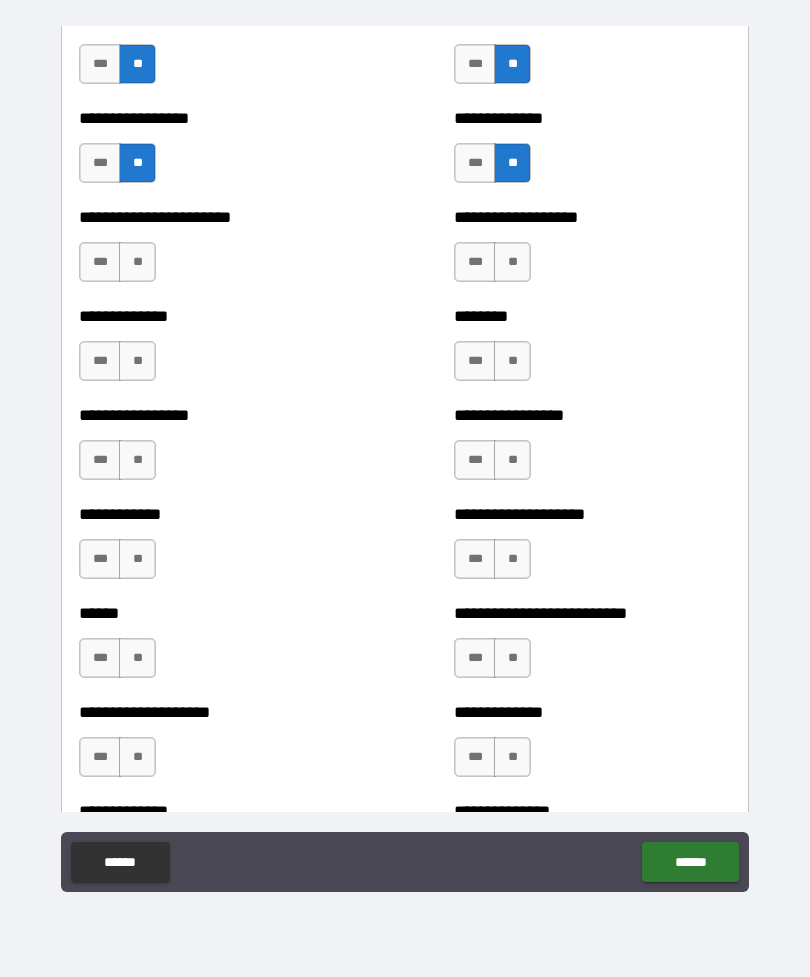 click on "**" at bounding box center (137, 262) 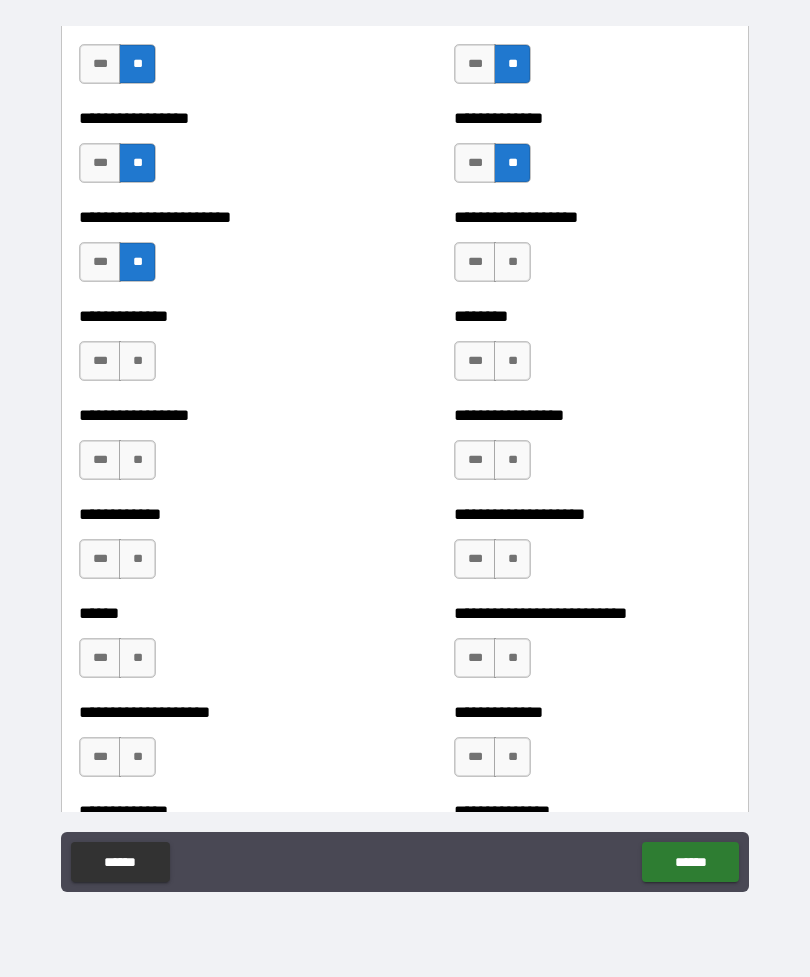 click on "**" at bounding box center [137, 361] 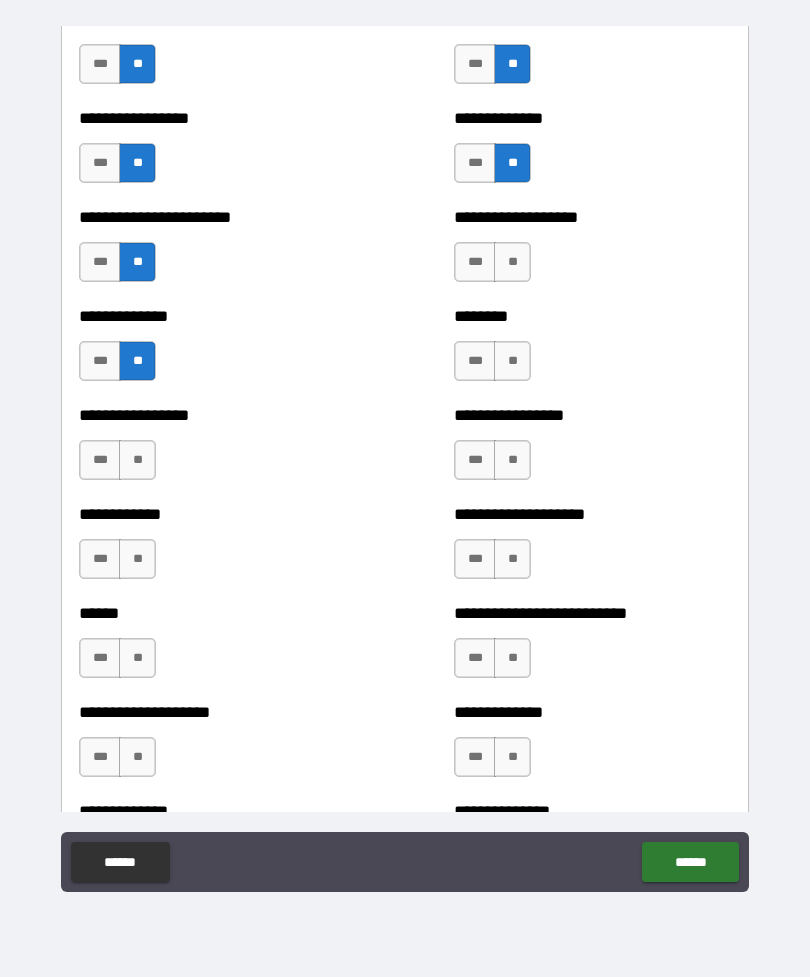 click on "**" at bounding box center [137, 460] 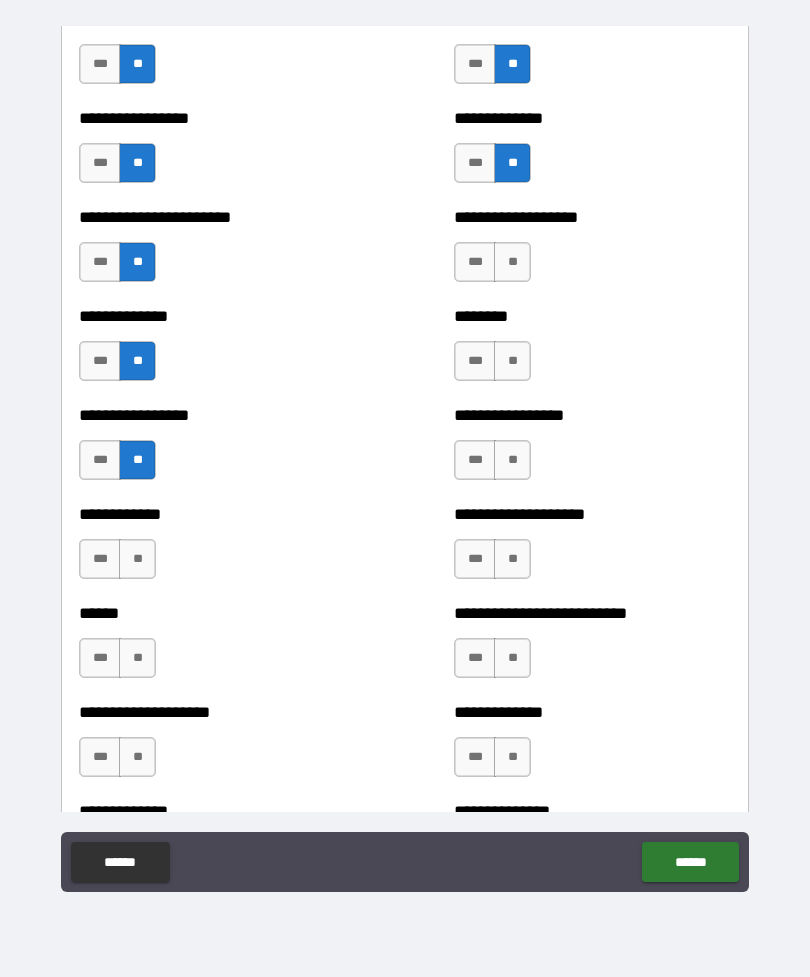 click on "**" at bounding box center (137, 559) 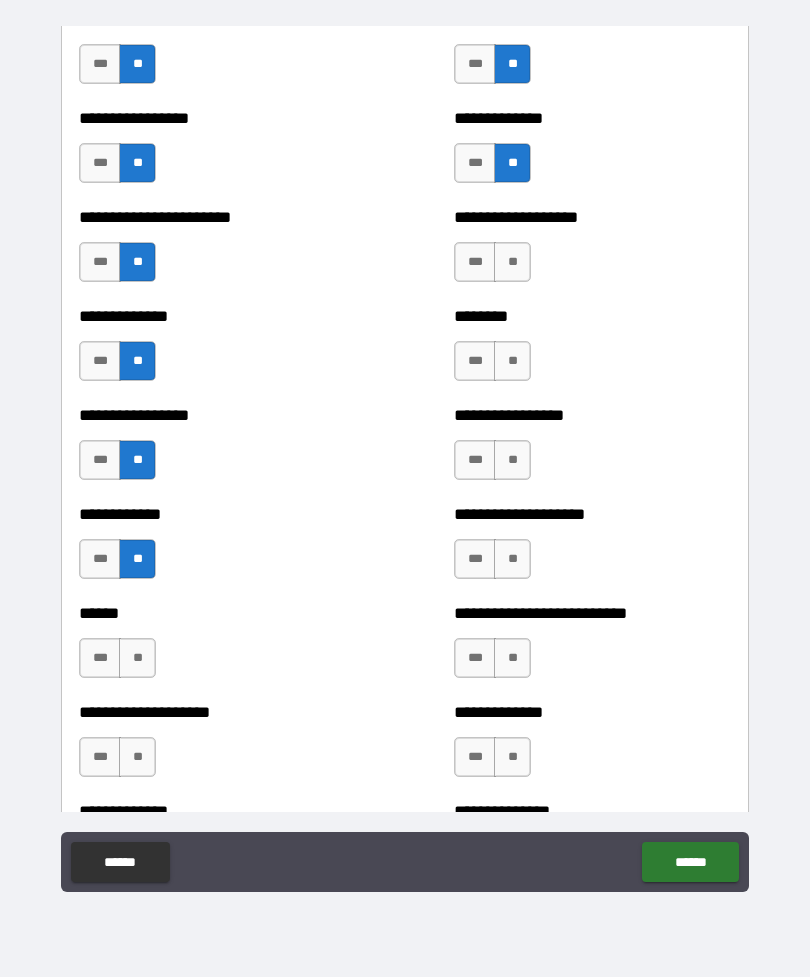 click on "**" at bounding box center [137, 658] 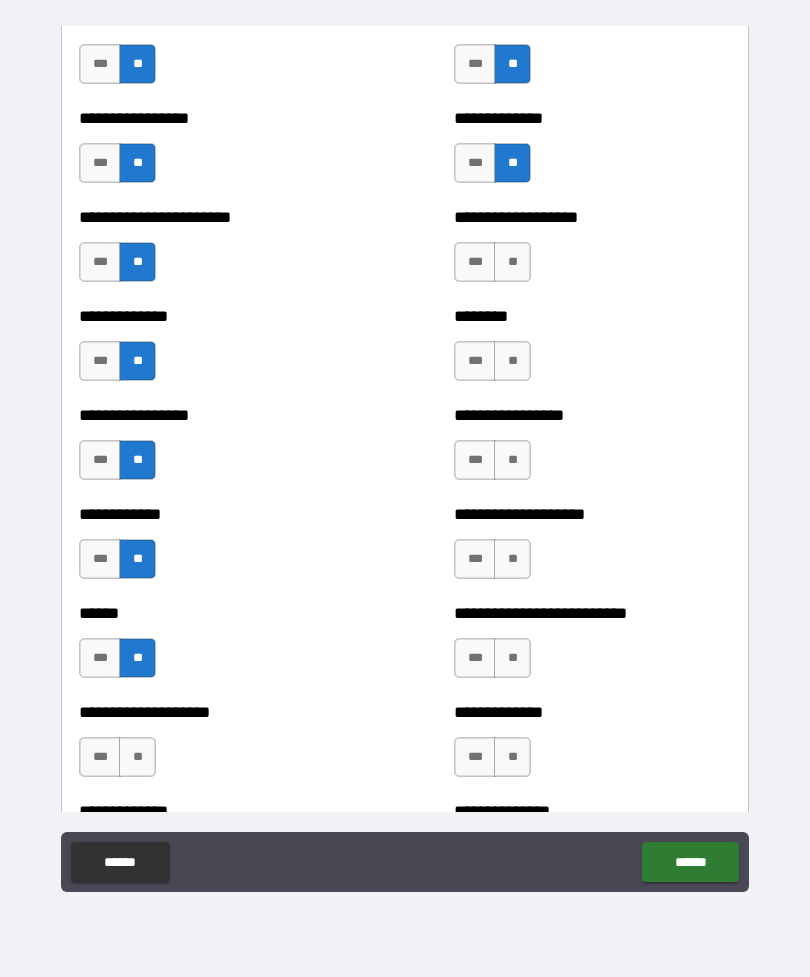 click on "**" at bounding box center [137, 757] 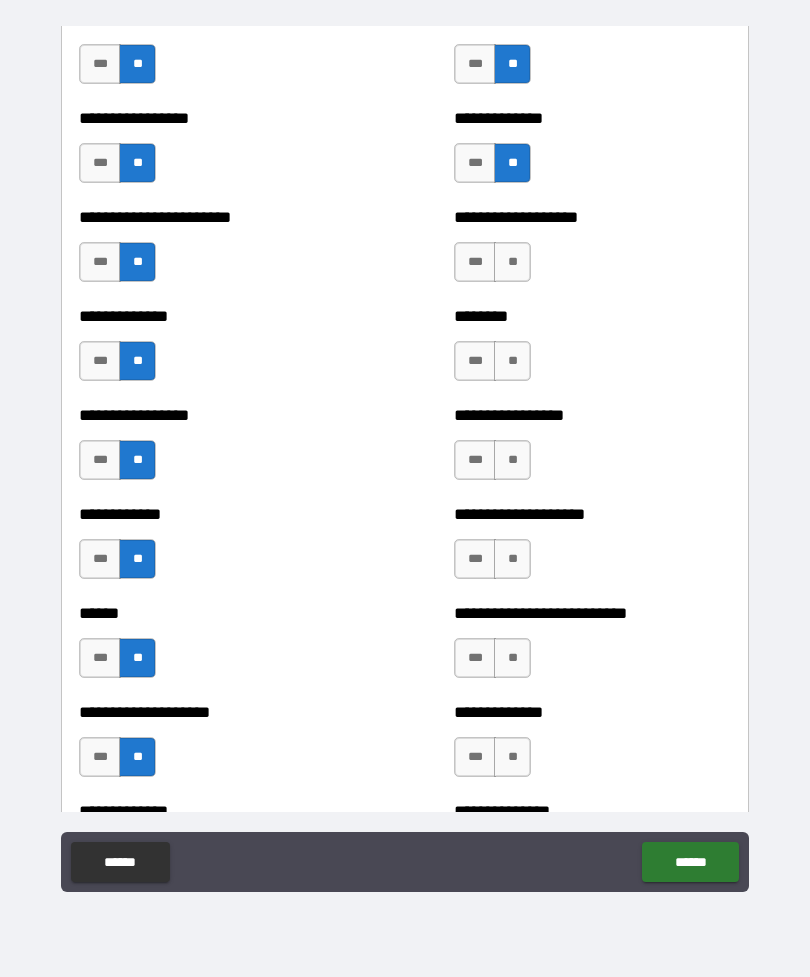 click on "**" at bounding box center [512, 757] 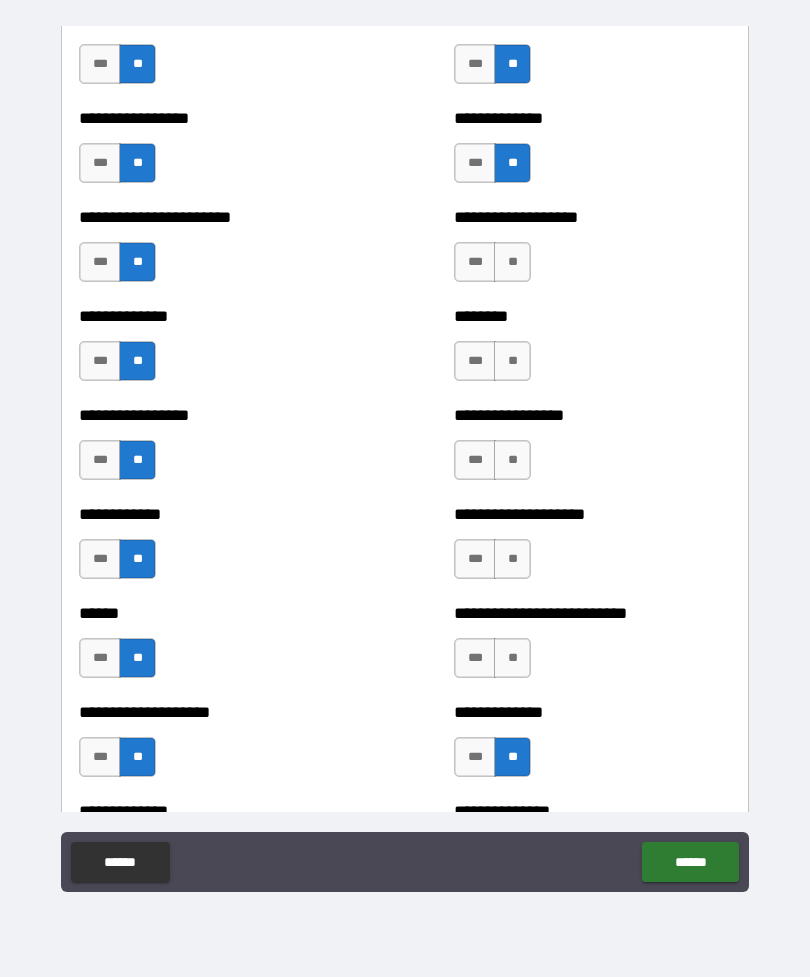 click on "**" at bounding box center [512, 658] 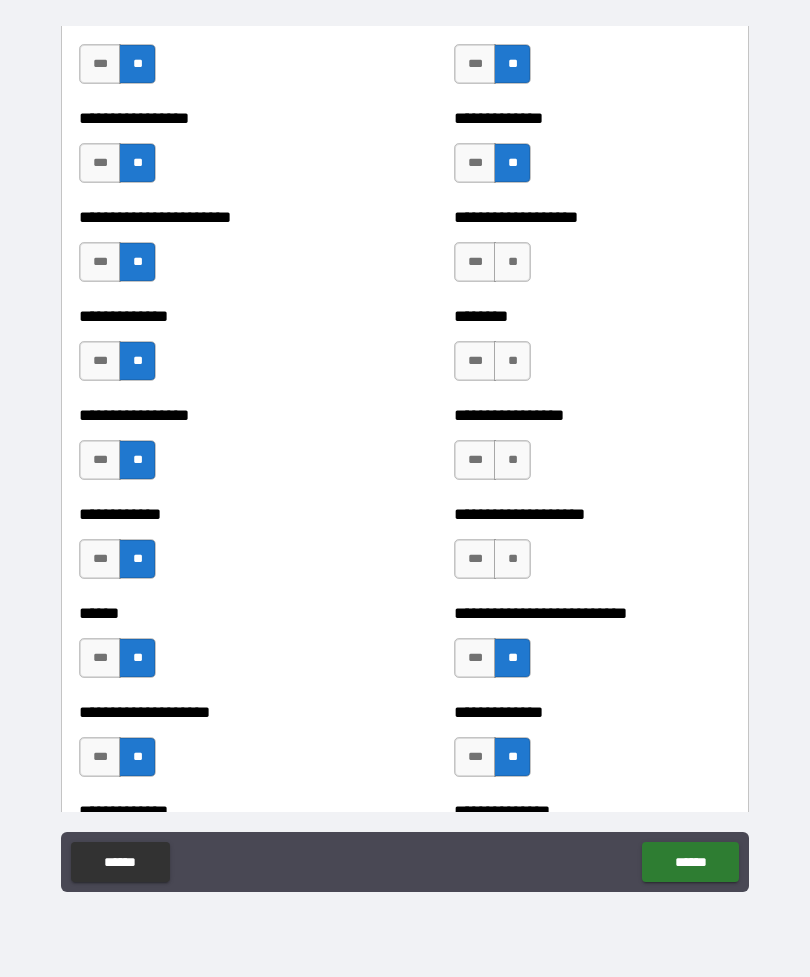 click on "**" at bounding box center [512, 559] 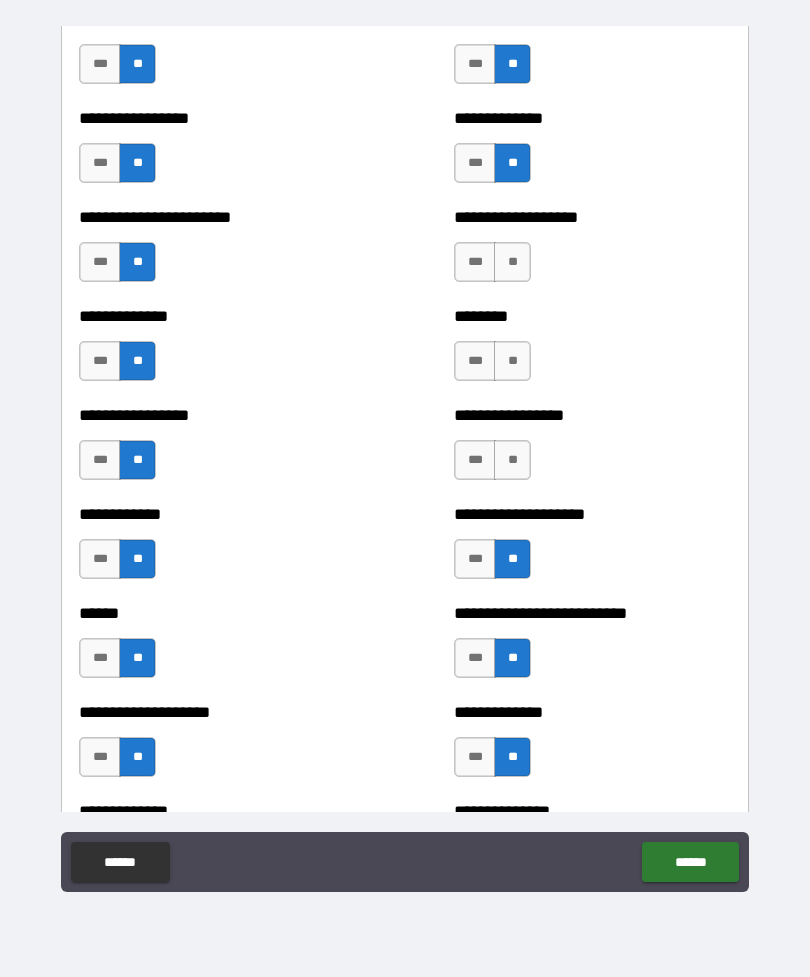 click on "**" at bounding box center [512, 460] 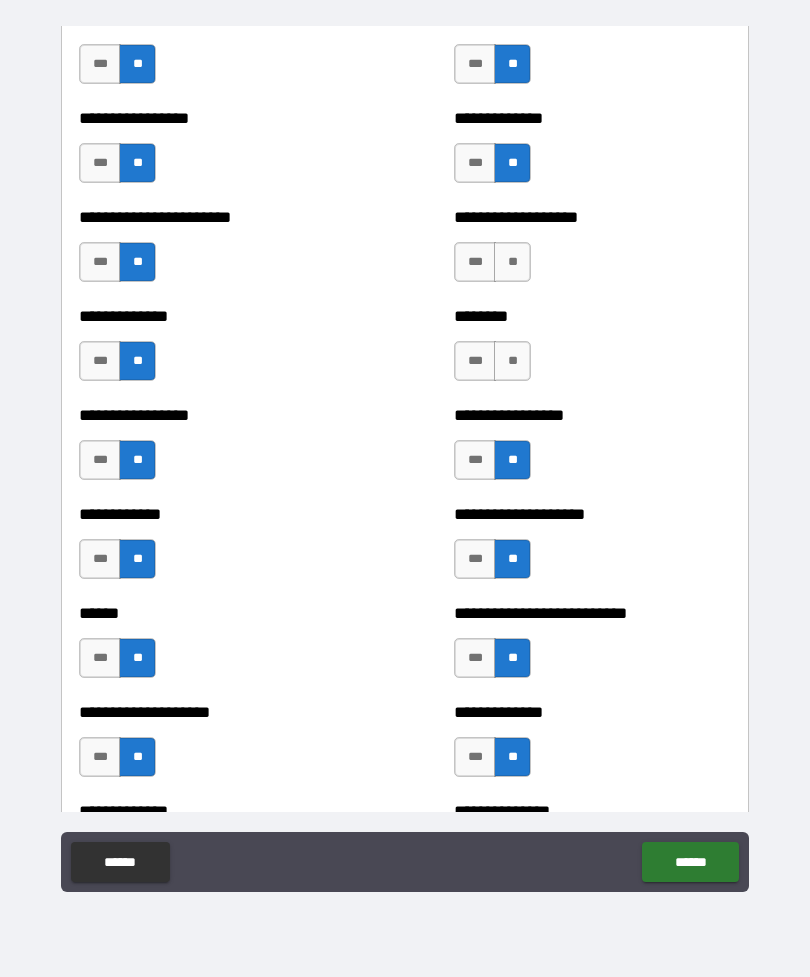 click on "**" at bounding box center (512, 361) 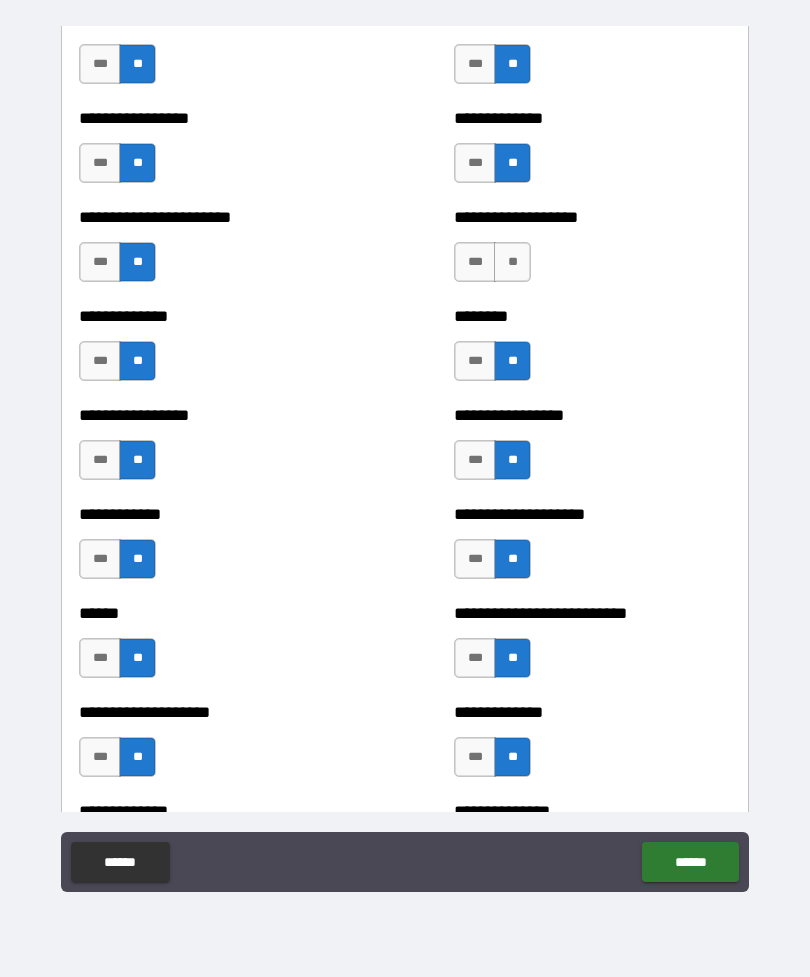 click on "**" at bounding box center [512, 262] 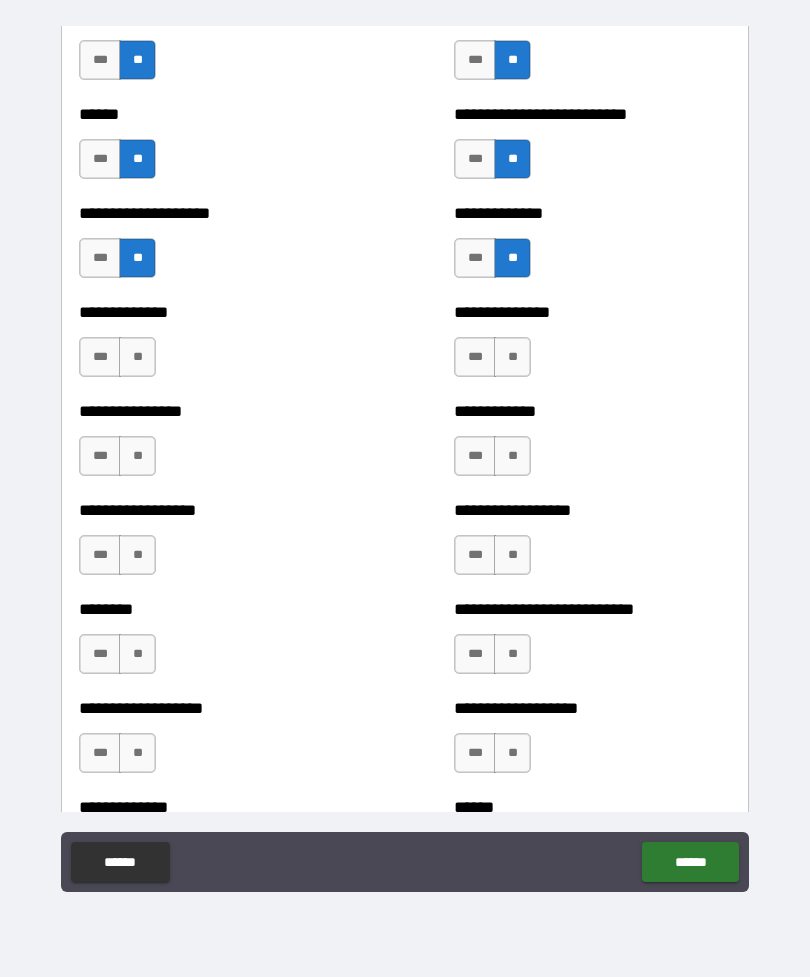 scroll, scrollTop: 4037, scrollLeft: 0, axis: vertical 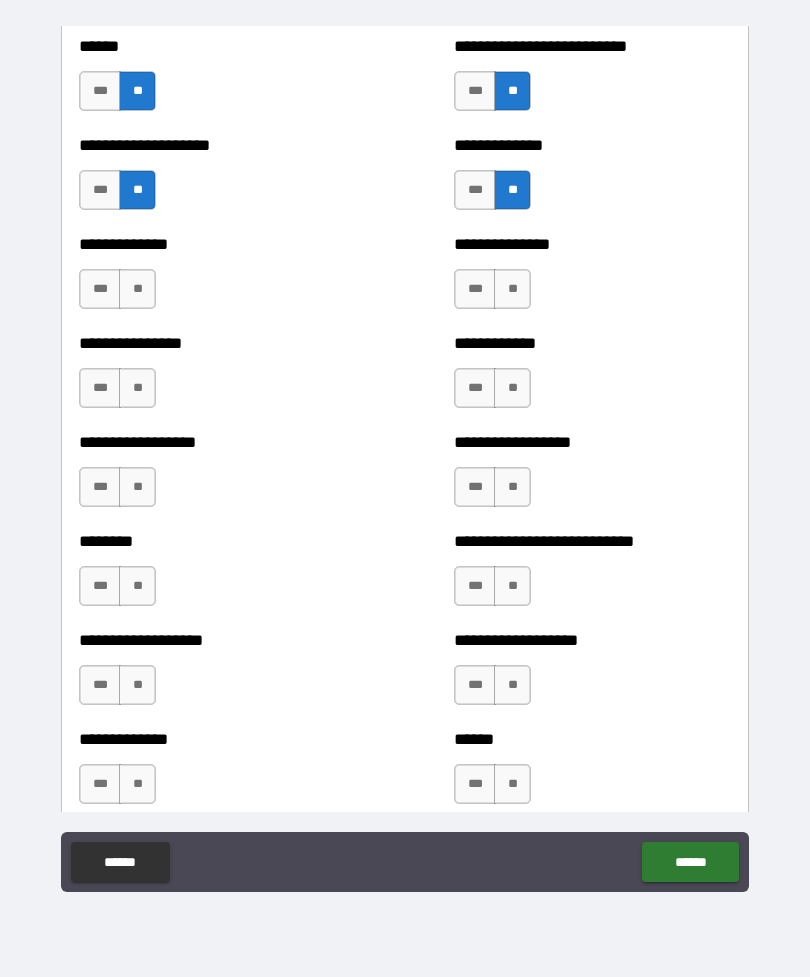 click on "**" at bounding box center [137, 289] 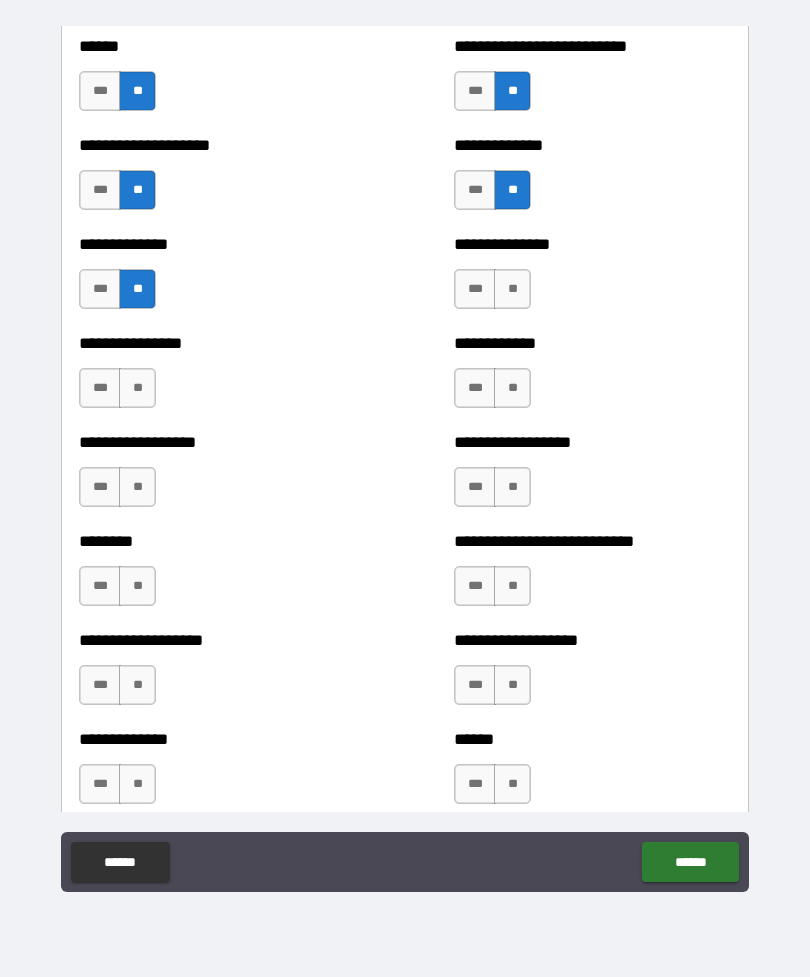 click on "**" at bounding box center [137, 388] 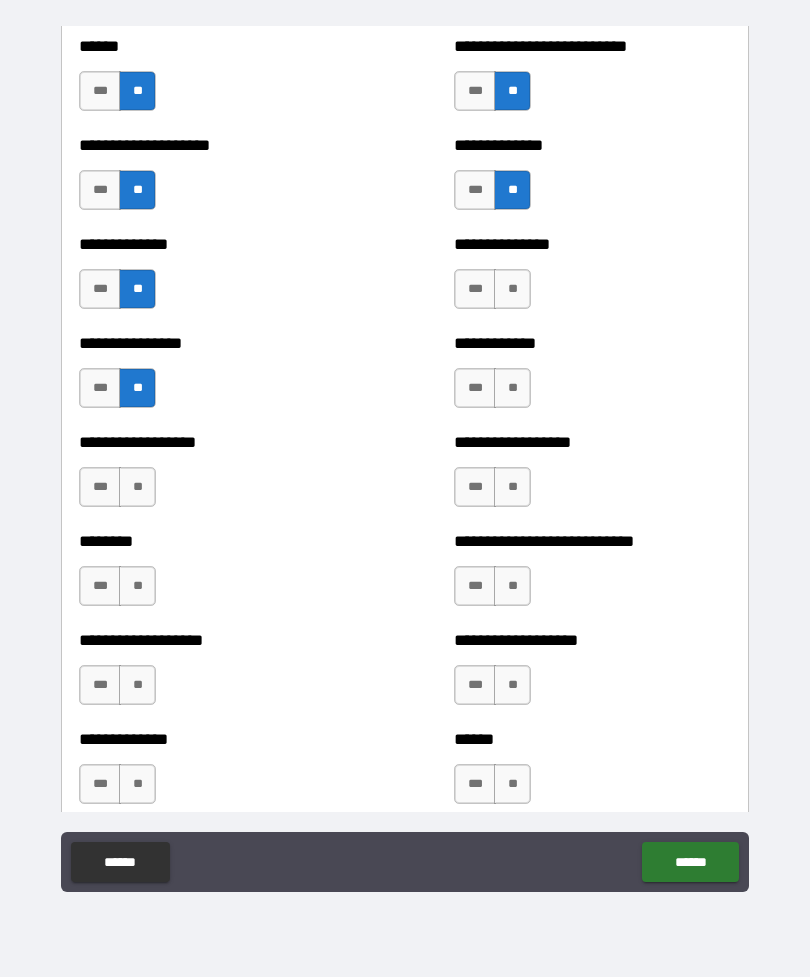 click on "**" at bounding box center [137, 487] 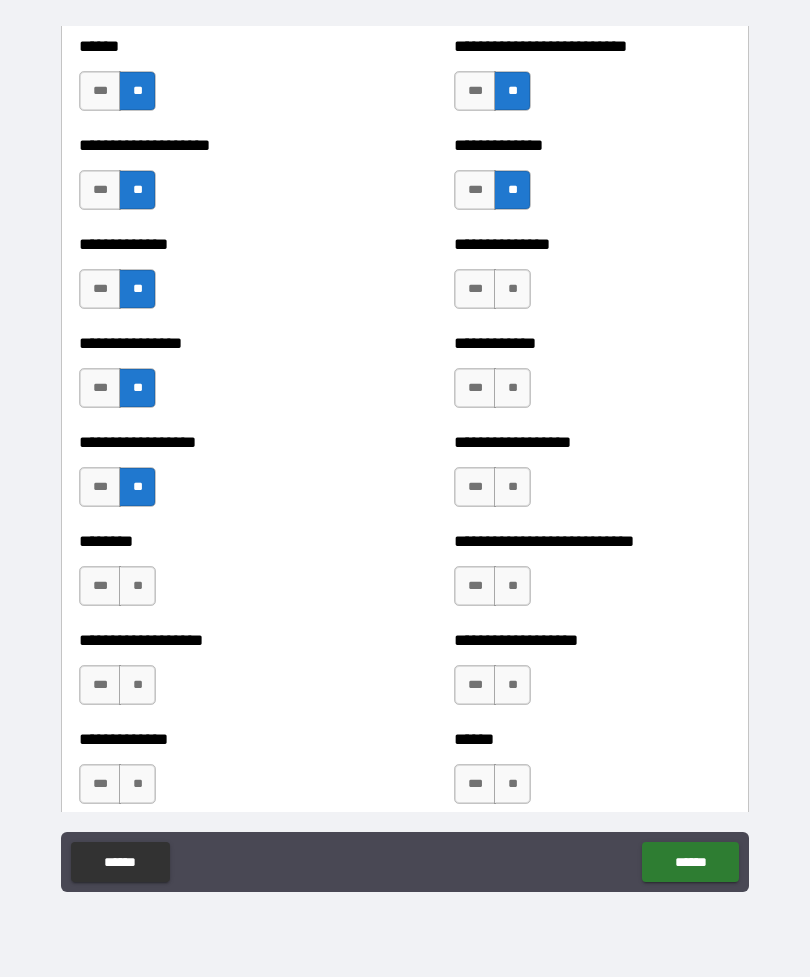 click on "**" at bounding box center [137, 586] 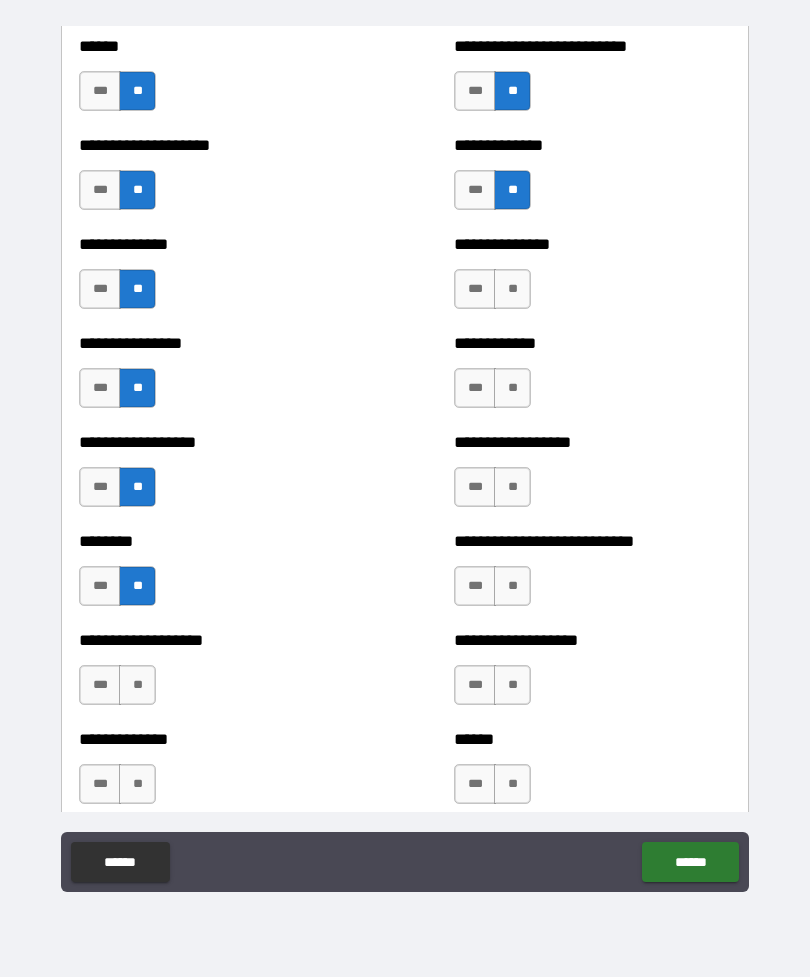 click on "**" at bounding box center [137, 685] 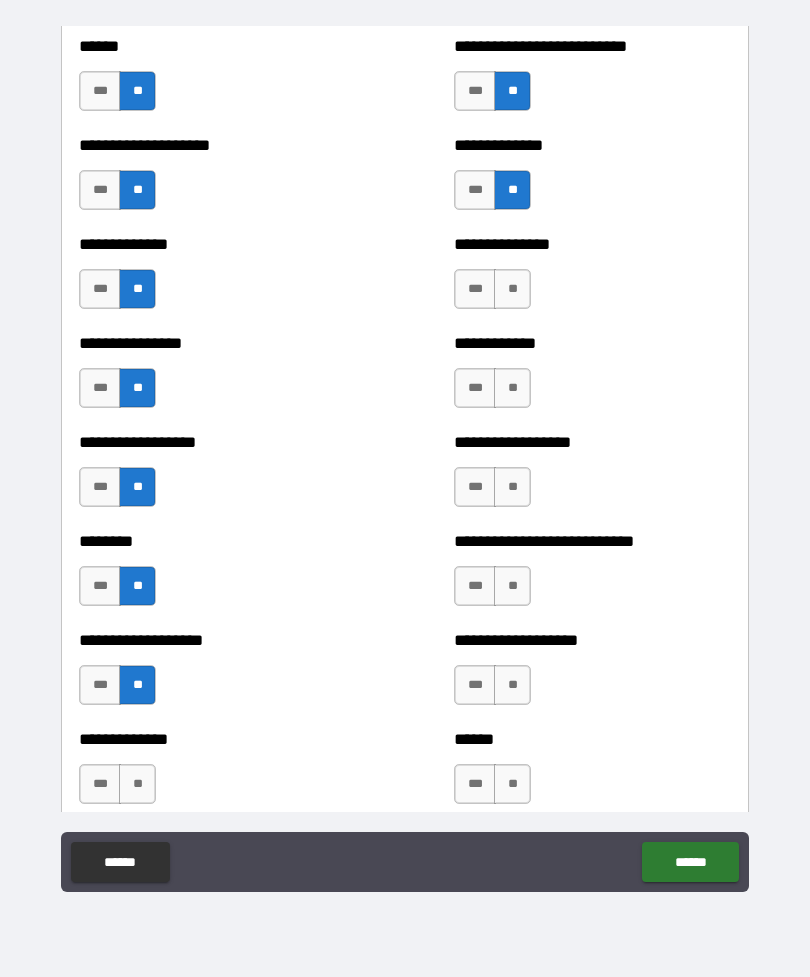 click on "**" at bounding box center [137, 784] 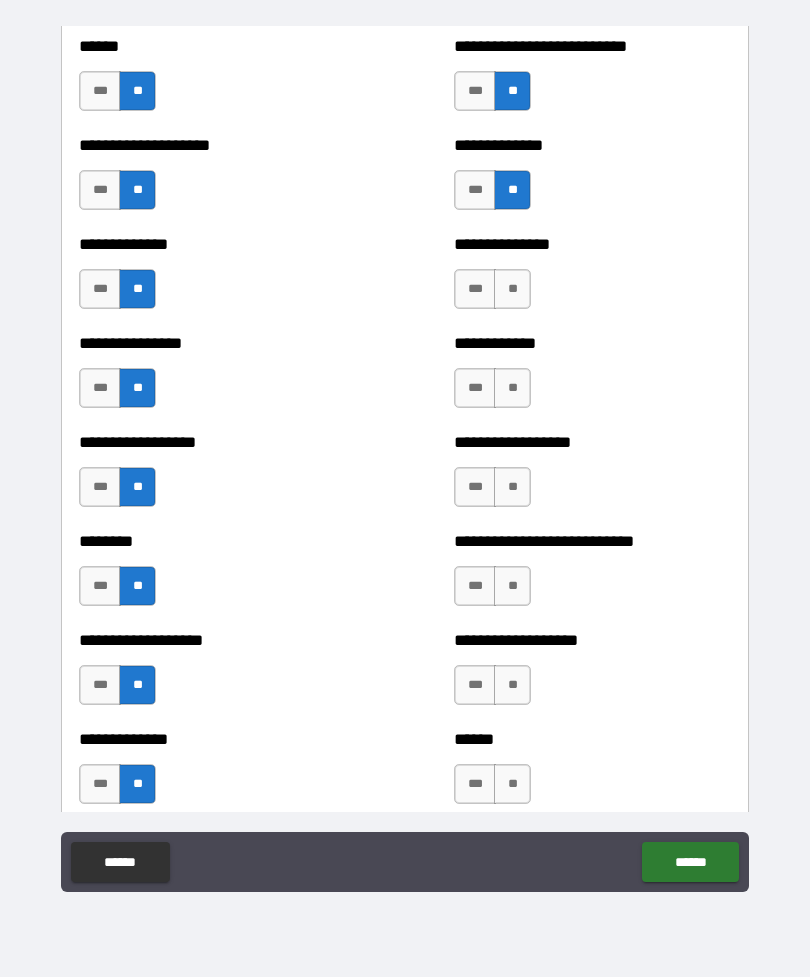 click on "**" at bounding box center [512, 289] 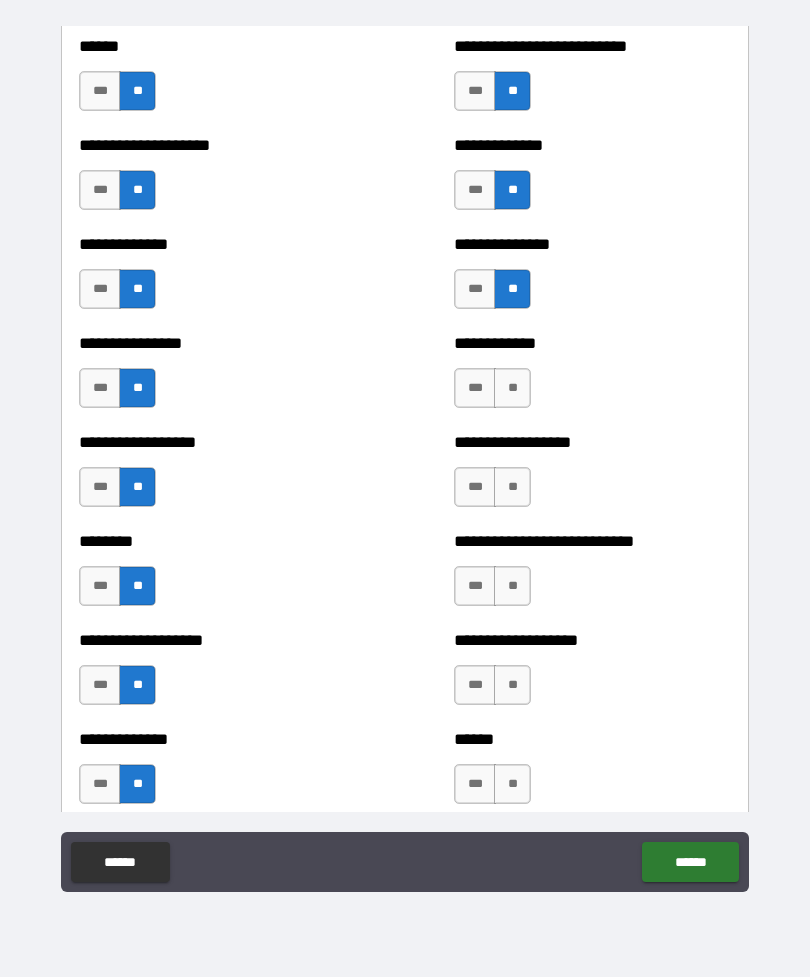 click on "**" at bounding box center (512, 388) 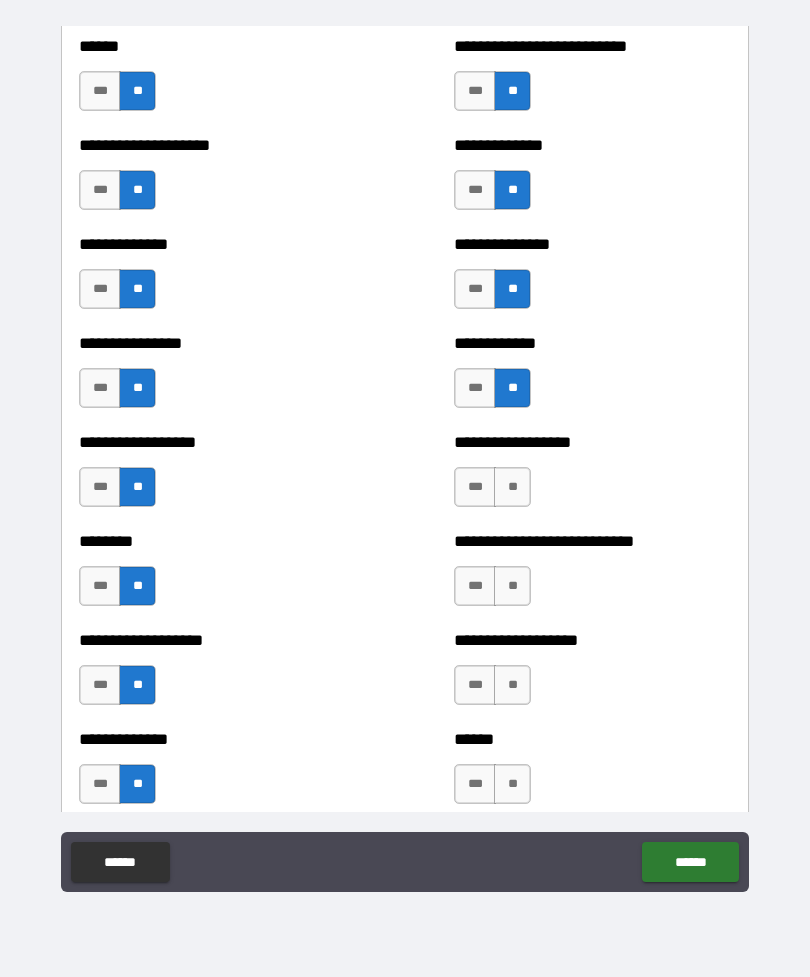 click on "**" at bounding box center (512, 487) 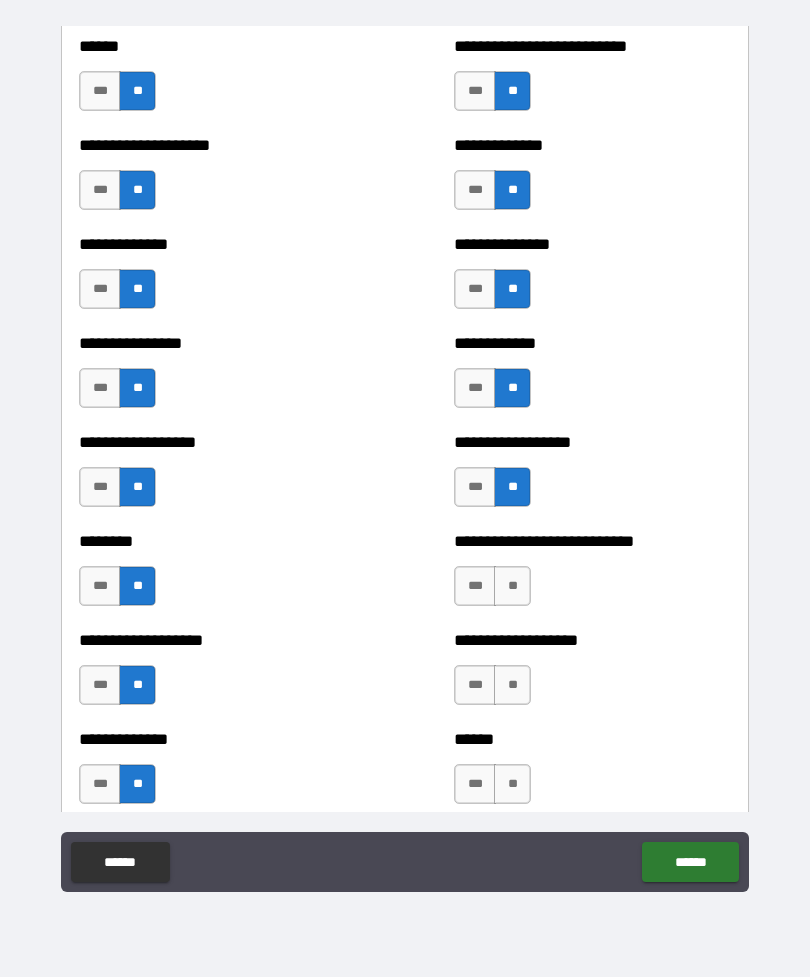 click on "**" at bounding box center (512, 586) 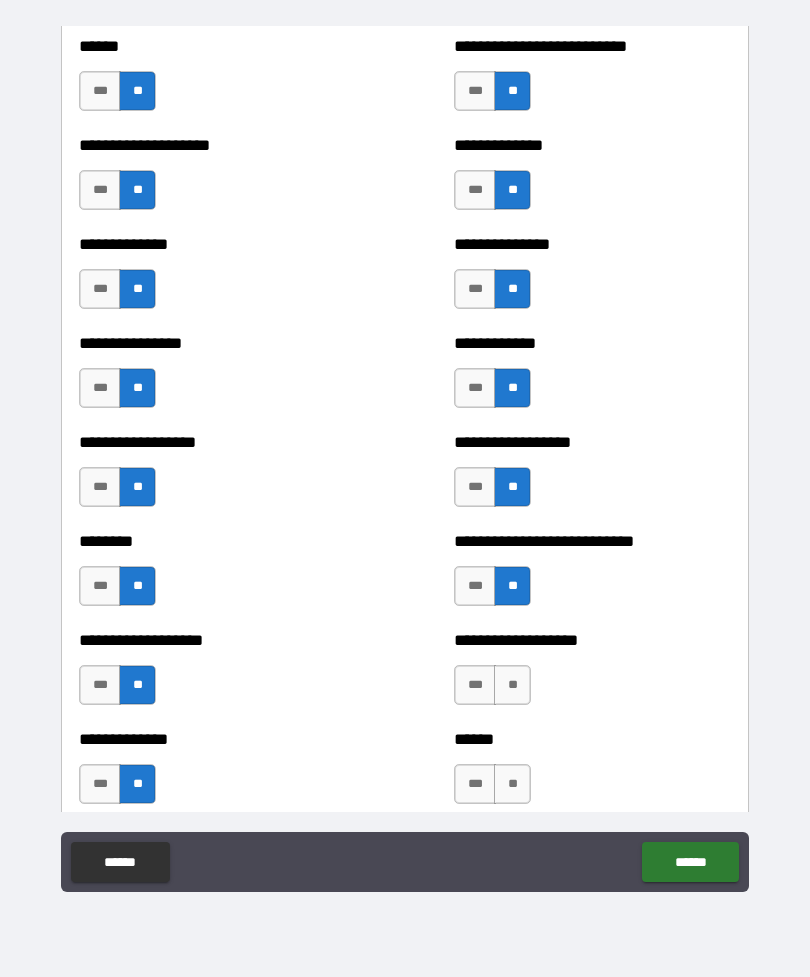 click on "**" at bounding box center (512, 685) 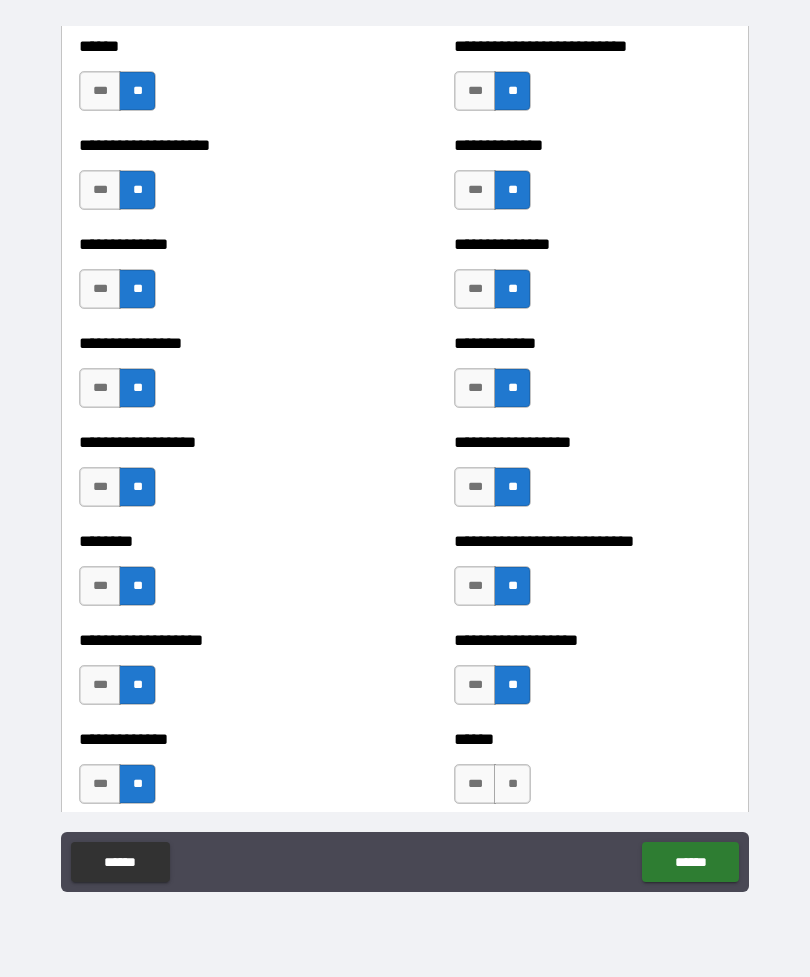 click on "**" at bounding box center [512, 784] 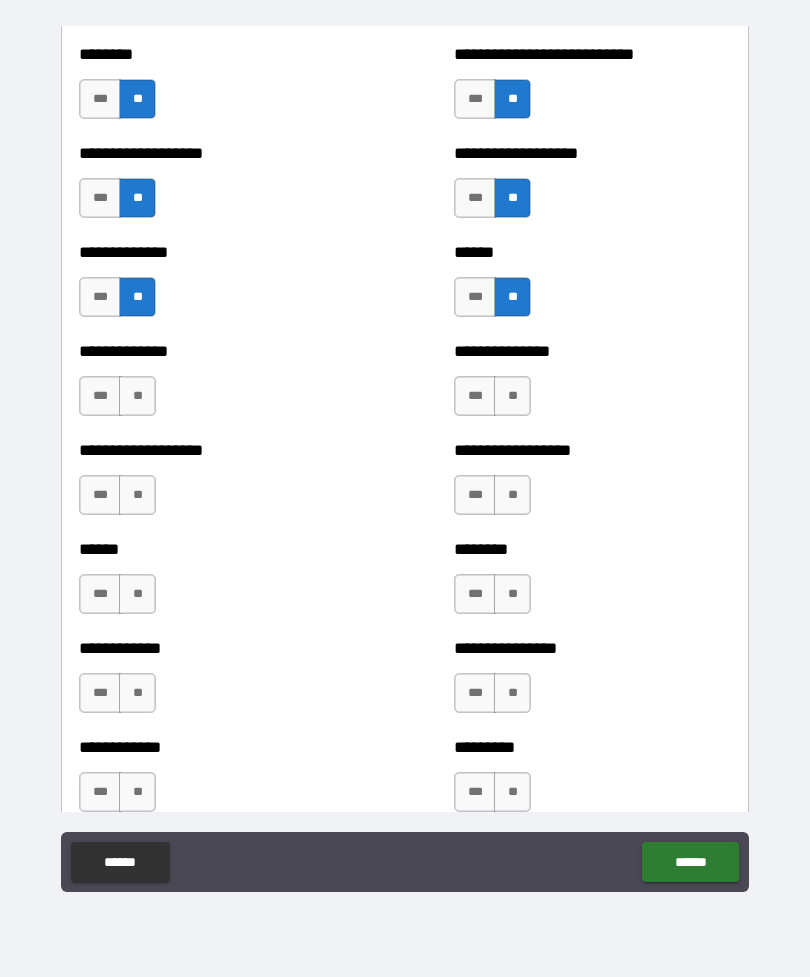 scroll, scrollTop: 4602, scrollLeft: 0, axis: vertical 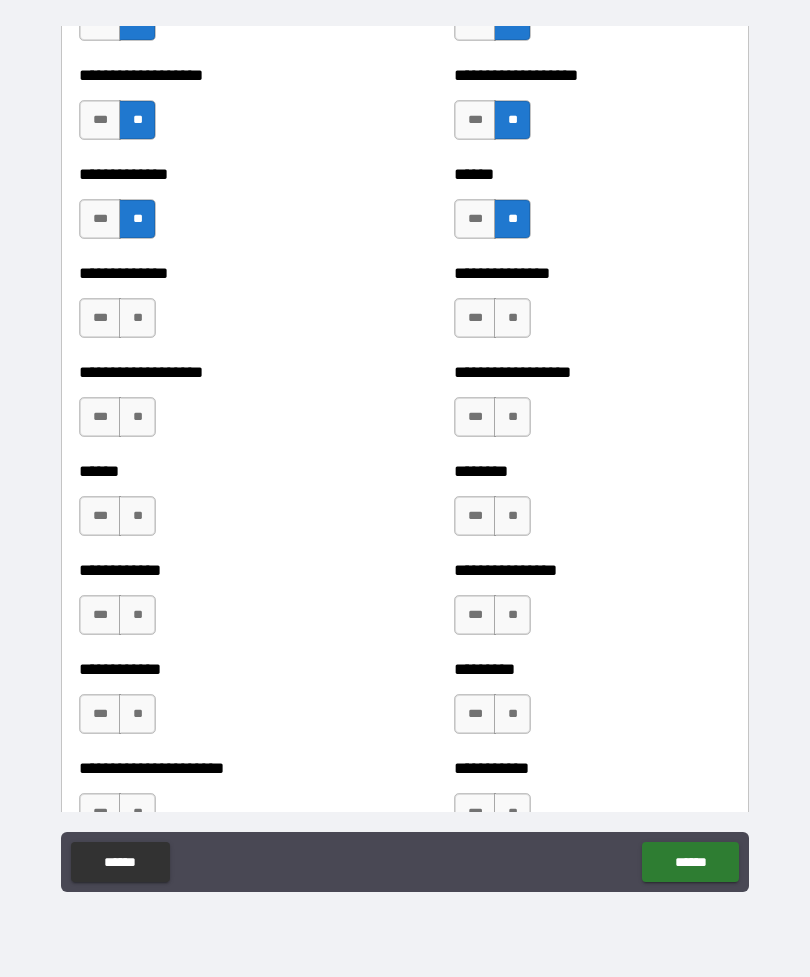 click on "**" at bounding box center (137, 318) 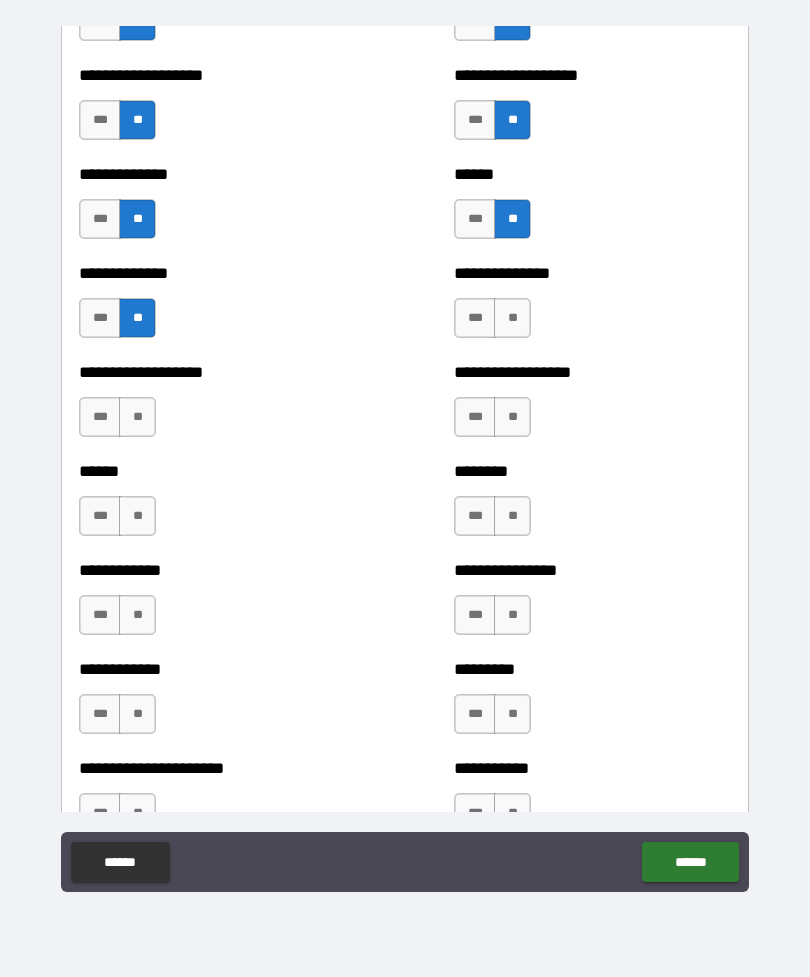 click on "**" at bounding box center (137, 417) 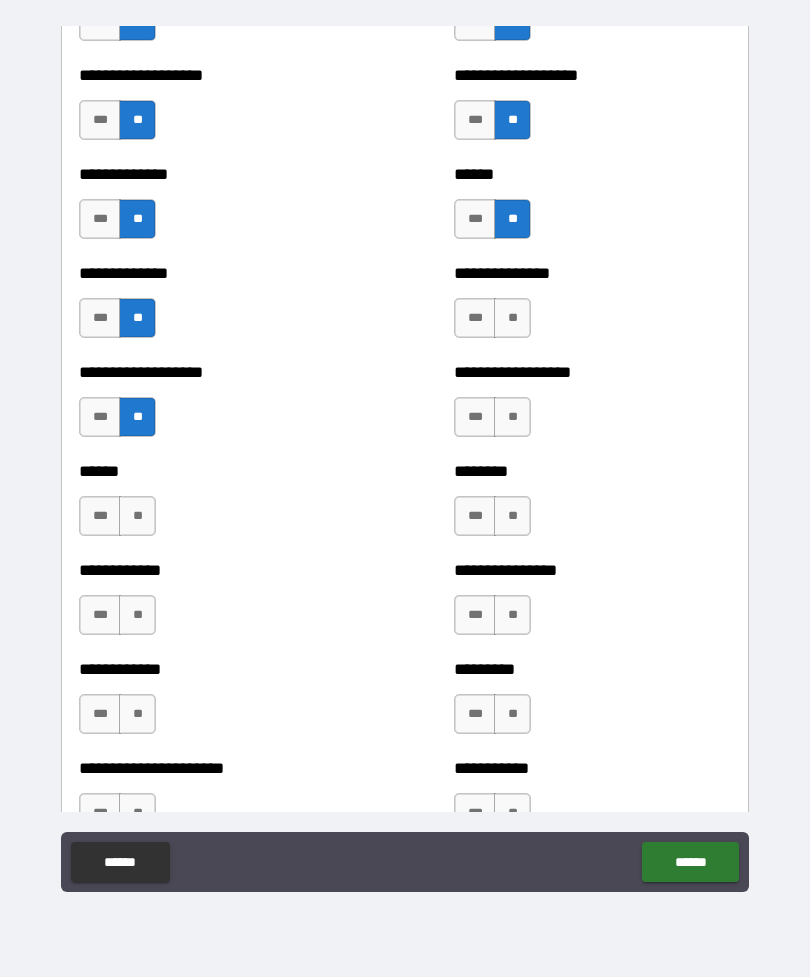 click on "**" at bounding box center (137, 516) 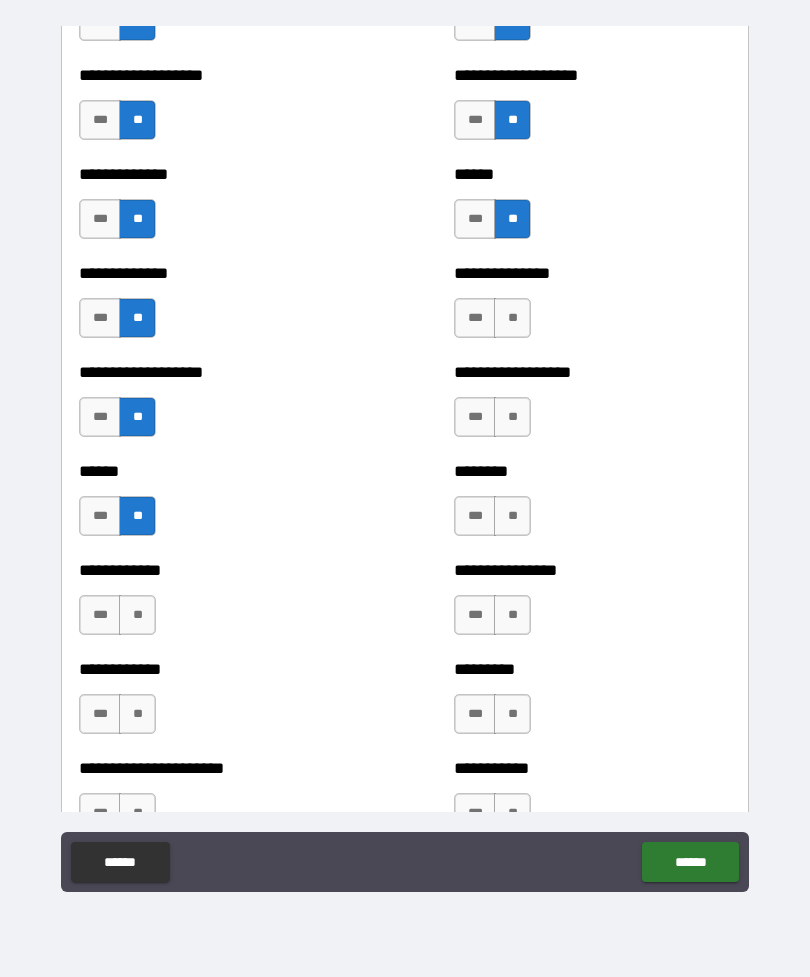 click on "**" at bounding box center [137, 615] 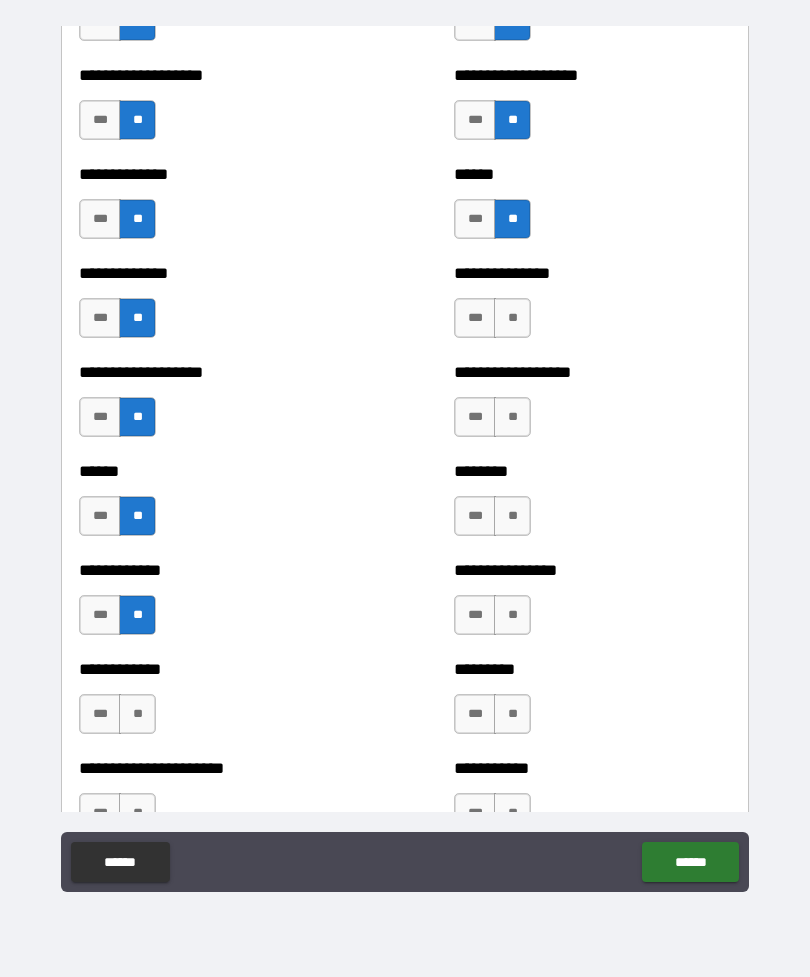 click on "**" at bounding box center [137, 714] 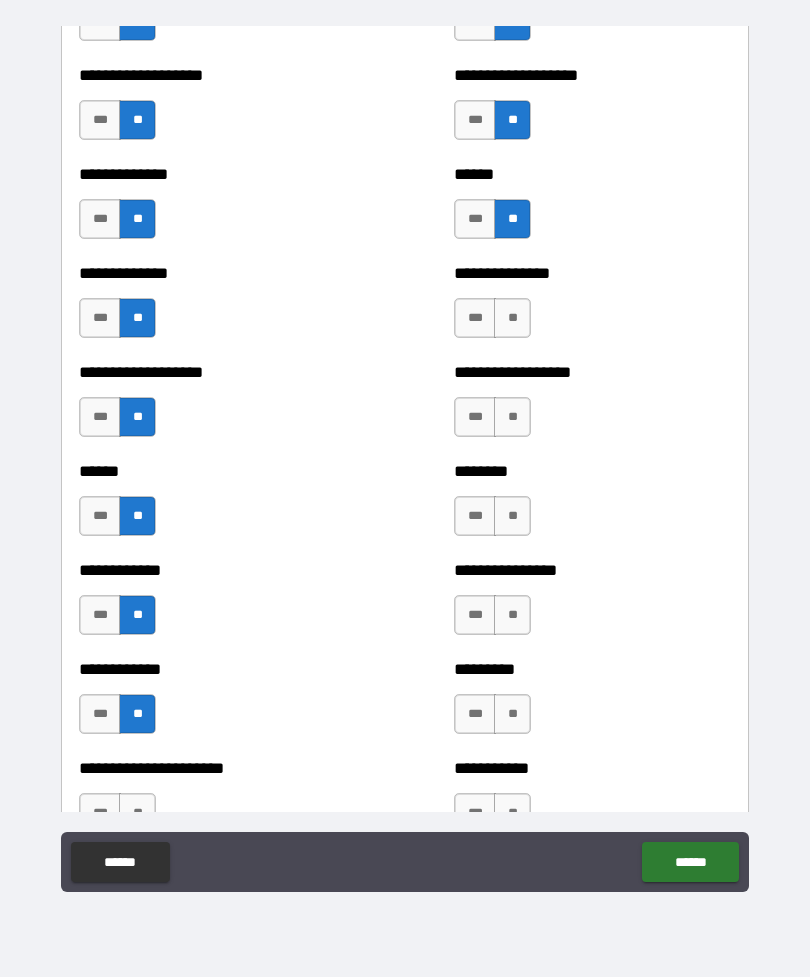 click on "**" at bounding box center [512, 318] 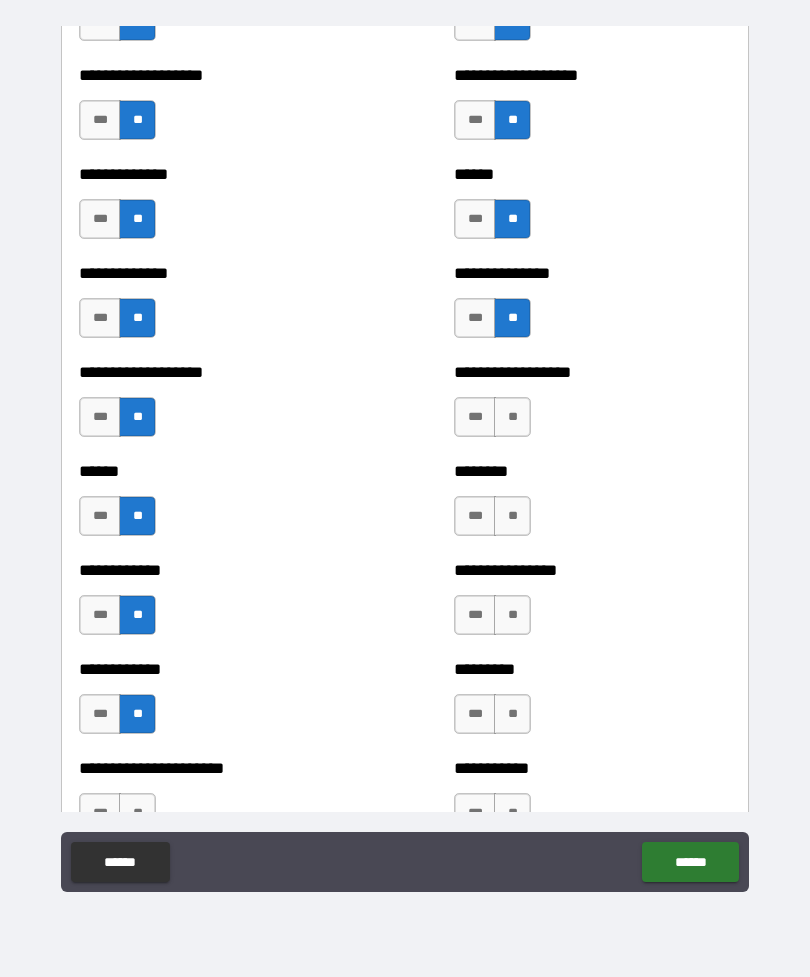 click on "**" at bounding box center [512, 417] 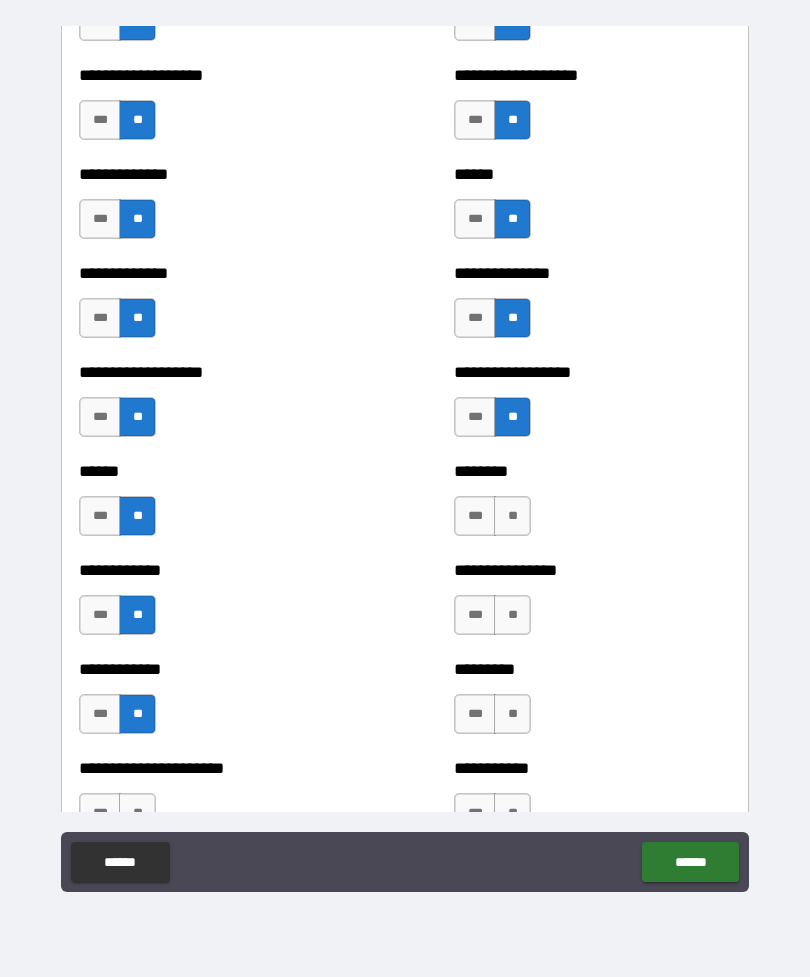 click on "**" at bounding box center (512, 516) 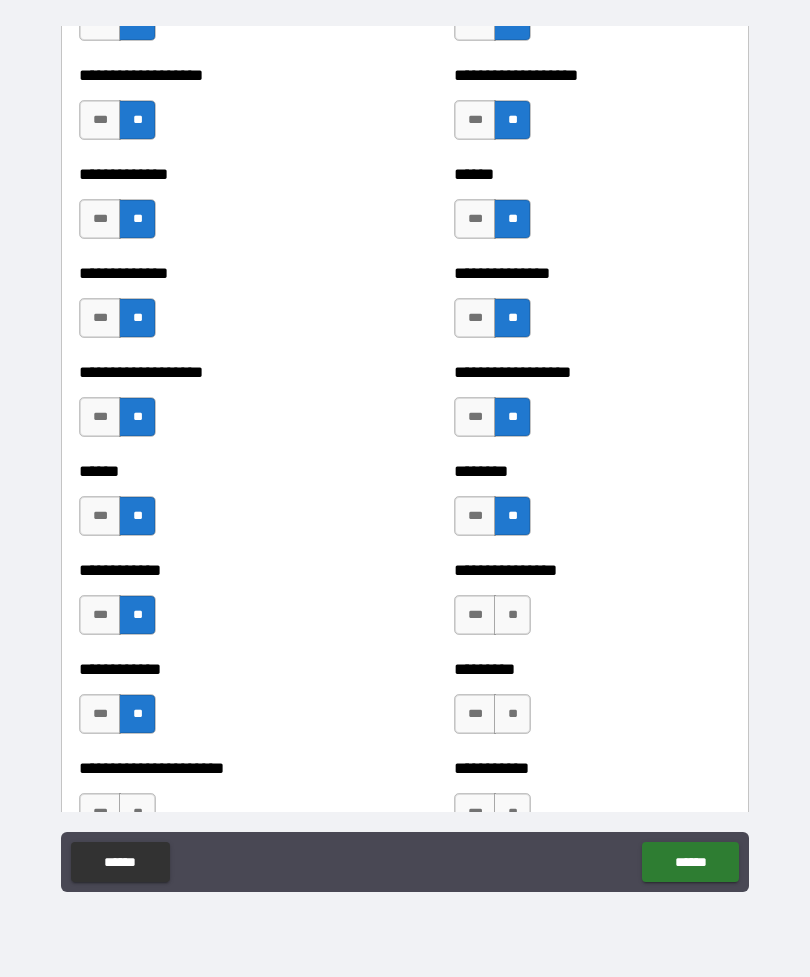 click on "**" at bounding box center [512, 615] 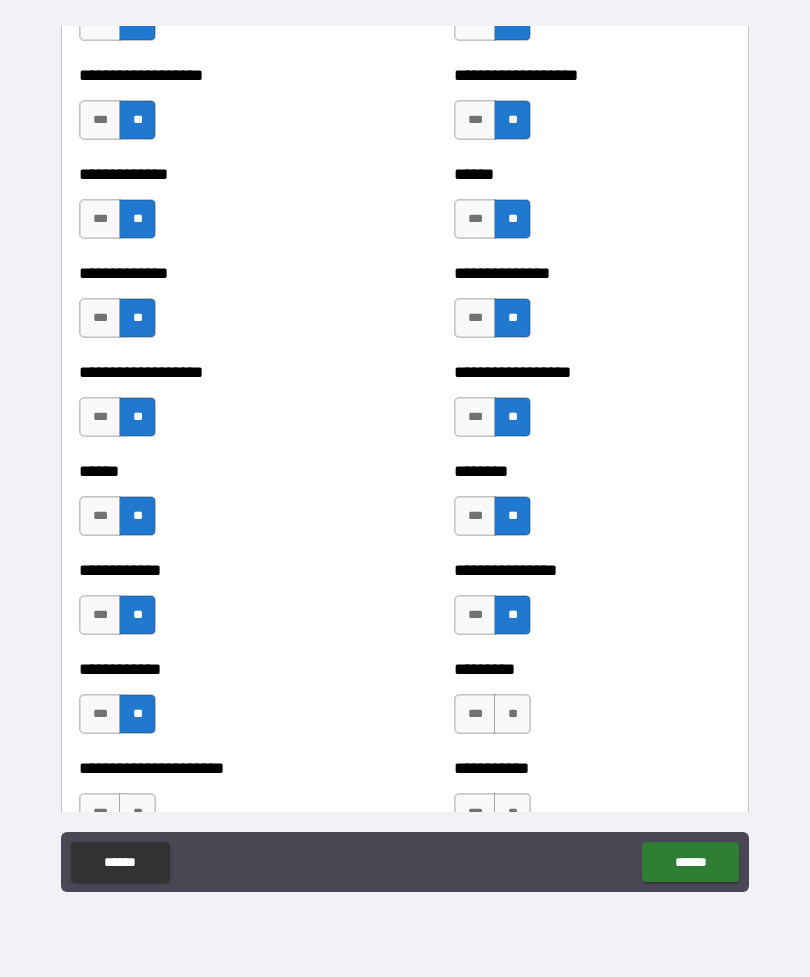 click on "**" at bounding box center [512, 714] 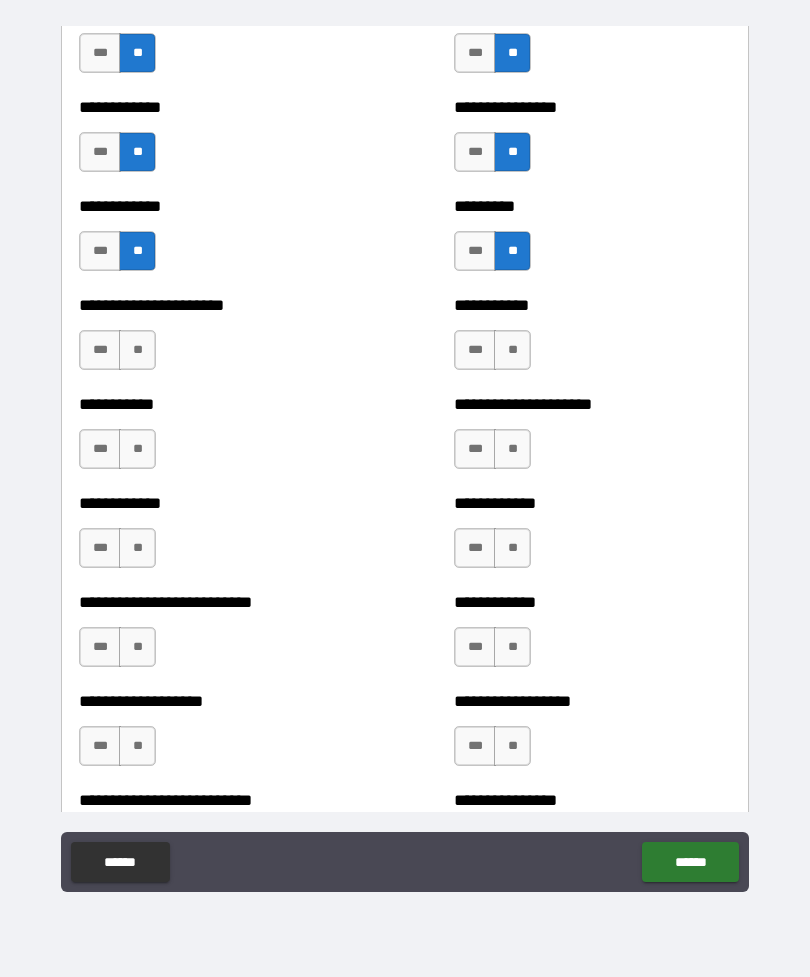 scroll, scrollTop: 5066, scrollLeft: 0, axis: vertical 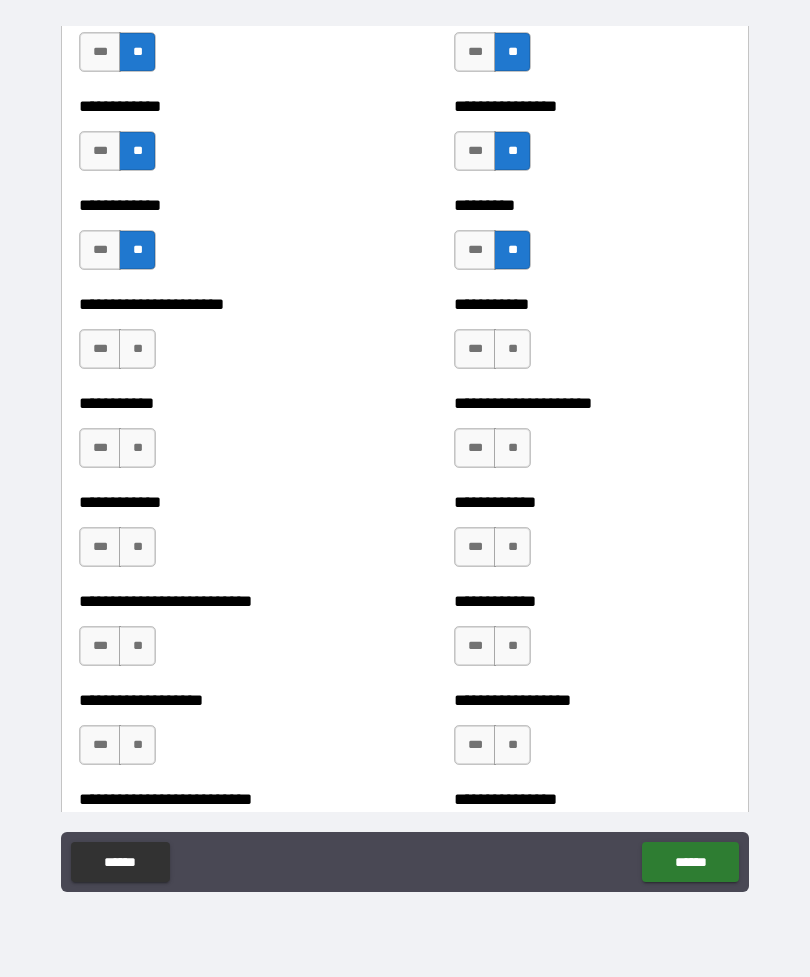 click on "**" at bounding box center [137, 349] 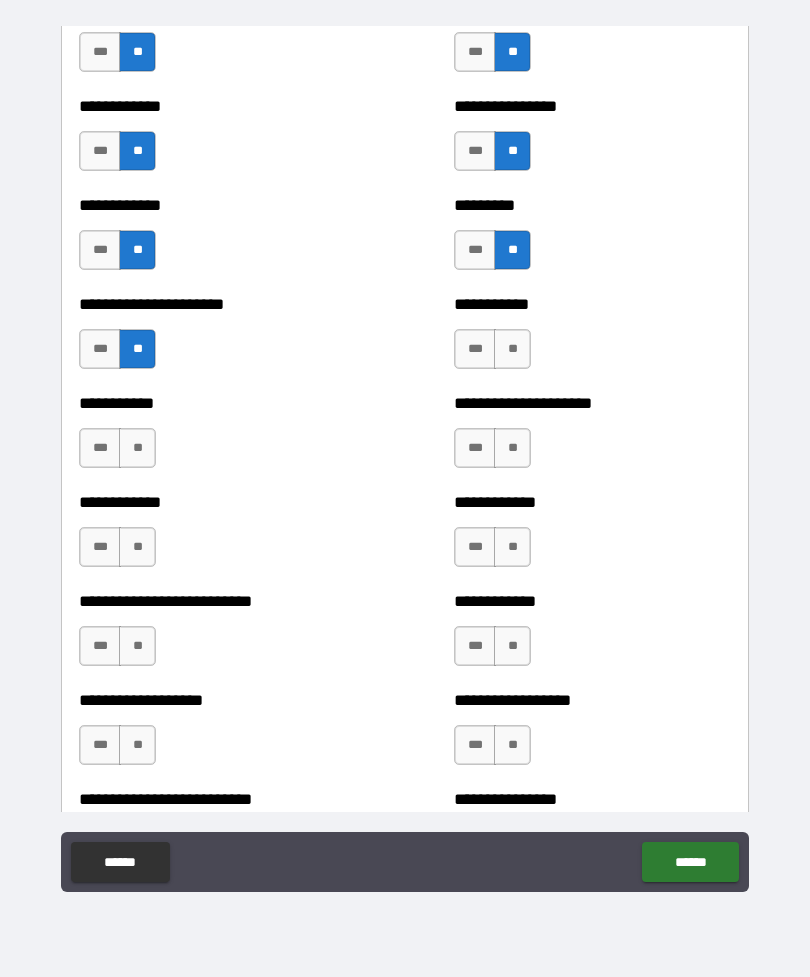 click on "**" at bounding box center [137, 448] 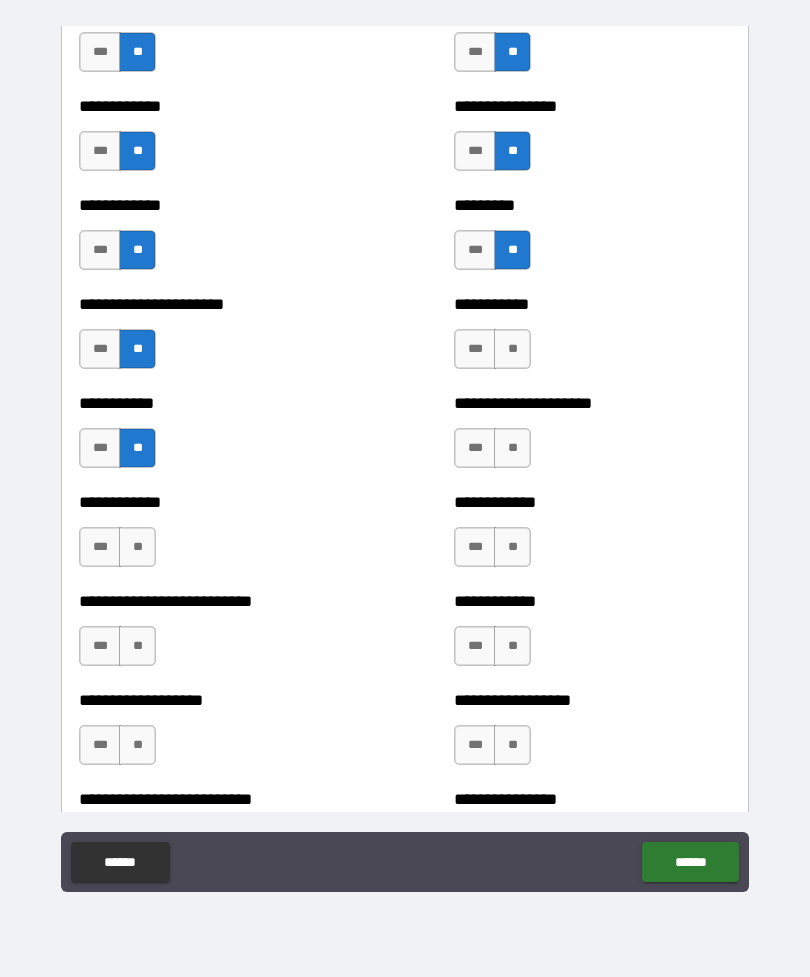 click on "**" at bounding box center [137, 547] 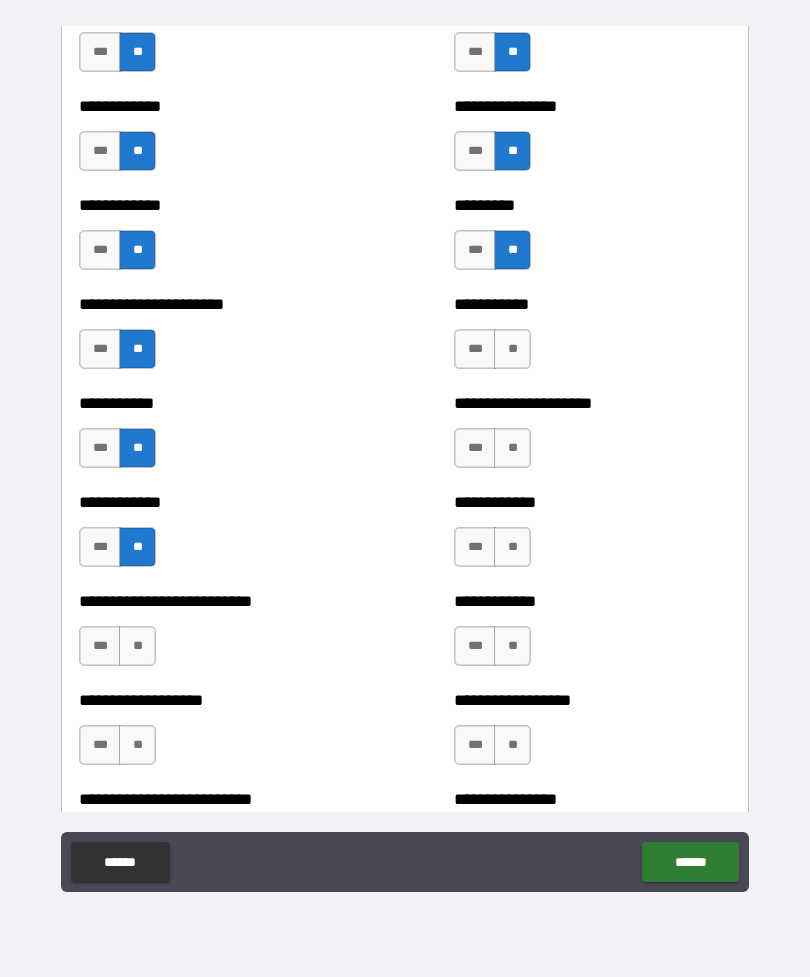 click on "**" at bounding box center (137, 646) 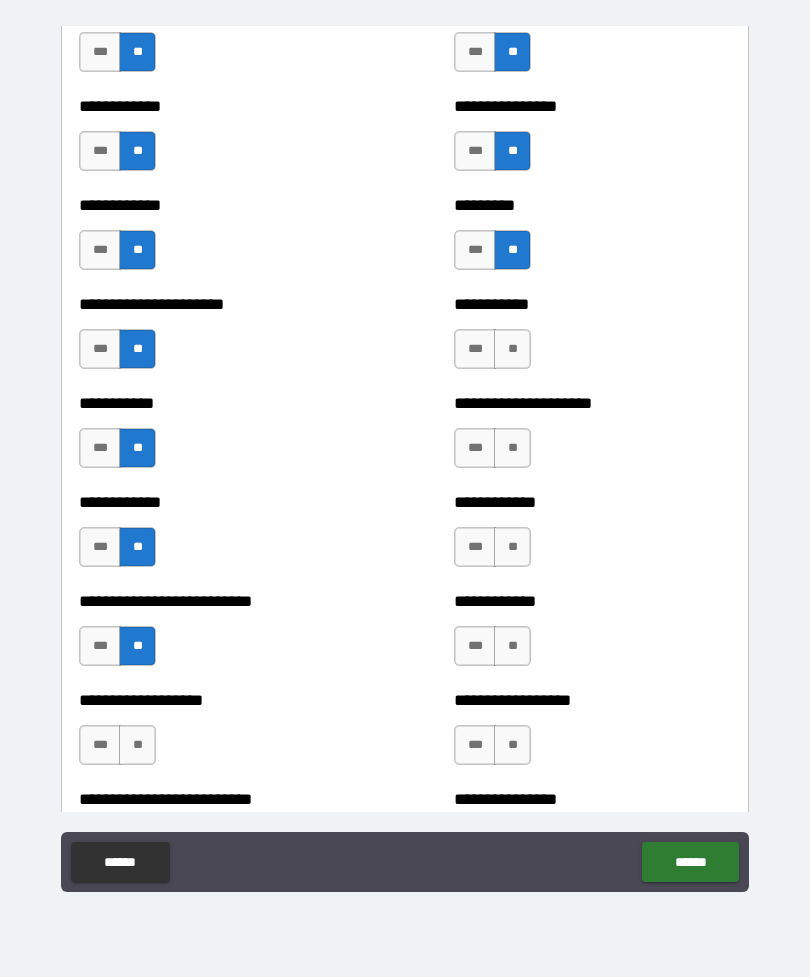 click on "**" at bounding box center (137, 745) 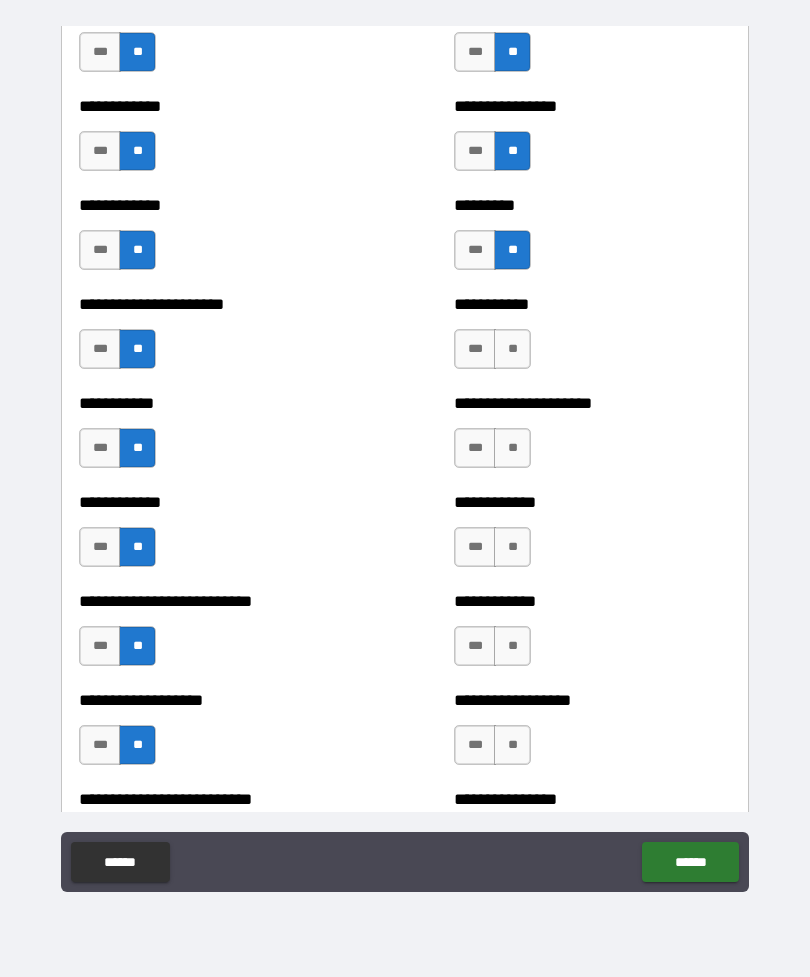 click on "**" at bounding box center [512, 349] 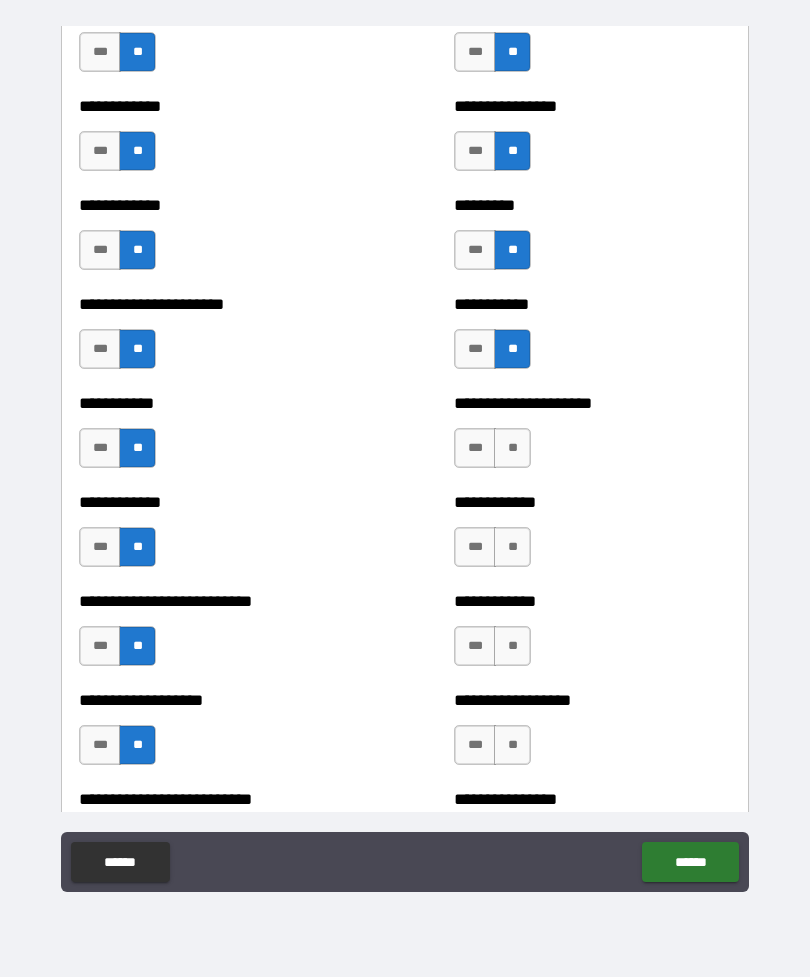 click on "**" at bounding box center (512, 448) 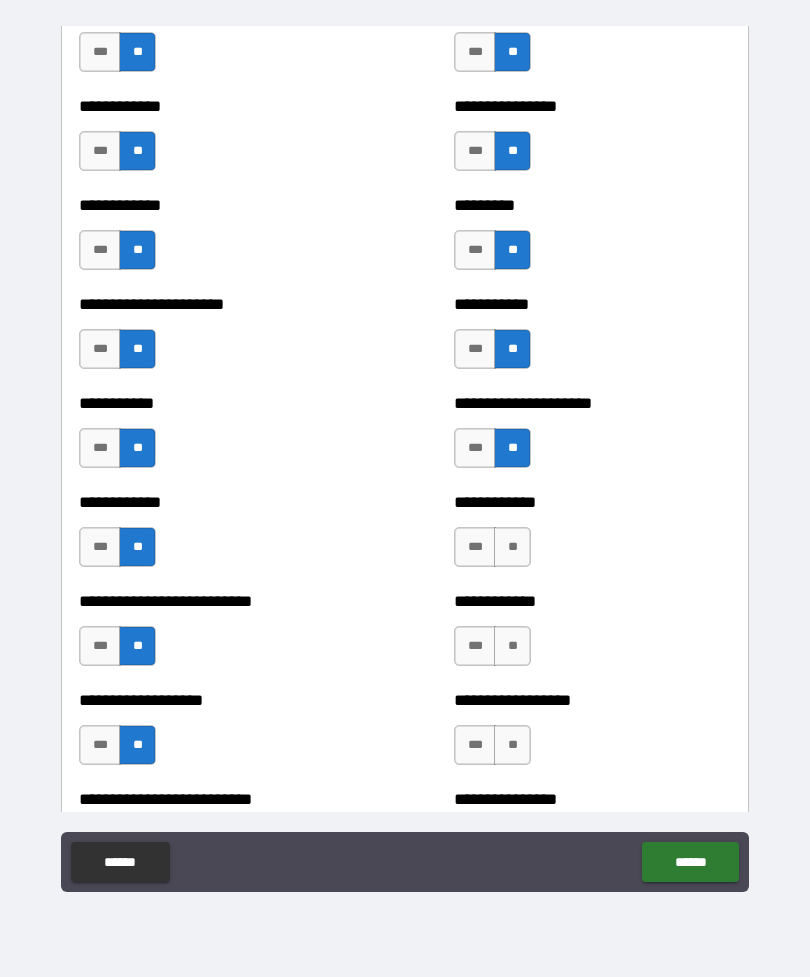 click on "**" at bounding box center (512, 547) 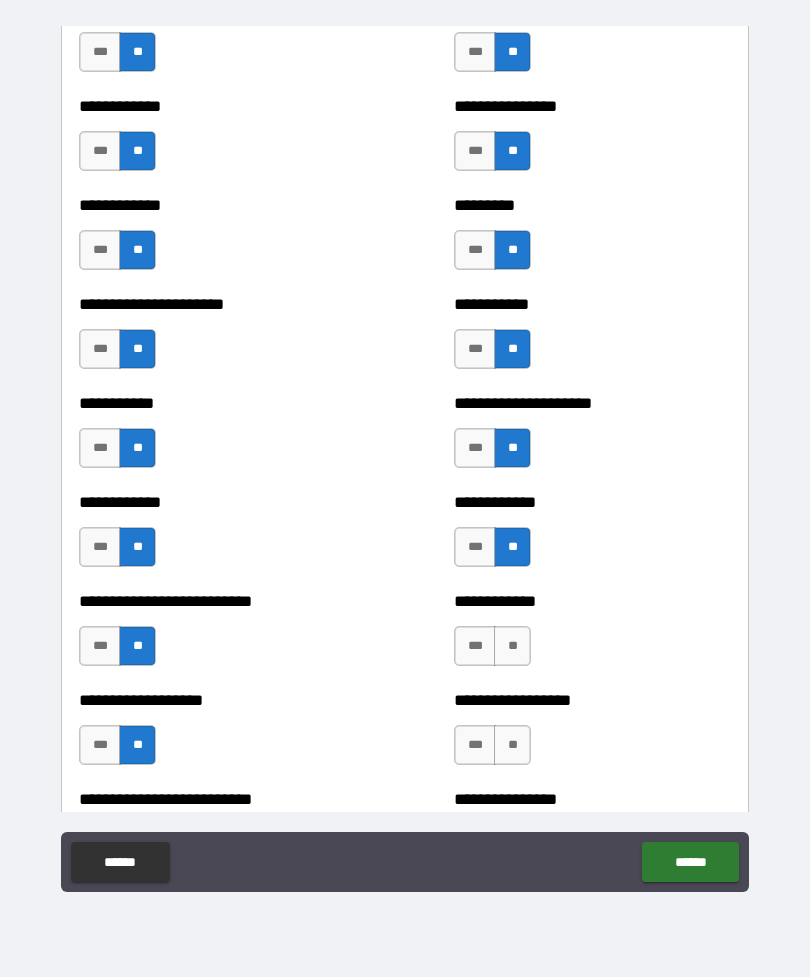 click on "**" at bounding box center [512, 646] 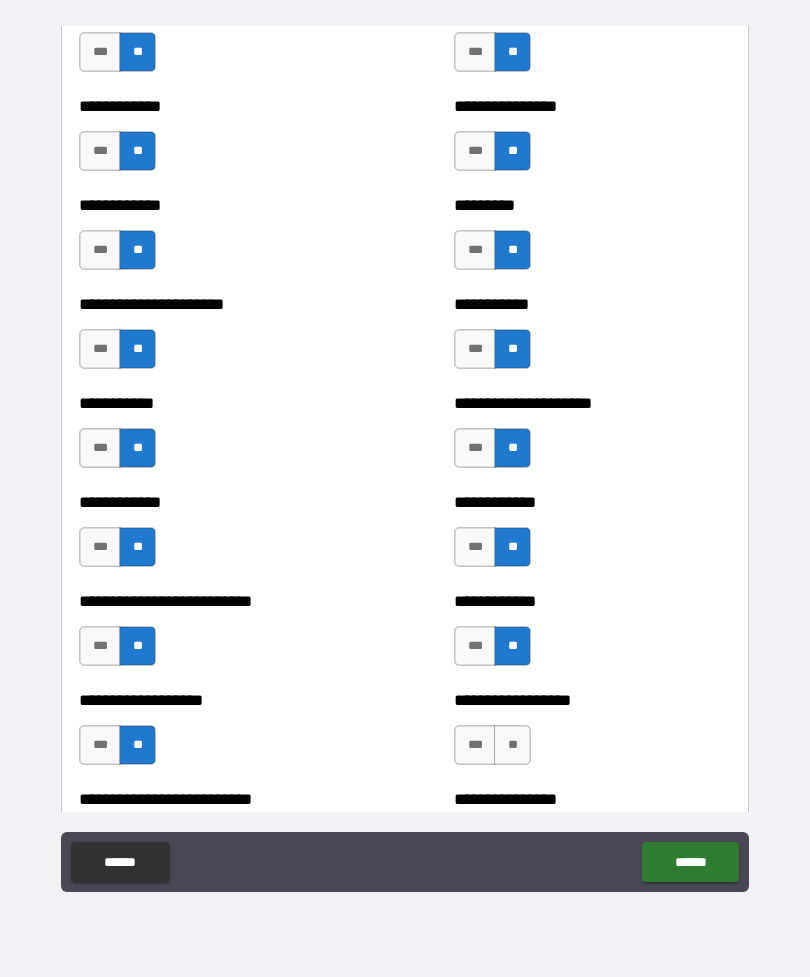 click on "**" at bounding box center (512, 745) 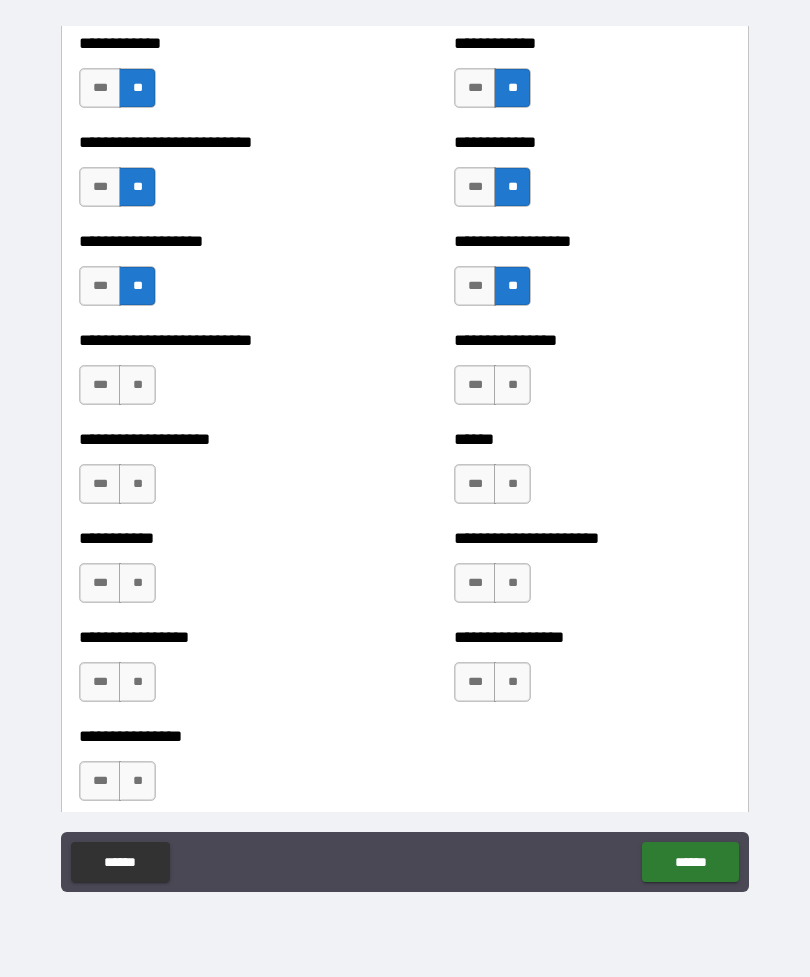 scroll, scrollTop: 5552, scrollLeft: 0, axis: vertical 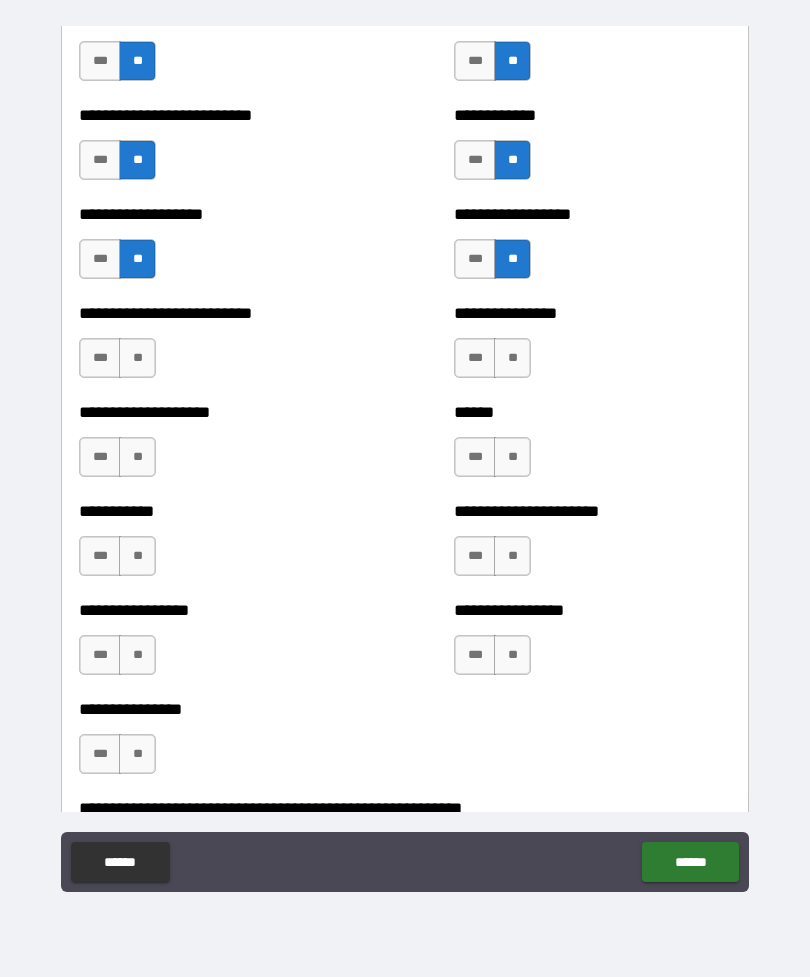 click on "**" at bounding box center (137, 358) 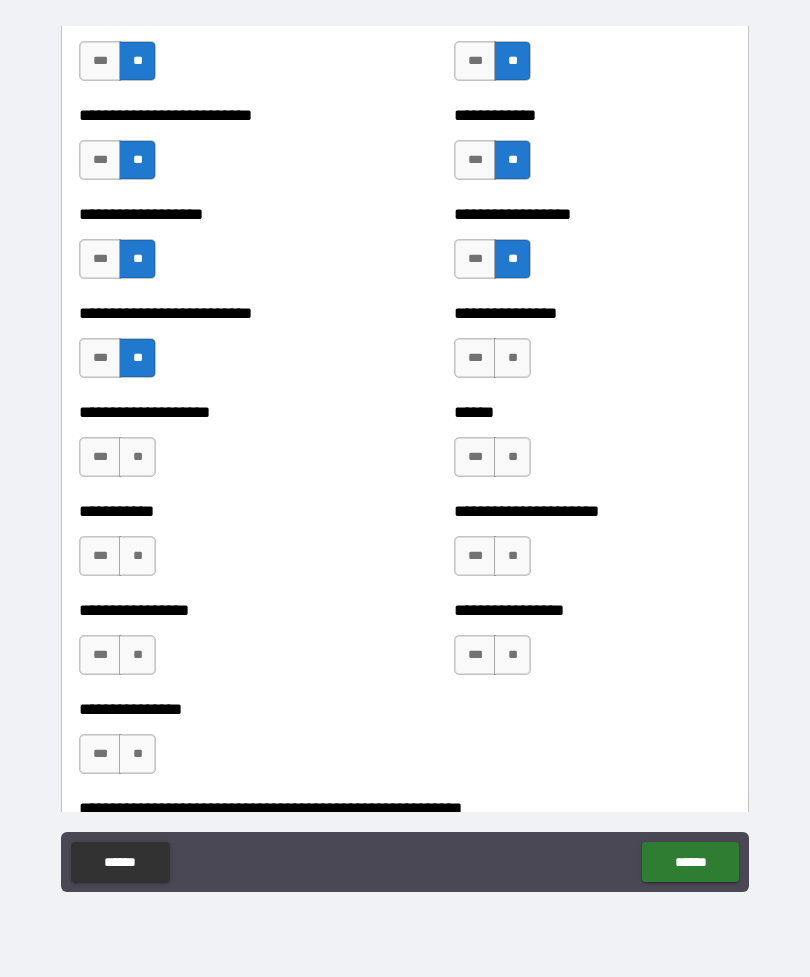 click on "**" at bounding box center (137, 457) 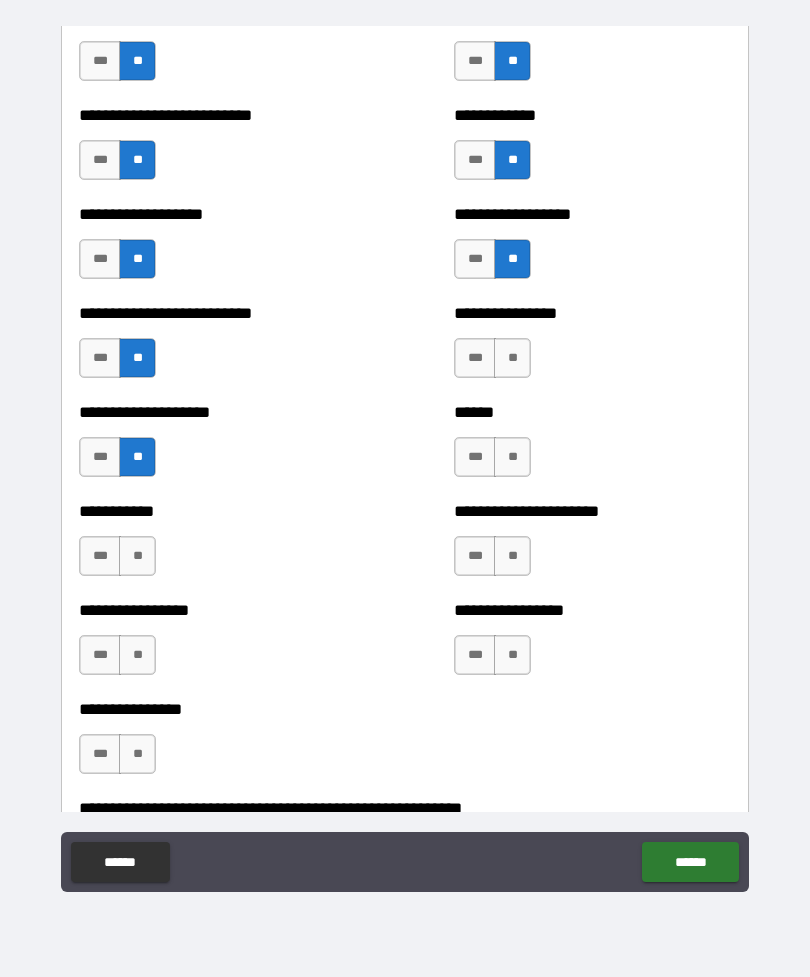 click on "**" at bounding box center [137, 556] 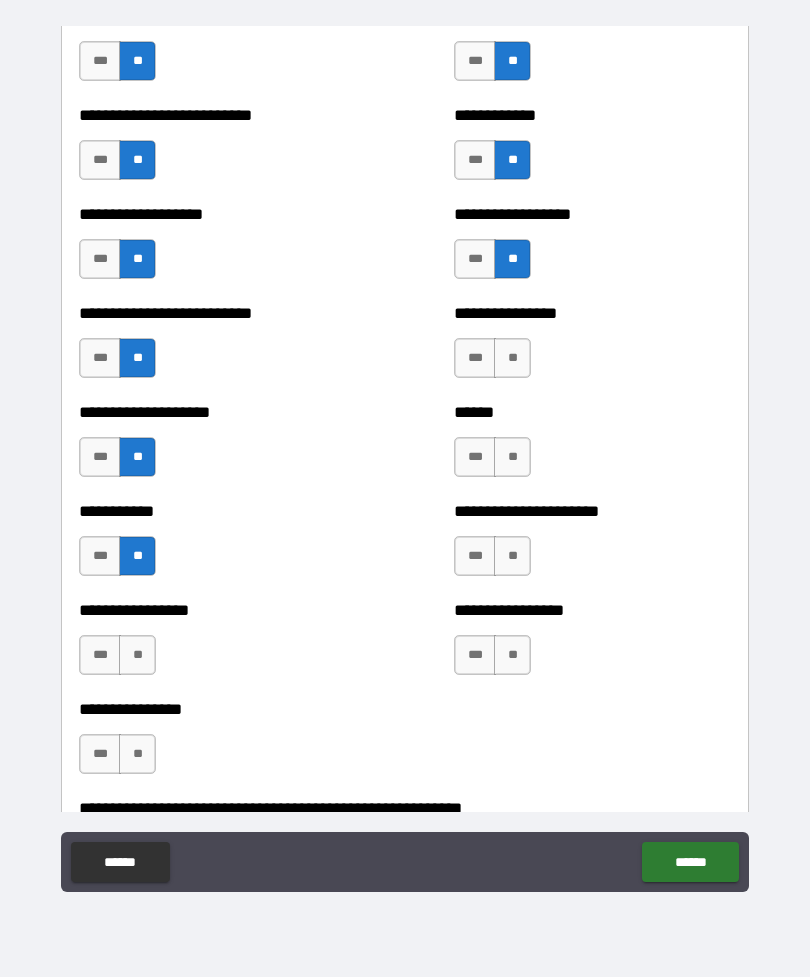 click on "**" at bounding box center (137, 655) 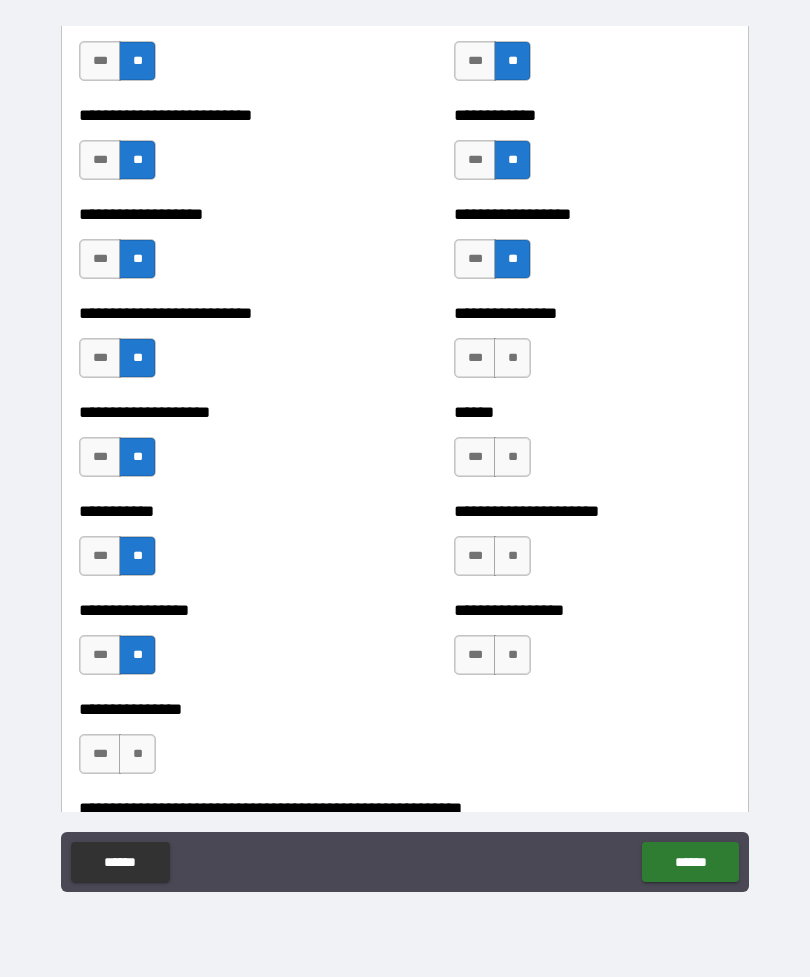click on "**" at bounding box center [137, 754] 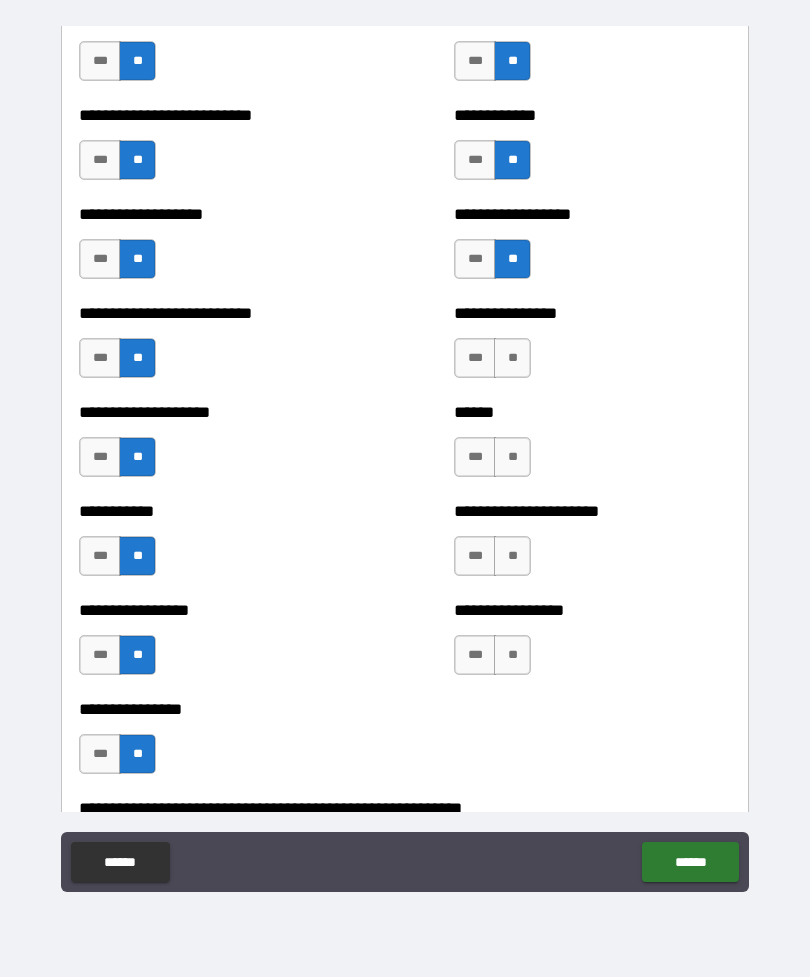 click on "**" at bounding box center (512, 358) 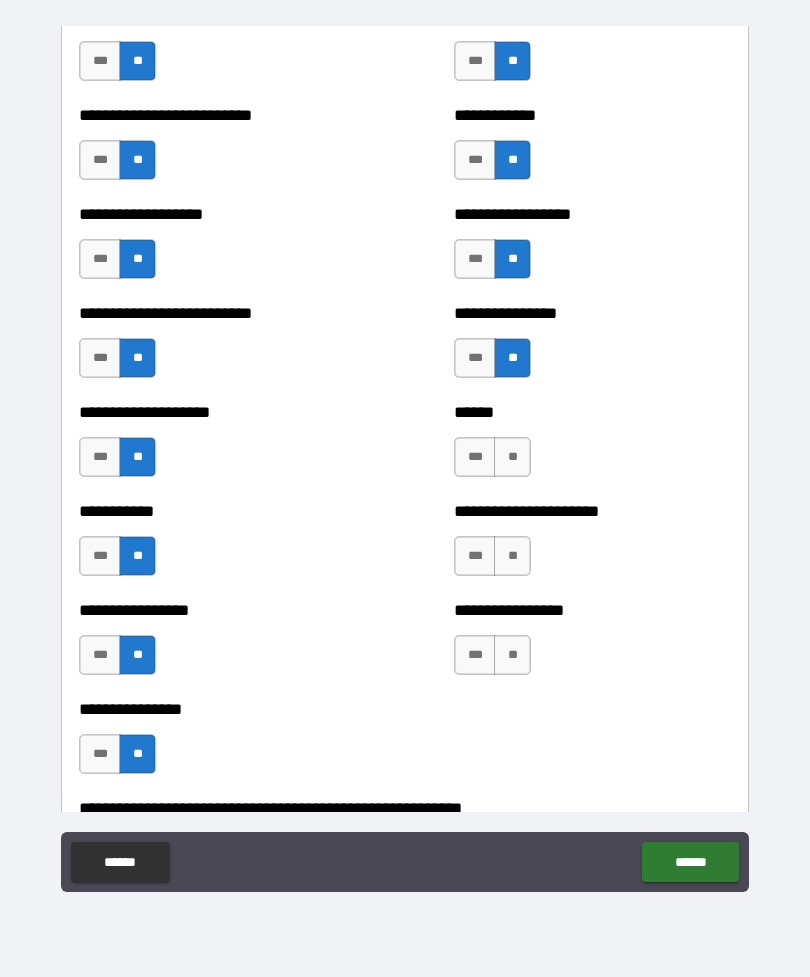 click on "**" at bounding box center (512, 457) 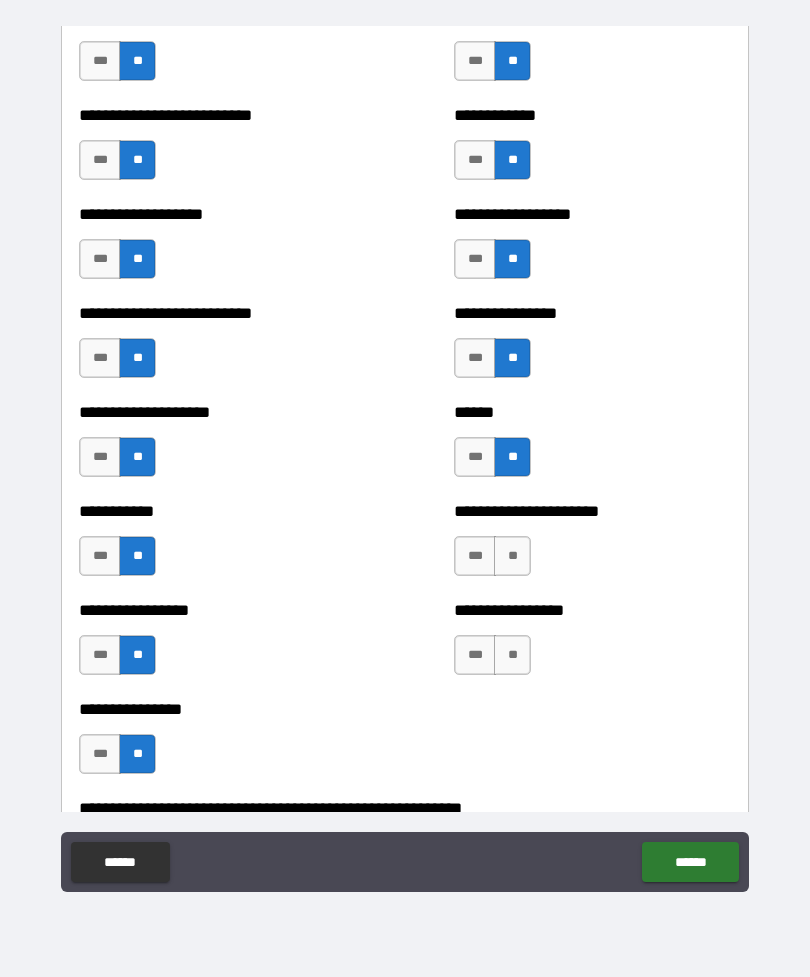 click on "*** **" at bounding box center (492, 556) 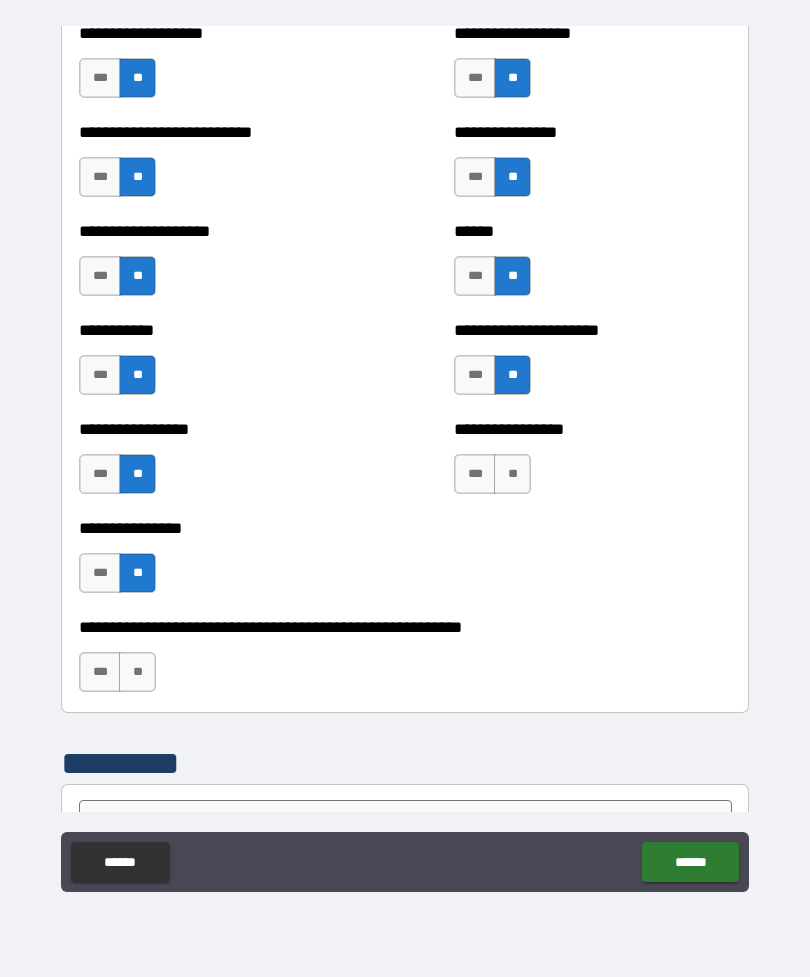 scroll, scrollTop: 5743, scrollLeft: 0, axis: vertical 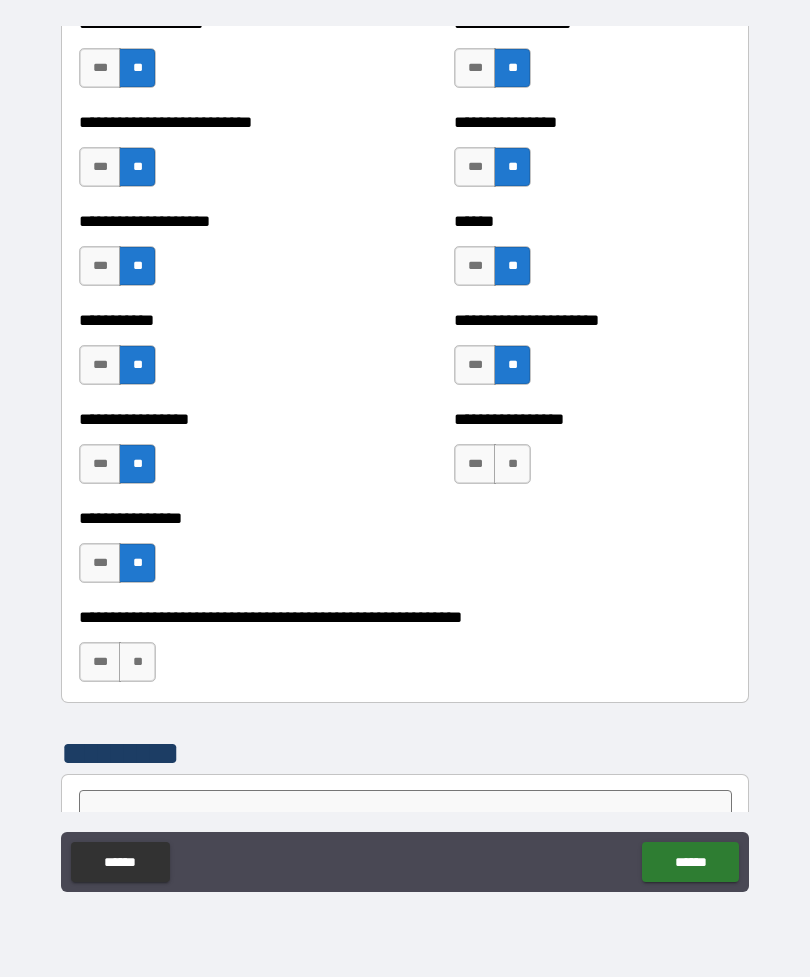 click on "**" at bounding box center (512, 464) 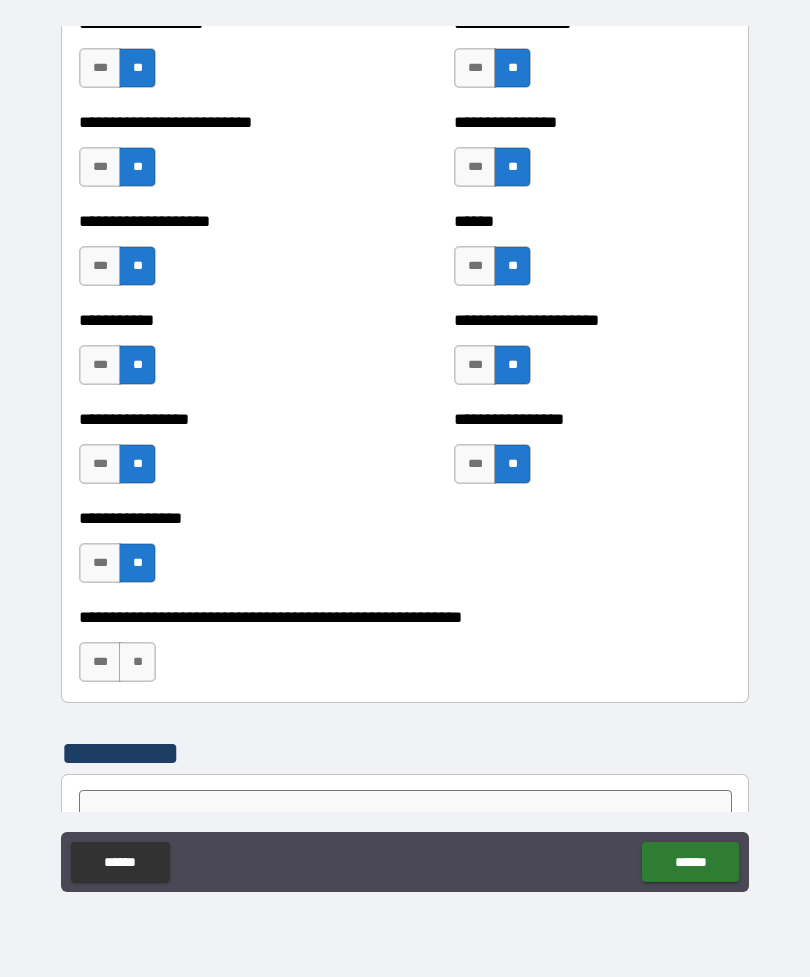 click on "**" at bounding box center (137, 662) 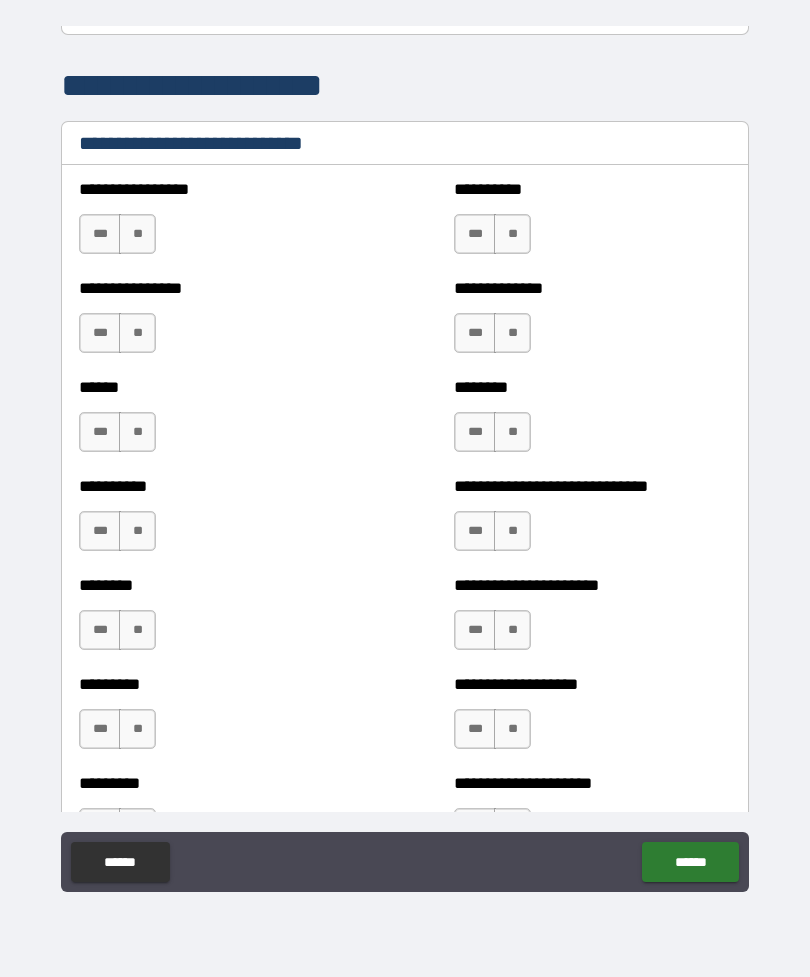 scroll, scrollTop: 6594, scrollLeft: 0, axis: vertical 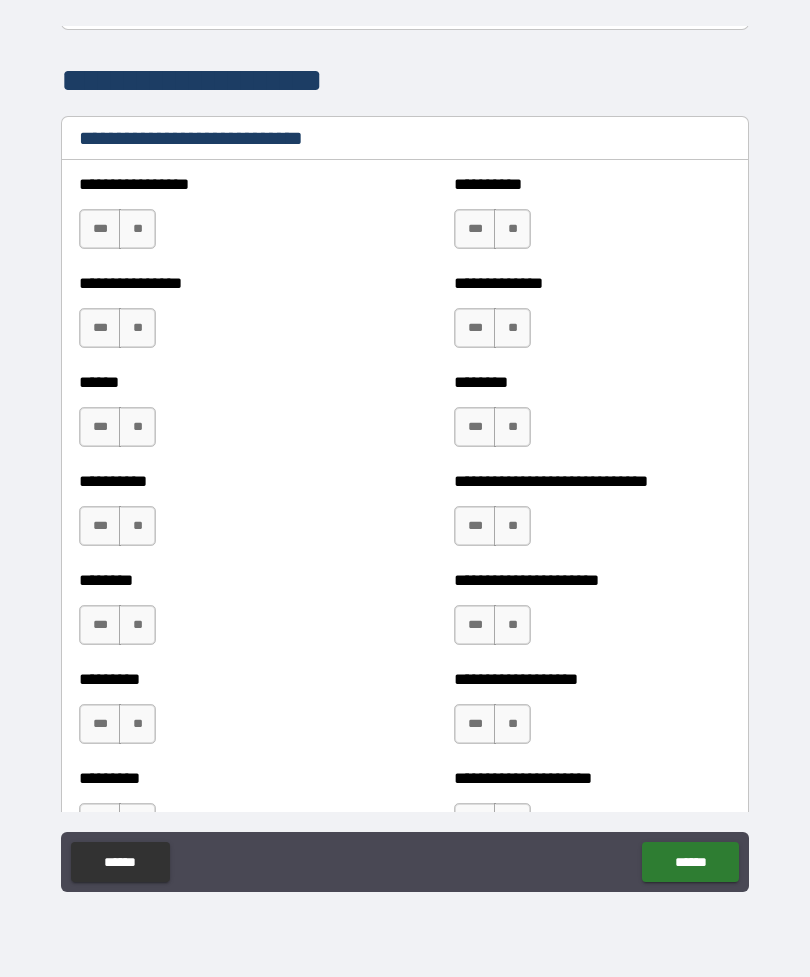 click on "**" at bounding box center (137, 229) 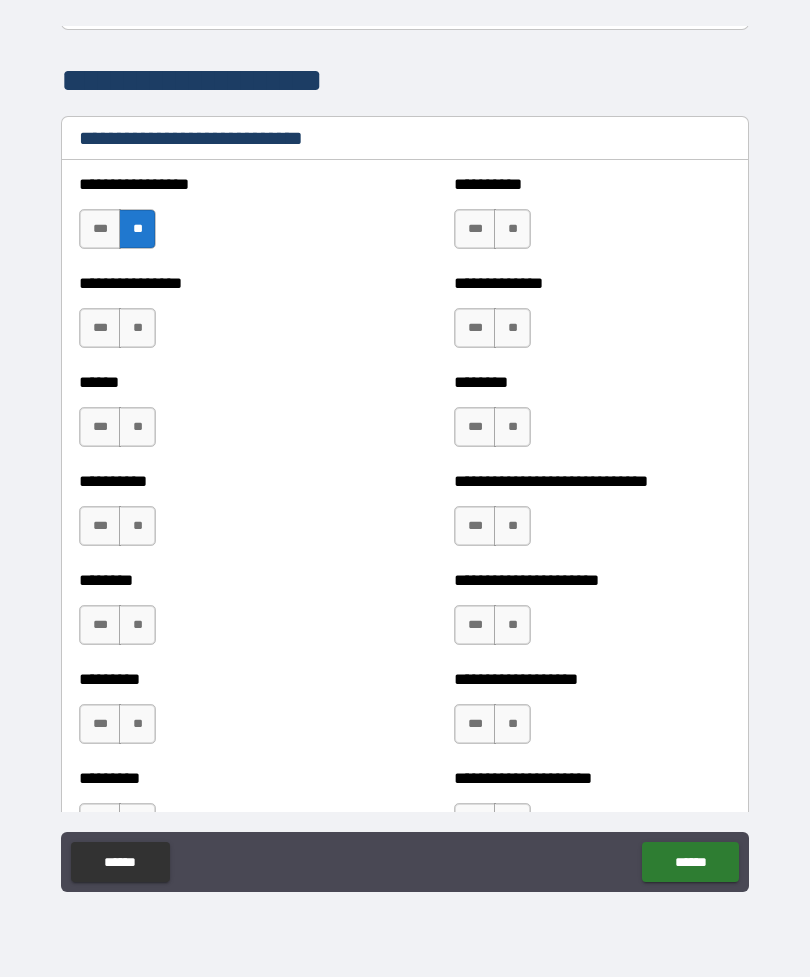 click on "**" at bounding box center (137, 328) 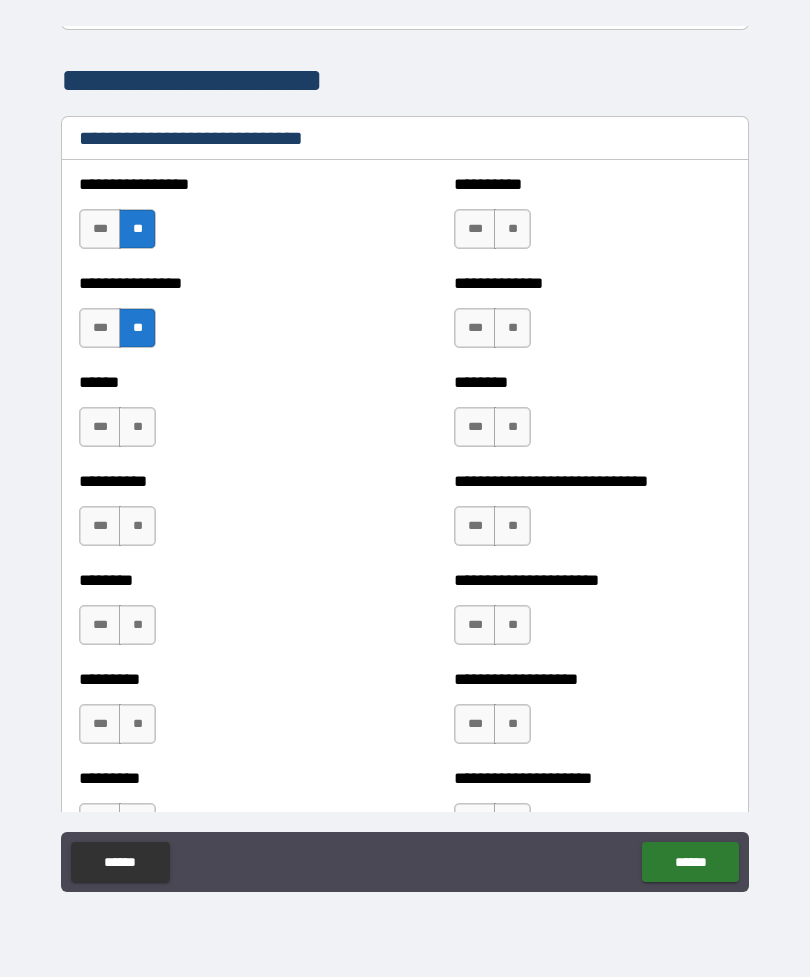 click on "**" at bounding box center (137, 427) 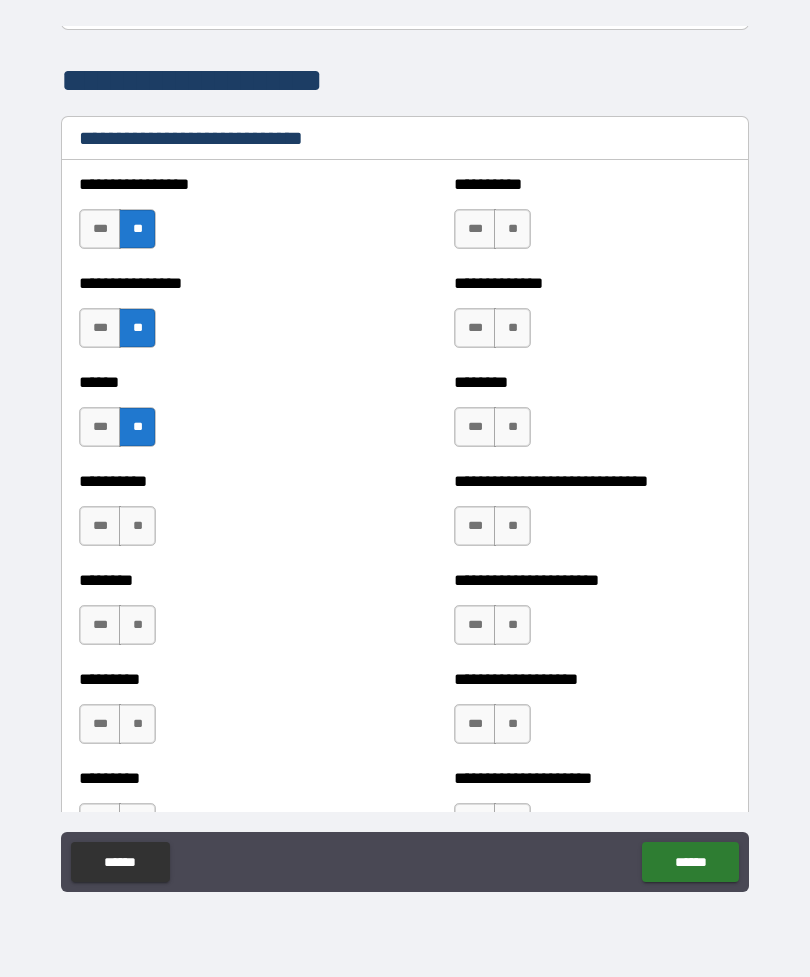 click on "**" at bounding box center [137, 526] 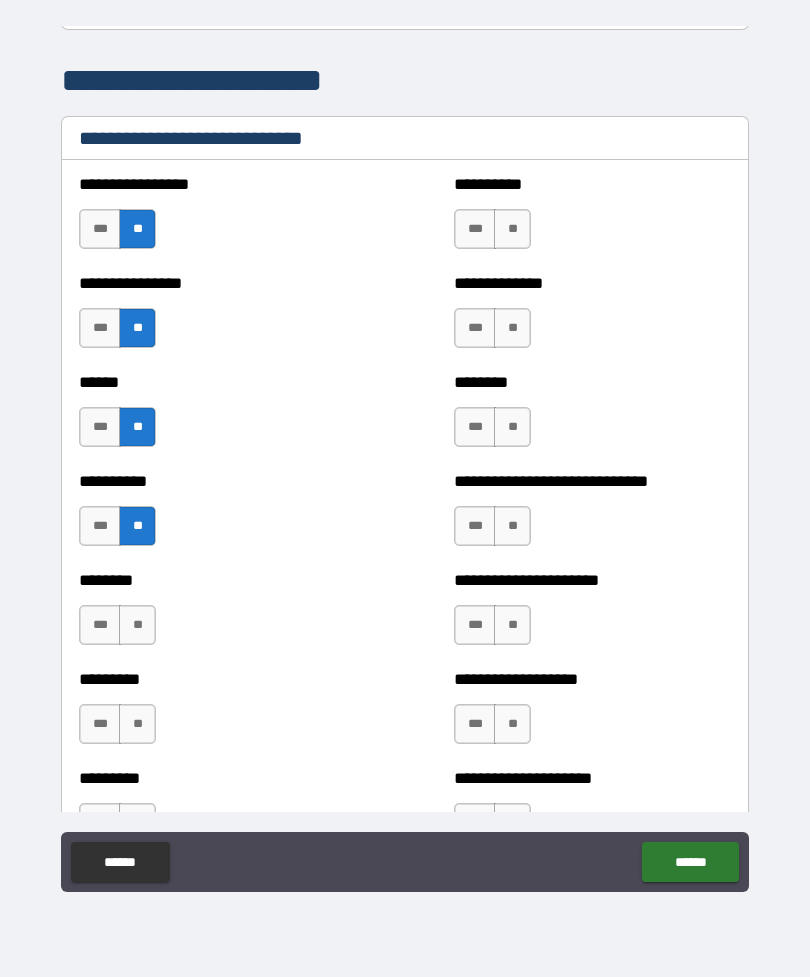 click on "**" at bounding box center [137, 625] 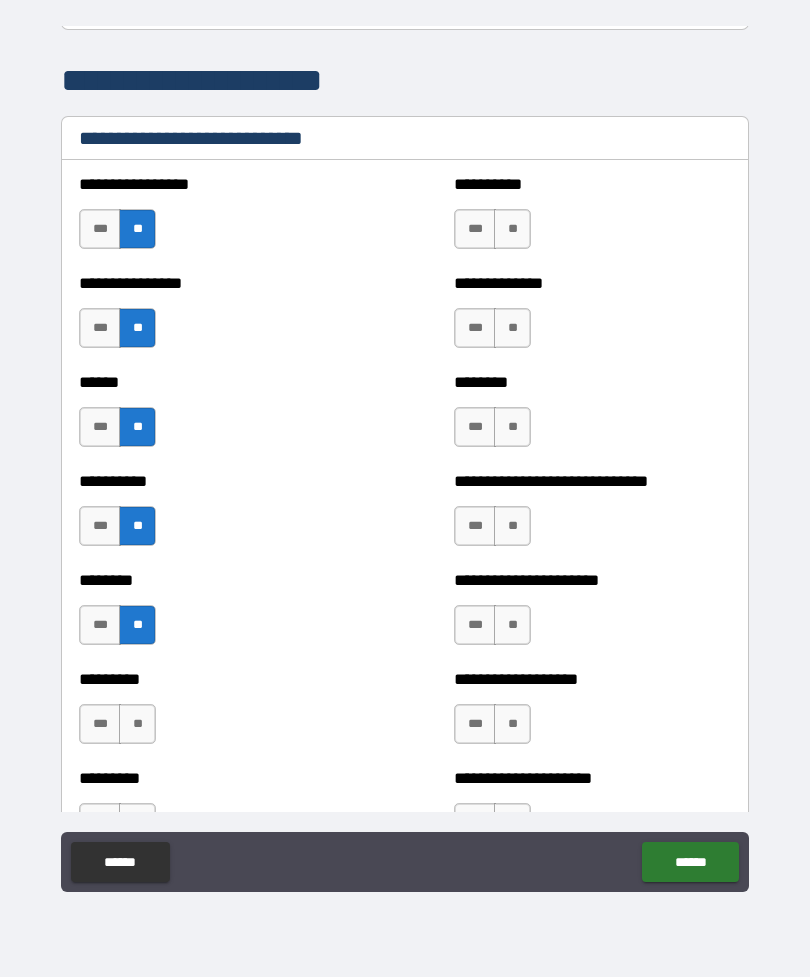 click on "**" at bounding box center [512, 229] 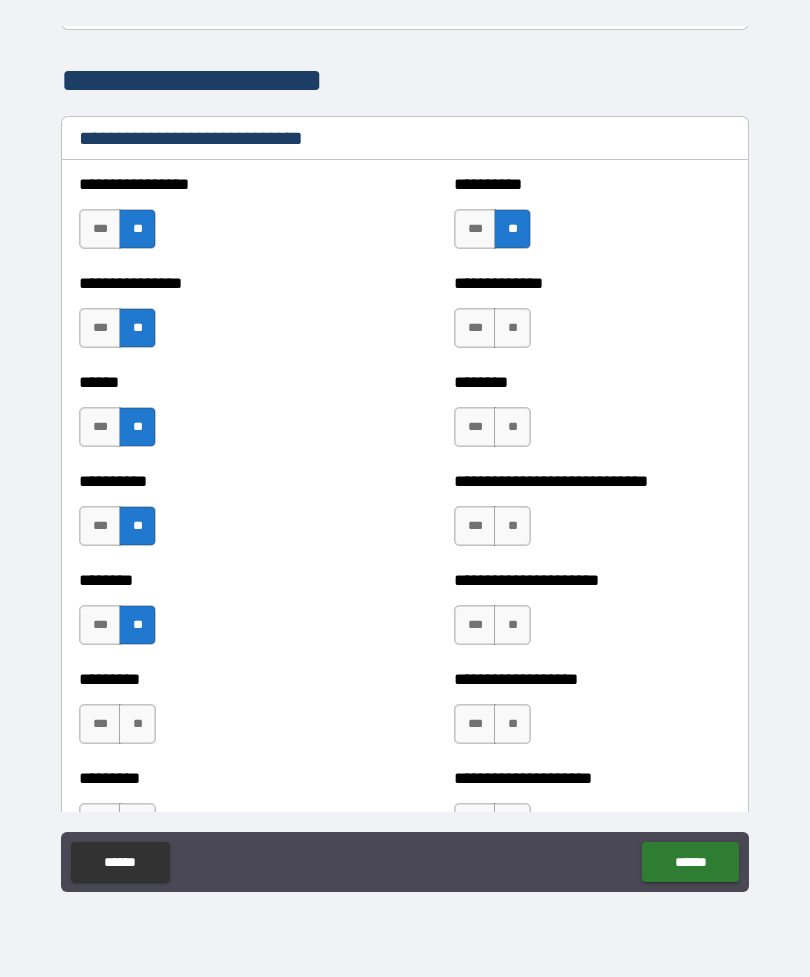 click on "**" at bounding box center (512, 328) 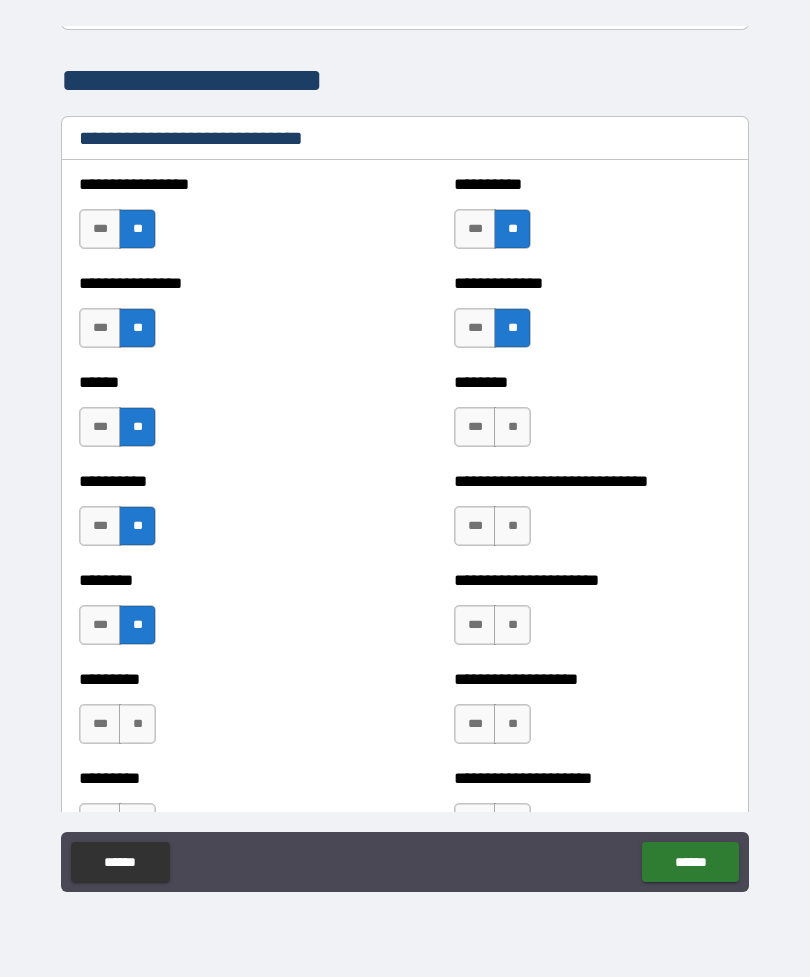 click on "**" at bounding box center [512, 427] 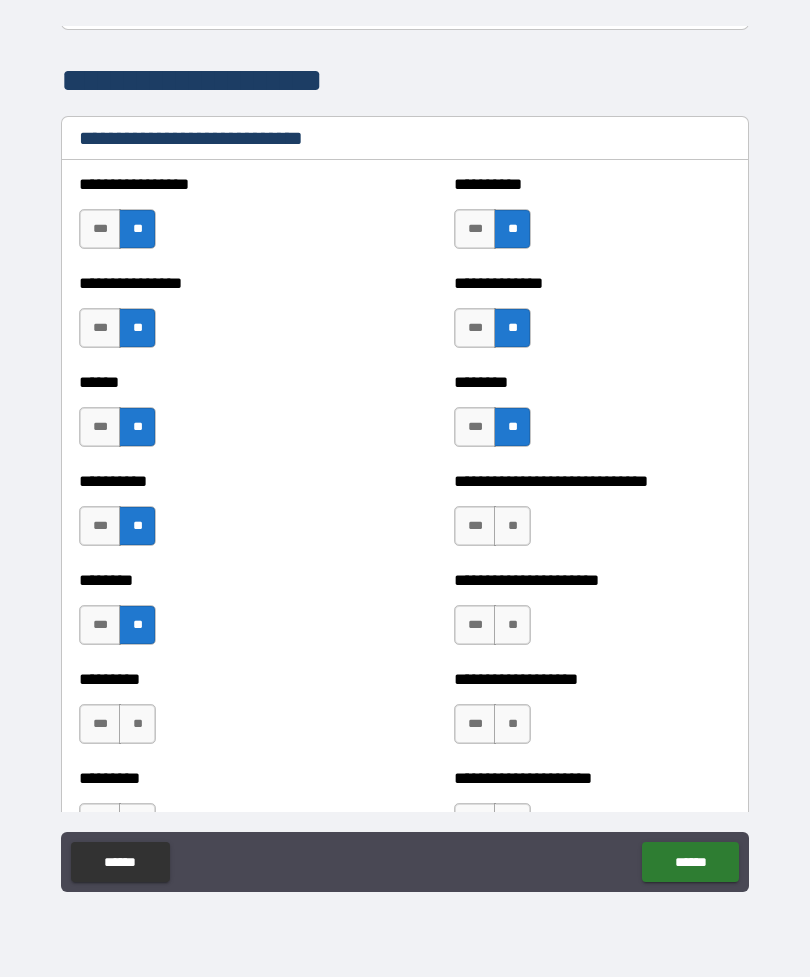 click on "**" at bounding box center [512, 526] 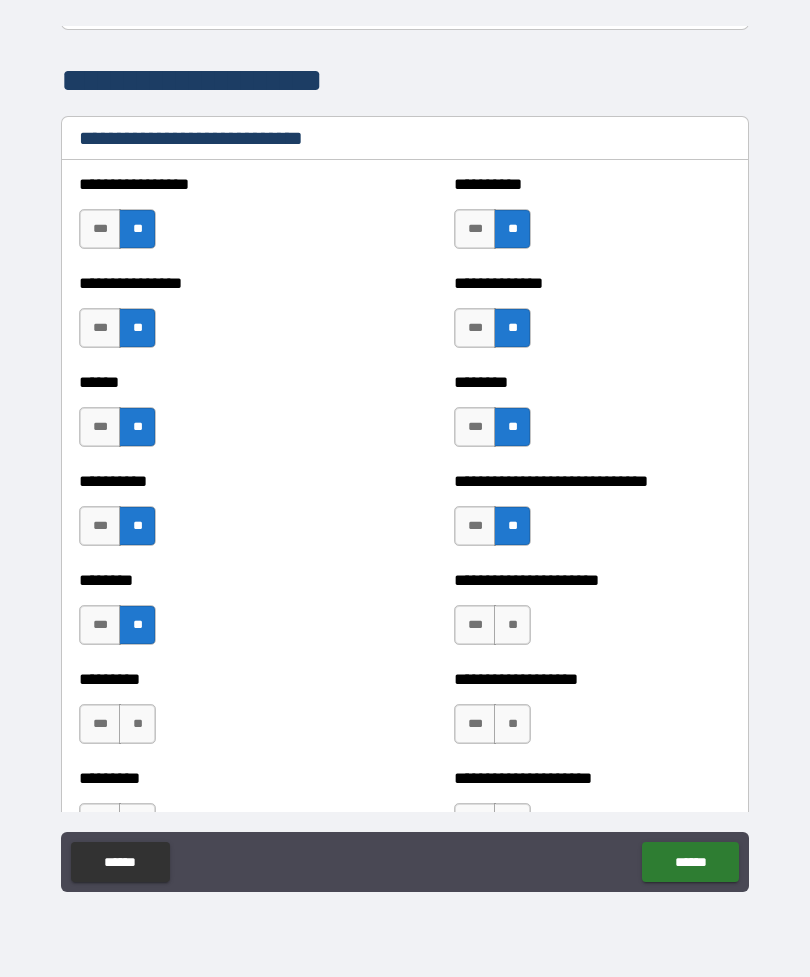 click on "**" at bounding box center [512, 625] 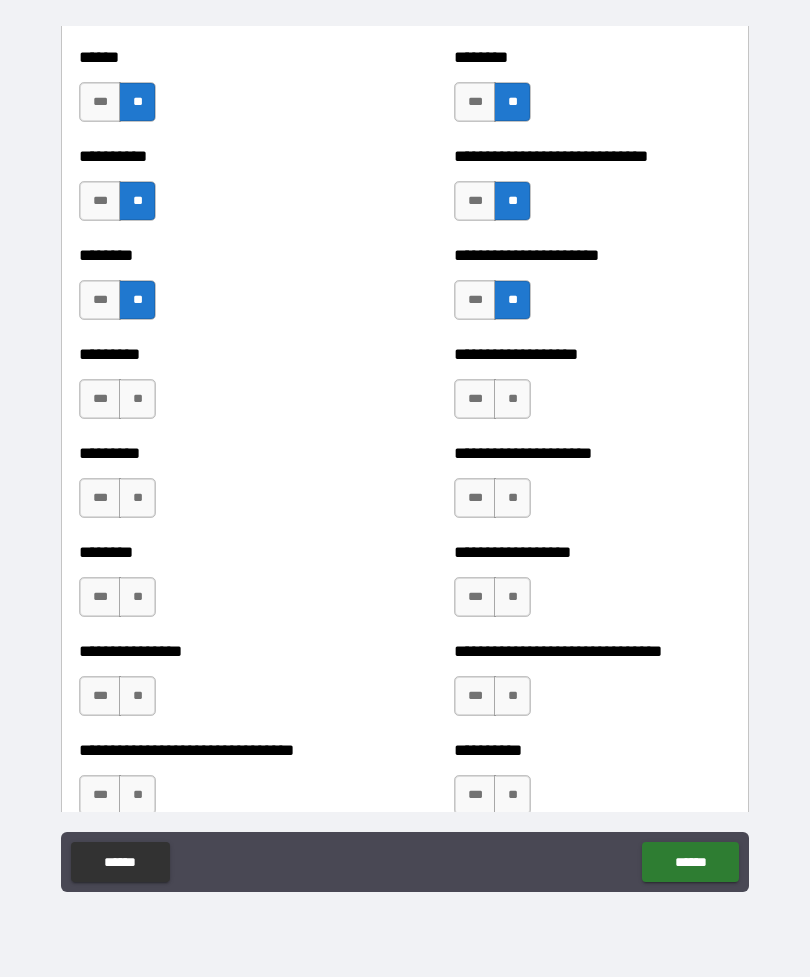 scroll, scrollTop: 6947, scrollLeft: 0, axis: vertical 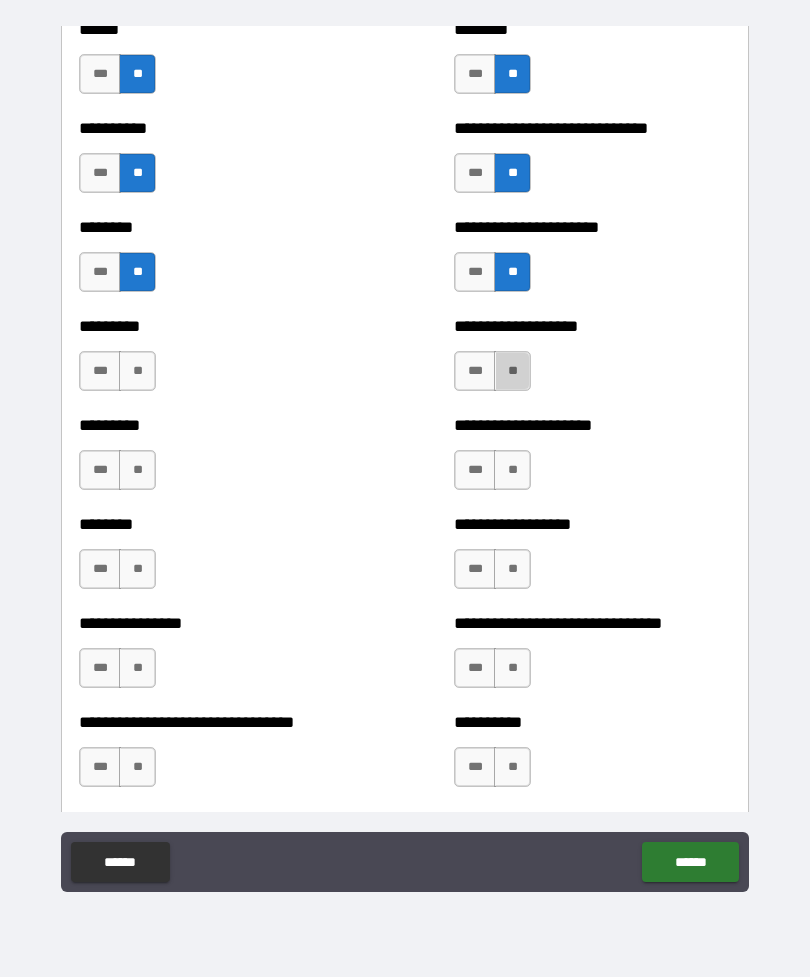 click on "**" at bounding box center (512, 371) 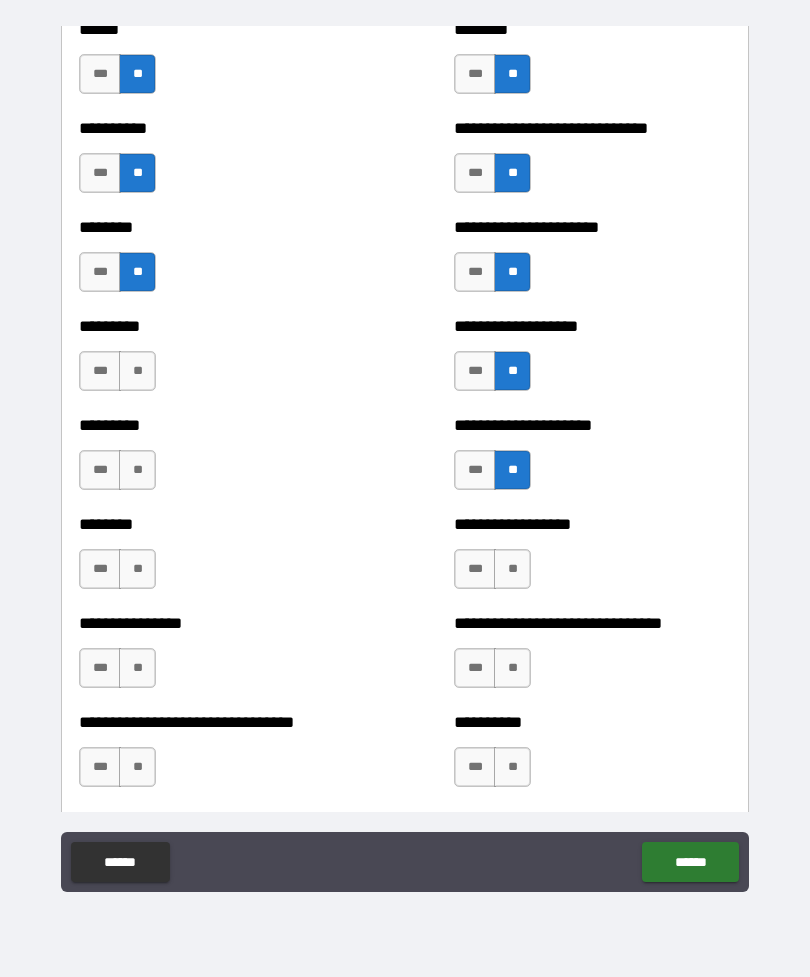 click on "**" at bounding box center [512, 569] 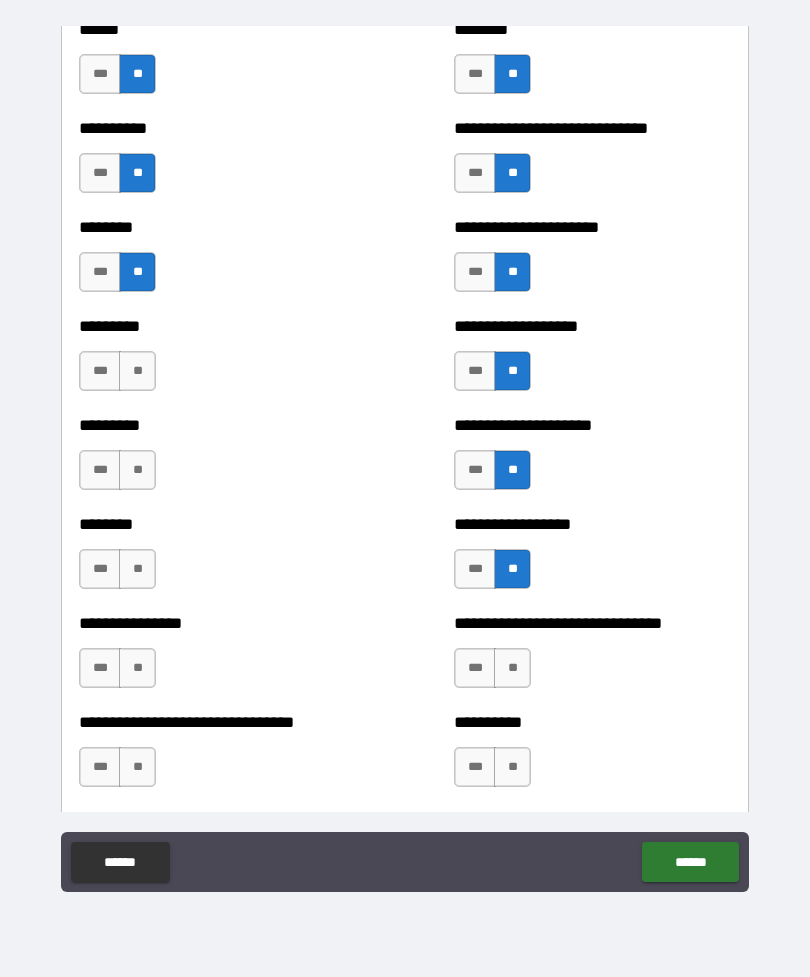 click on "**" at bounding box center [512, 668] 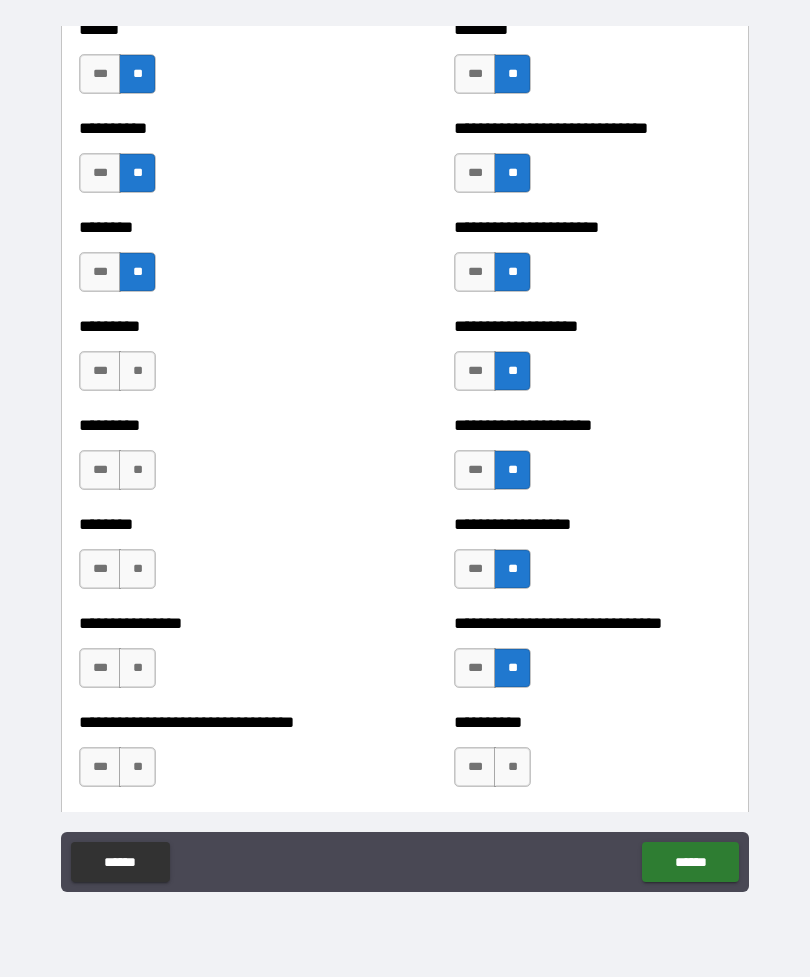 click on "**" at bounding box center (512, 767) 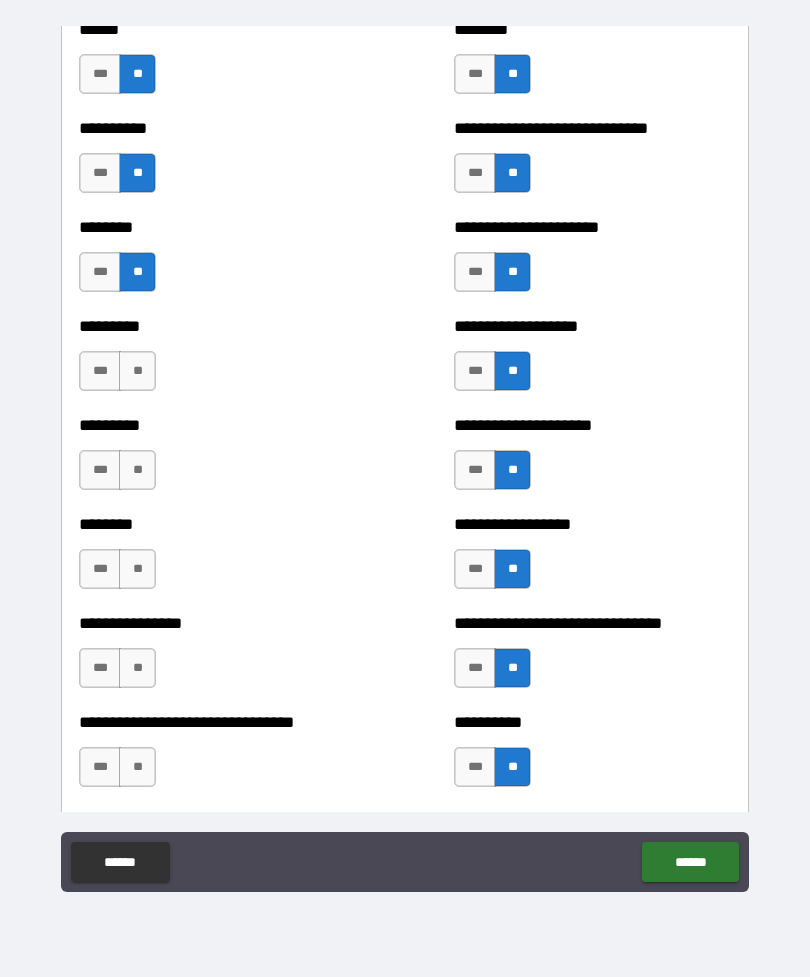 click on "**" at bounding box center (137, 371) 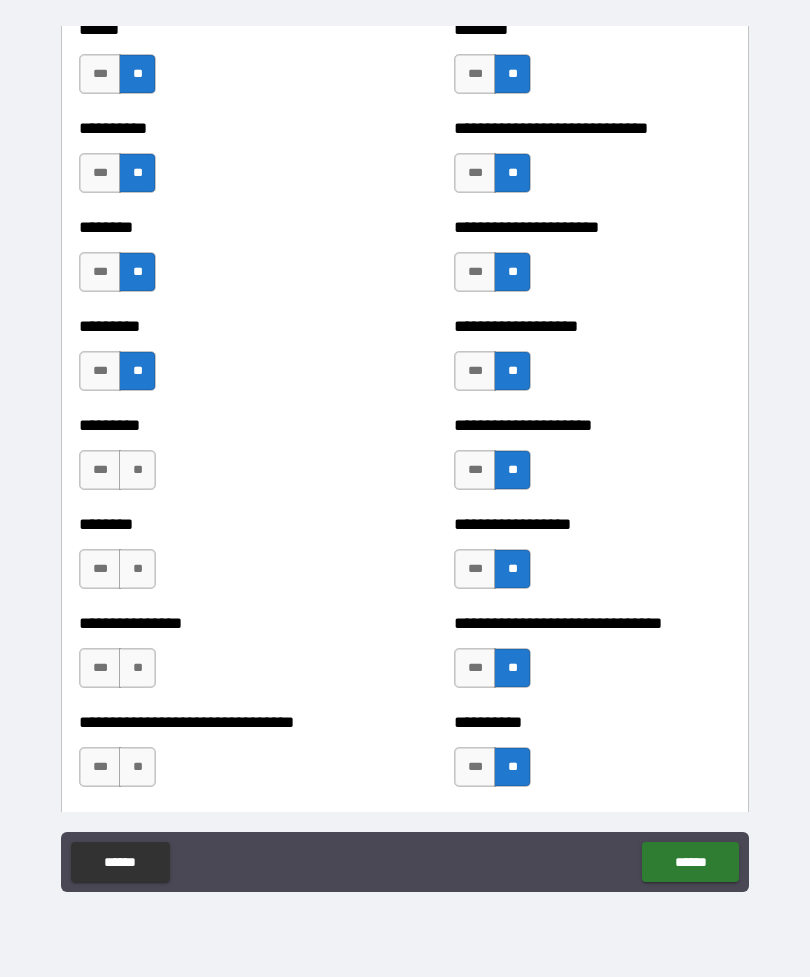 click on "**" at bounding box center (137, 470) 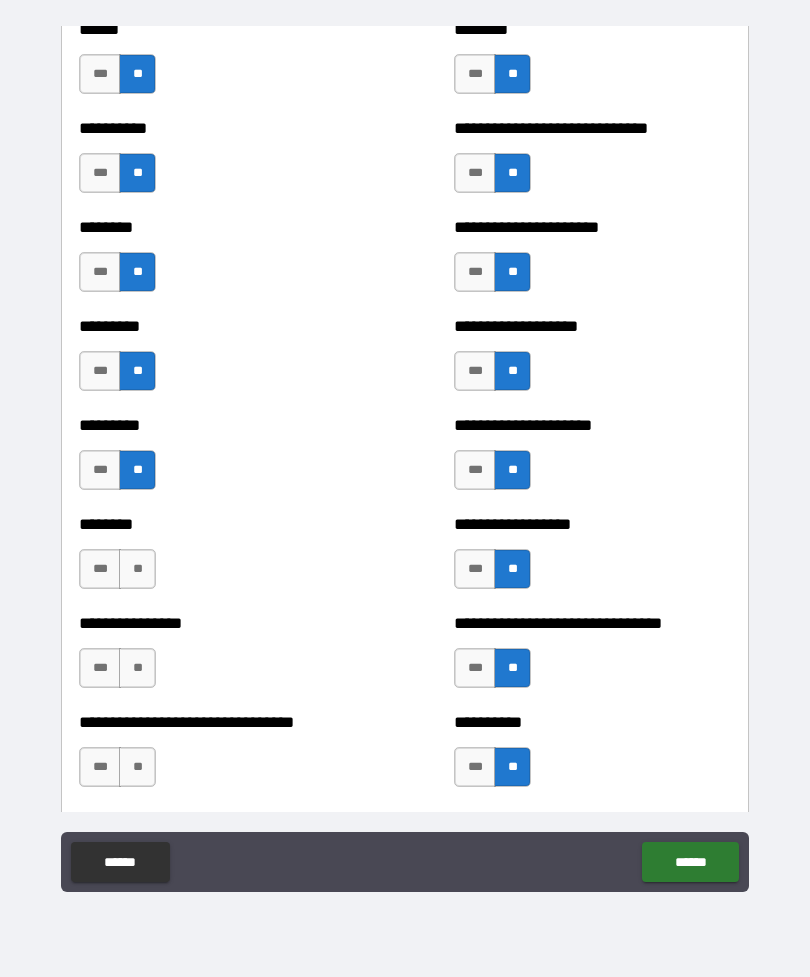 click on "**" at bounding box center [137, 569] 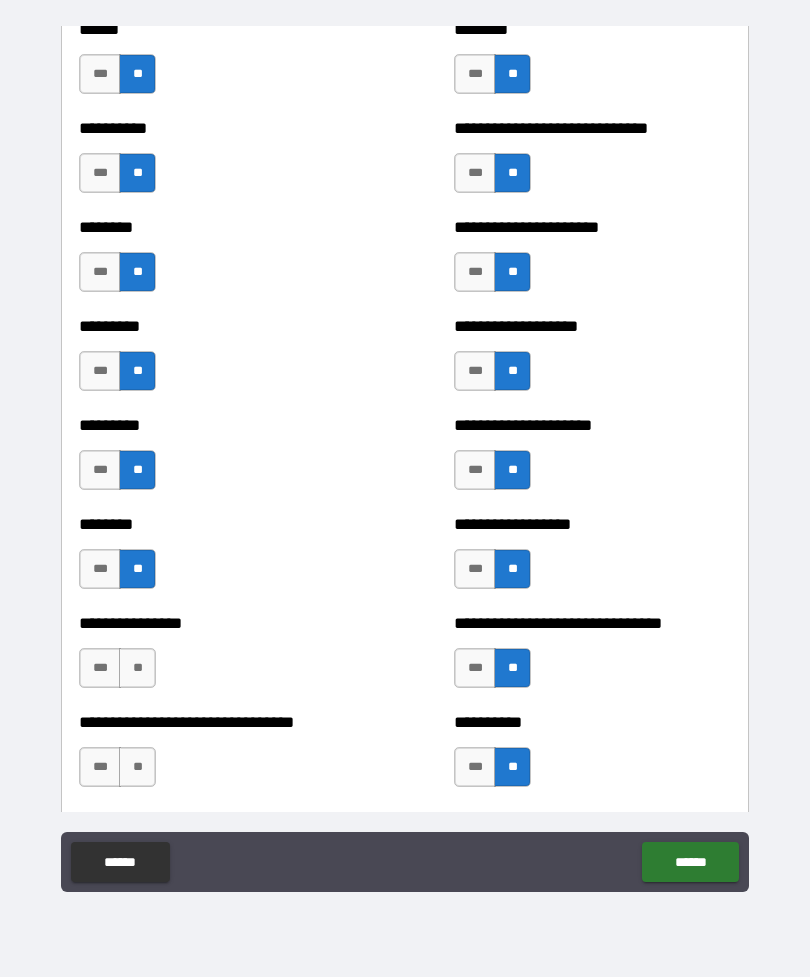 click on "**" at bounding box center (137, 668) 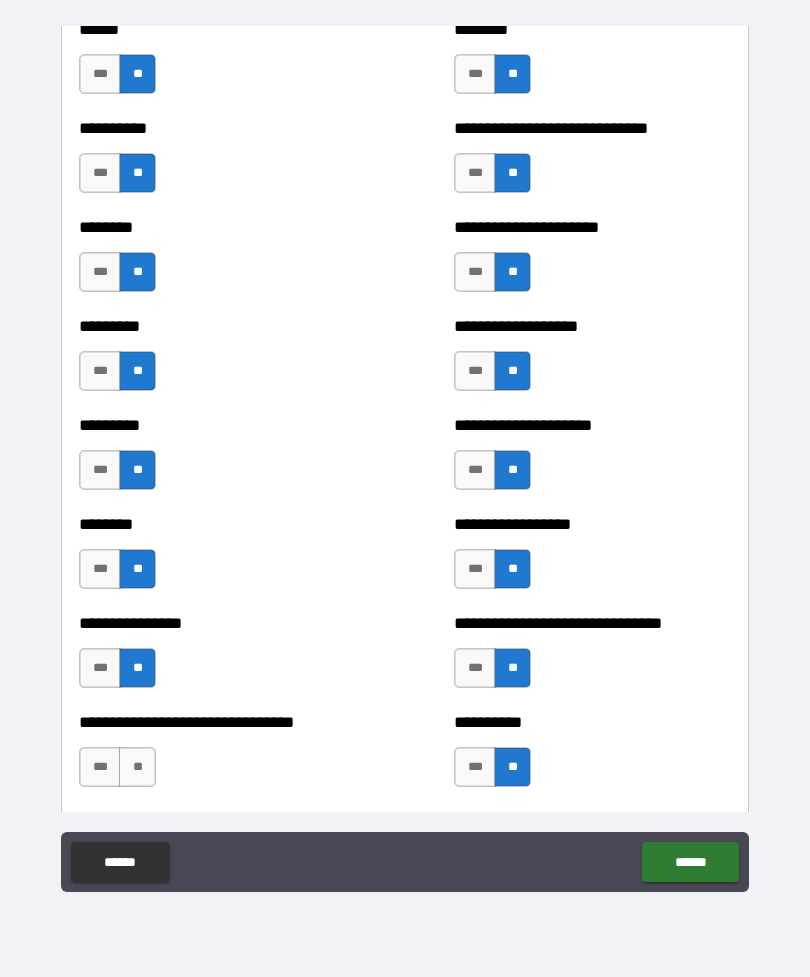 click on "**" at bounding box center [137, 767] 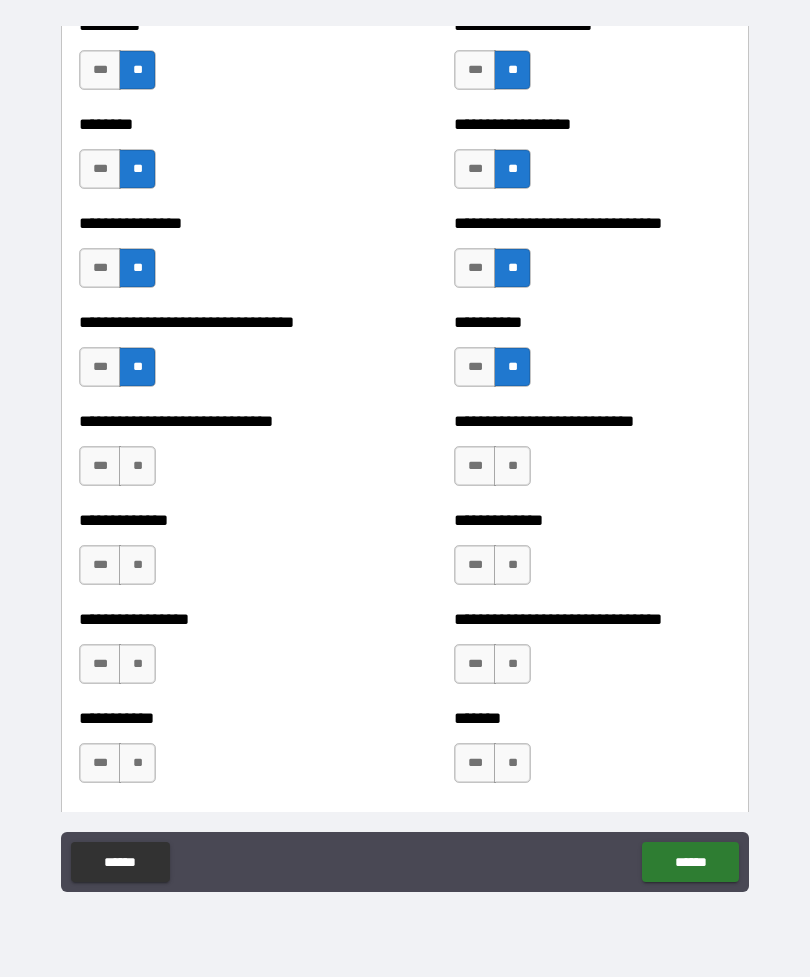 scroll, scrollTop: 7348, scrollLeft: 0, axis: vertical 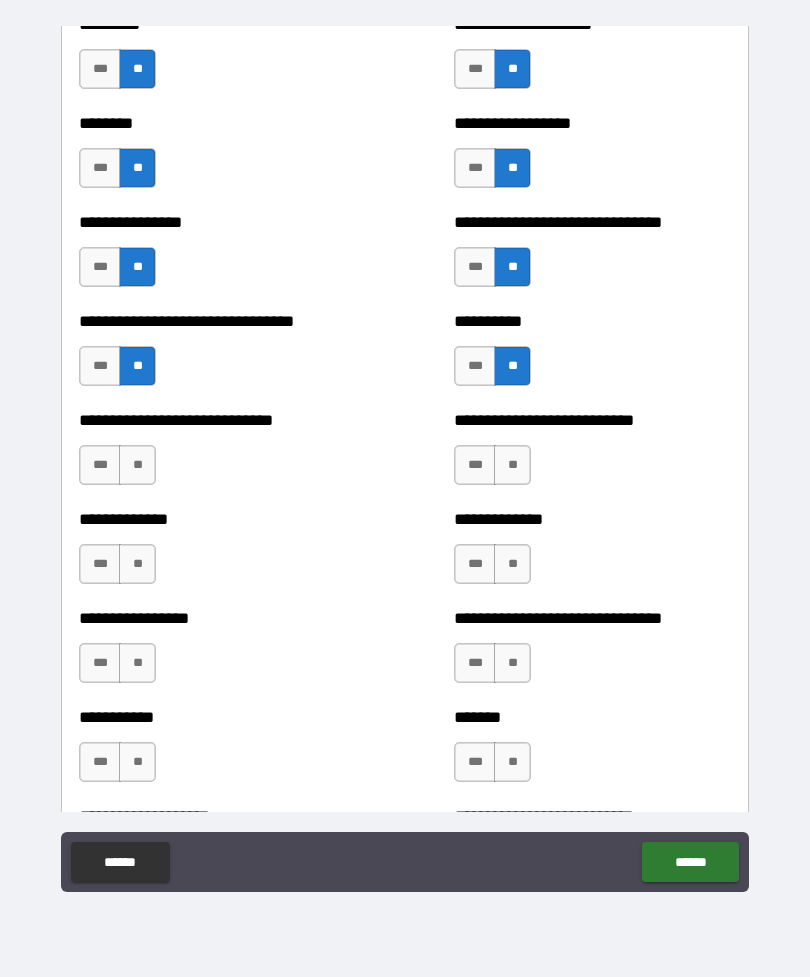 click on "**" at bounding box center [137, 465] 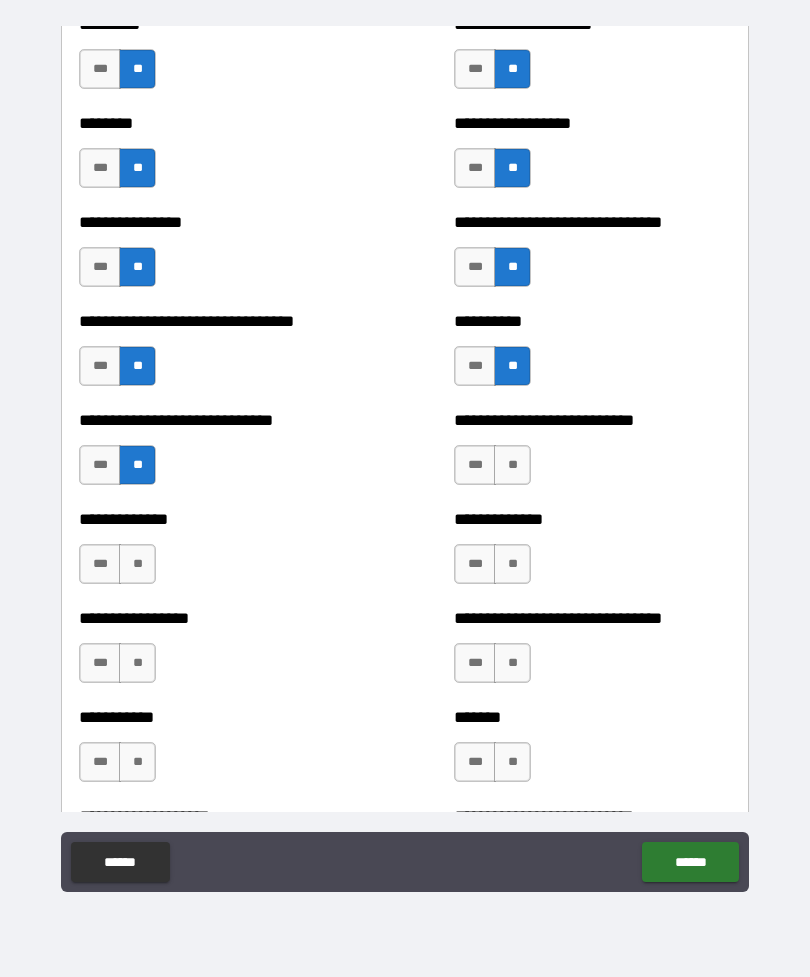 click on "**" at bounding box center [137, 564] 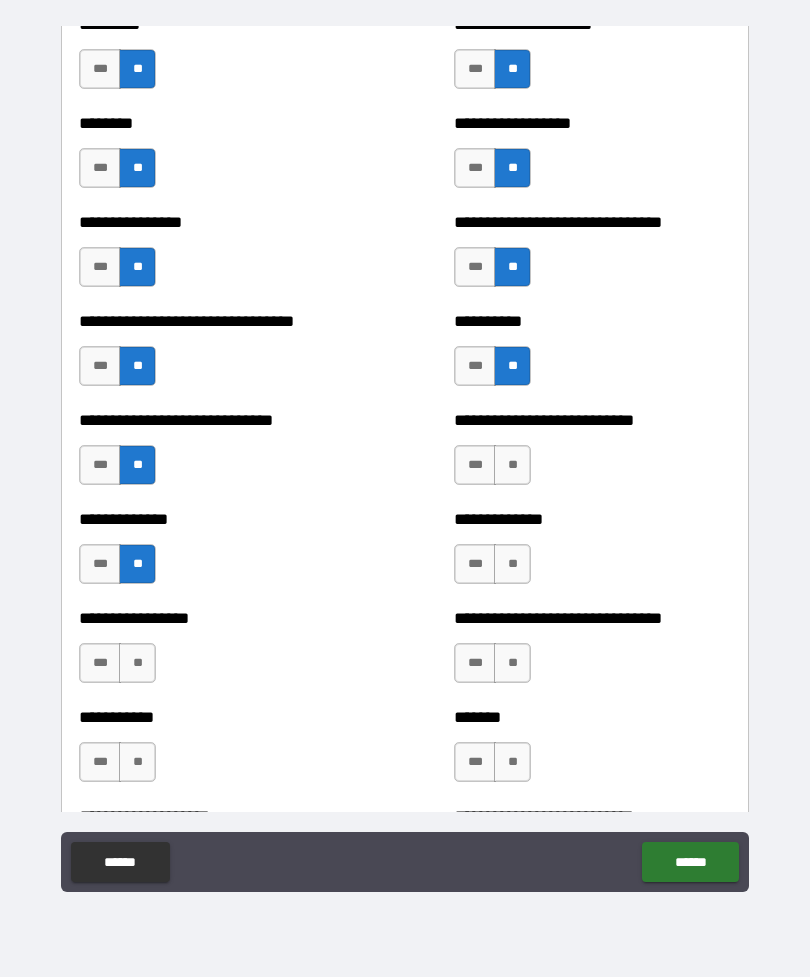 click on "**" at bounding box center (137, 663) 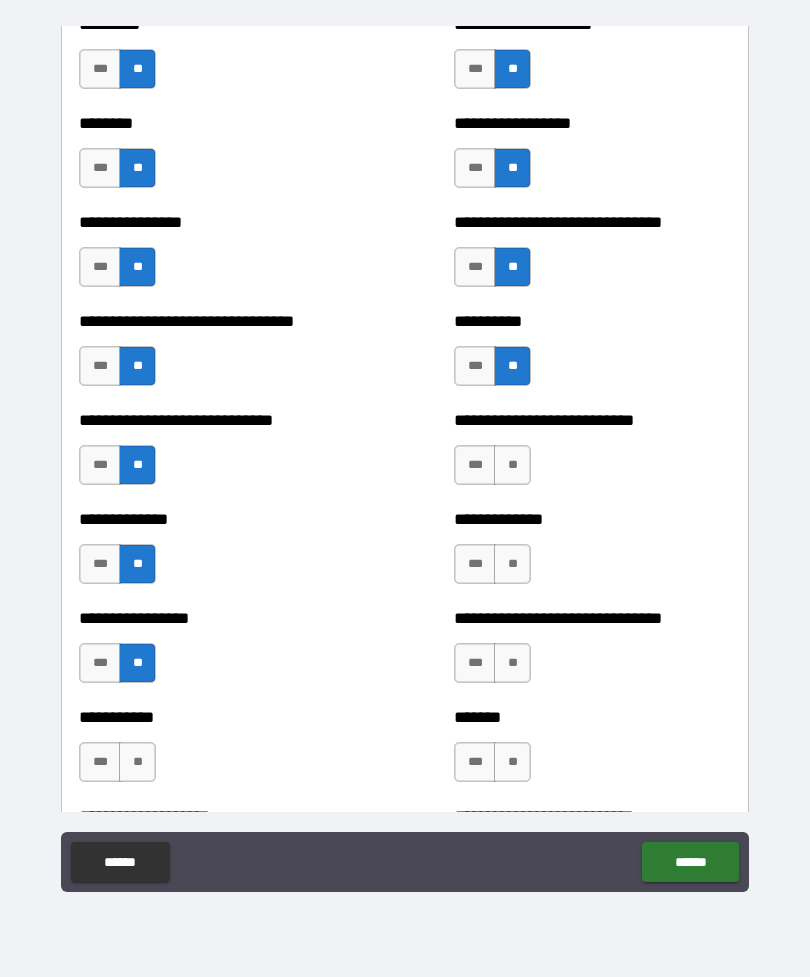 click on "**" at bounding box center [137, 762] 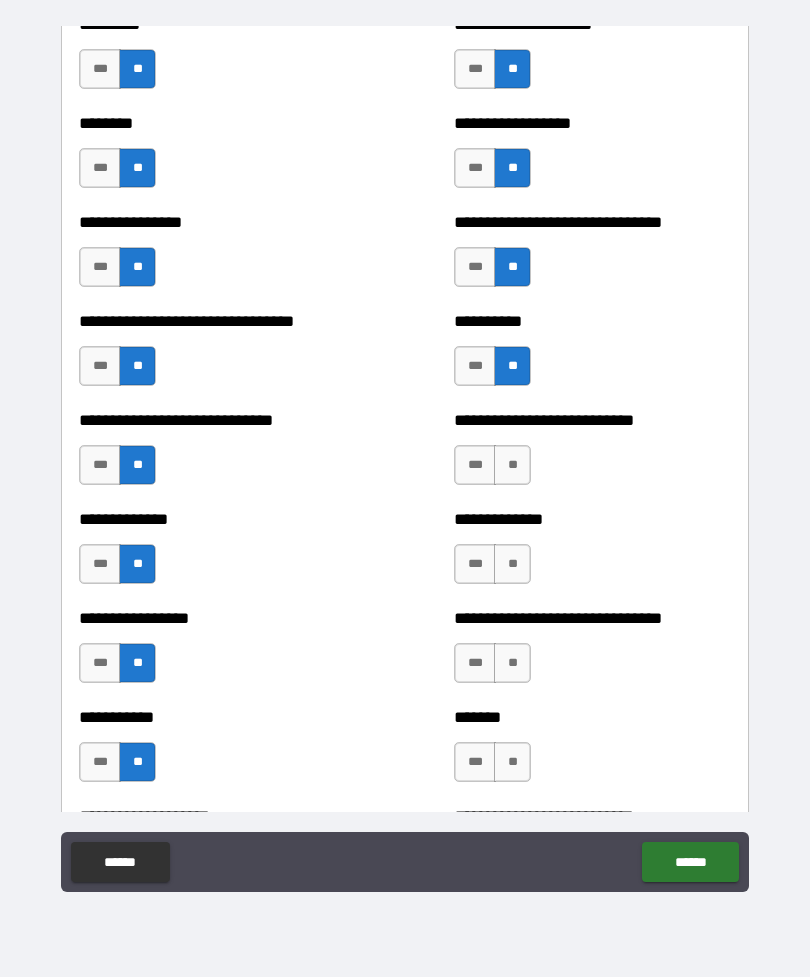 click on "**" at bounding box center [512, 465] 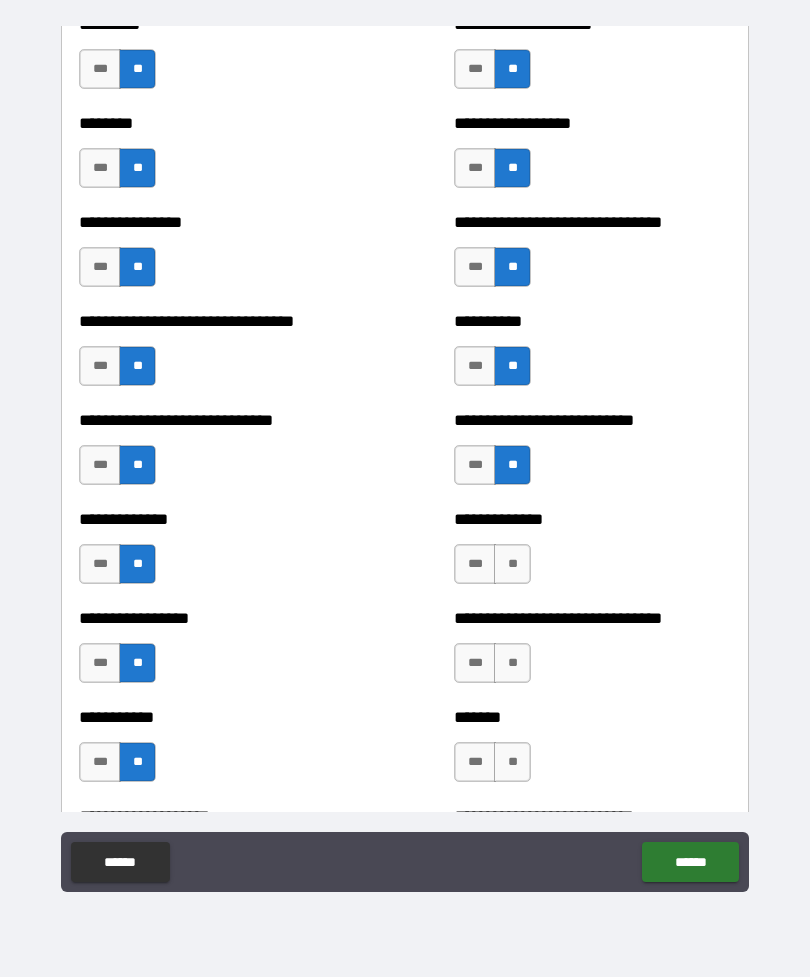 click on "**" at bounding box center (512, 564) 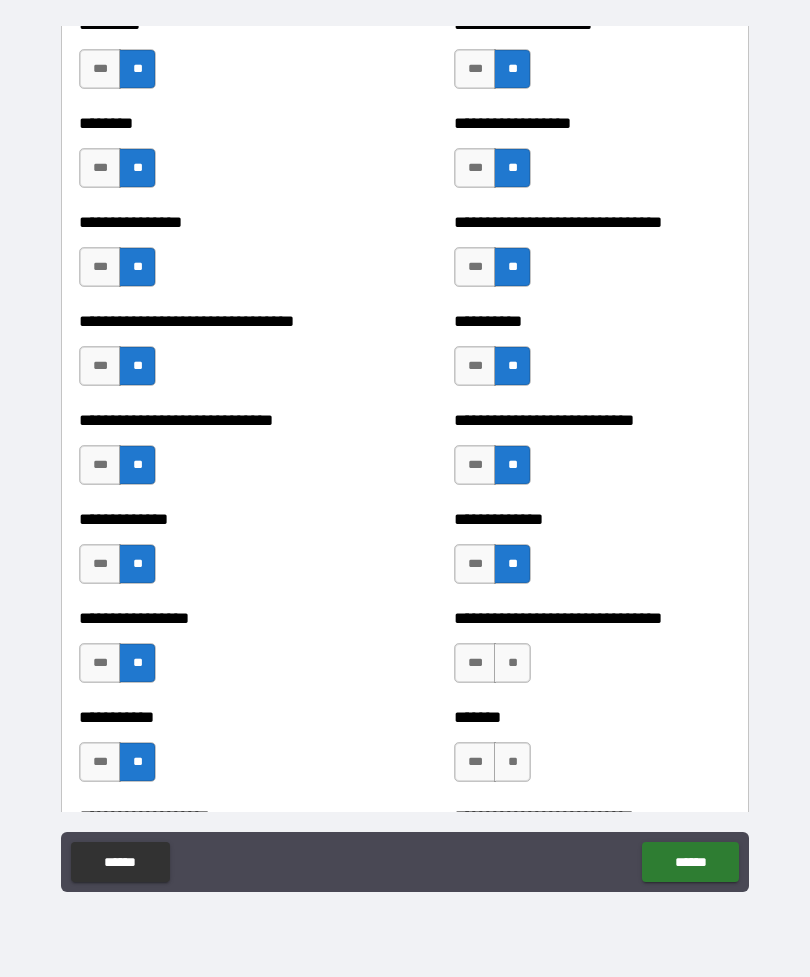 click on "**" at bounding box center [512, 663] 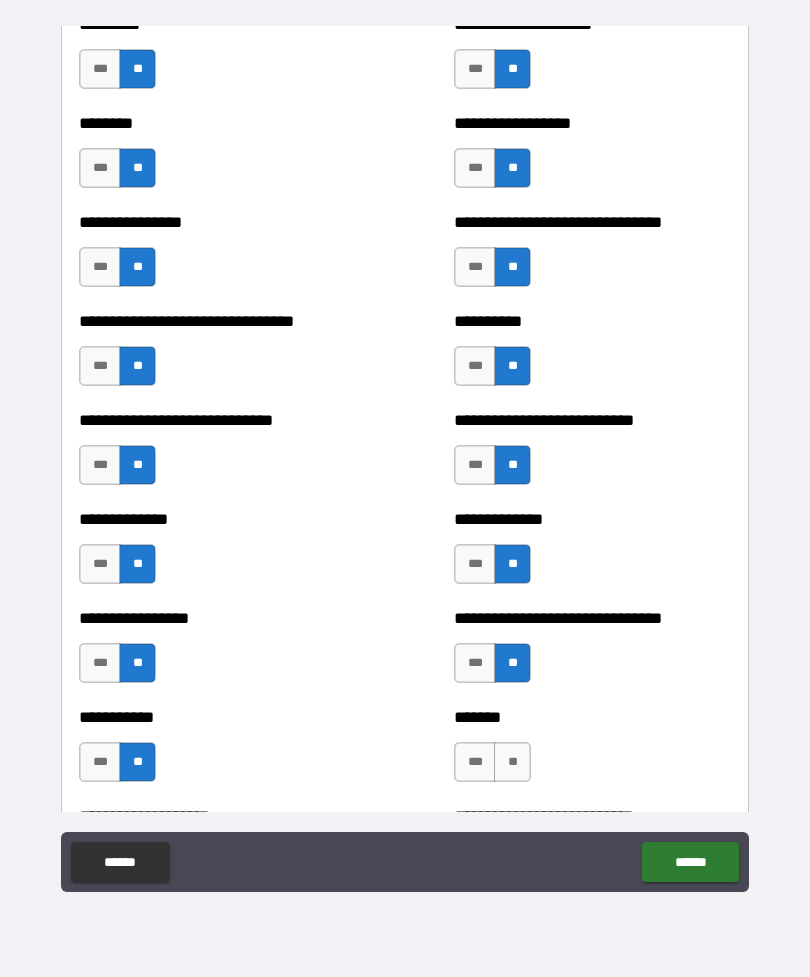 click on "**" at bounding box center [512, 762] 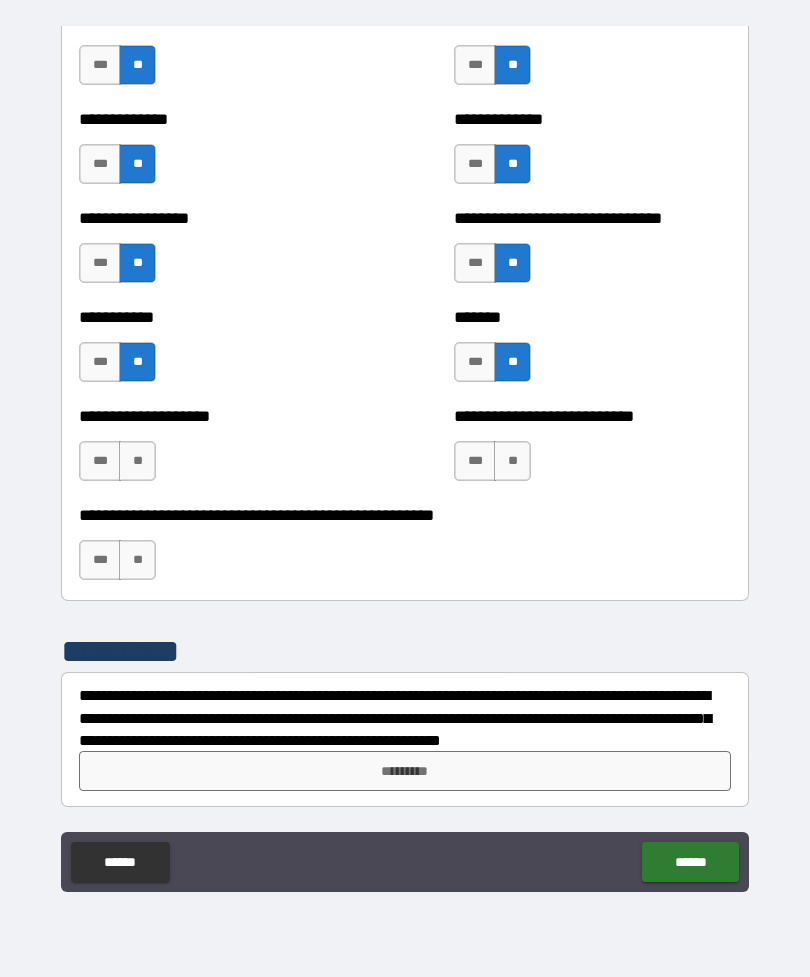scroll, scrollTop: 7748, scrollLeft: 0, axis: vertical 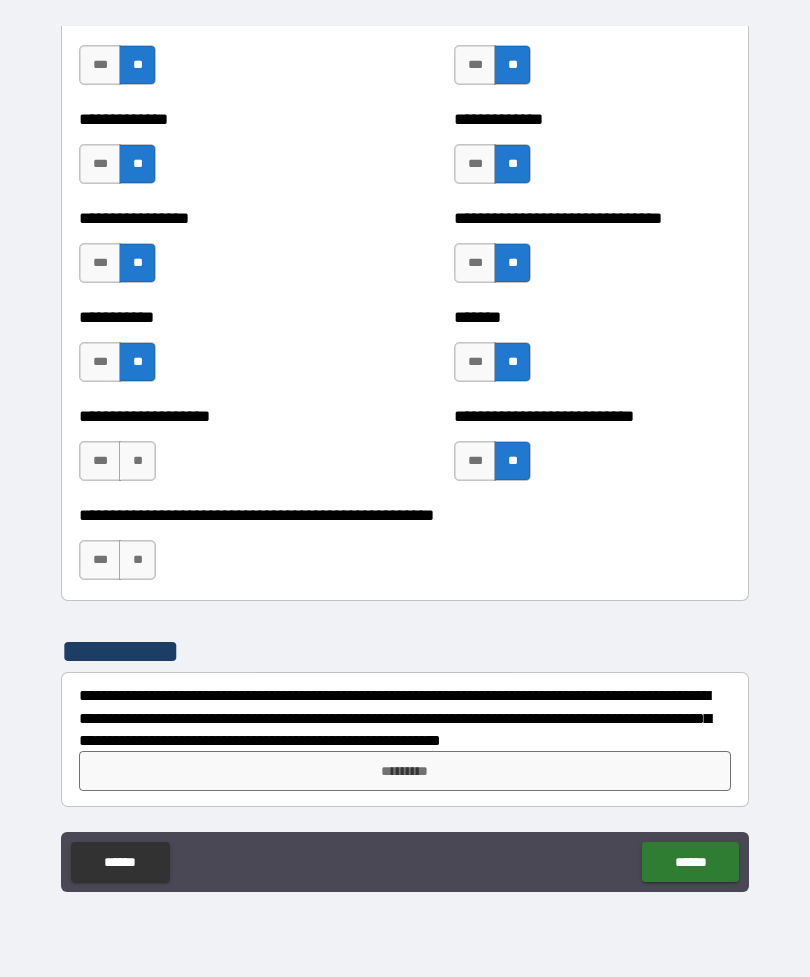 click on "**" at bounding box center (137, 461) 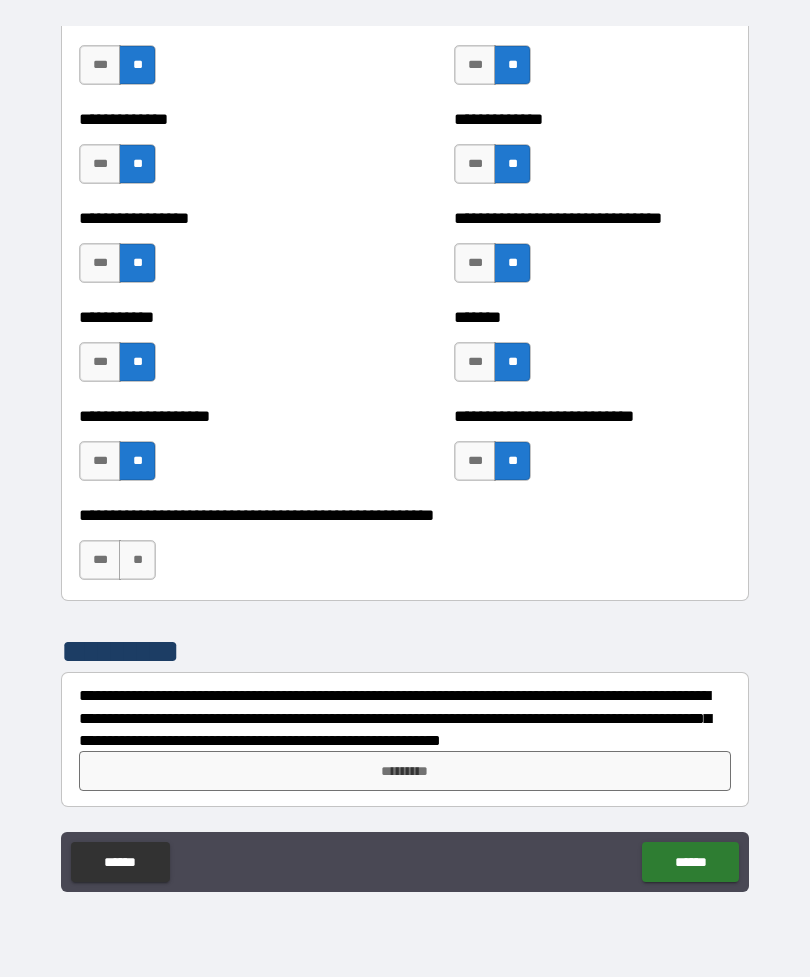 click on "***" at bounding box center (100, 560) 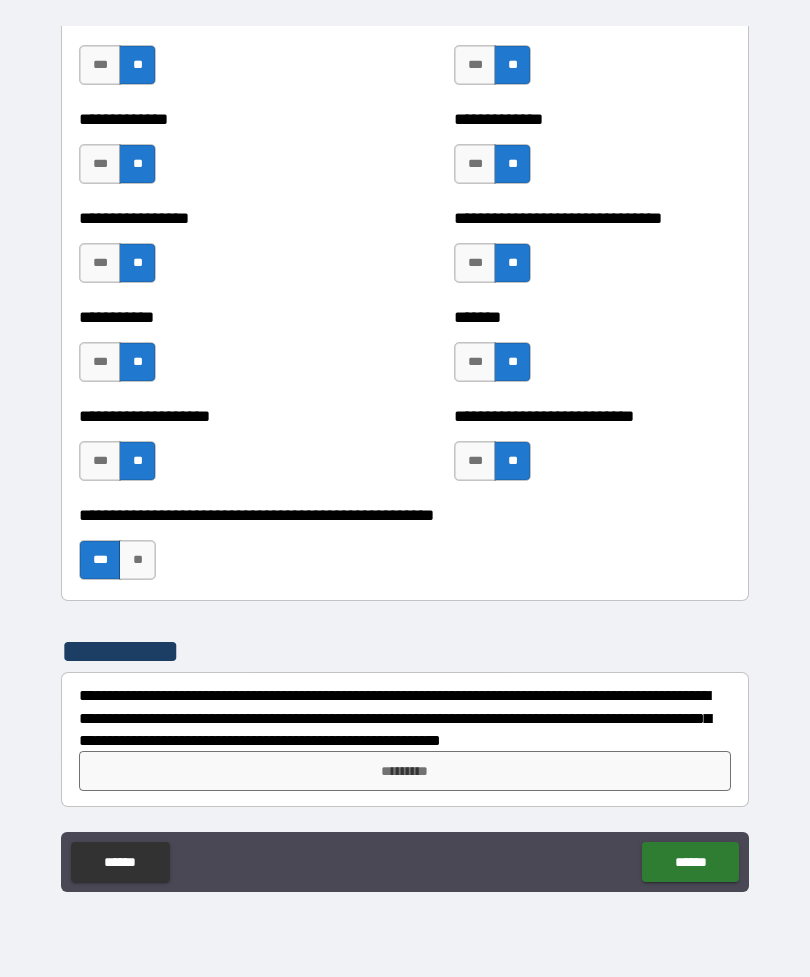 scroll, scrollTop: 7748, scrollLeft: 0, axis: vertical 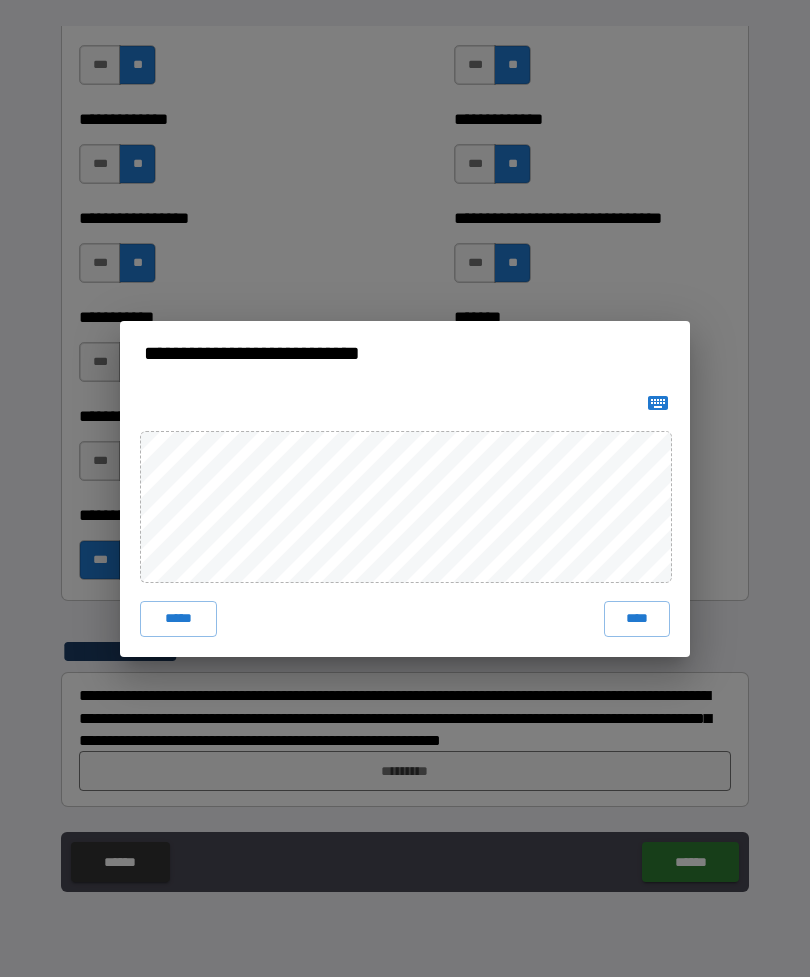 click on "****" at bounding box center (637, 619) 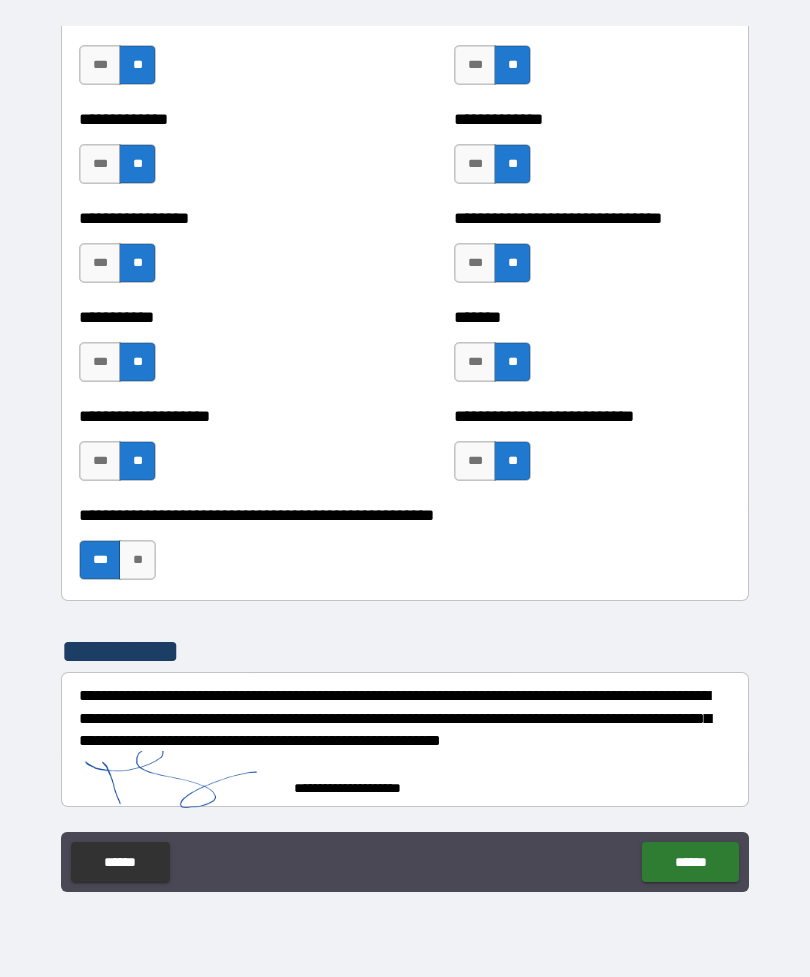 scroll, scrollTop: 7738, scrollLeft: 0, axis: vertical 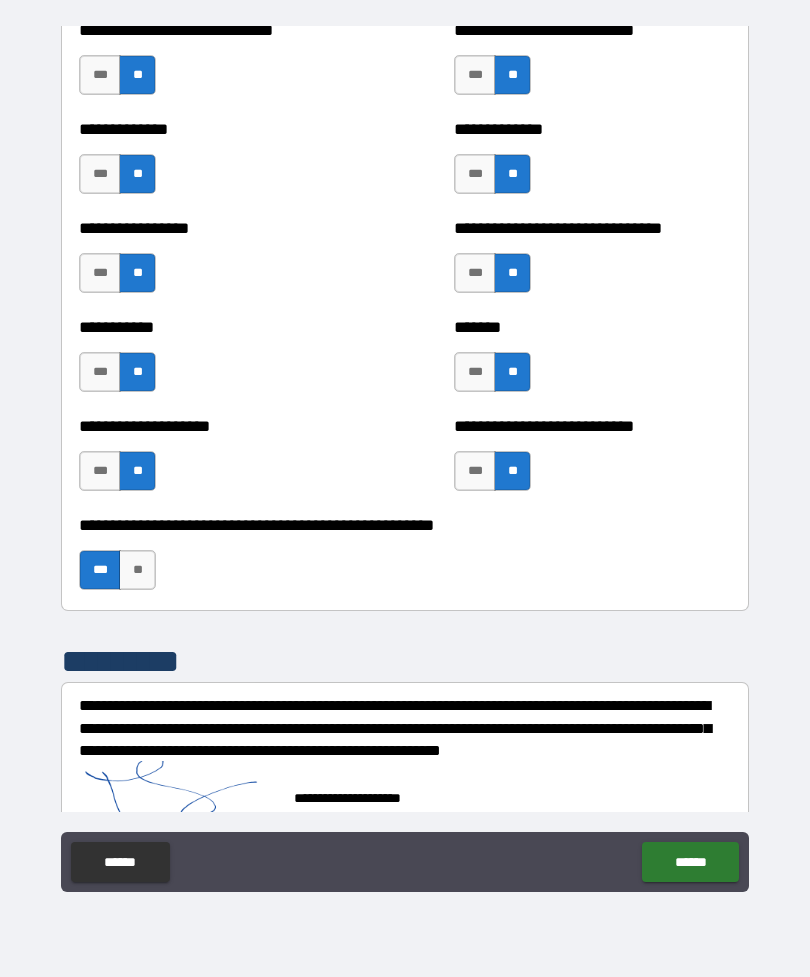click on "******" at bounding box center (690, 862) 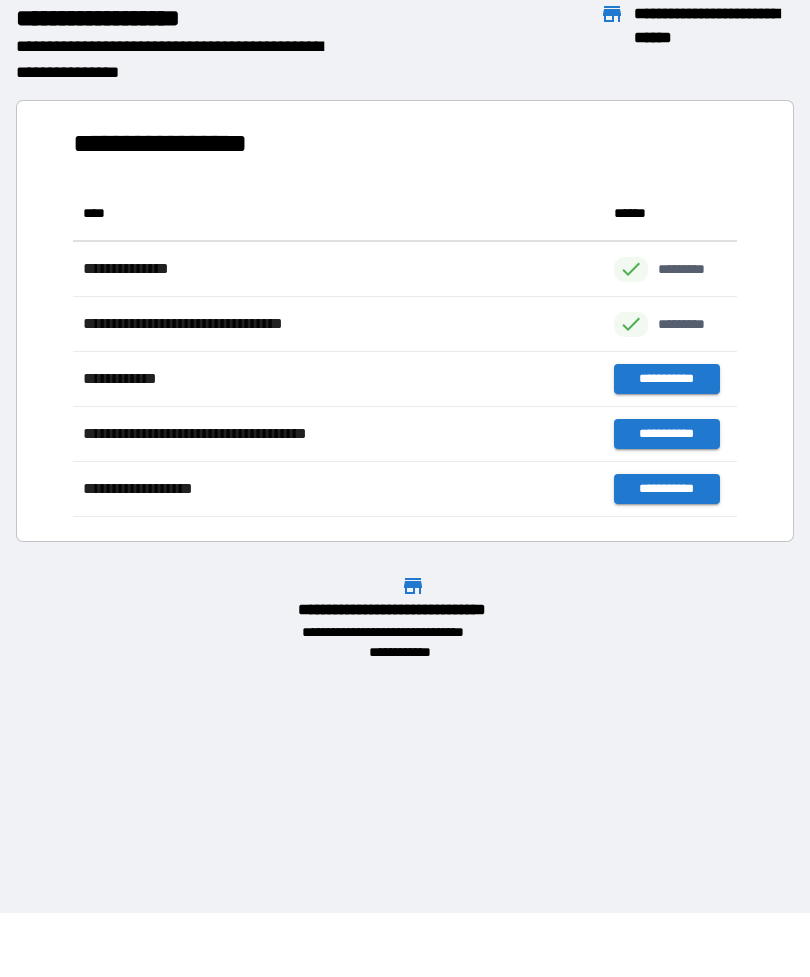 scroll, scrollTop: 1, scrollLeft: 1, axis: both 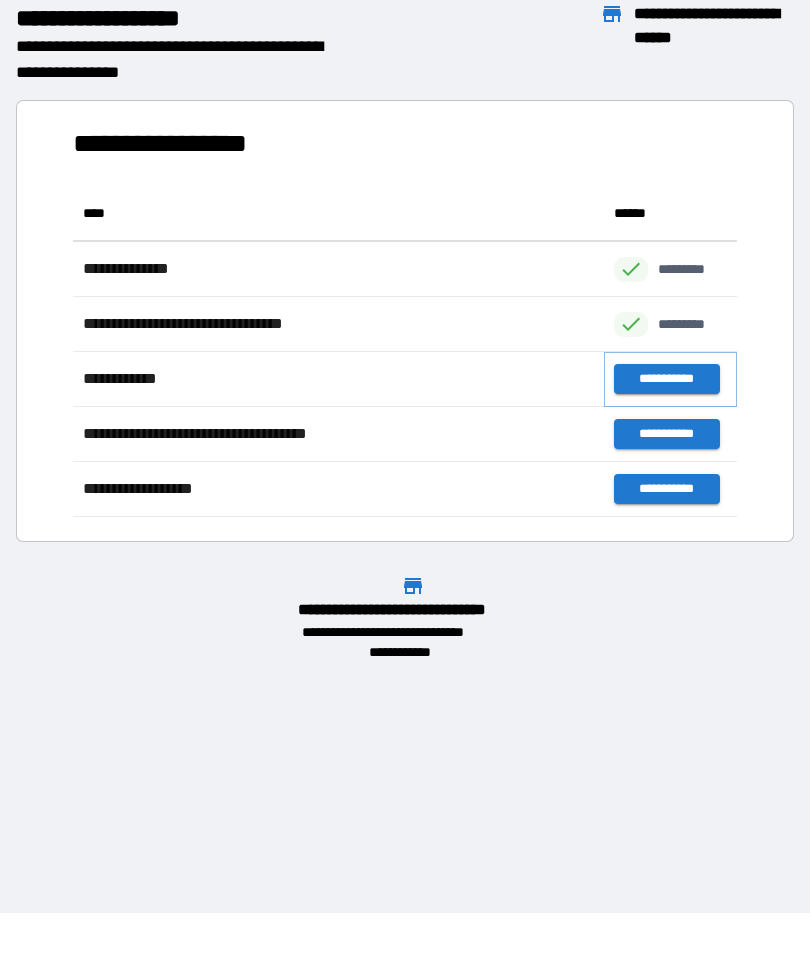 click on "**********" at bounding box center (666, 379) 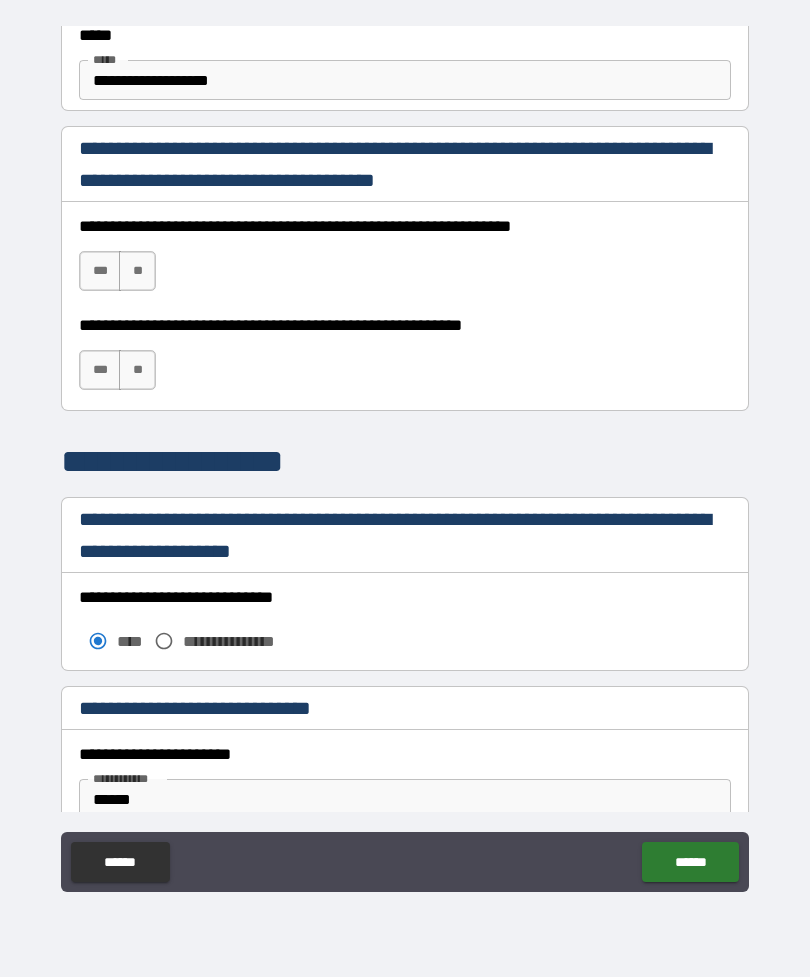 scroll, scrollTop: 1265, scrollLeft: 0, axis: vertical 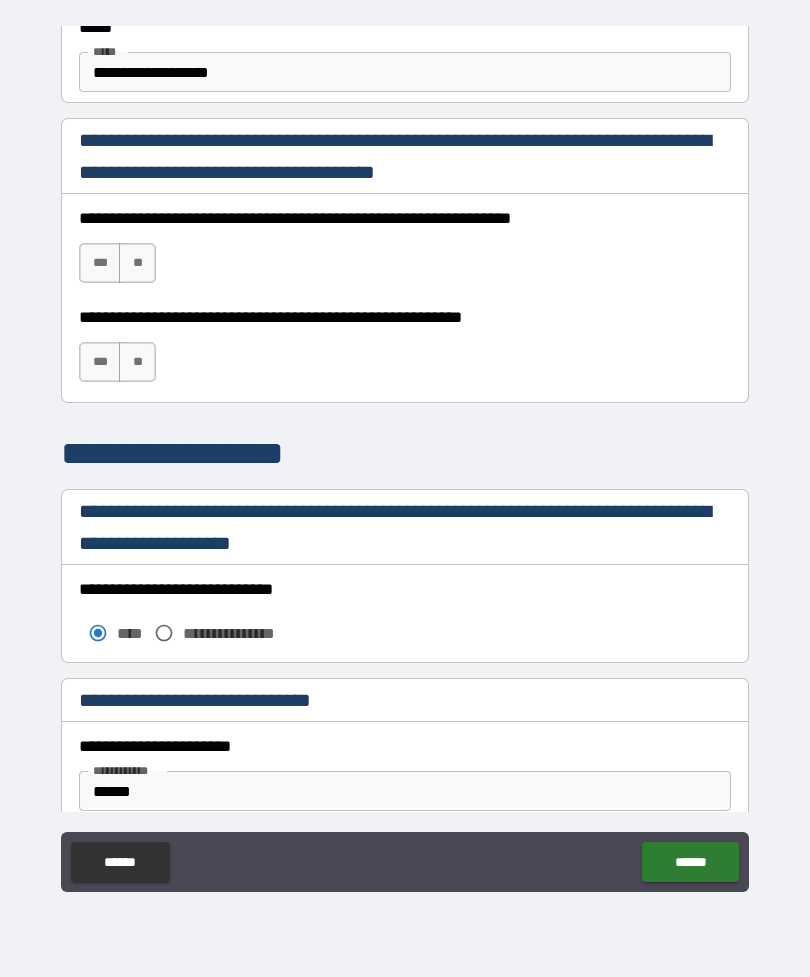 click on "***" at bounding box center (100, 263) 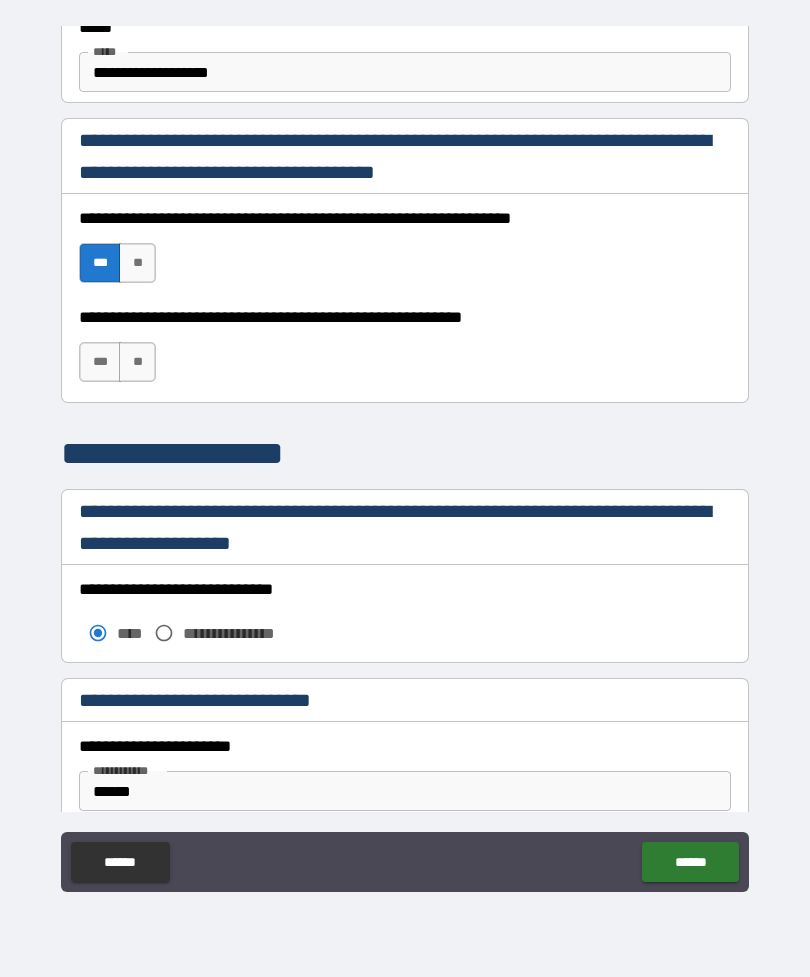 click on "**" at bounding box center (137, 362) 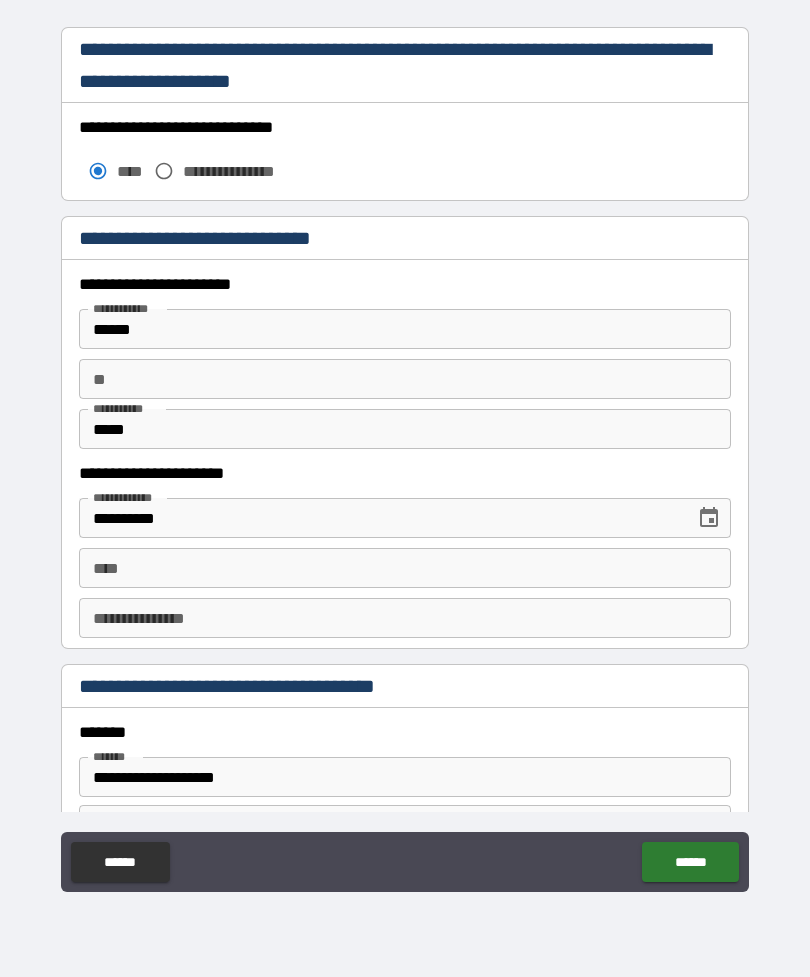 scroll, scrollTop: 1729, scrollLeft: 0, axis: vertical 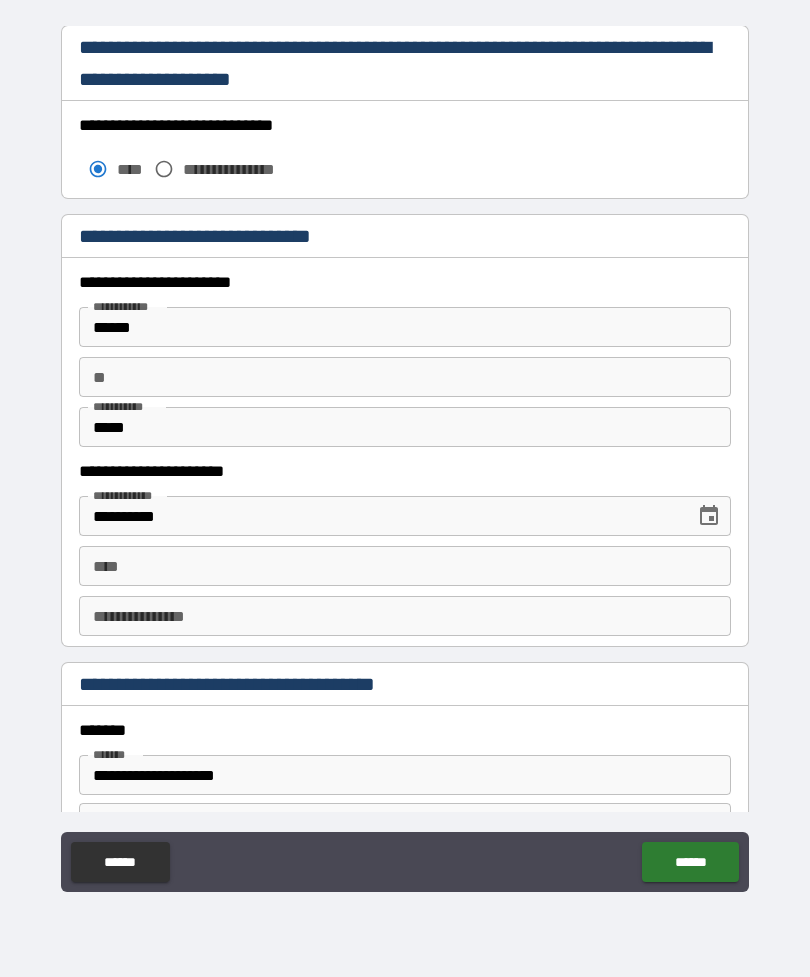 click on "****" at bounding box center (131, 169) 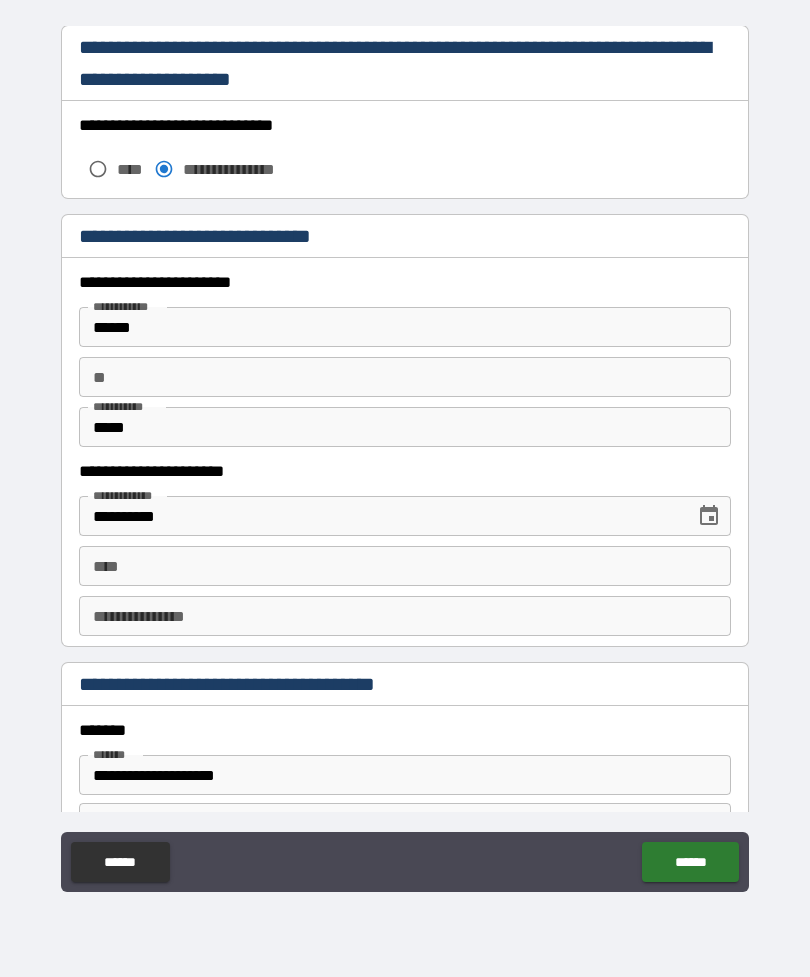 click on "******" at bounding box center (405, 327) 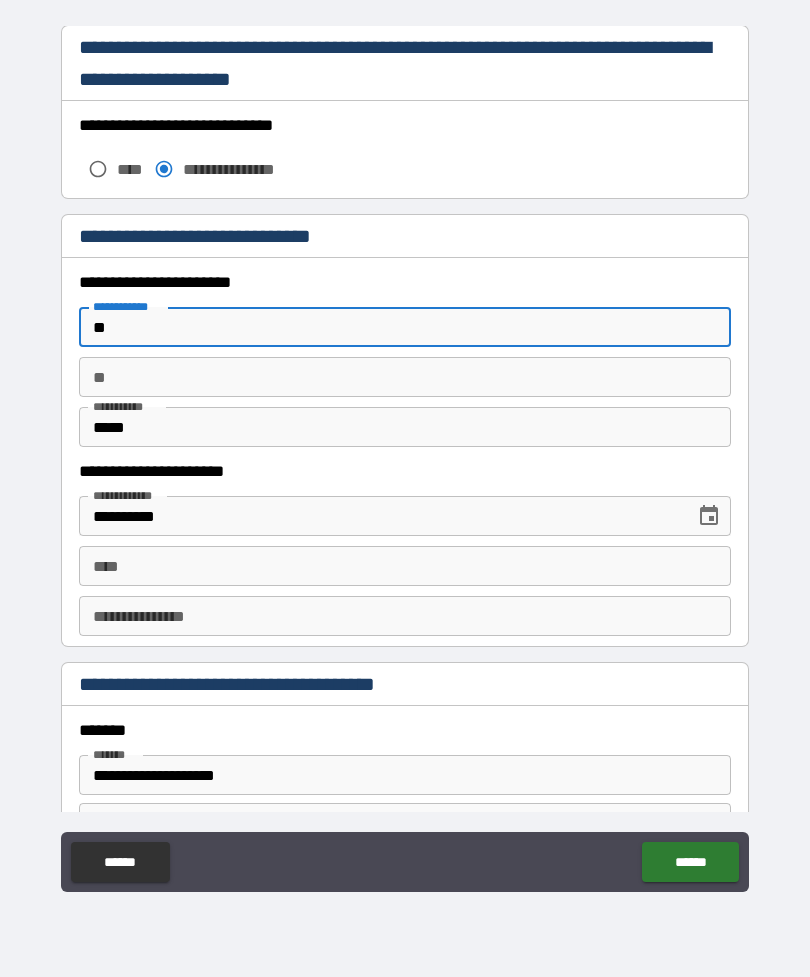 type on "*" 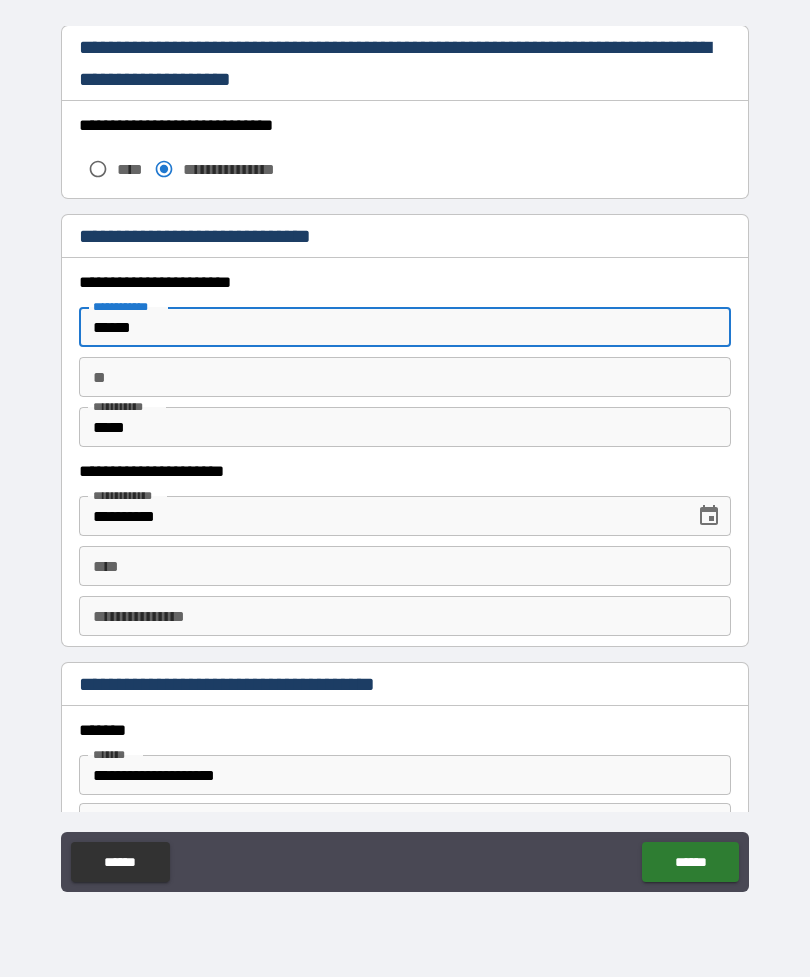 type on "******" 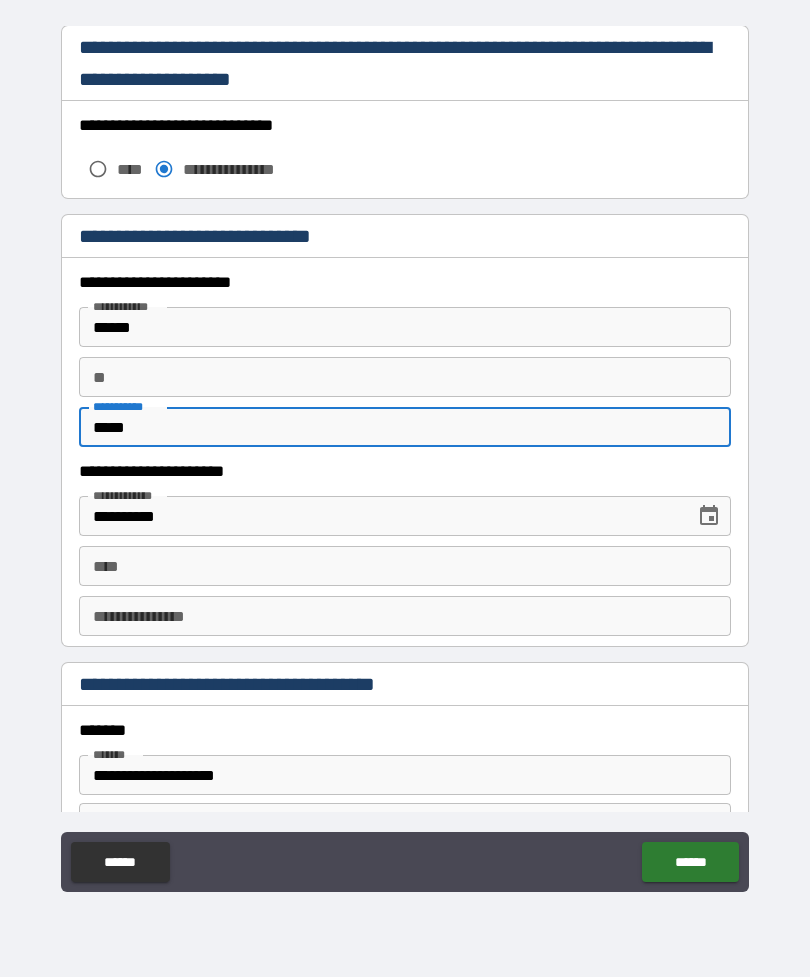 type on "*****" 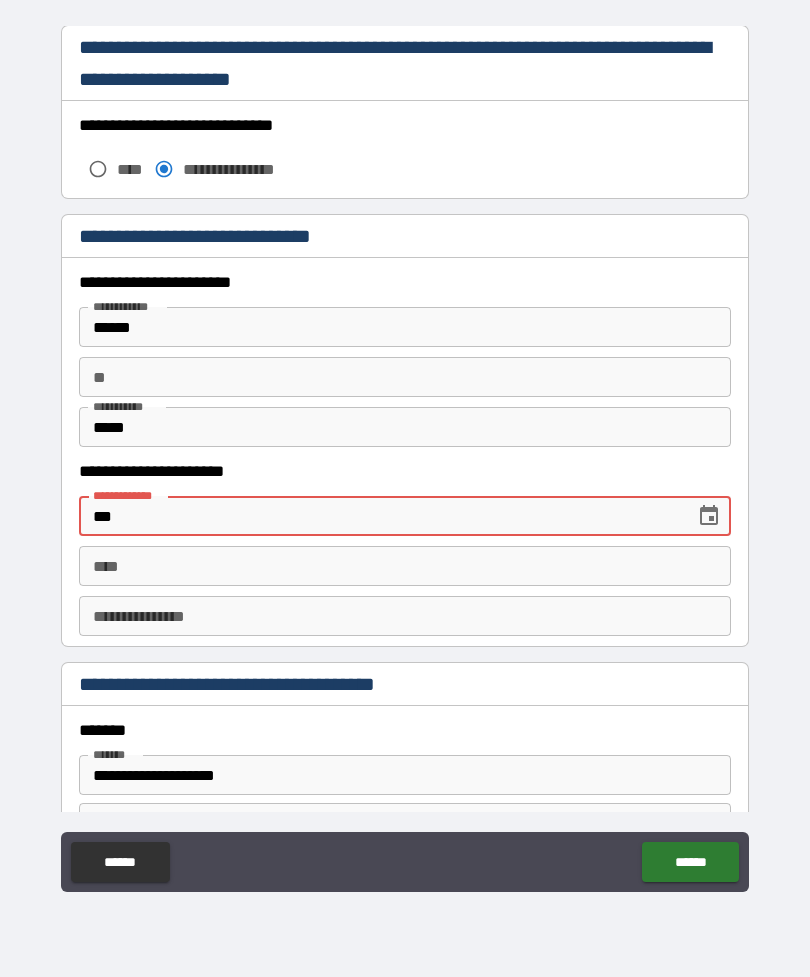 type on "*" 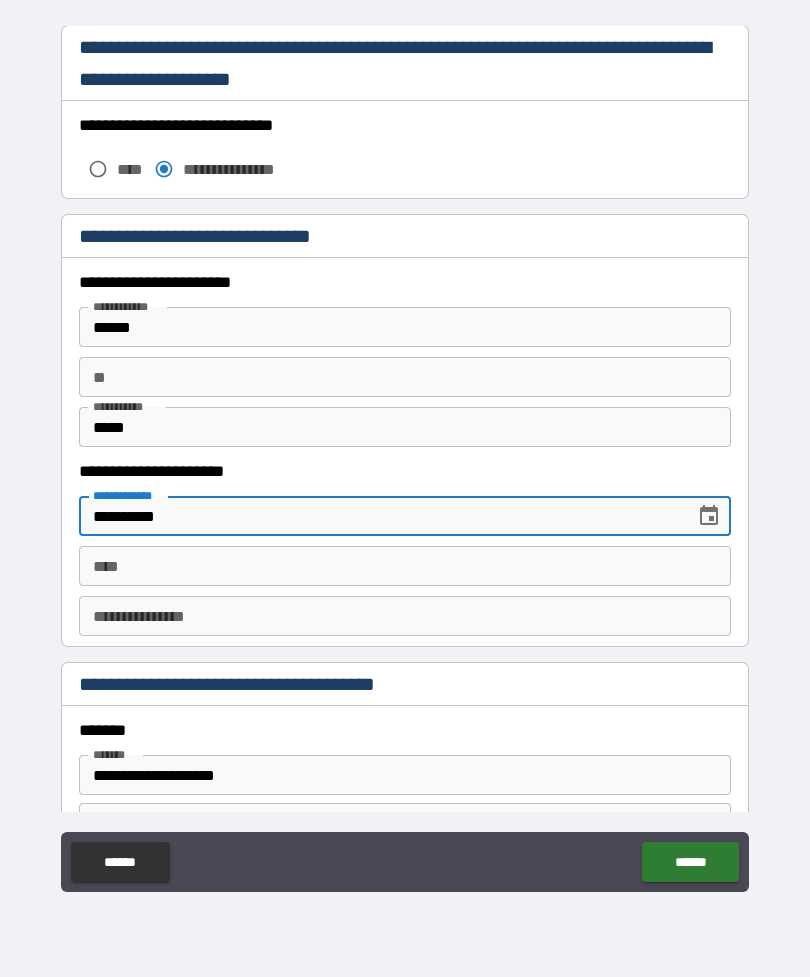 type on "**********" 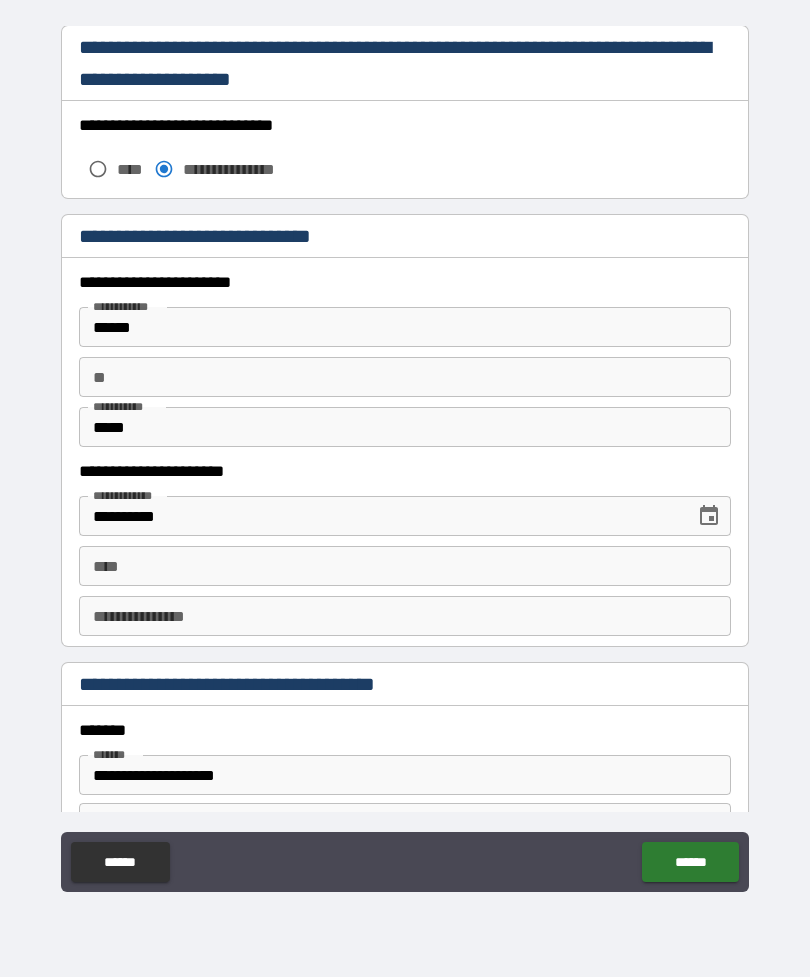 click on "**********" at bounding box center [405, 616] 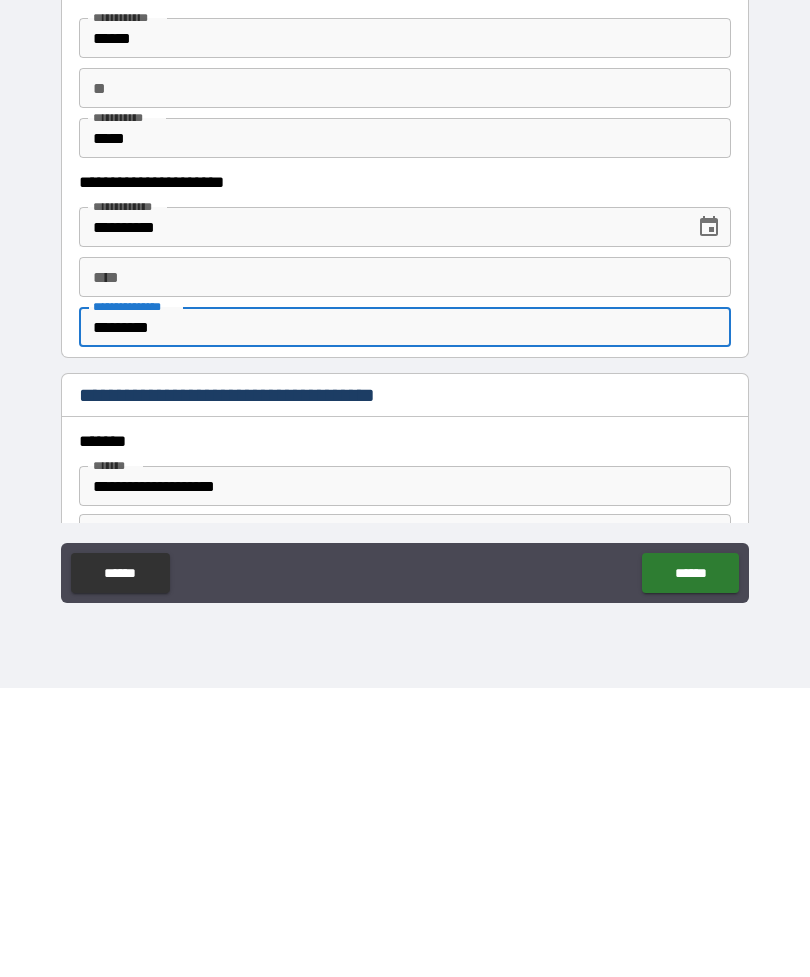 type on "*********" 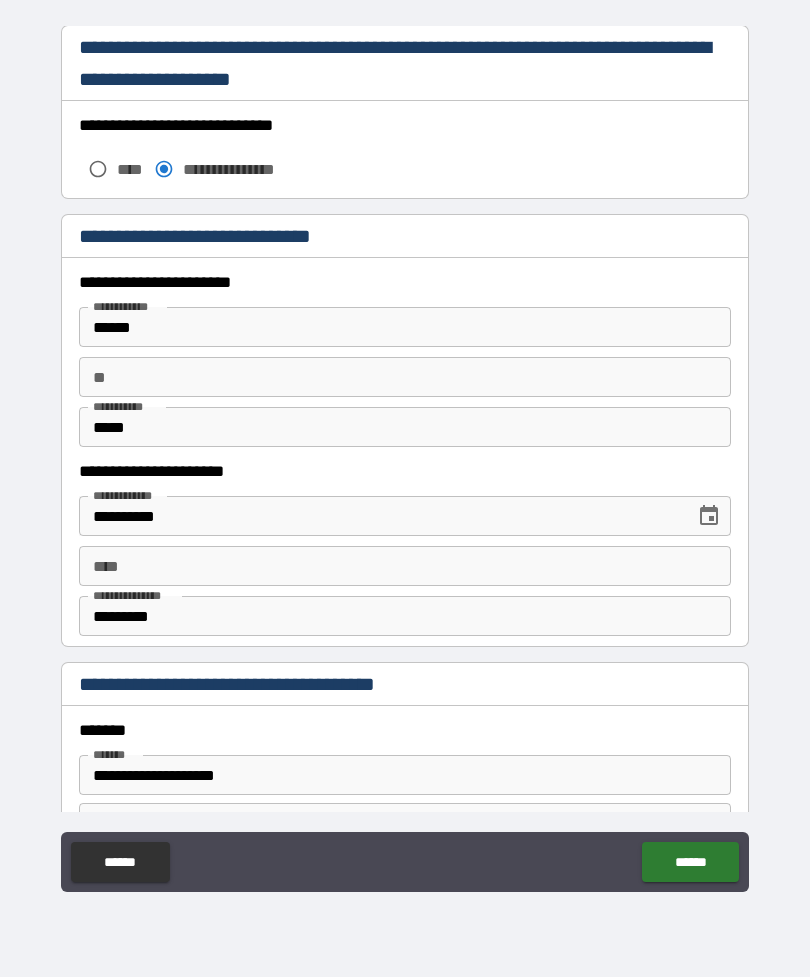 click on "**********" at bounding box center [405, 459] 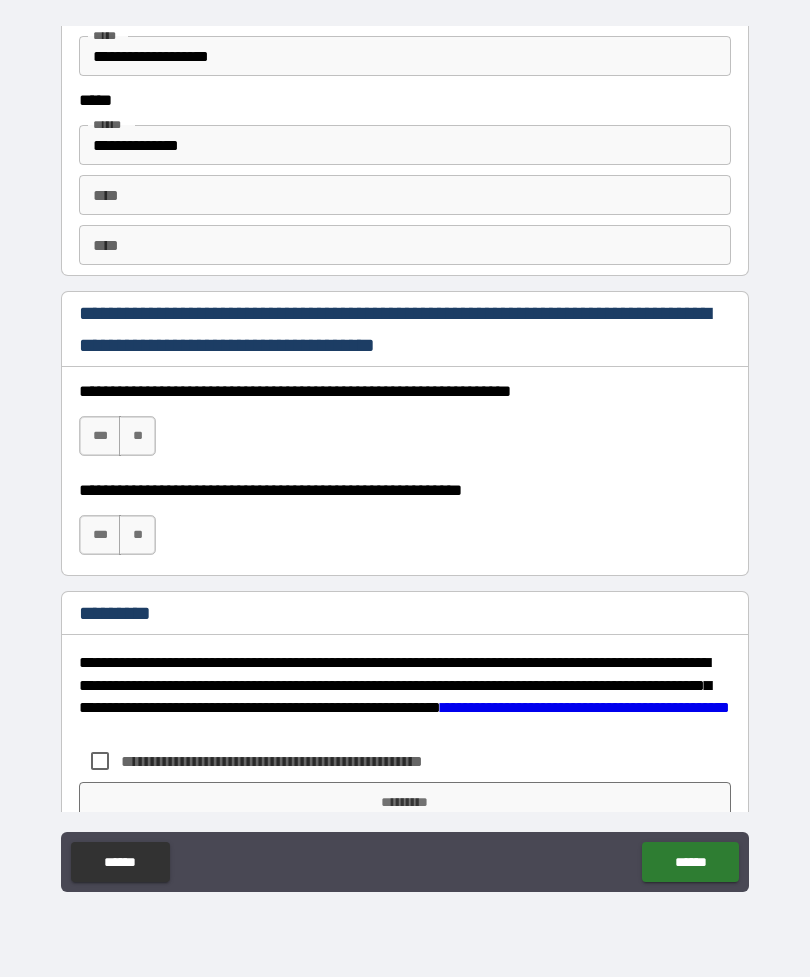 scroll, scrollTop: 2746, scrollLeft: 0, axis: vertical 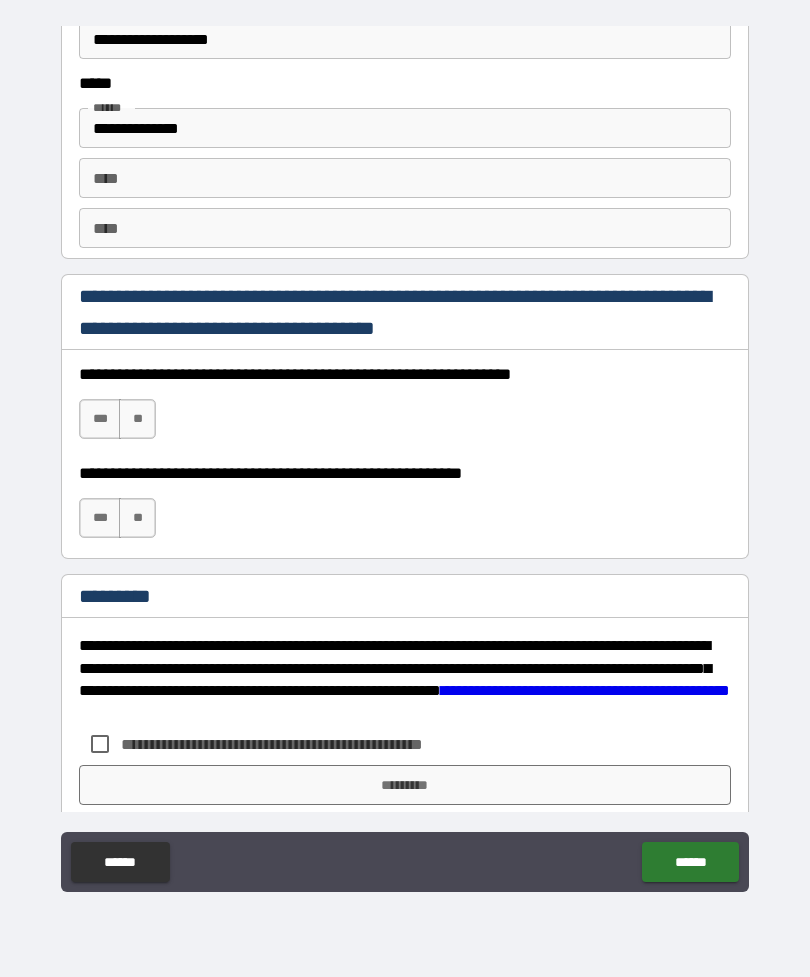 click on "***" at bounding box center (100, 419) 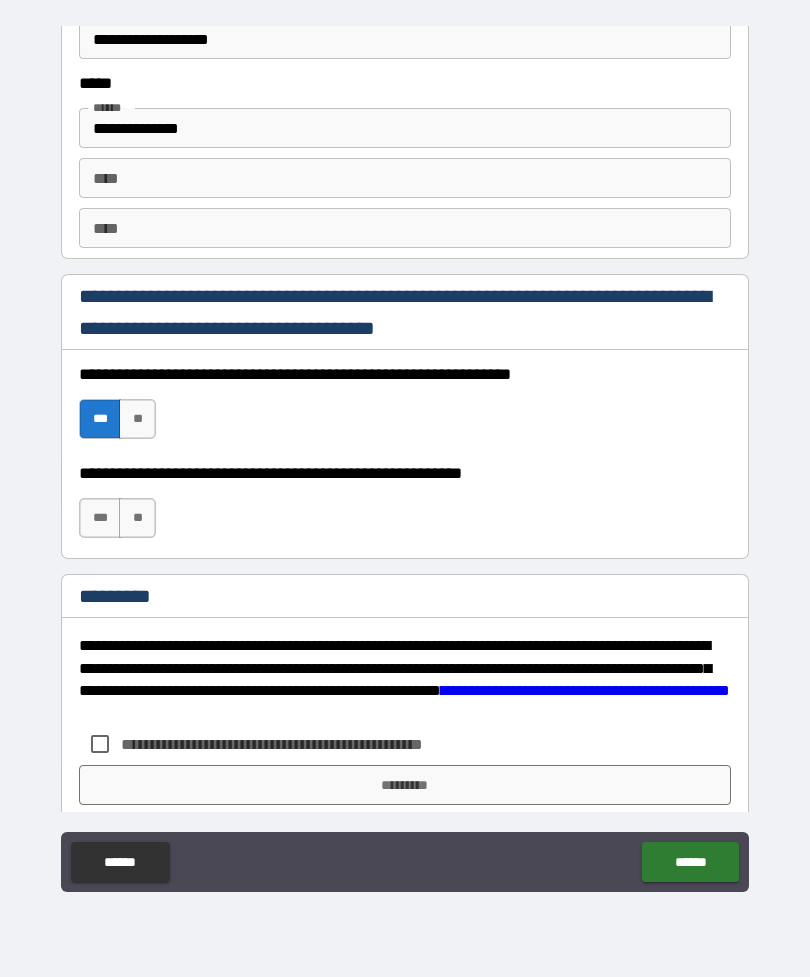 click on "**" at bounding box center (137, 518) 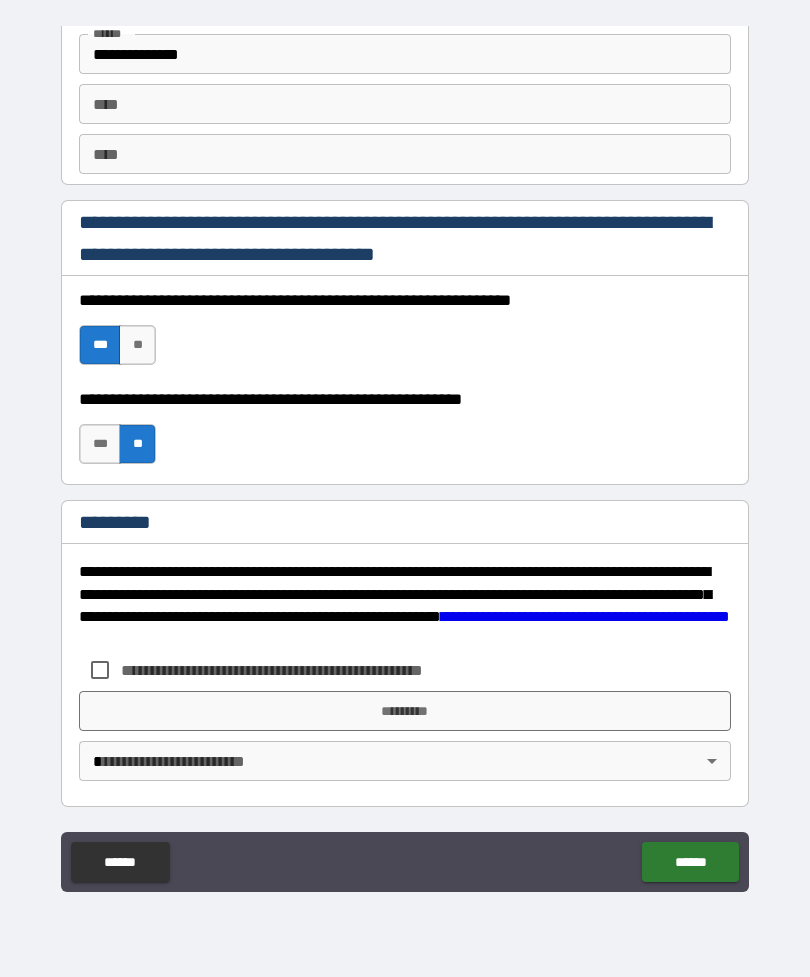 scroll, scrollTop: 2820, scrollLeft: 0, axis: vertical 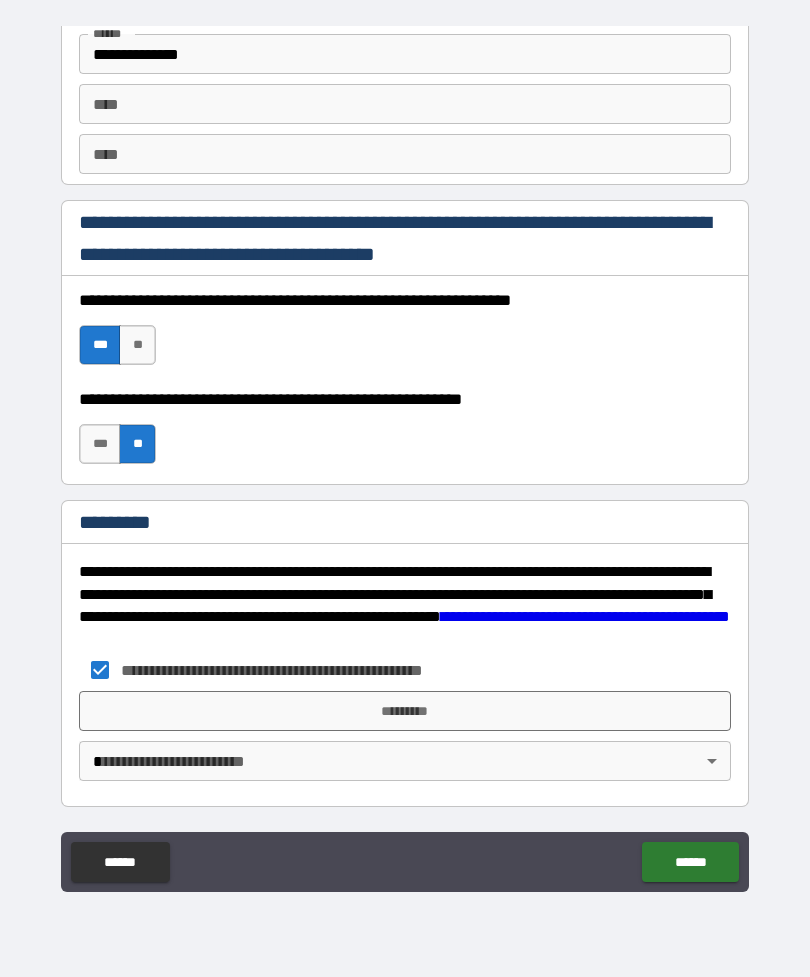 click on "*********" at bounding box center [405, 711] 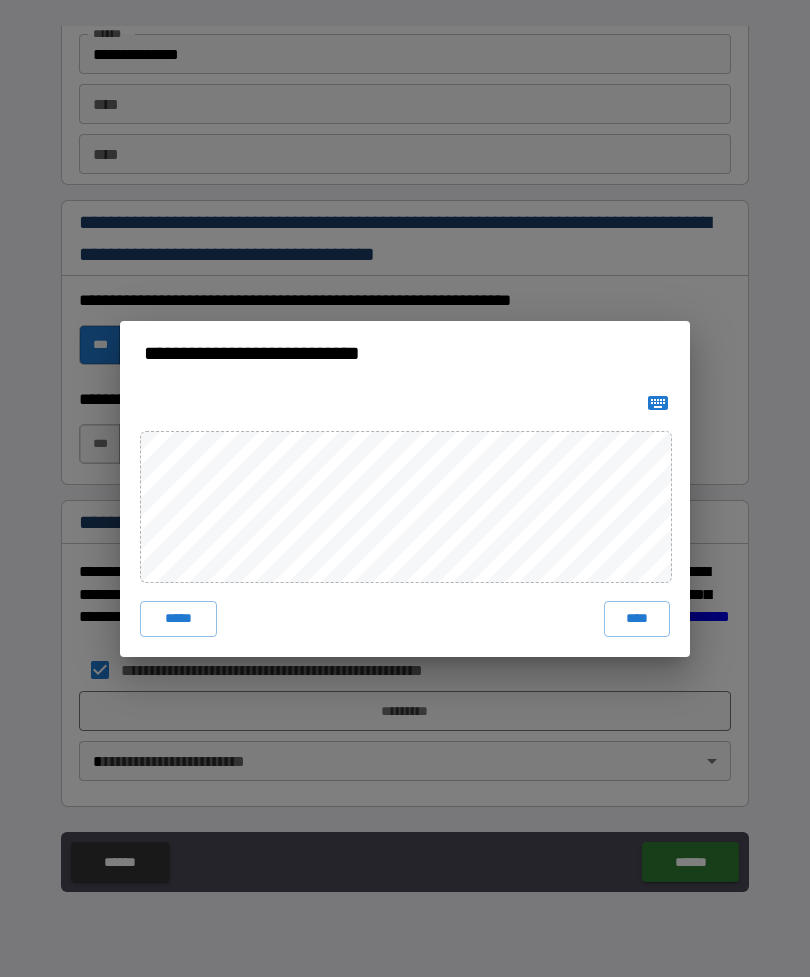 click on "****" at bounding box center (637, 619) 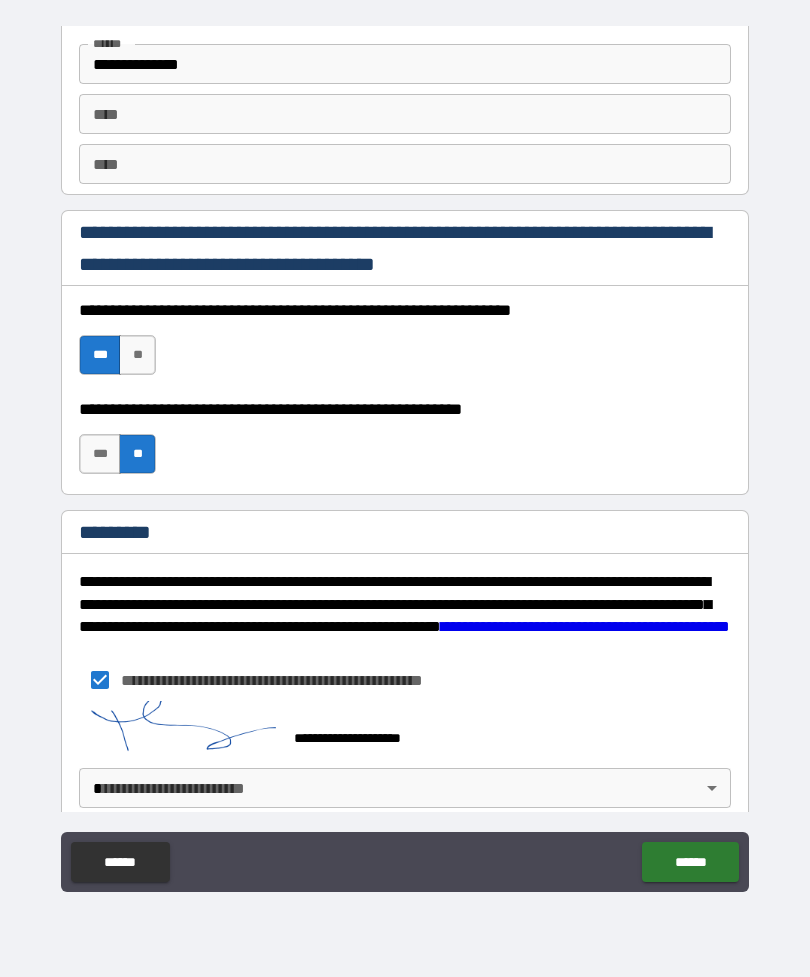 click on "**********" at bounding box center [405, 456] 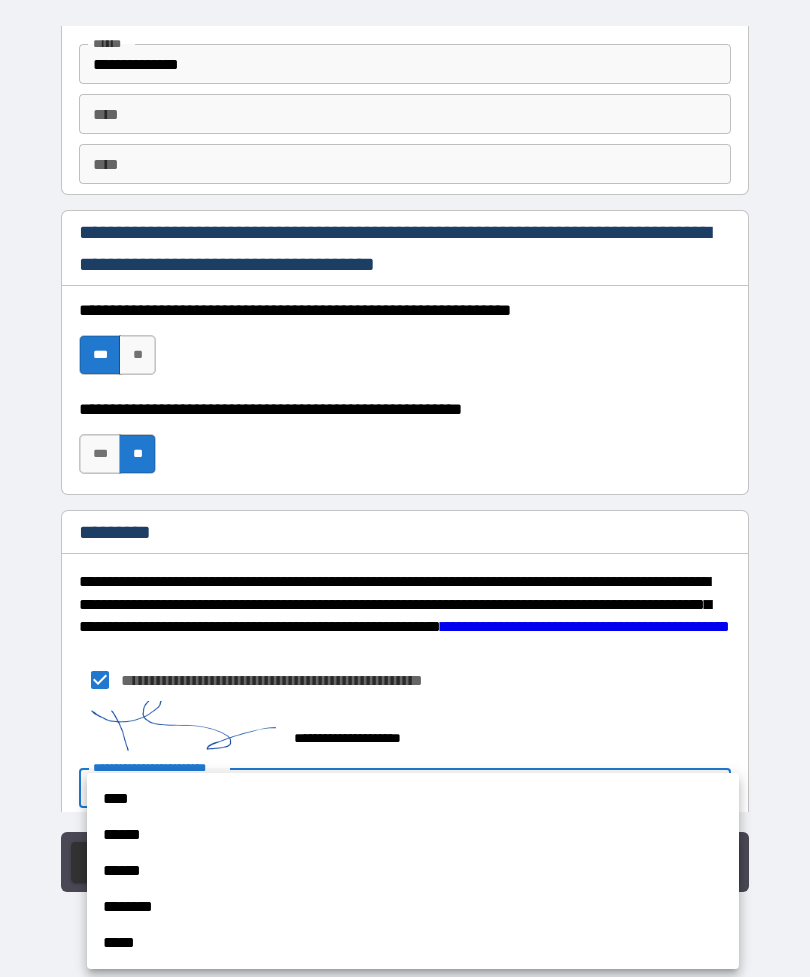 click on "******" at bounding box center (413, 835) 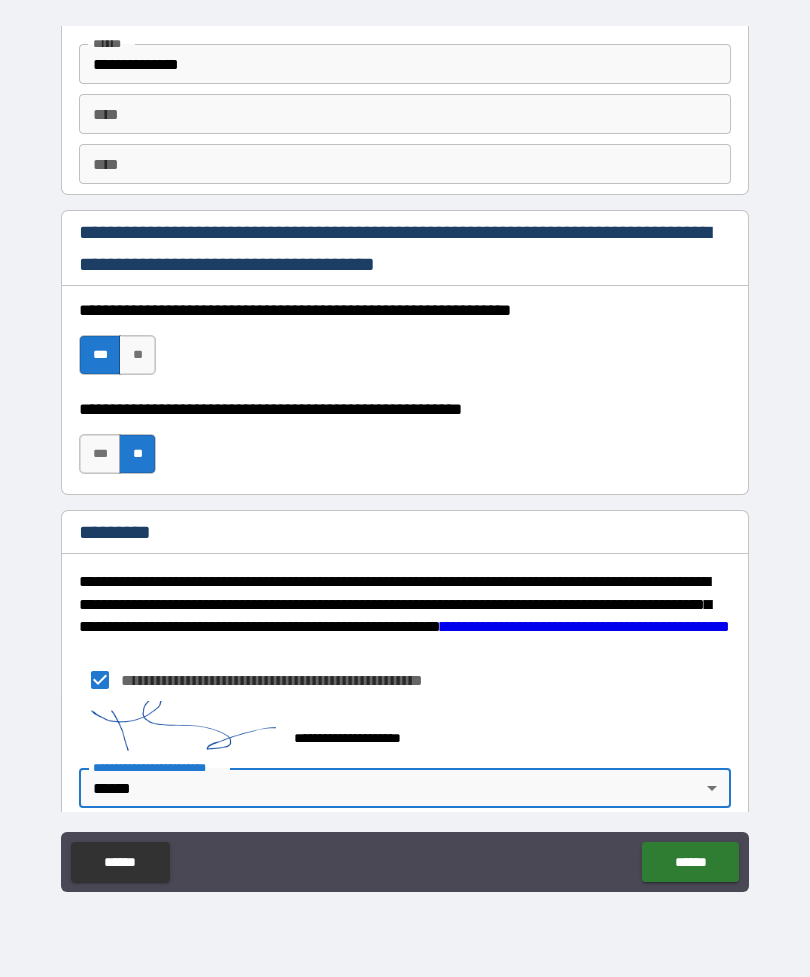 click on "******" at bounding box center [690, 862] 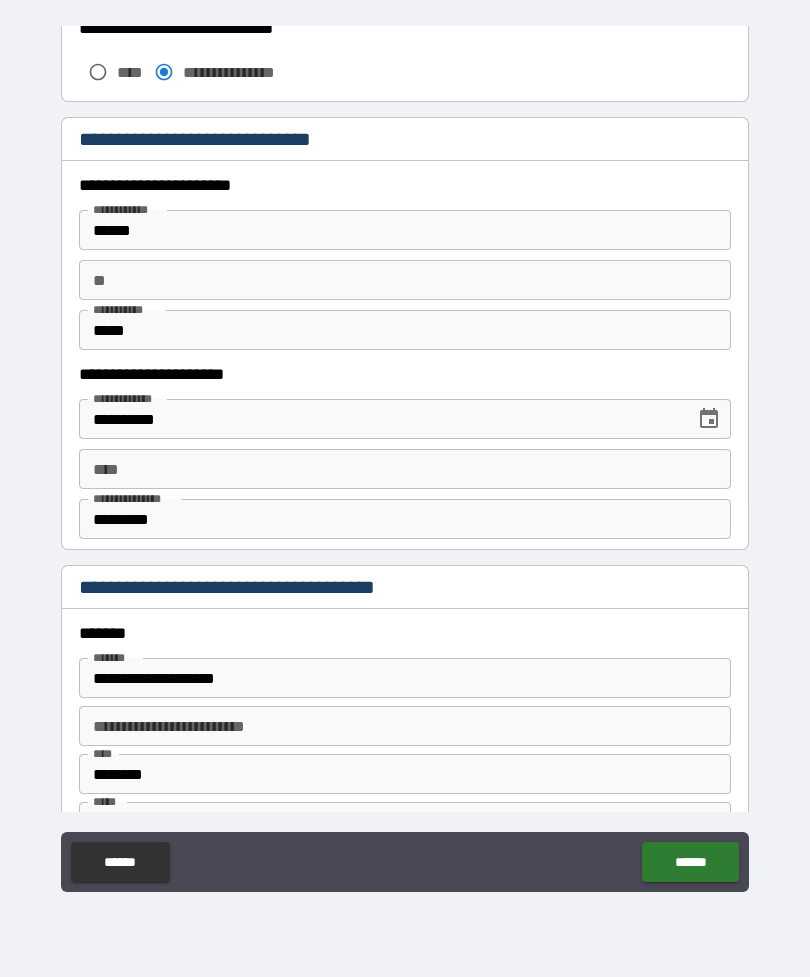 scroll, scrollTop: 1815, scrollLeft: 0, axis: vertical 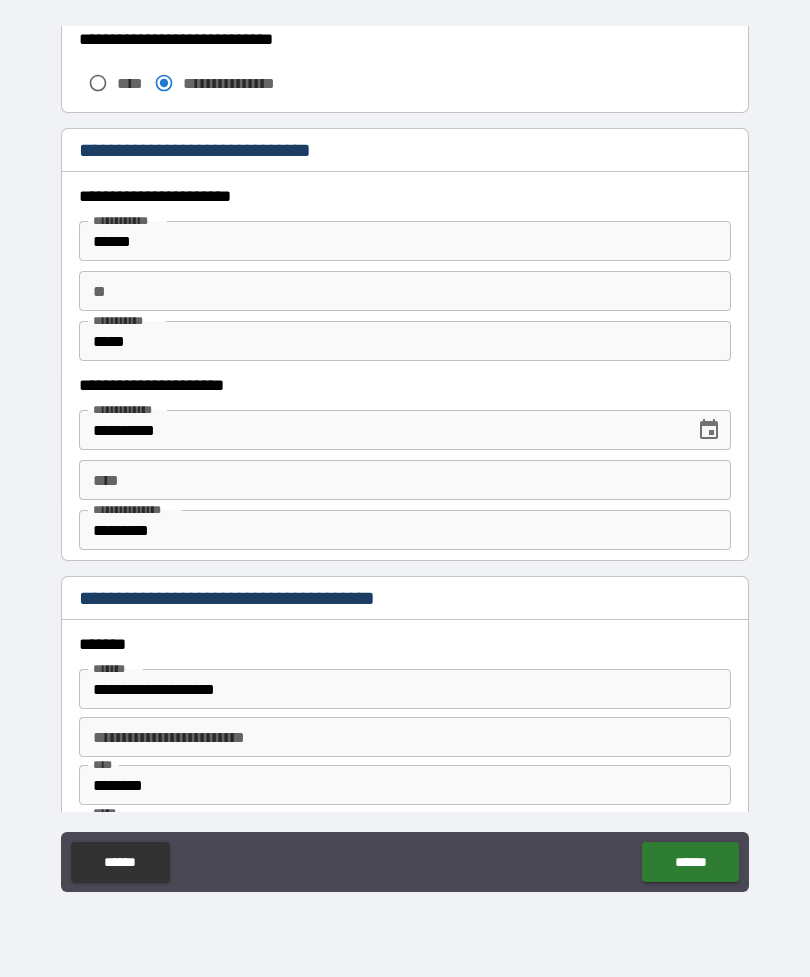 click on "****" at bounding box center (405, 480) 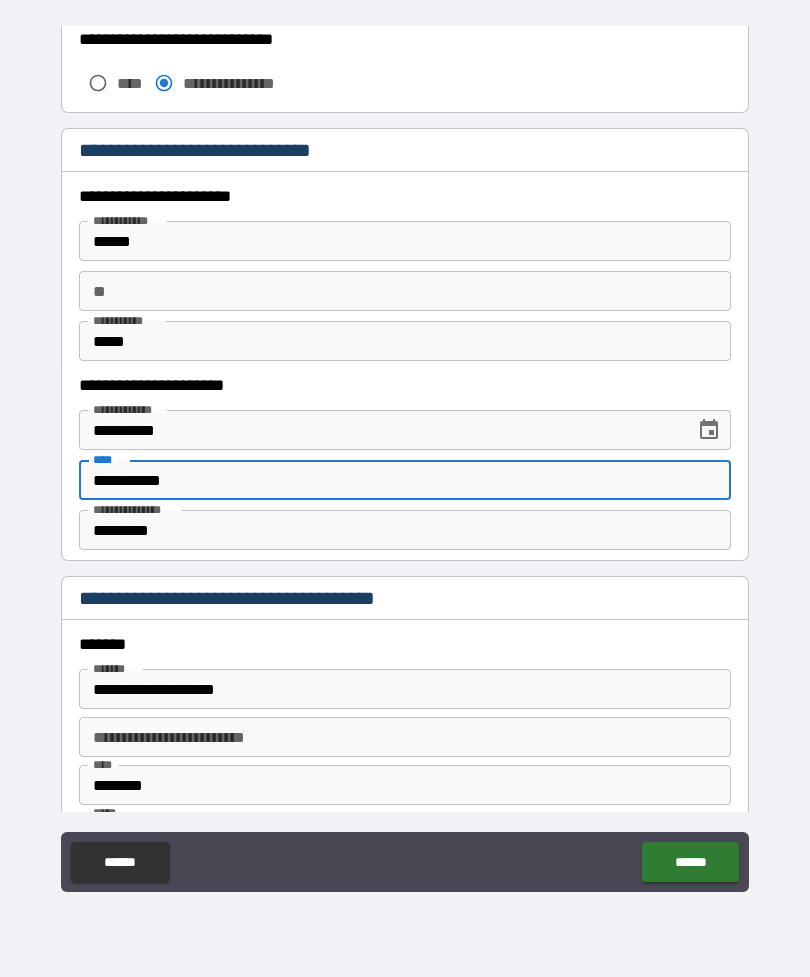 type on "**********" 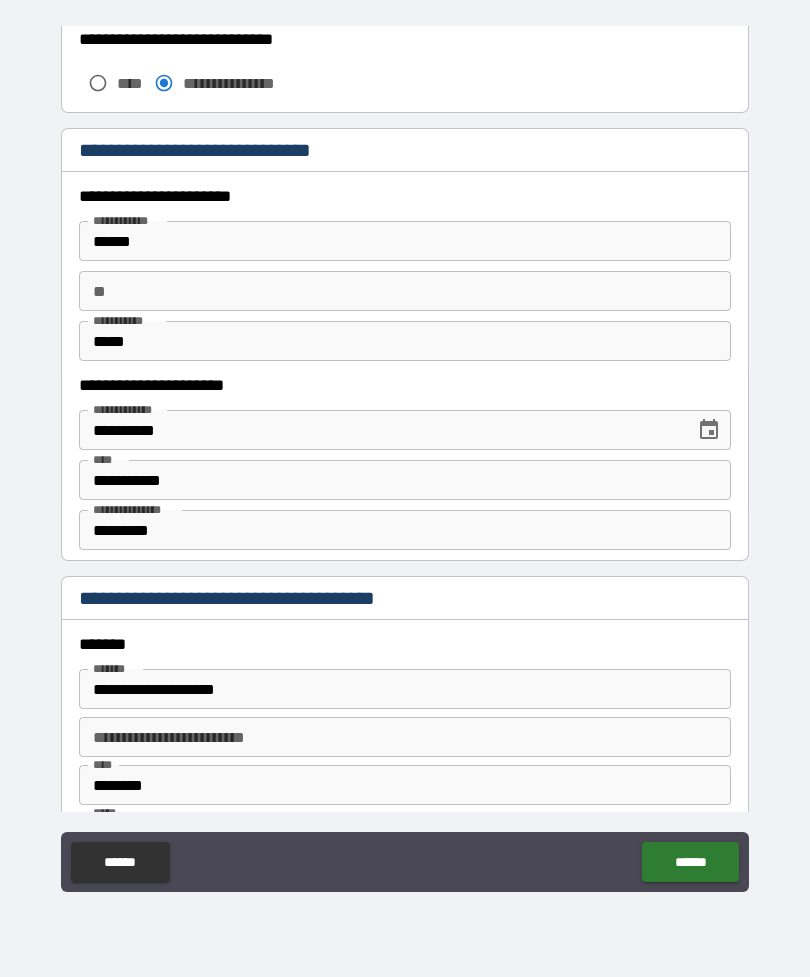 click on "******" at bounding box center [690, 862] 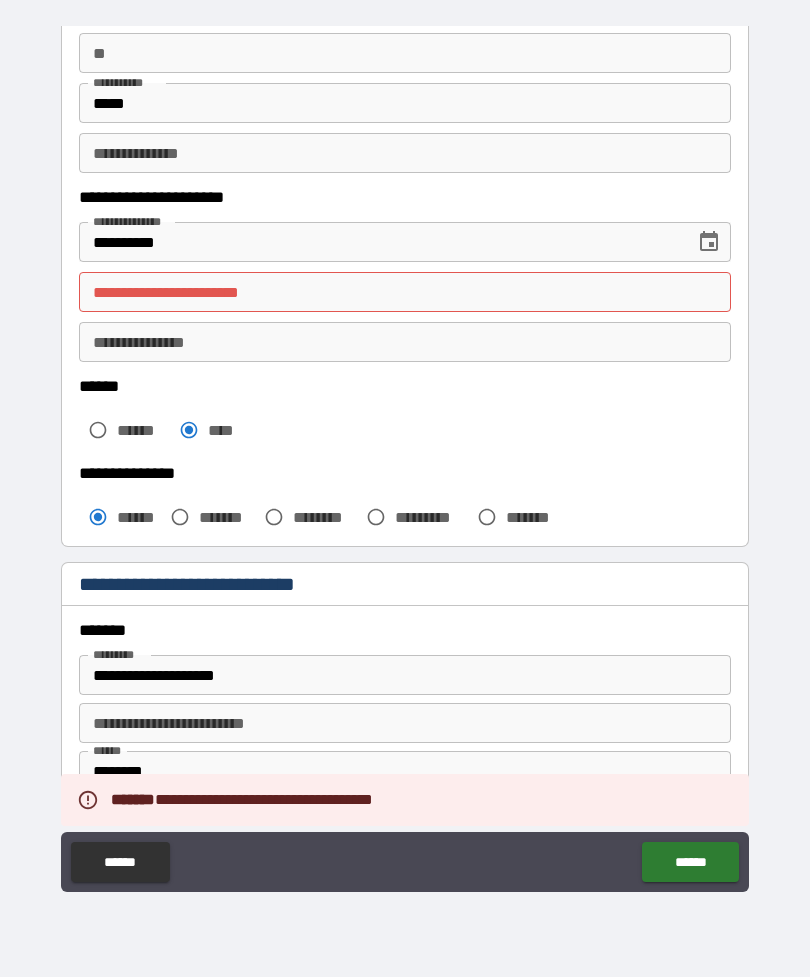 scroll, scrollTop: 185, scrollLeft: 0, axis: vertical 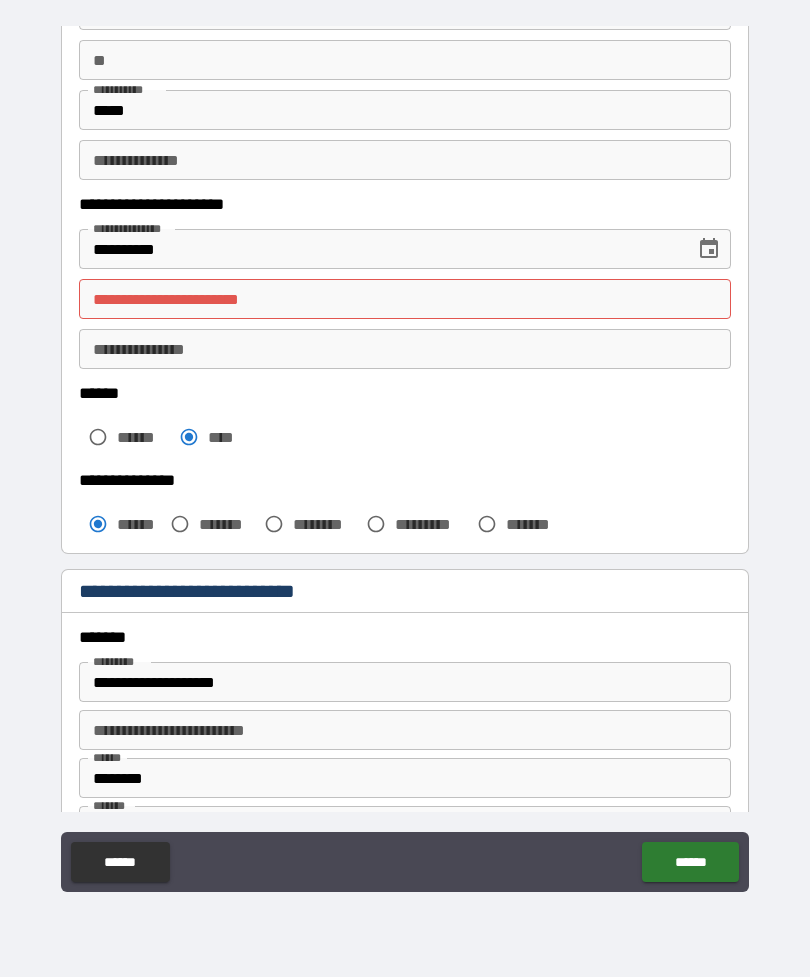 click on "**********" at bounding box center [405, 299] 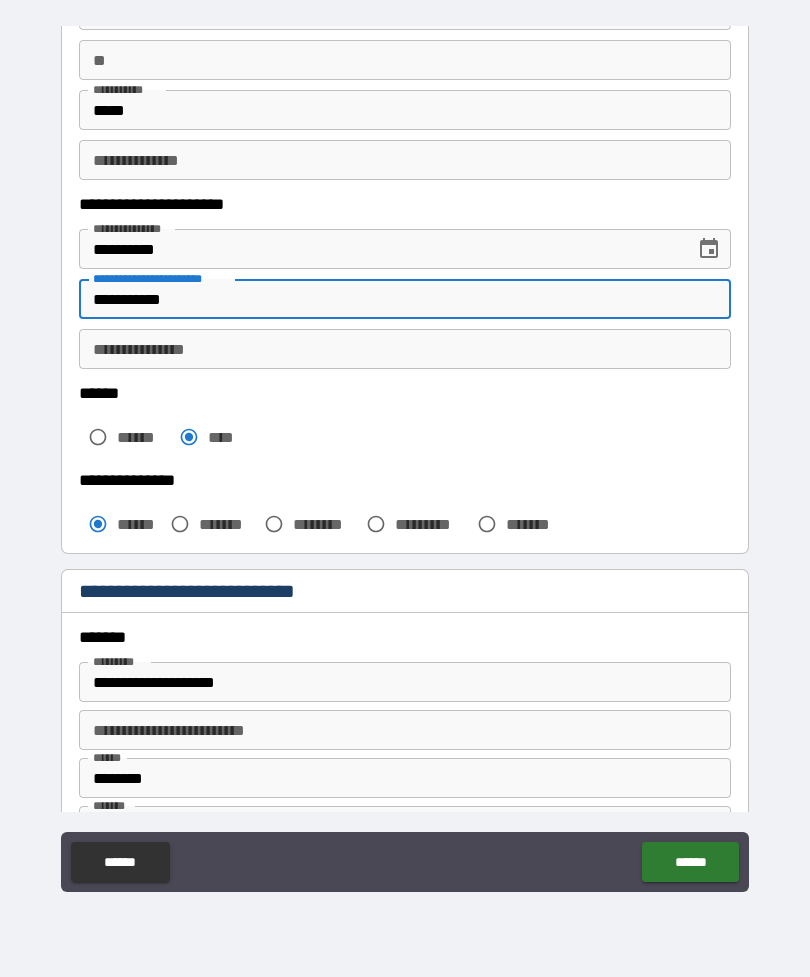 type on "**********" 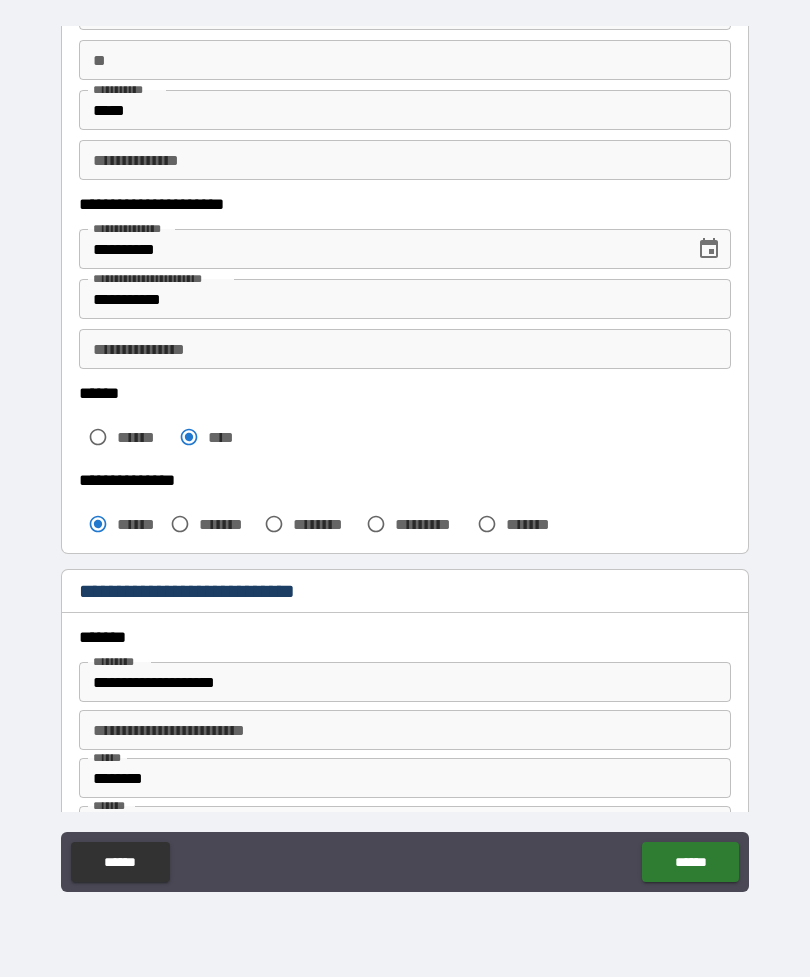 click on "******" at bounding box center (690, 862) 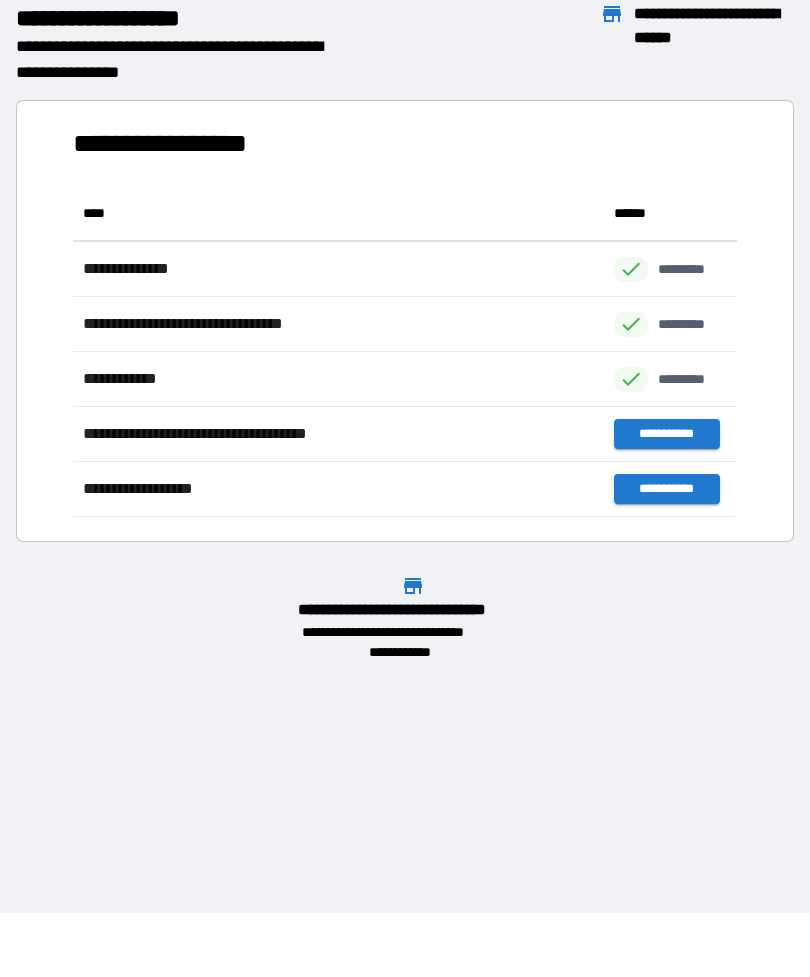 scroll, scrollTop: 1, scrollLeft: 1, axis: both 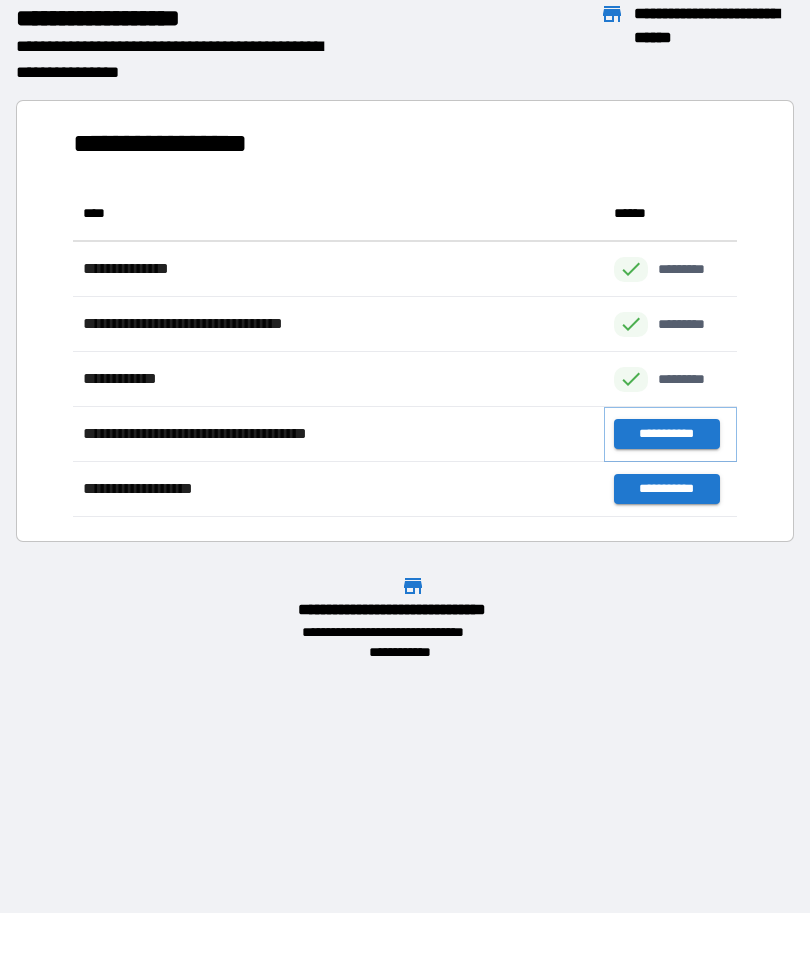 click on "**********" at bounding box center [666, 434] 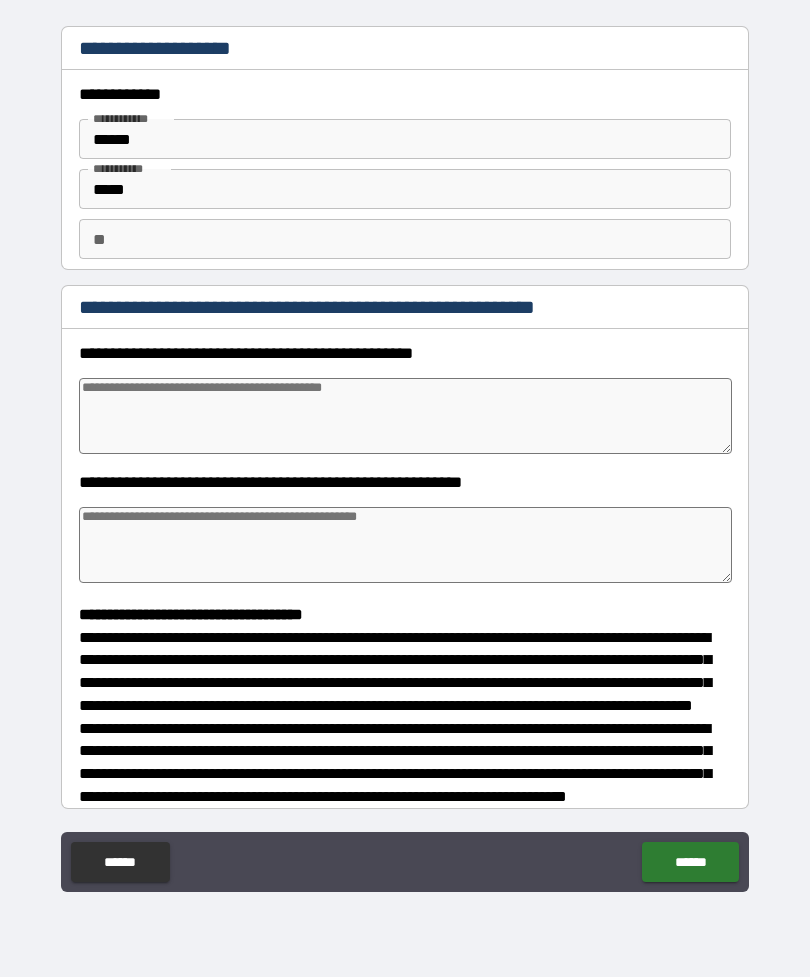 type on "*" 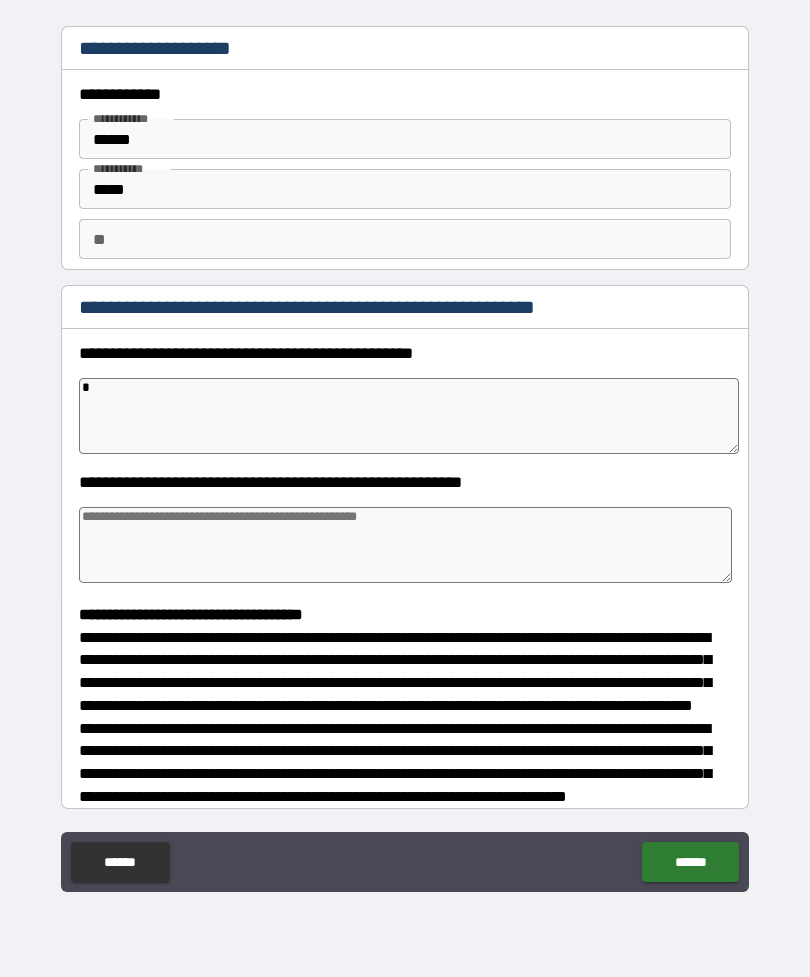 type on "*" 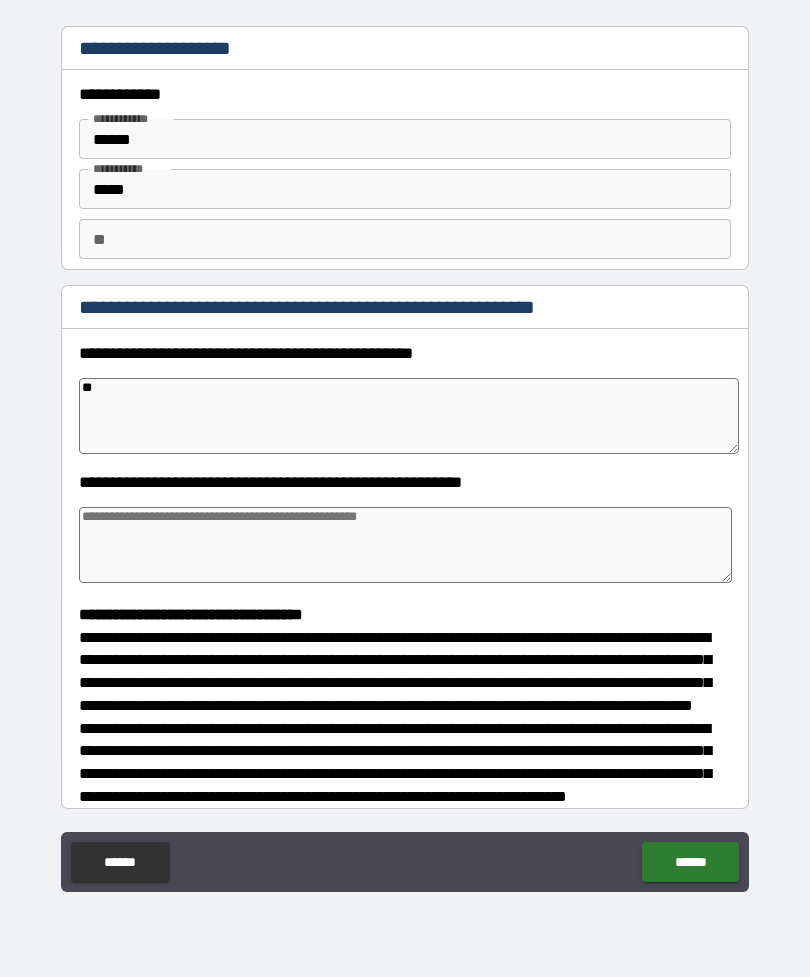 type on "*" 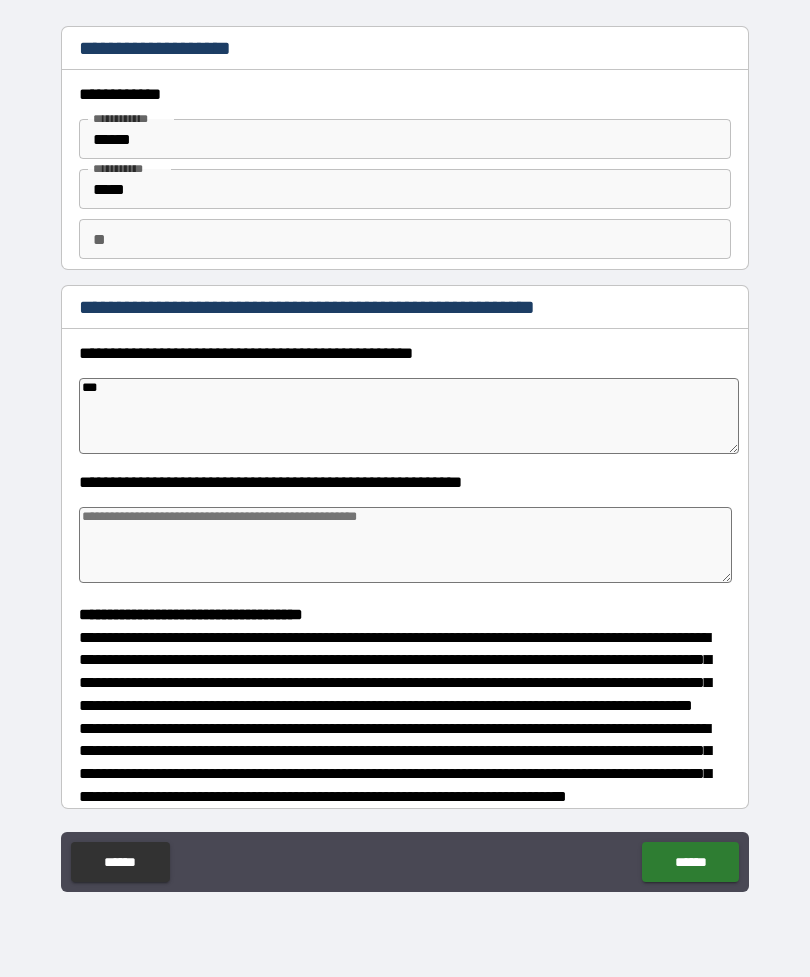 type on "****" 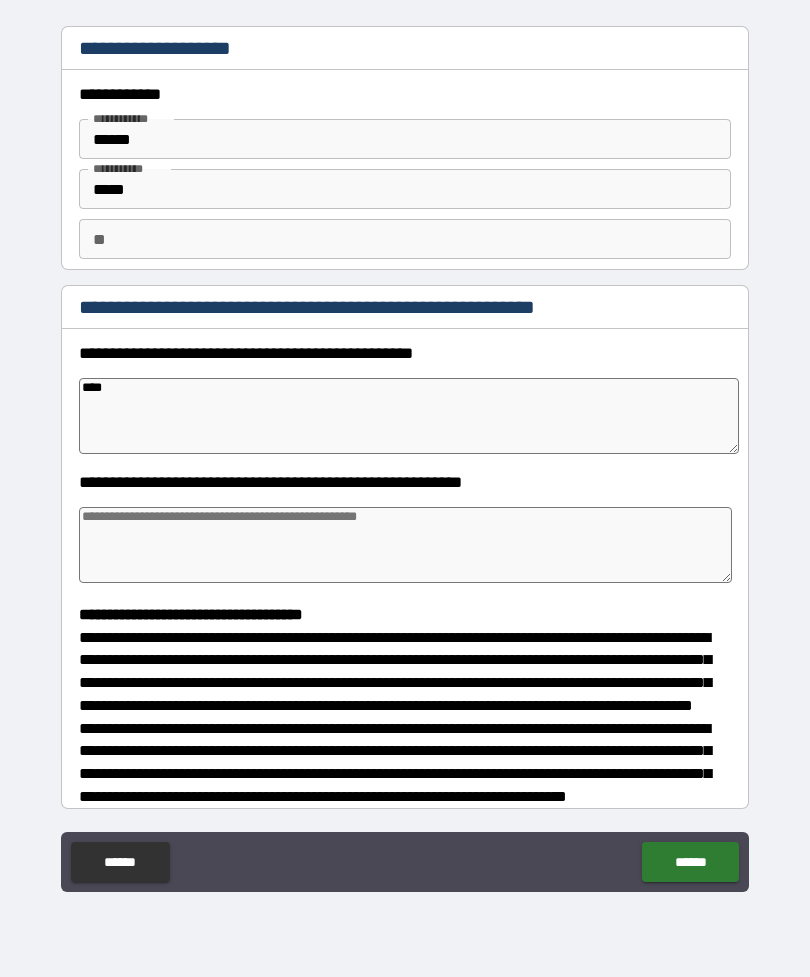 type on "*" 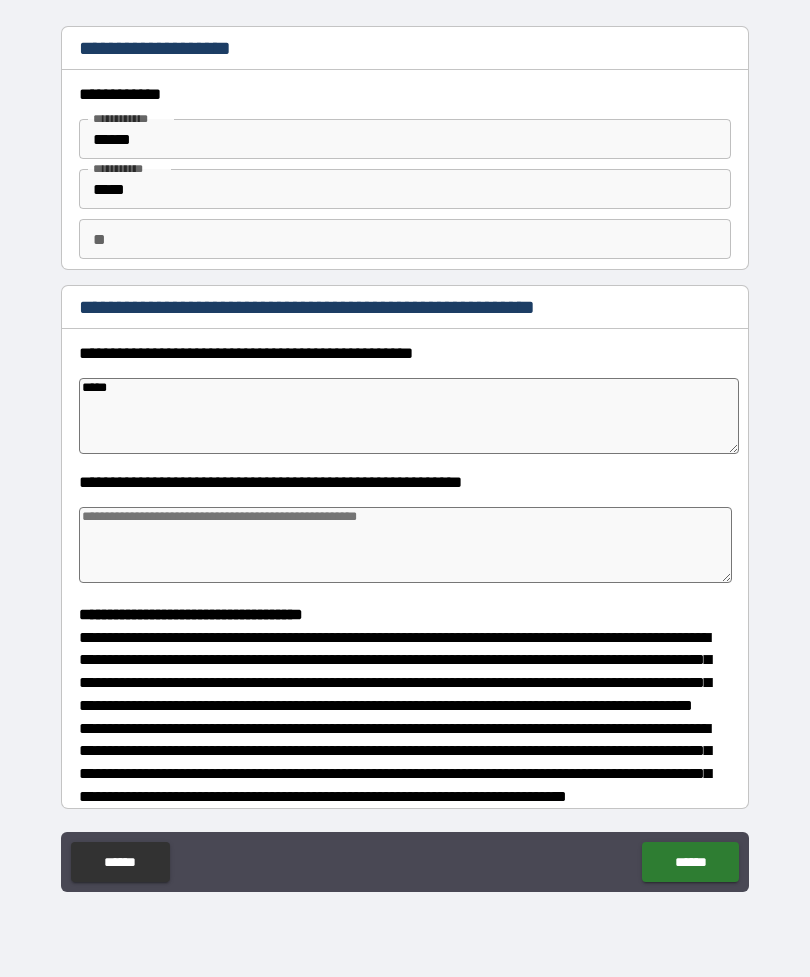 type on "*" 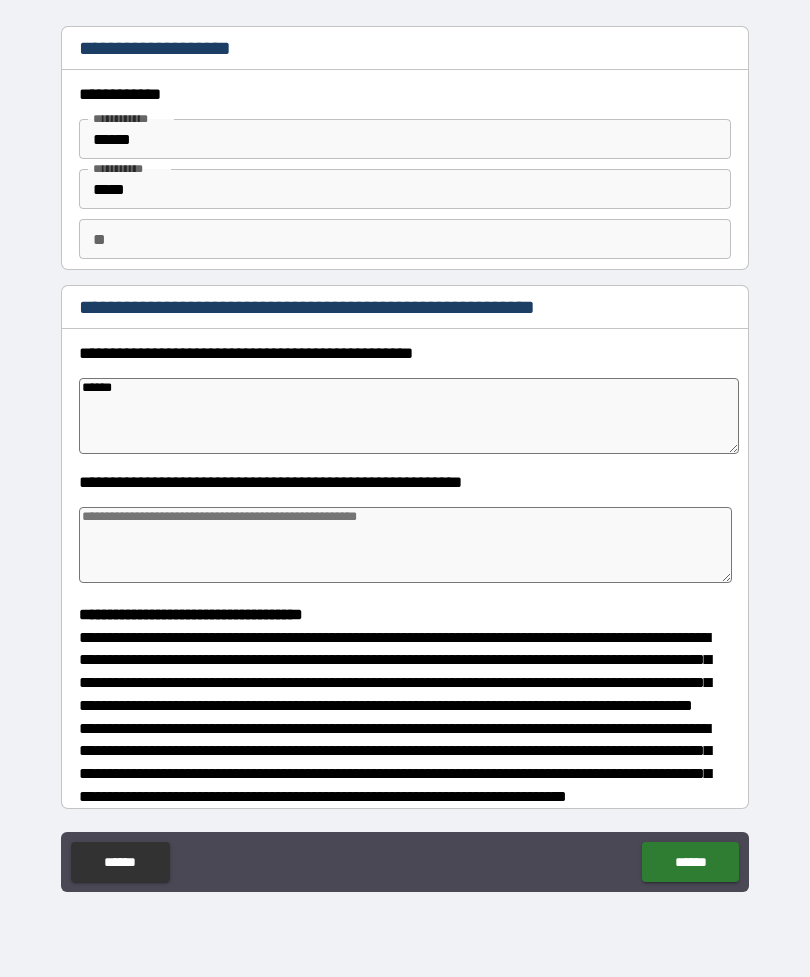type on "*" 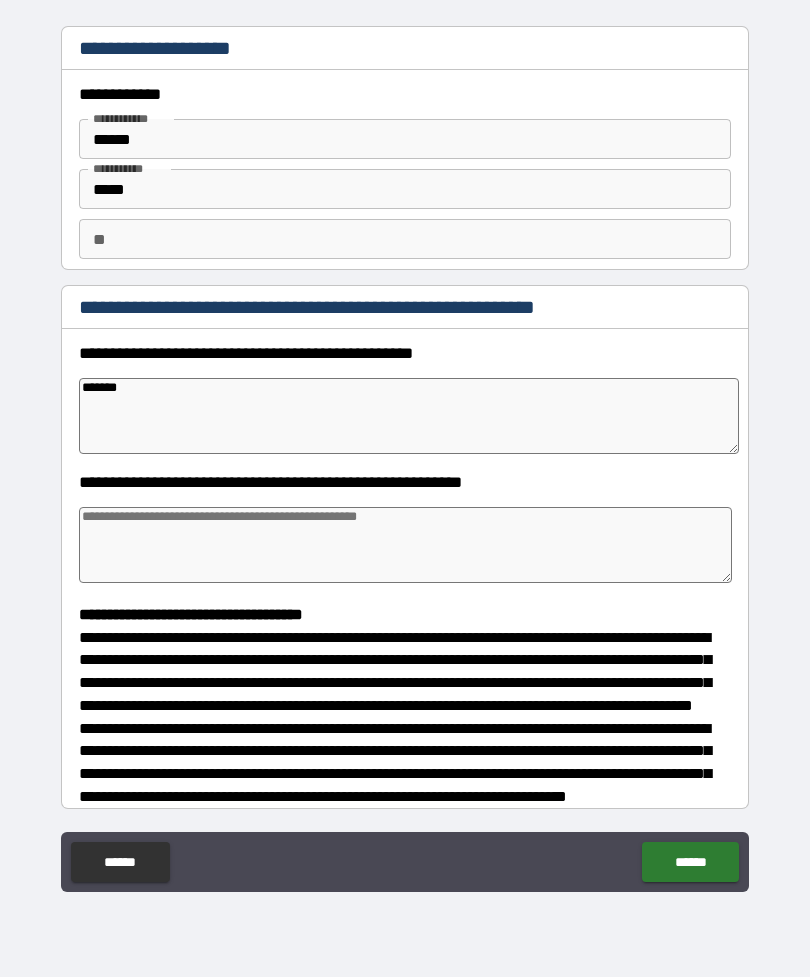 type on "*" 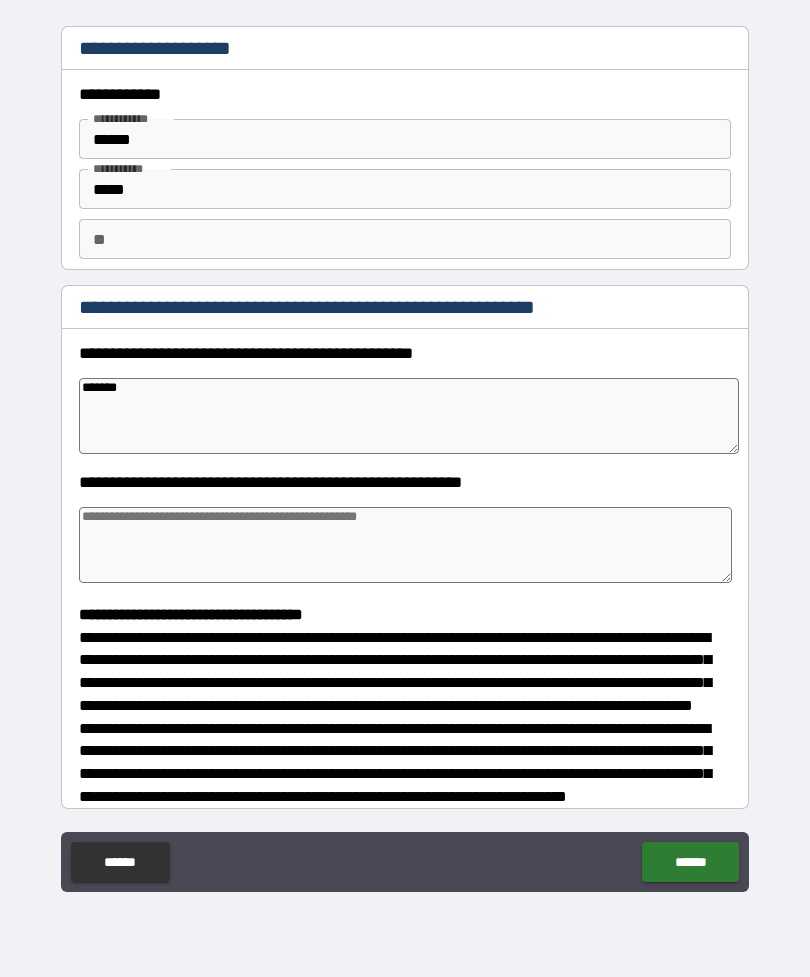 type on "********" 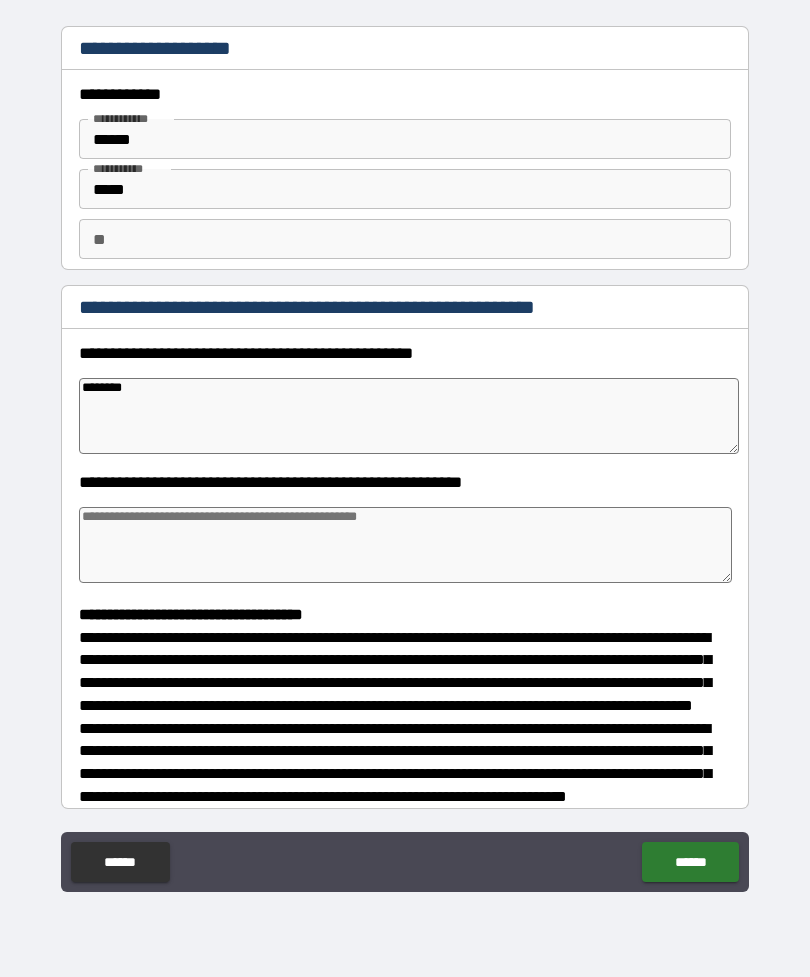 type on "*" 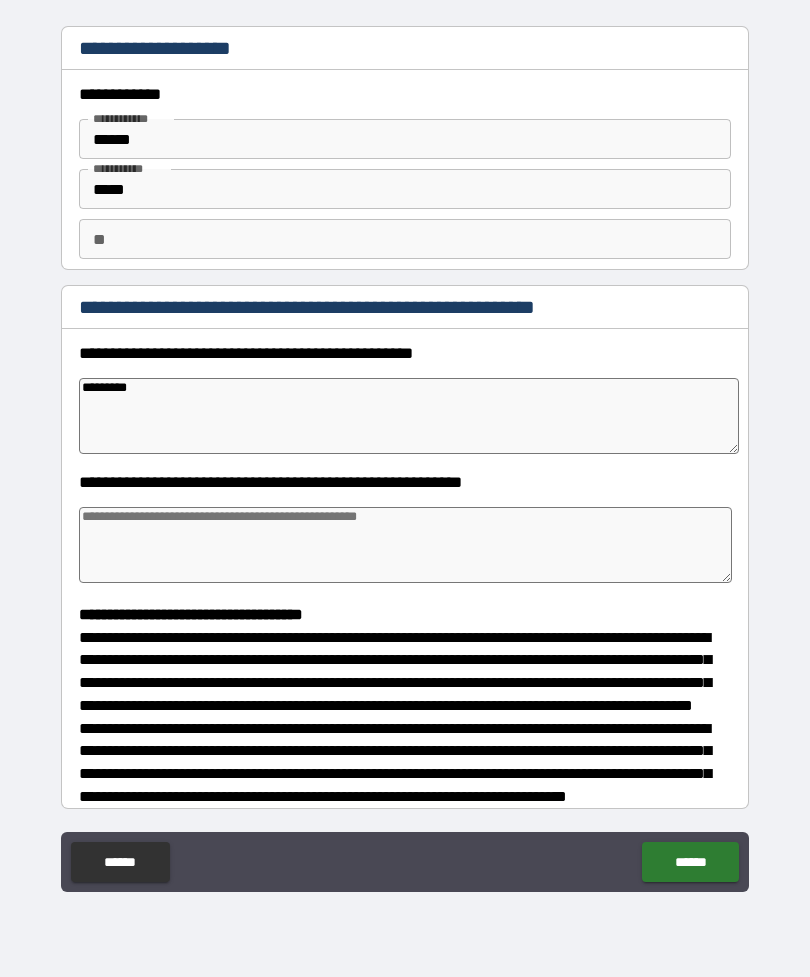type on "*" 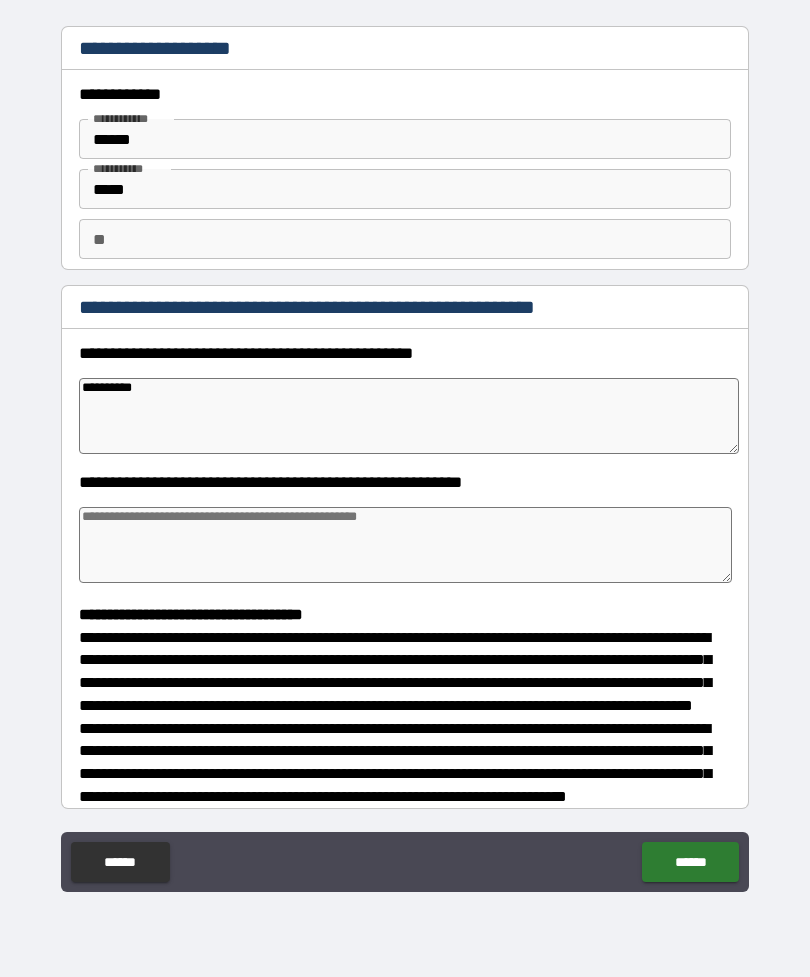type on "*" 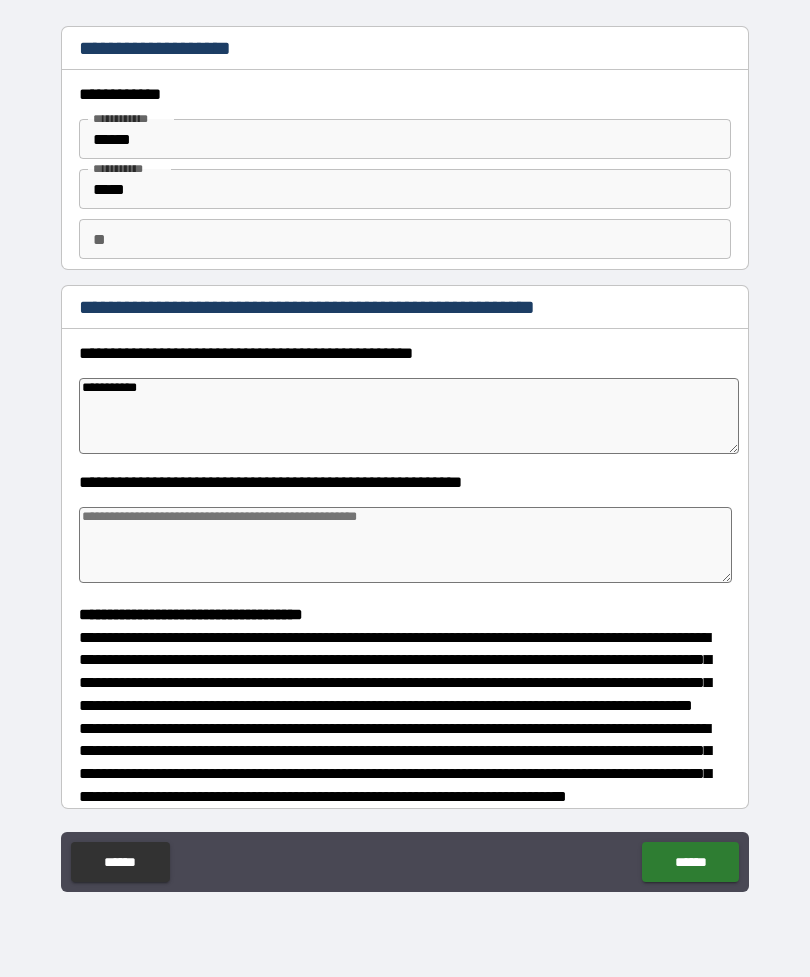 type on "*" 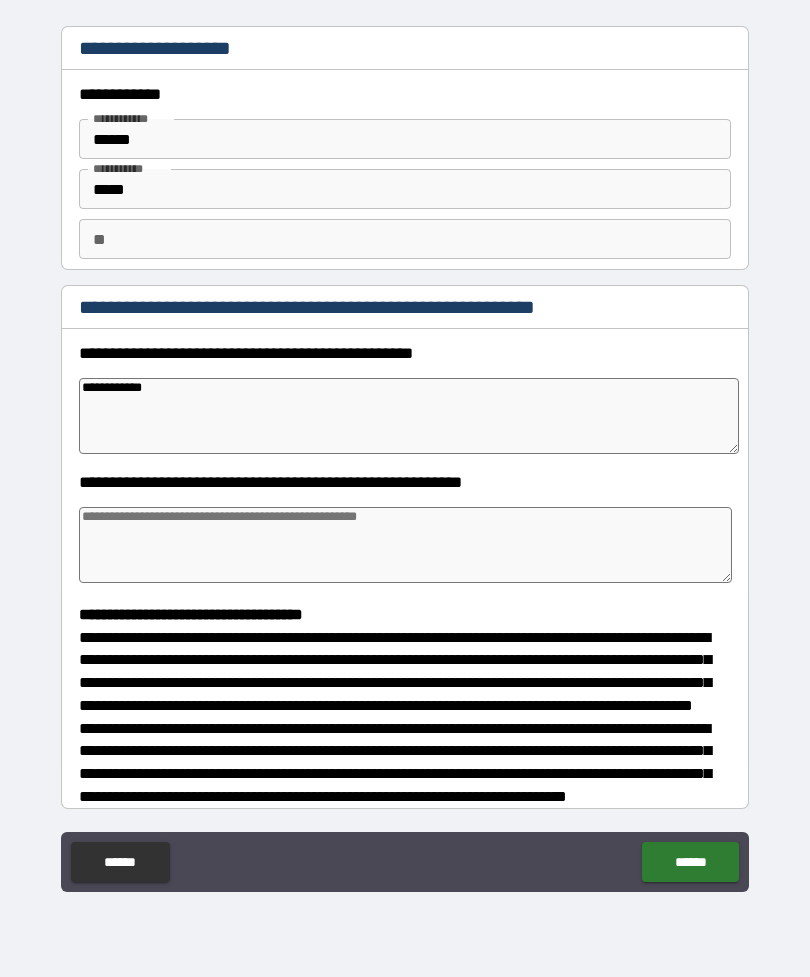type on "*" 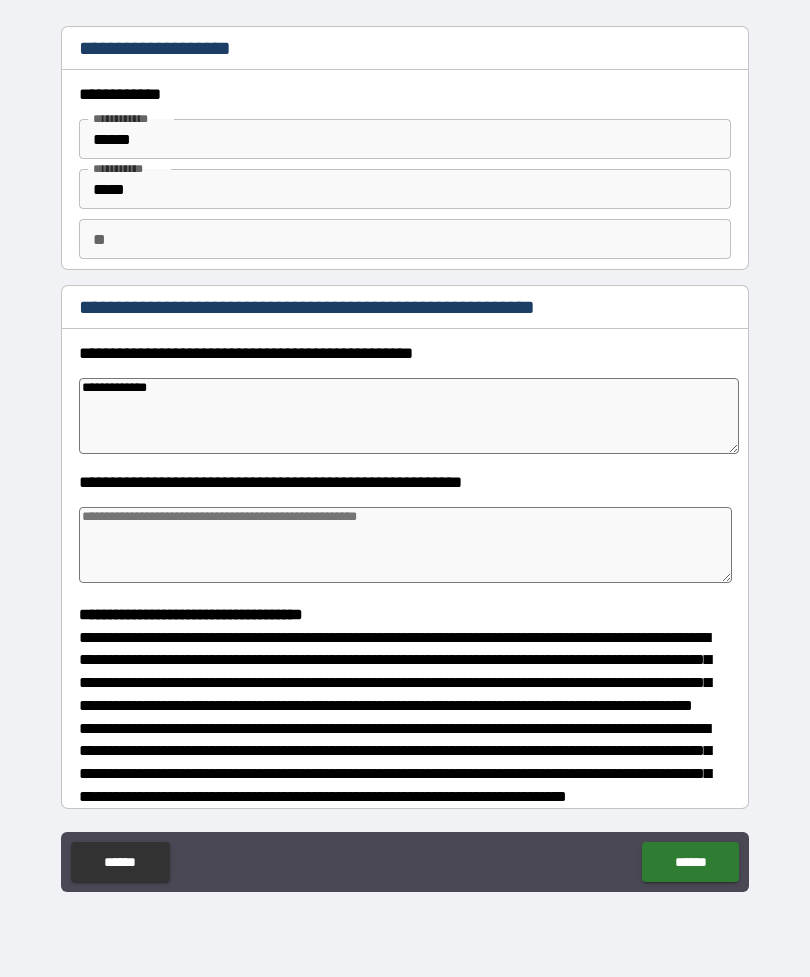 type on "*" 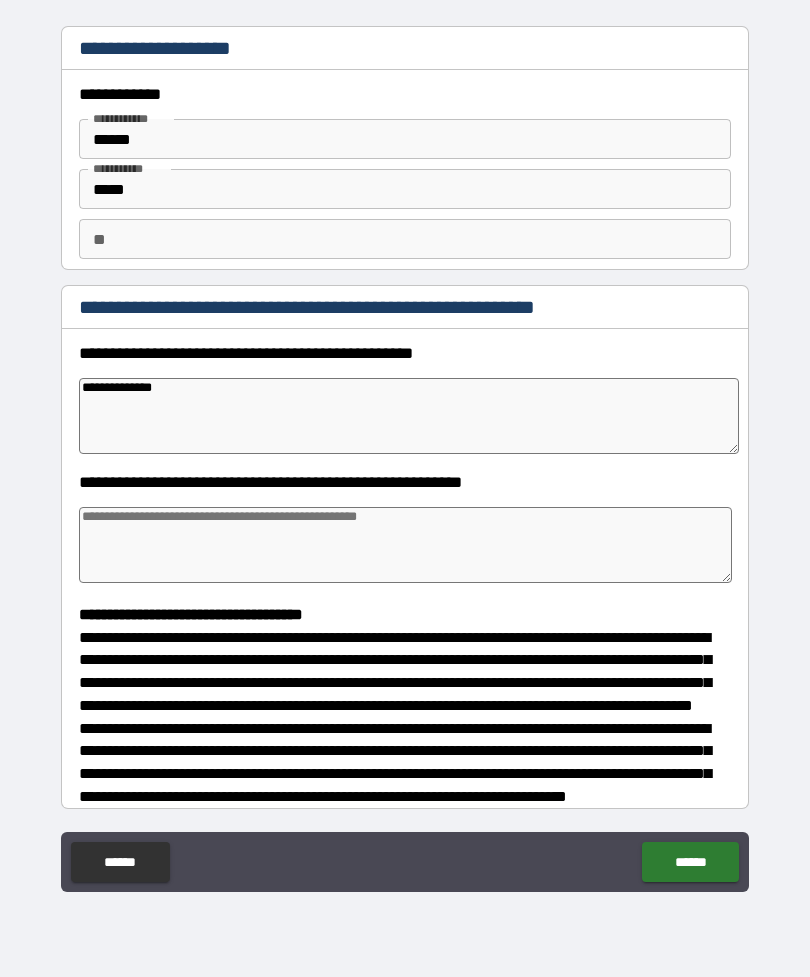 type on "*" 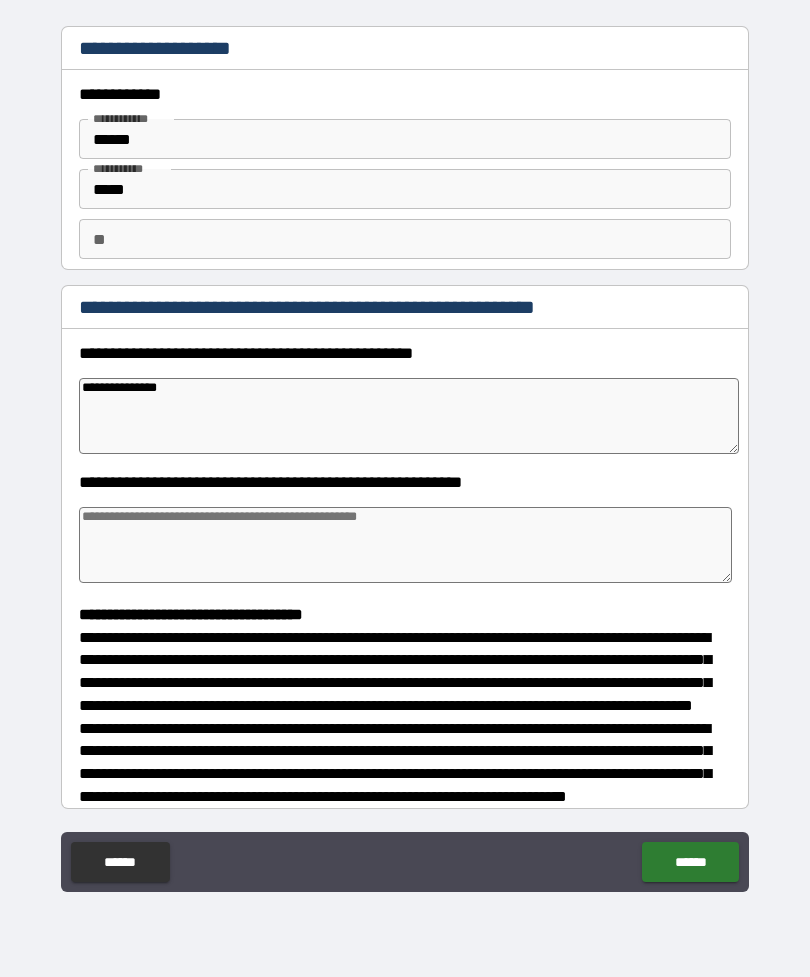 type on "*" 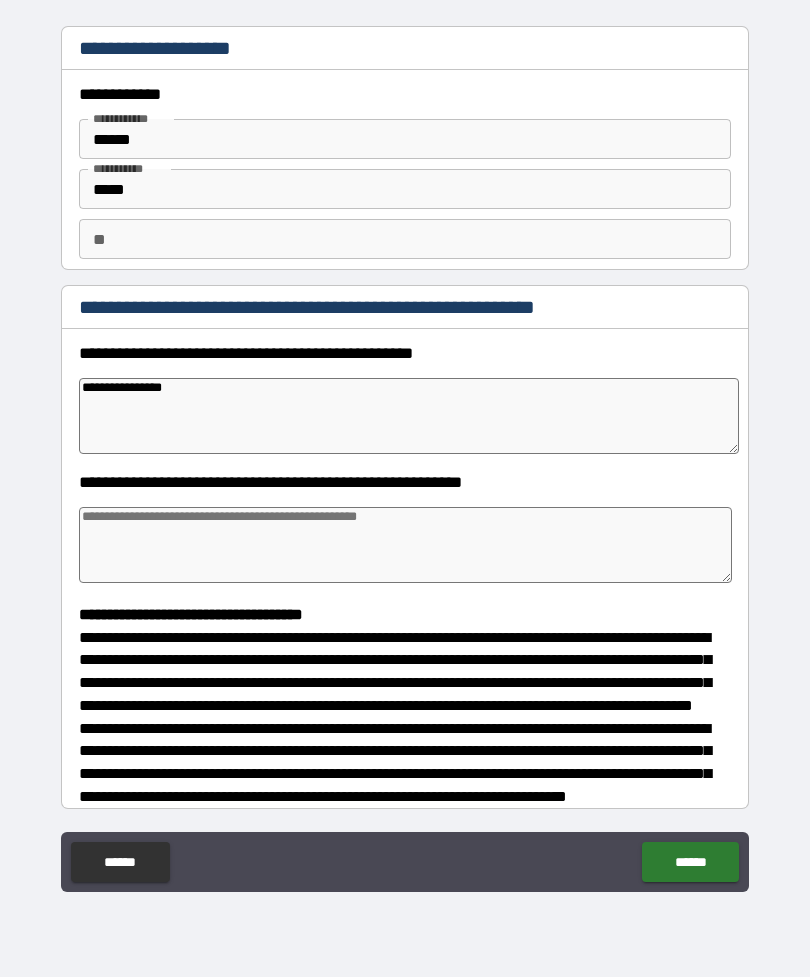 type on "*" 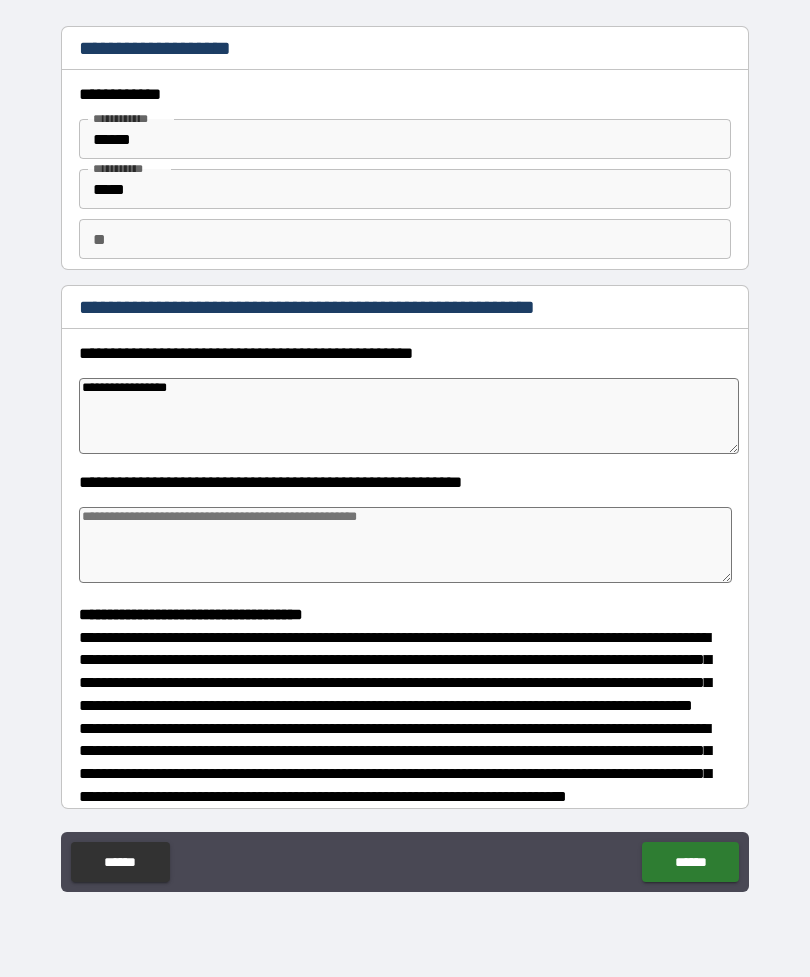 type on "*" 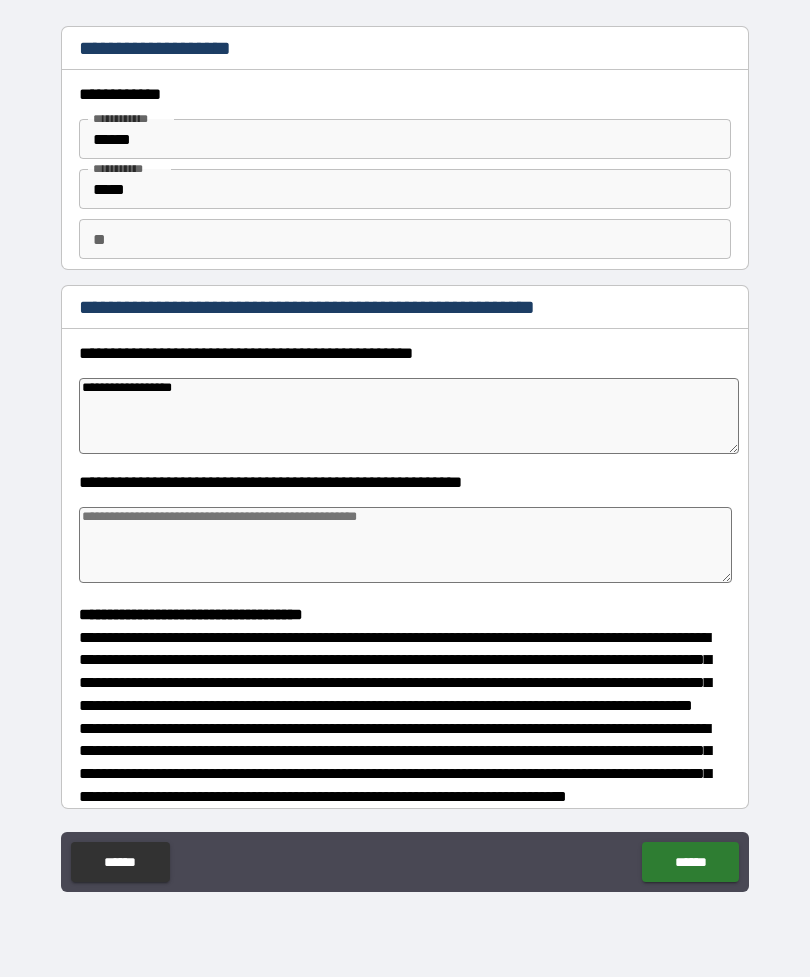 type on "*" 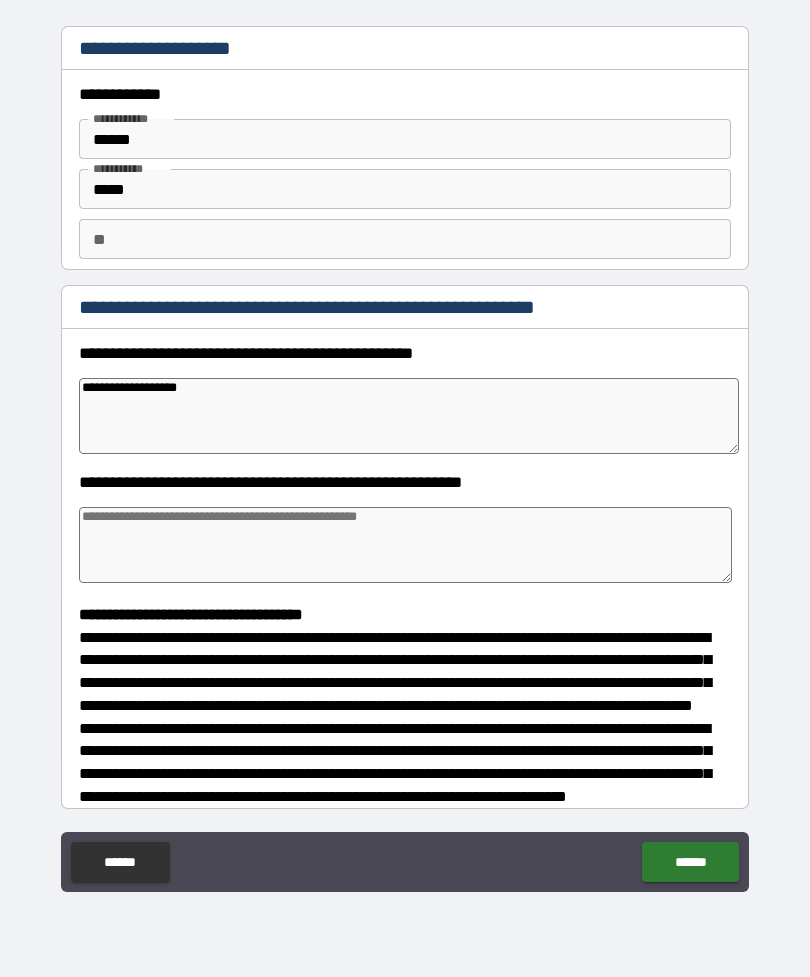 type on "*" 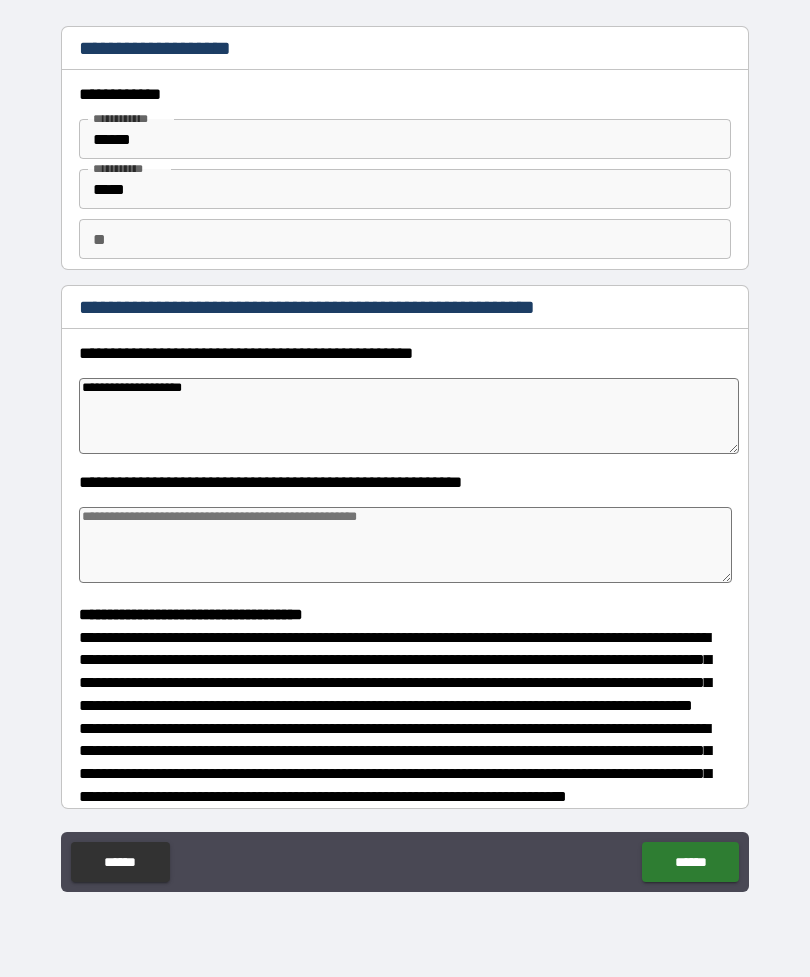 type on "*" 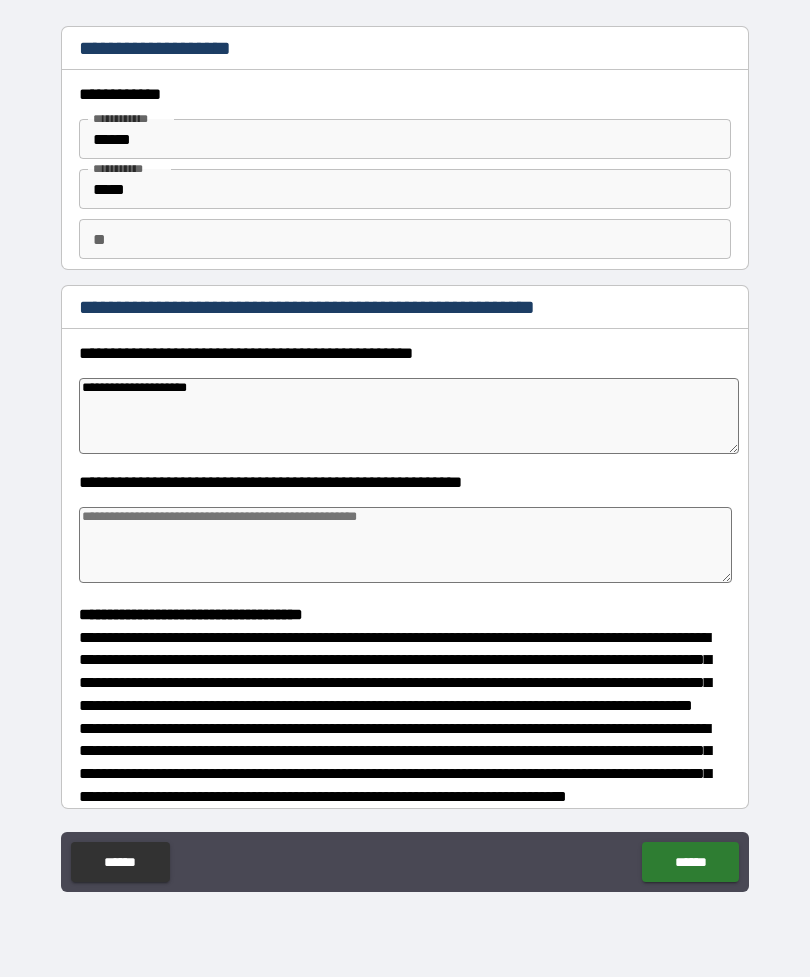 type on "*" 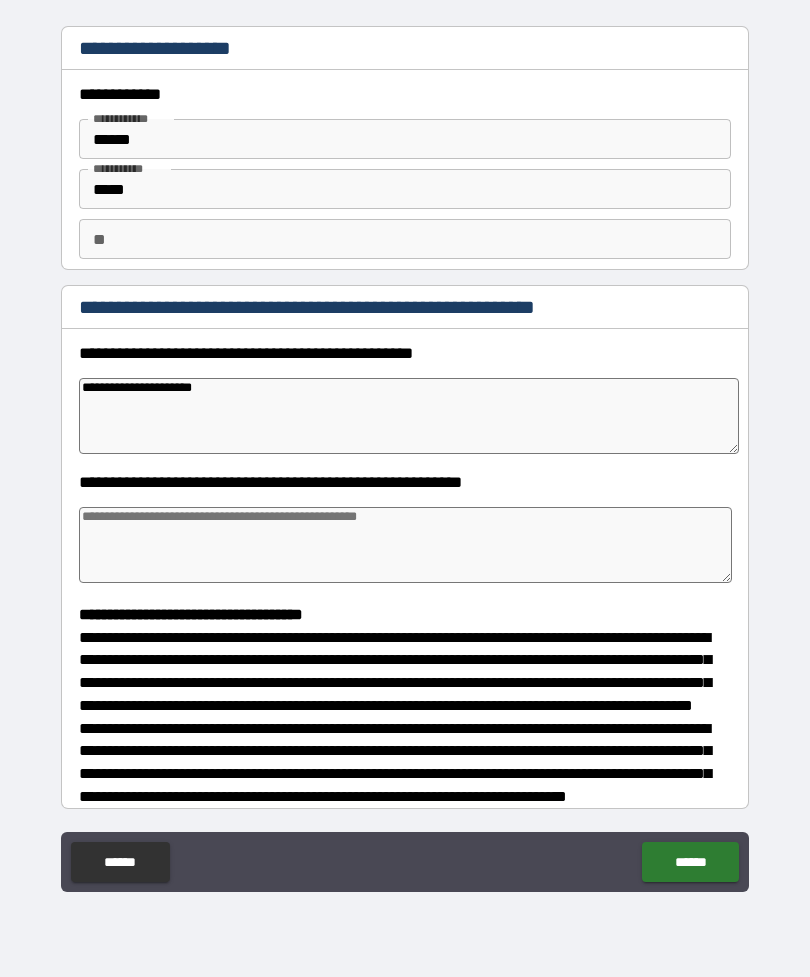 type on "*" 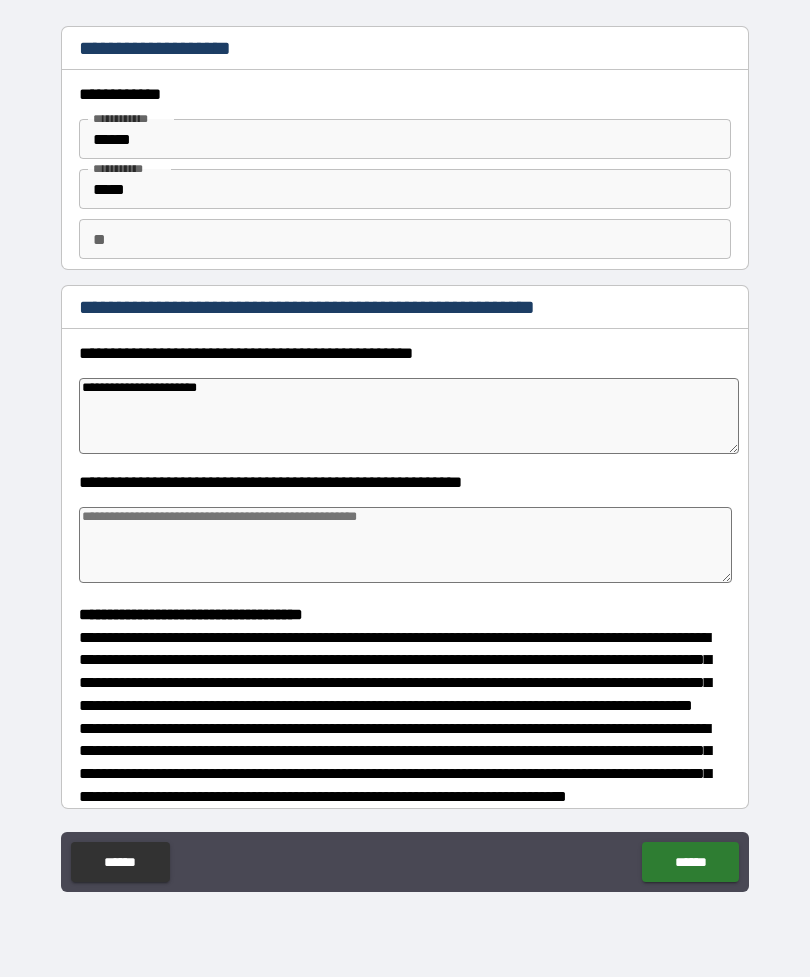 type on "*" 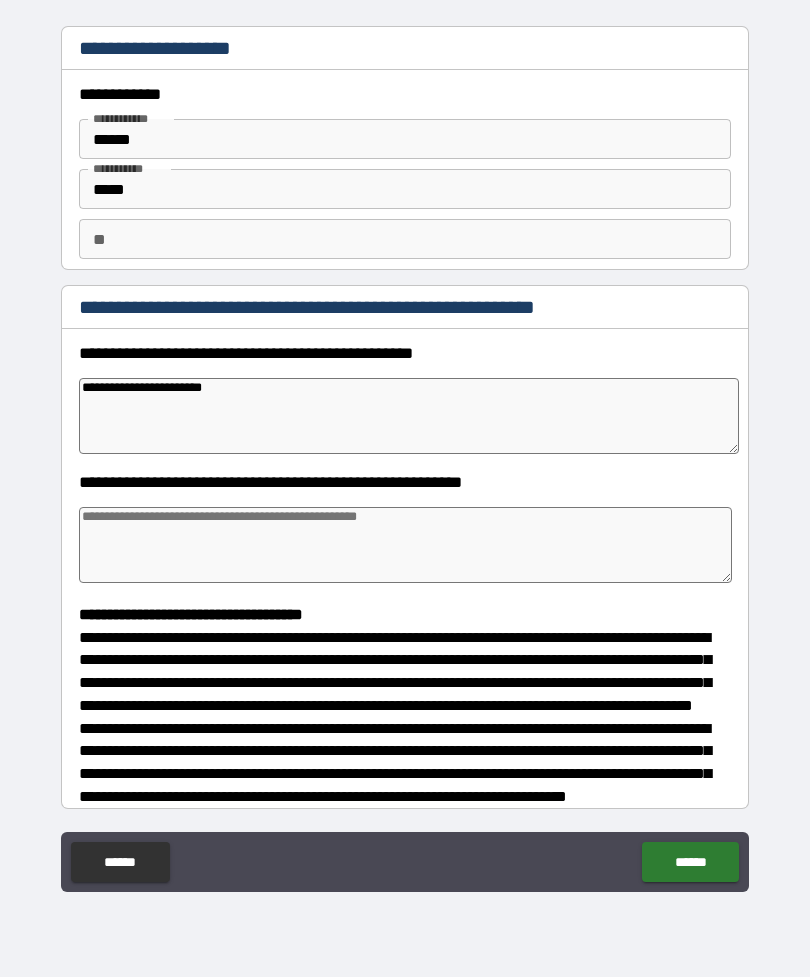 type on "*" 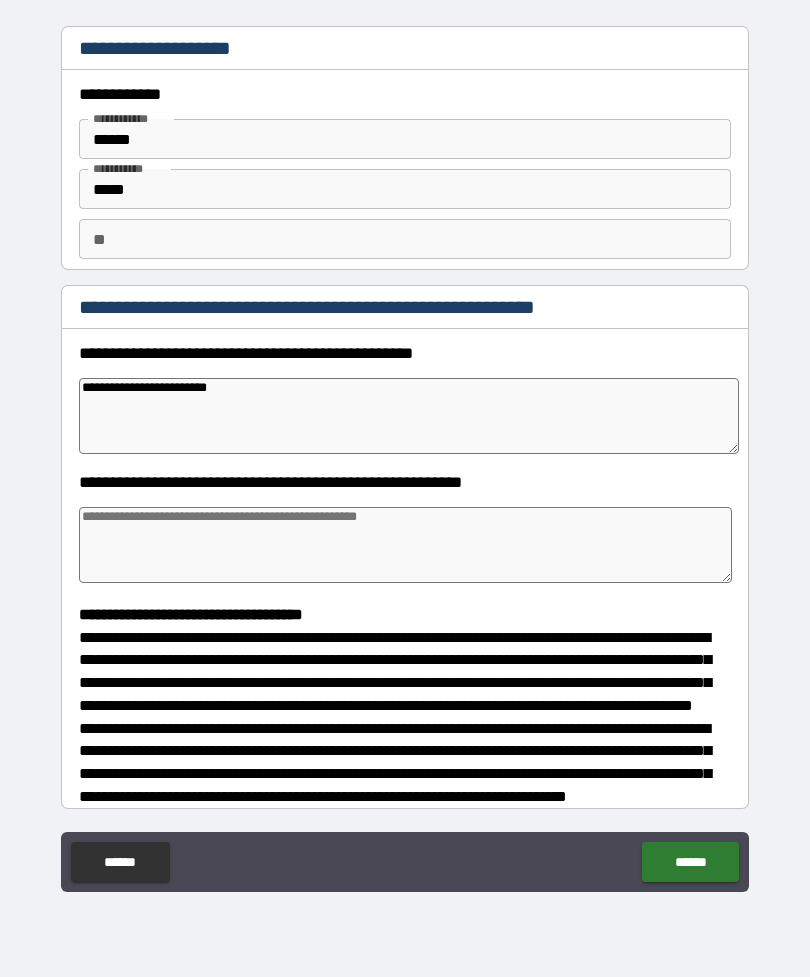 type on "*" 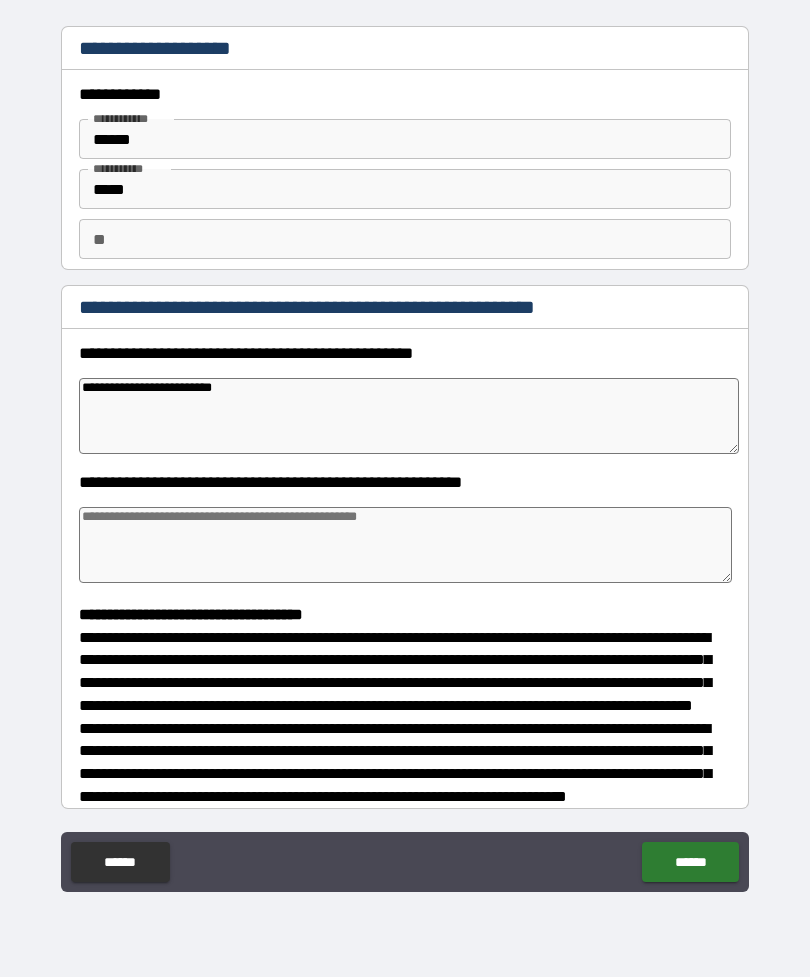 type on "*" 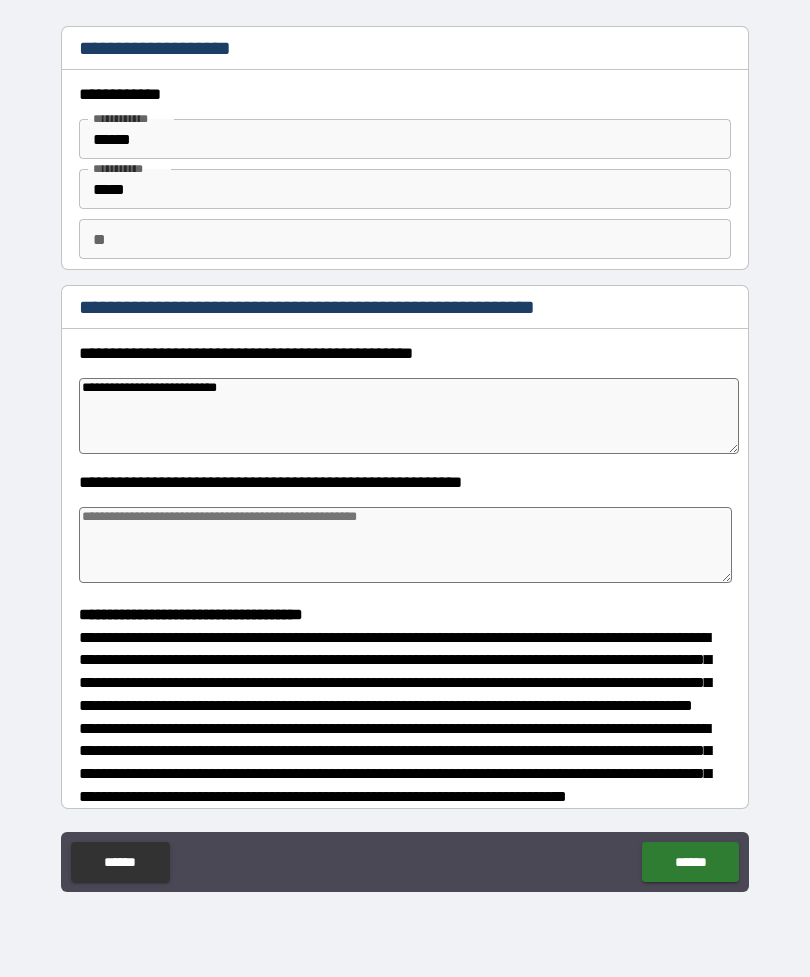 type on "*" 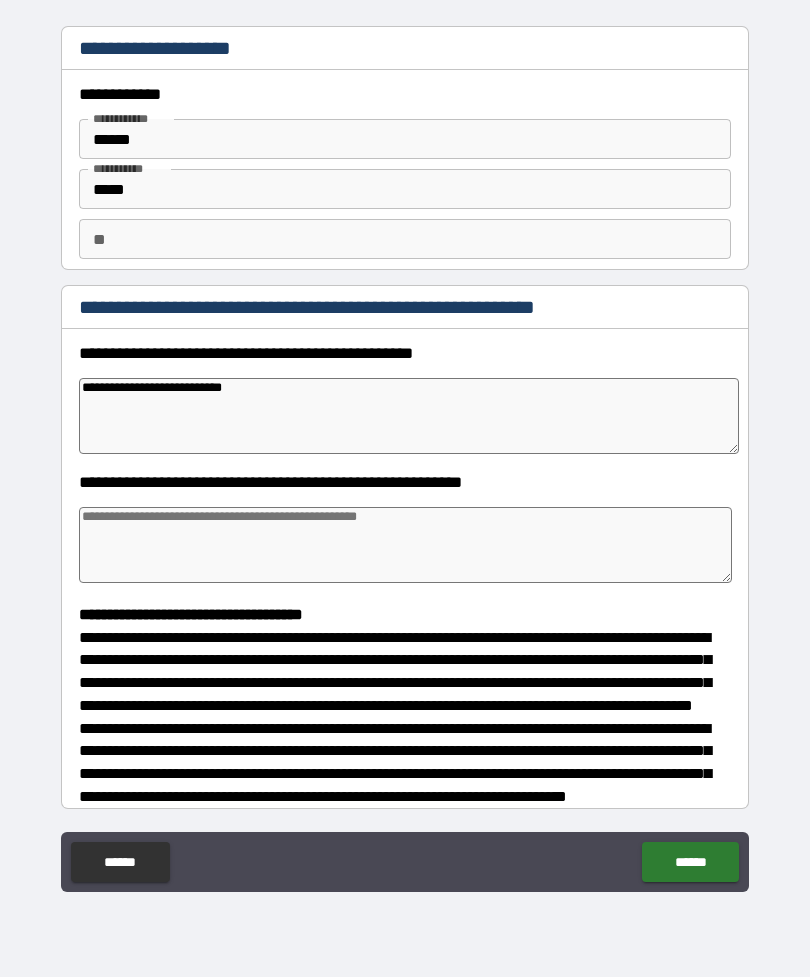 type on "*" 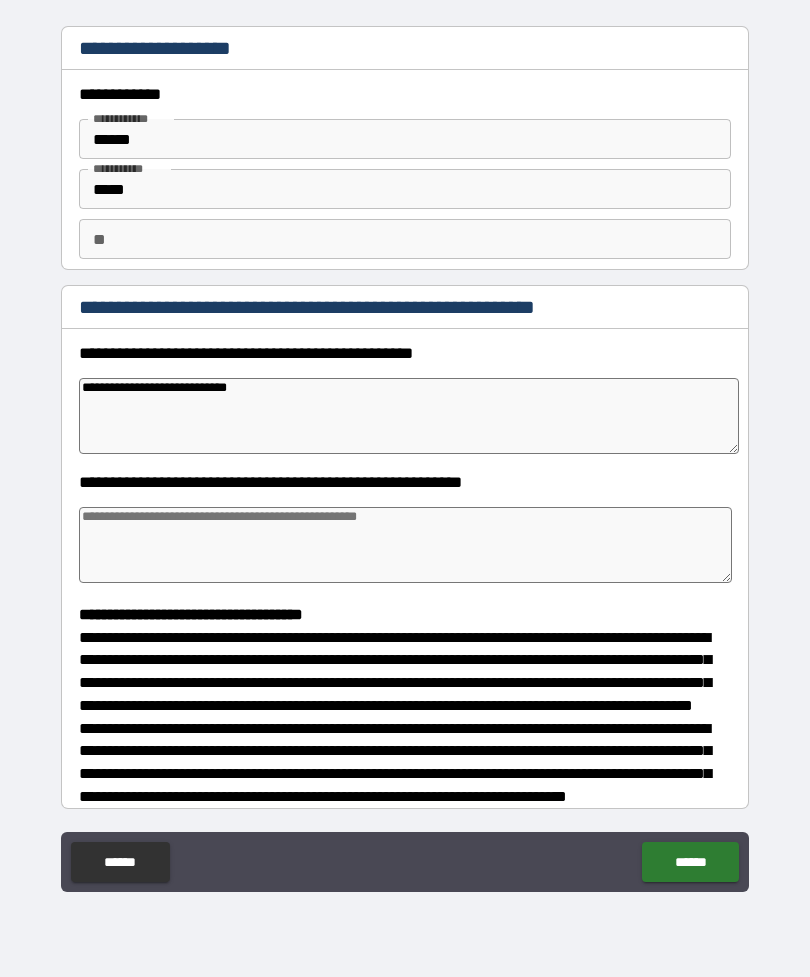 type on "*" 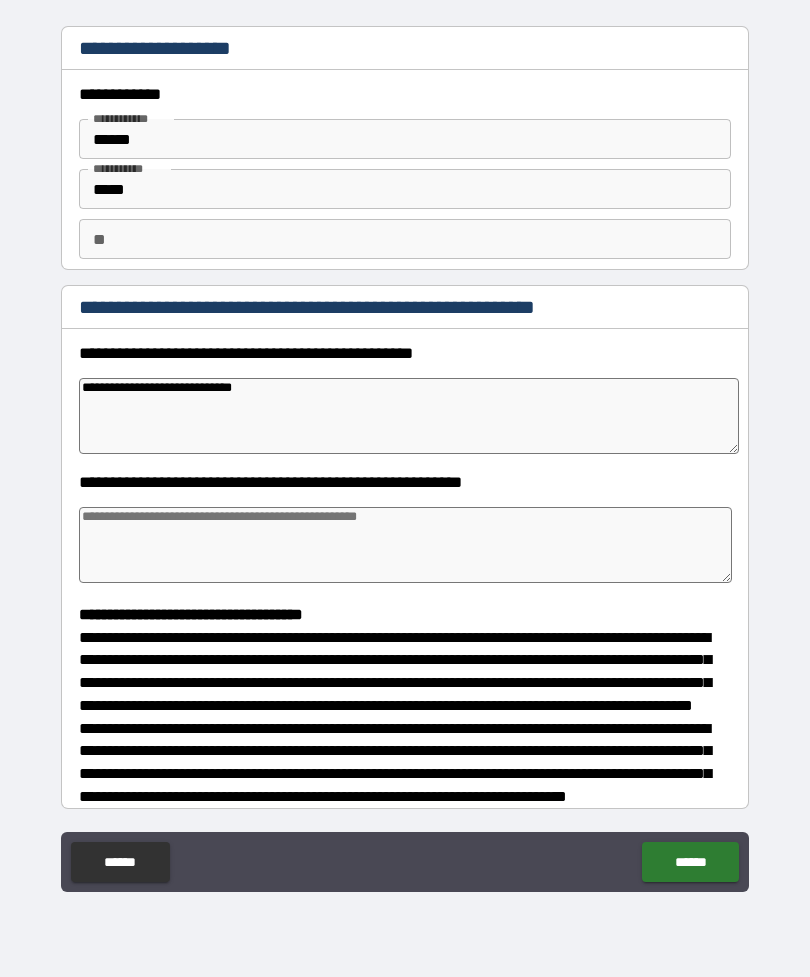 type on "*" 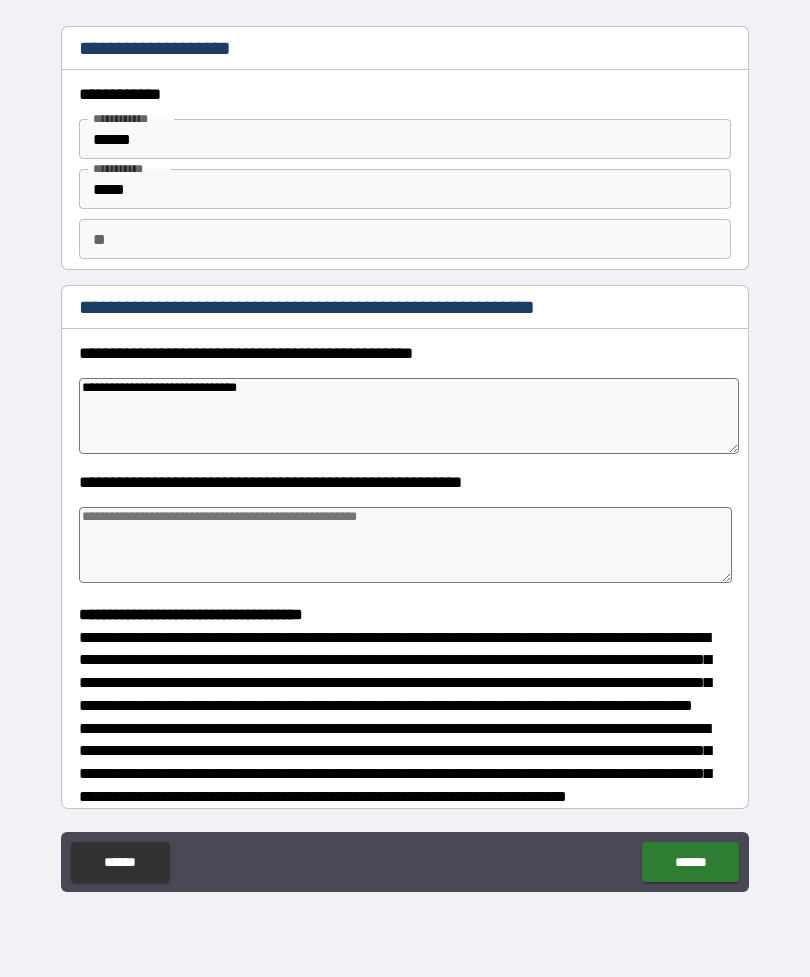 type on "*" 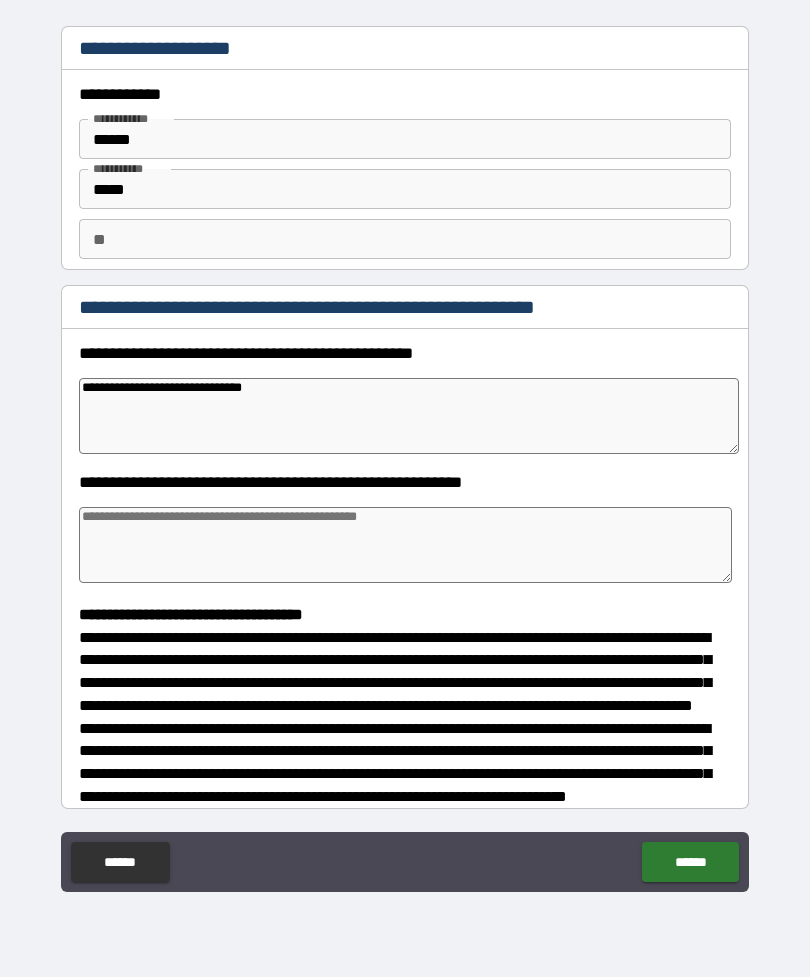 type on "*" 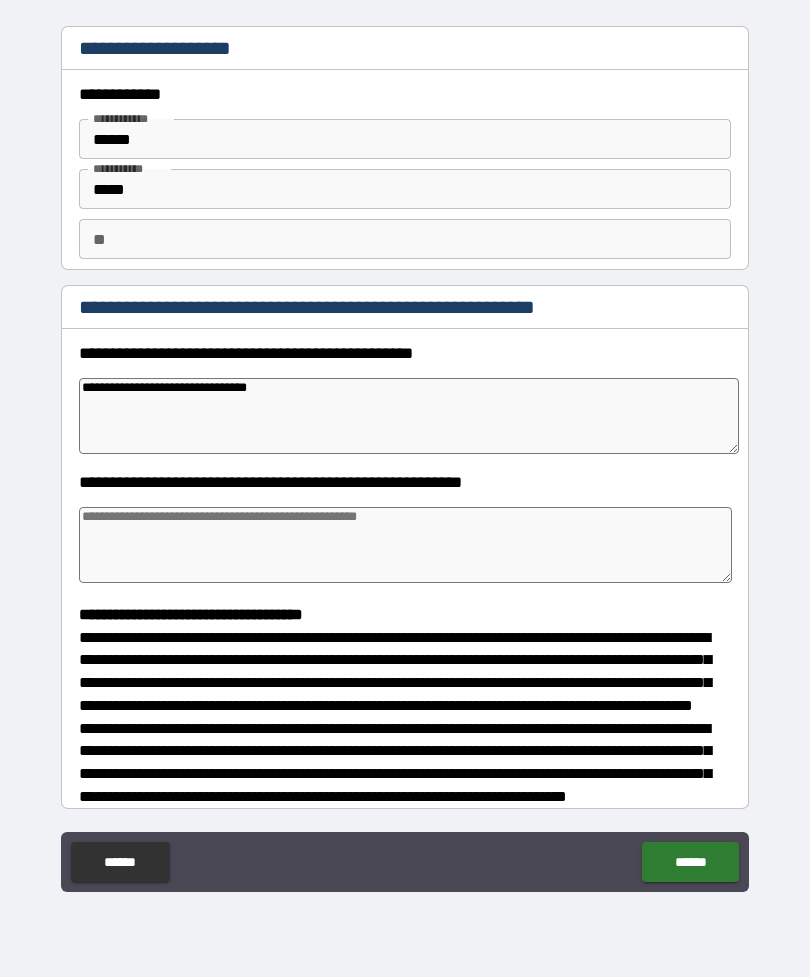 type on "*" 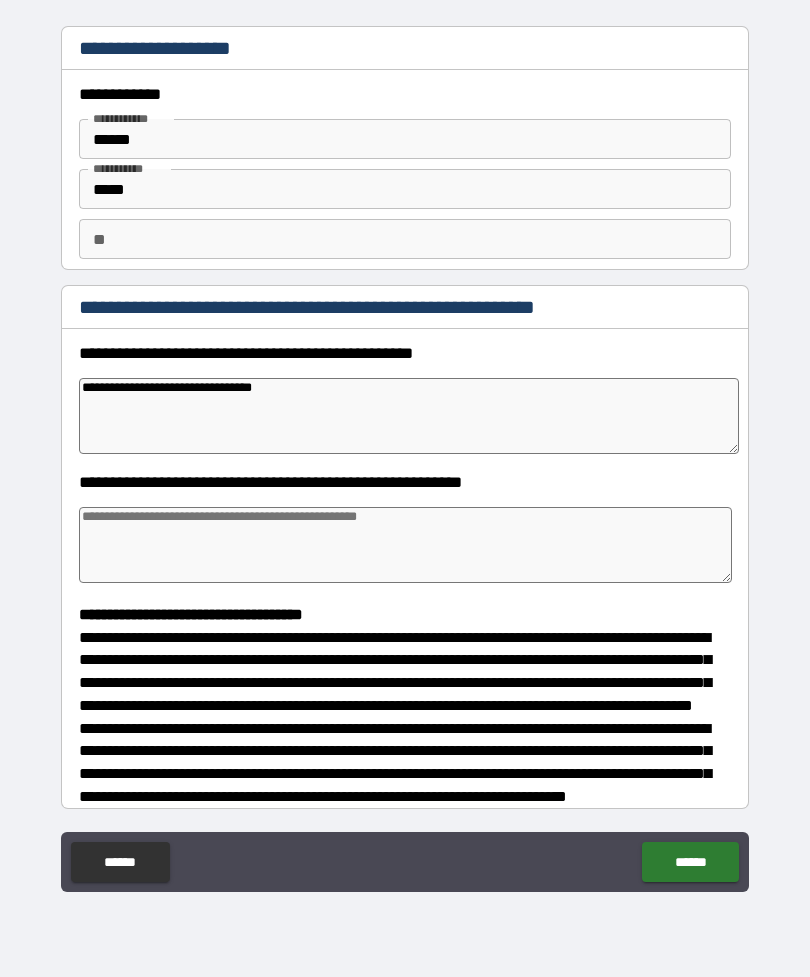 type on "*" 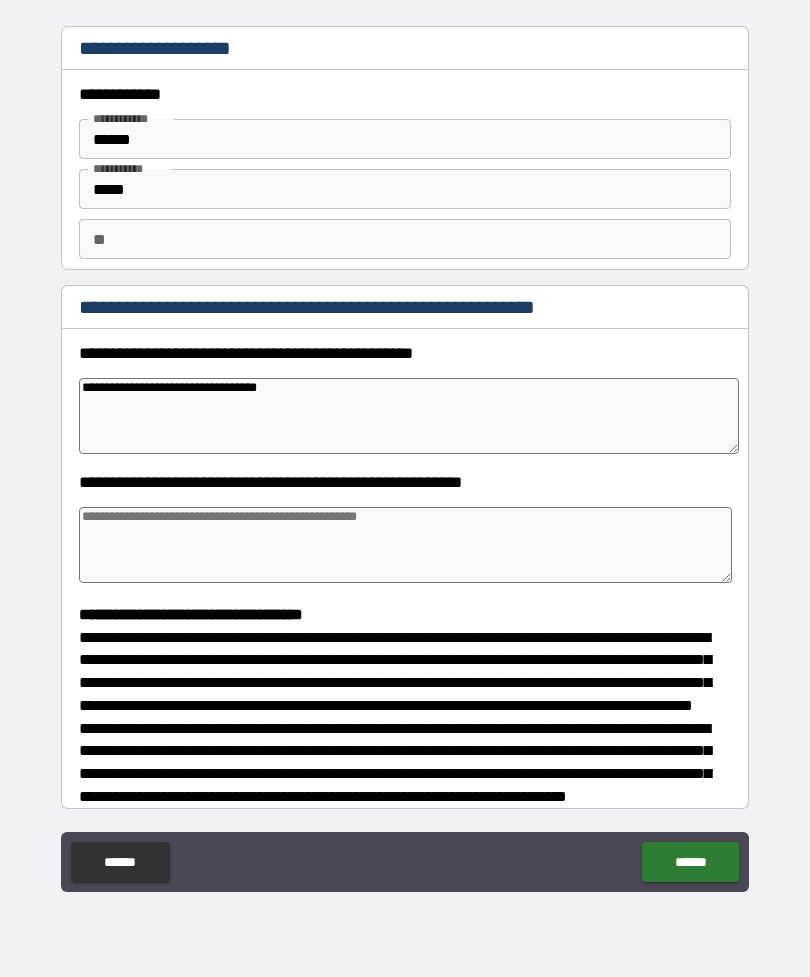type on "*" 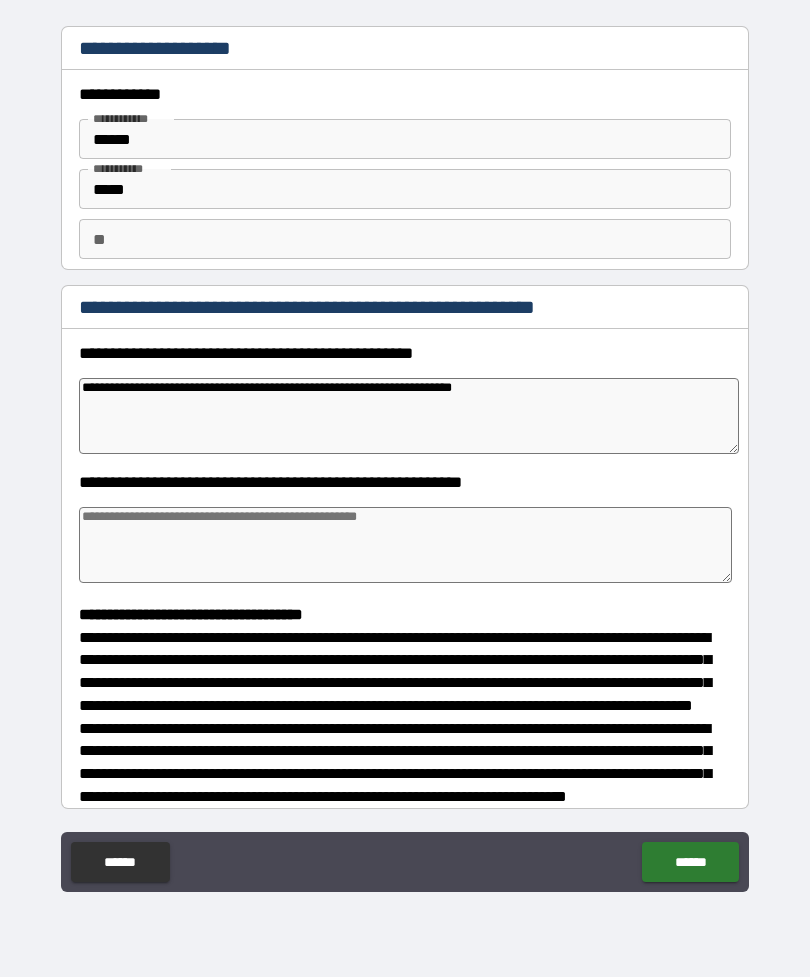 click on "**********" at bounding box center [405, 459] 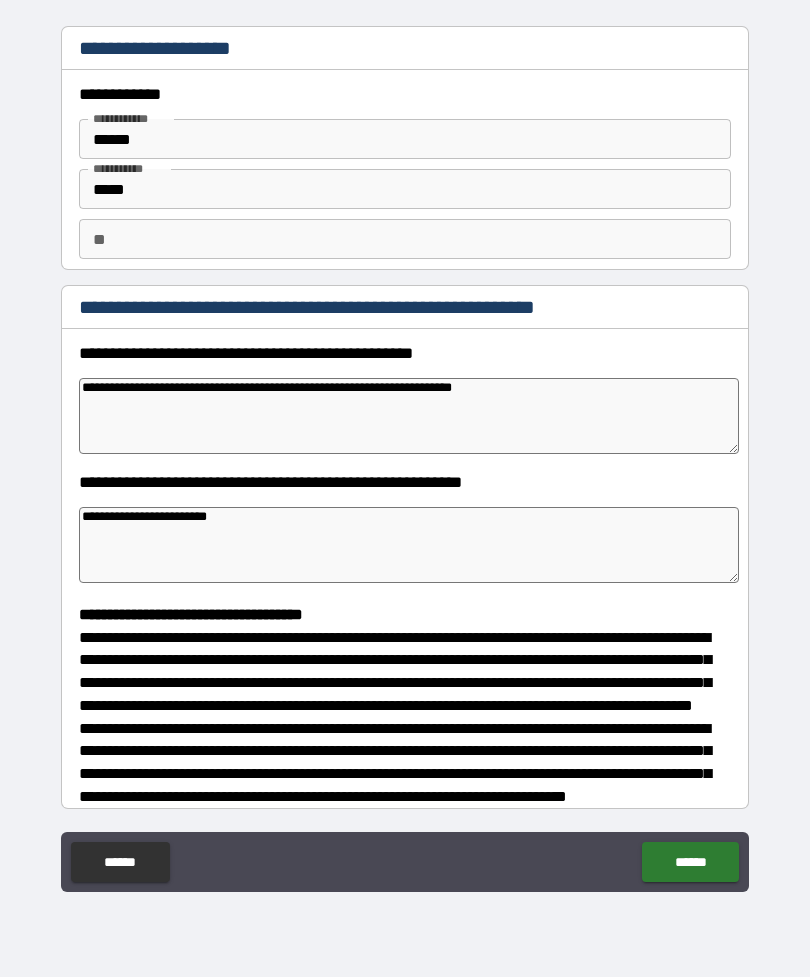 click on "**********" at bounding box center [409, 416] 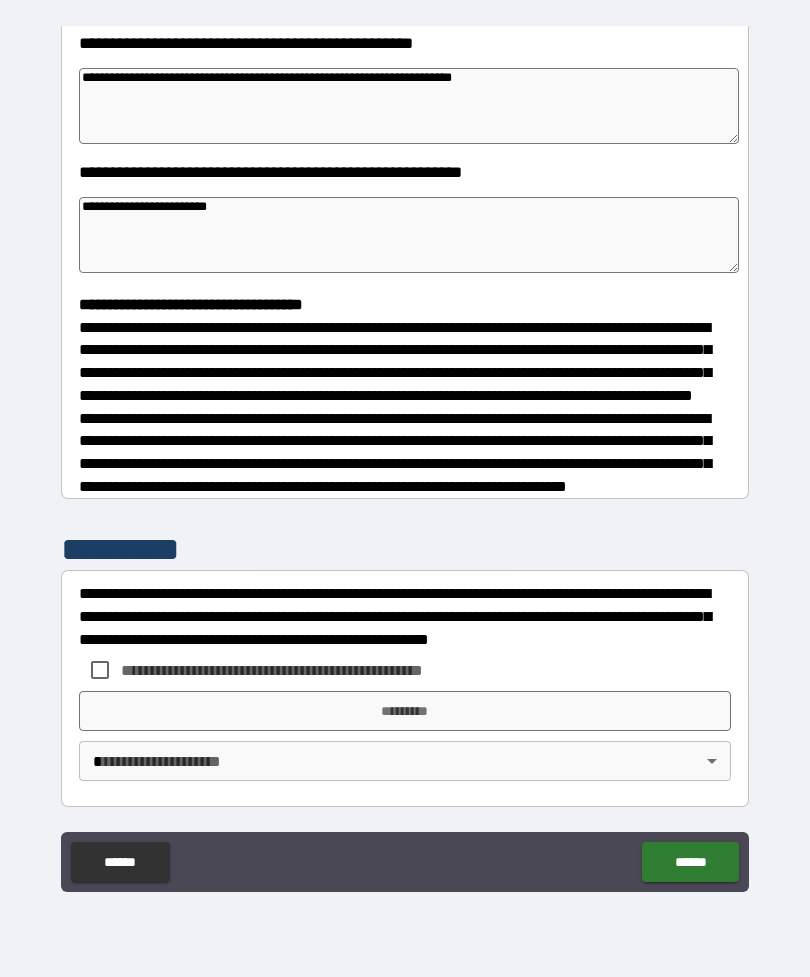 scroll, scrollTop: 348, scrollLeft: 0, axis: vertical 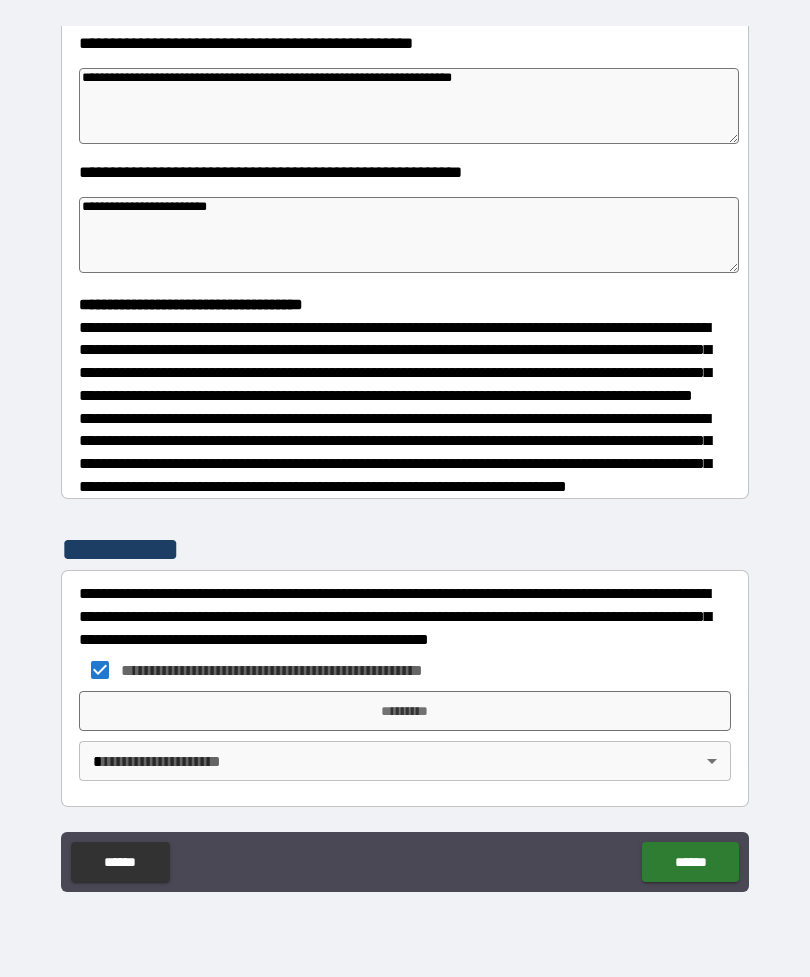 click on "*********" at bounding box center (405, 711) 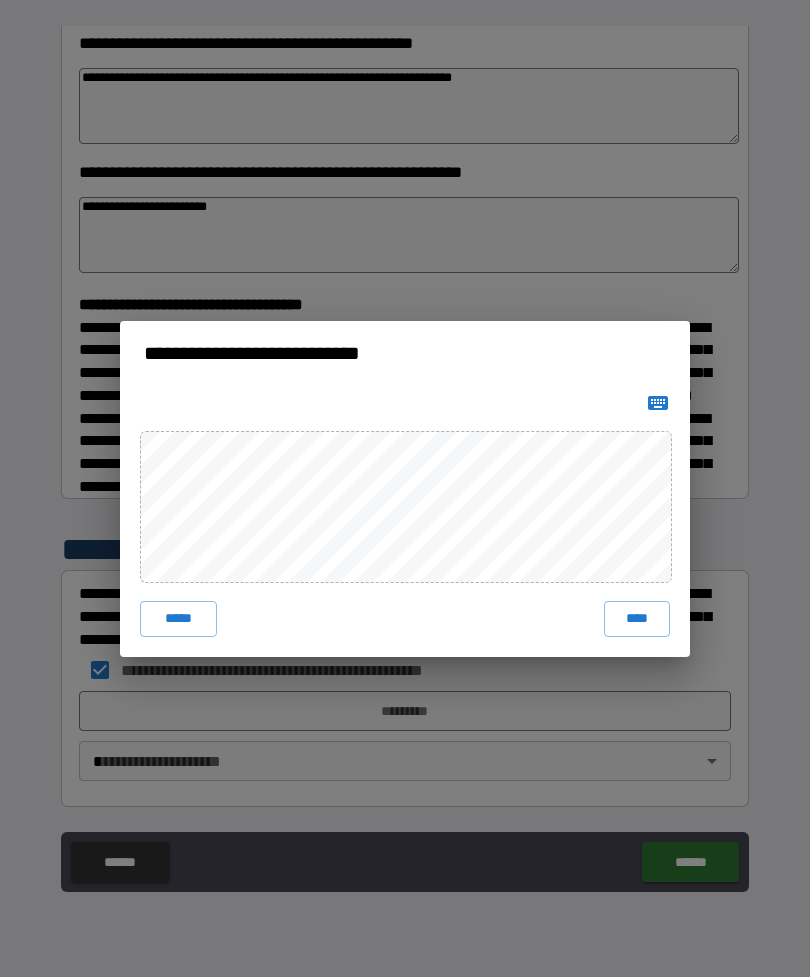click on "****" at bounding box center [637, 619] 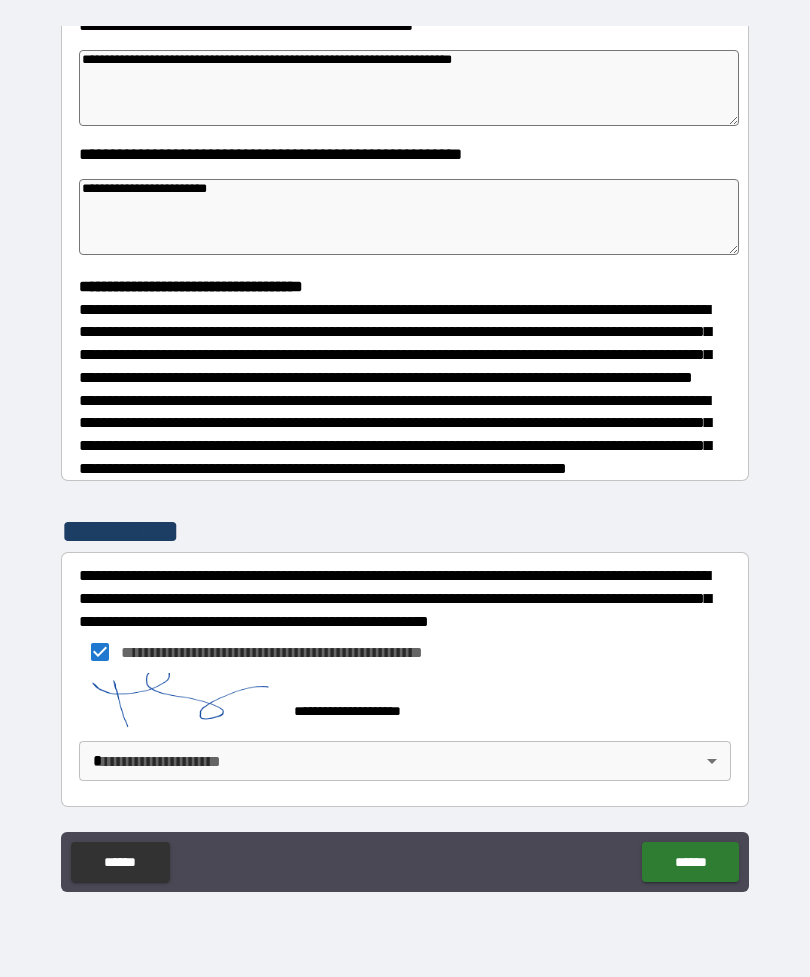 scroll, scrollTop: 338, scrollLeft: 0, axis: vertical 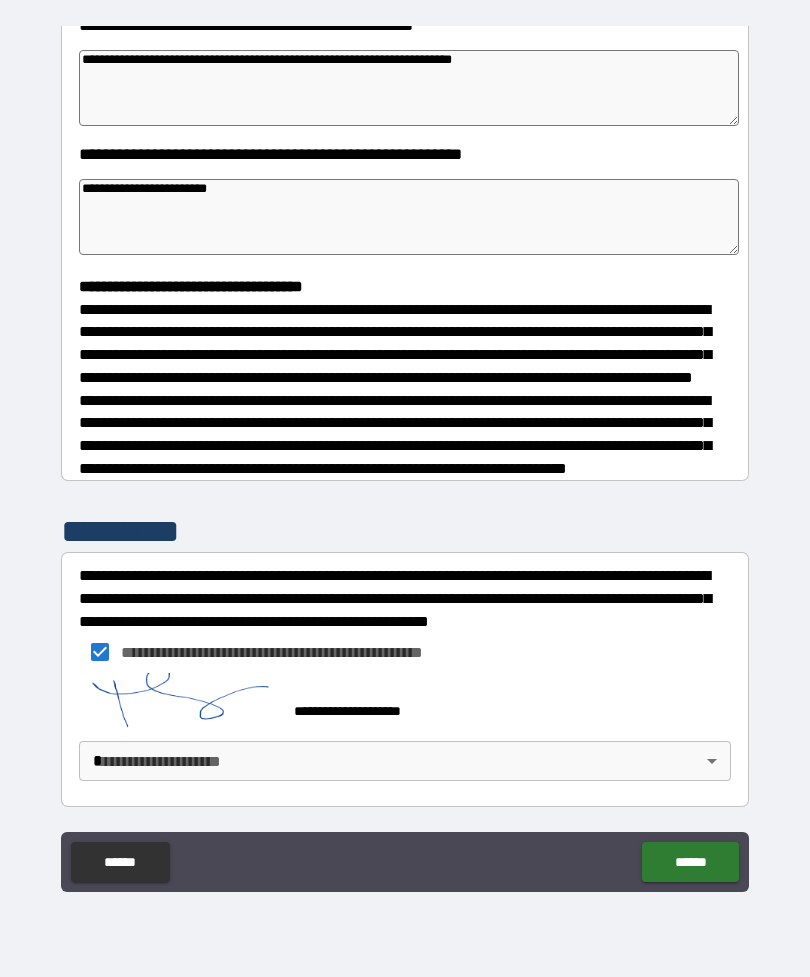 click on "**********" at bounding box center (405, 456) 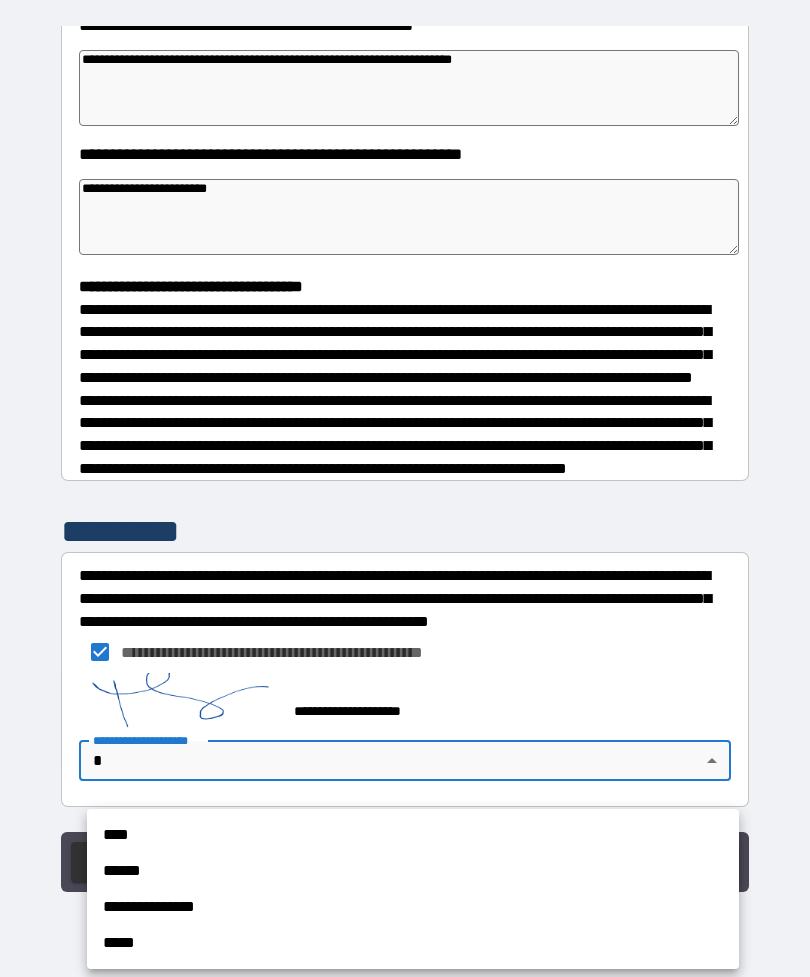 click on "******" at bounding box center (413, 871) 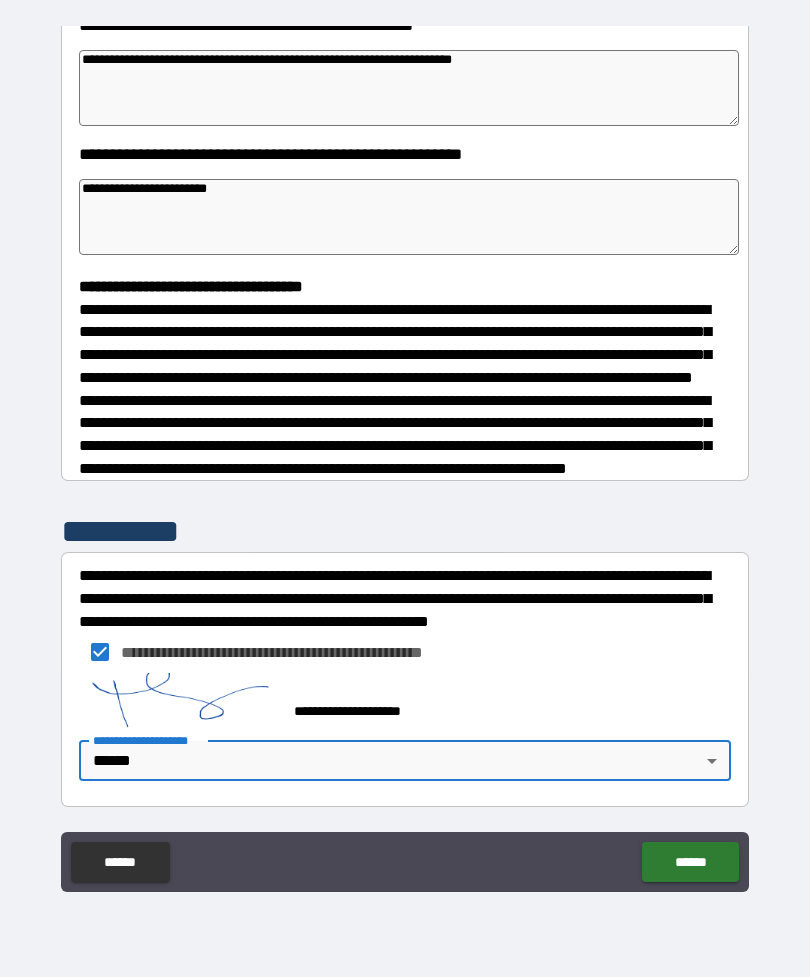 click on "**********" at bounding box center (405, 456) 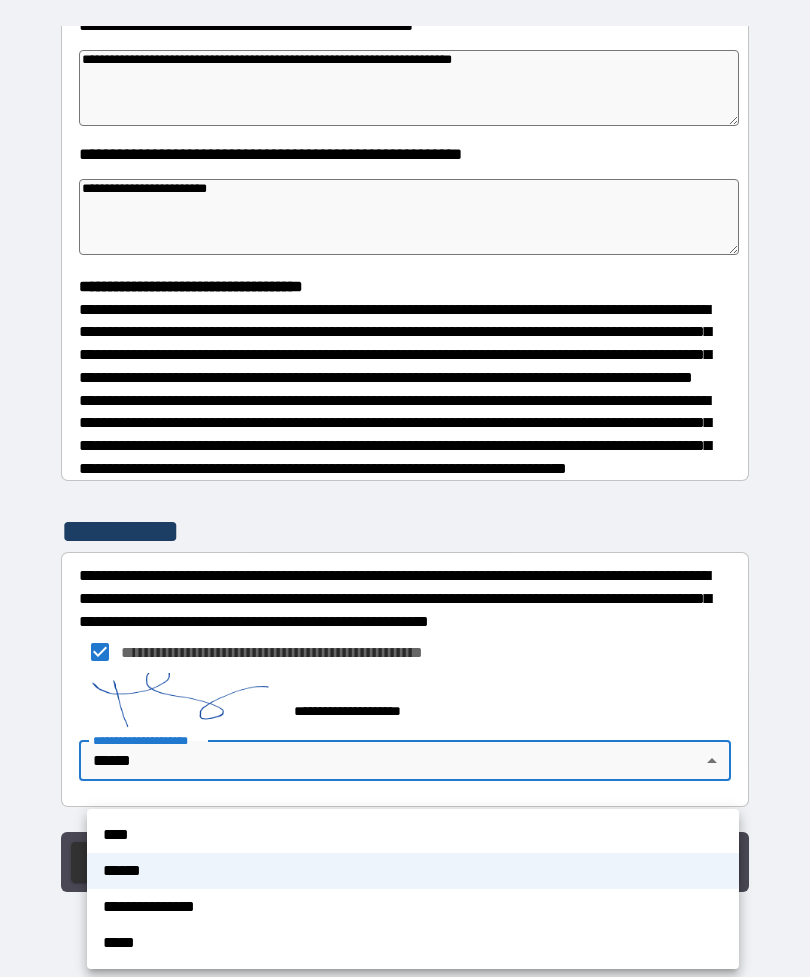 click on "**********" at bounding box center [413, 907] 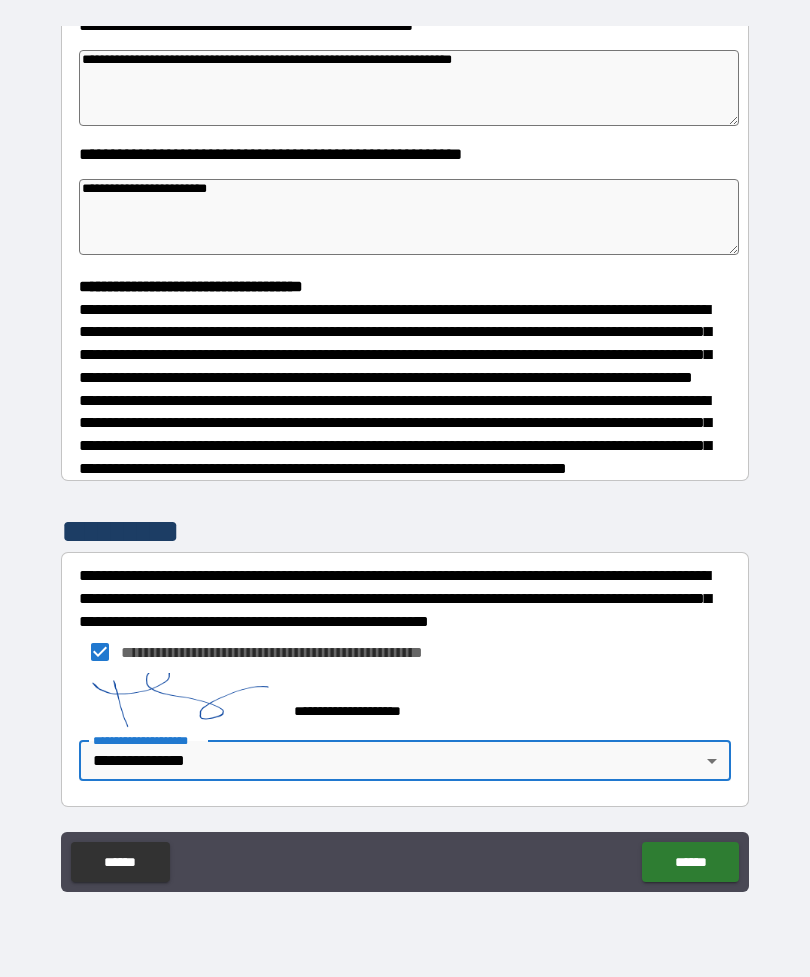 click on "******" at bounding box center (690, 862) 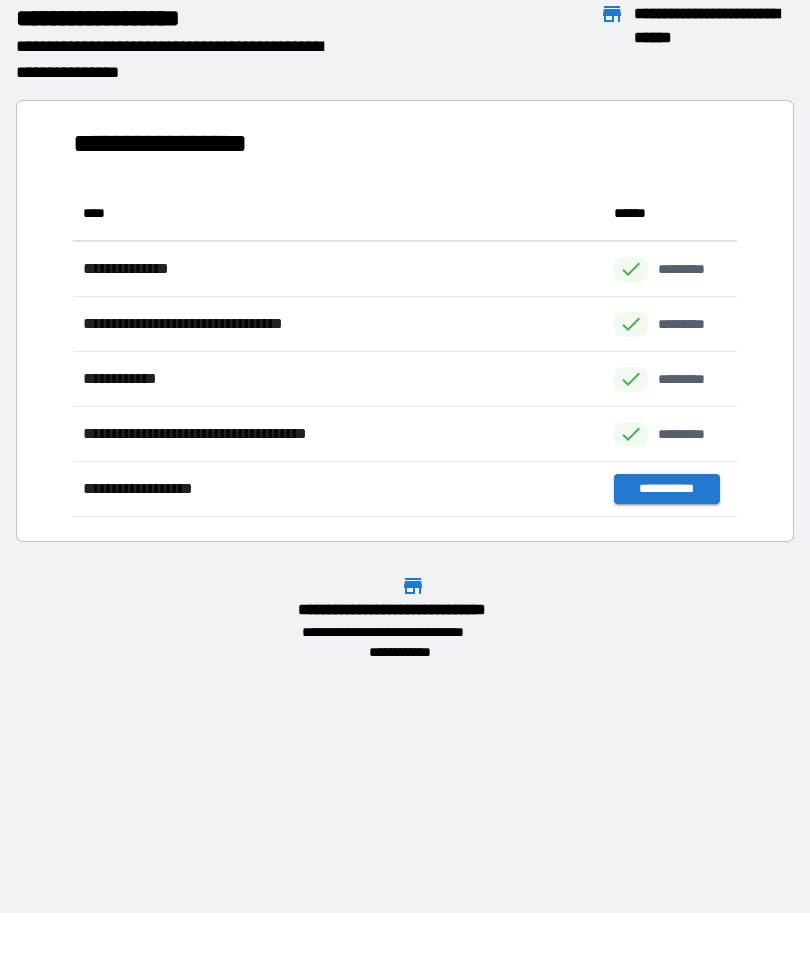 scroll, scrollTop: 1, scrollLeft: 1, axis: both 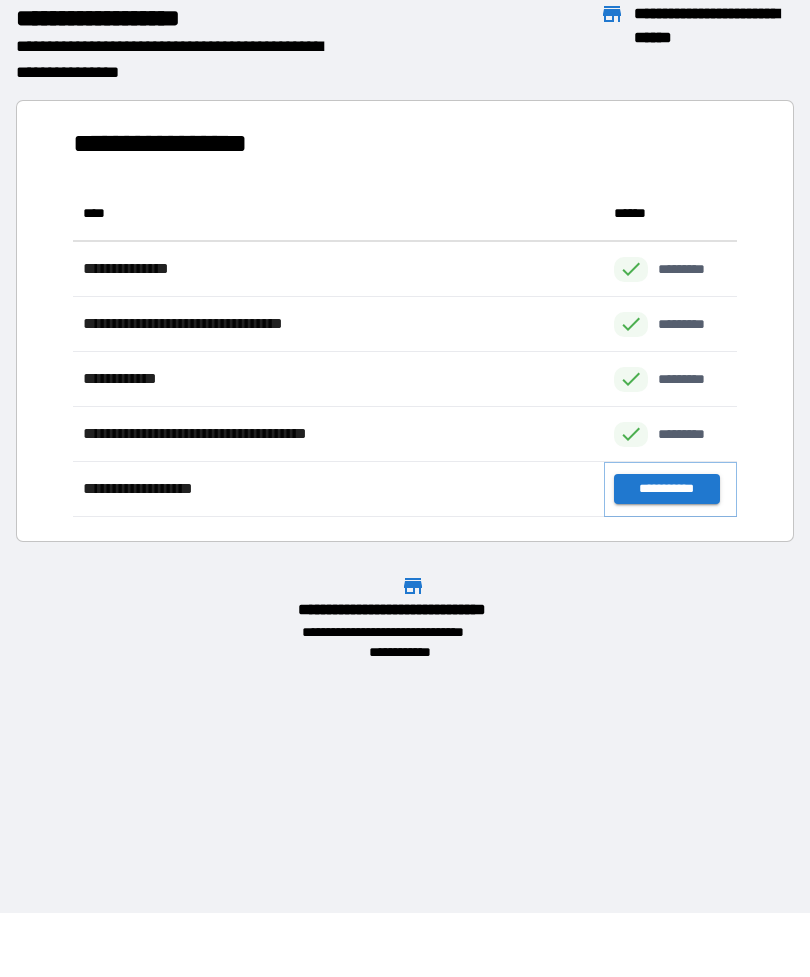 click on "**********" at bounding box center [666, 489] 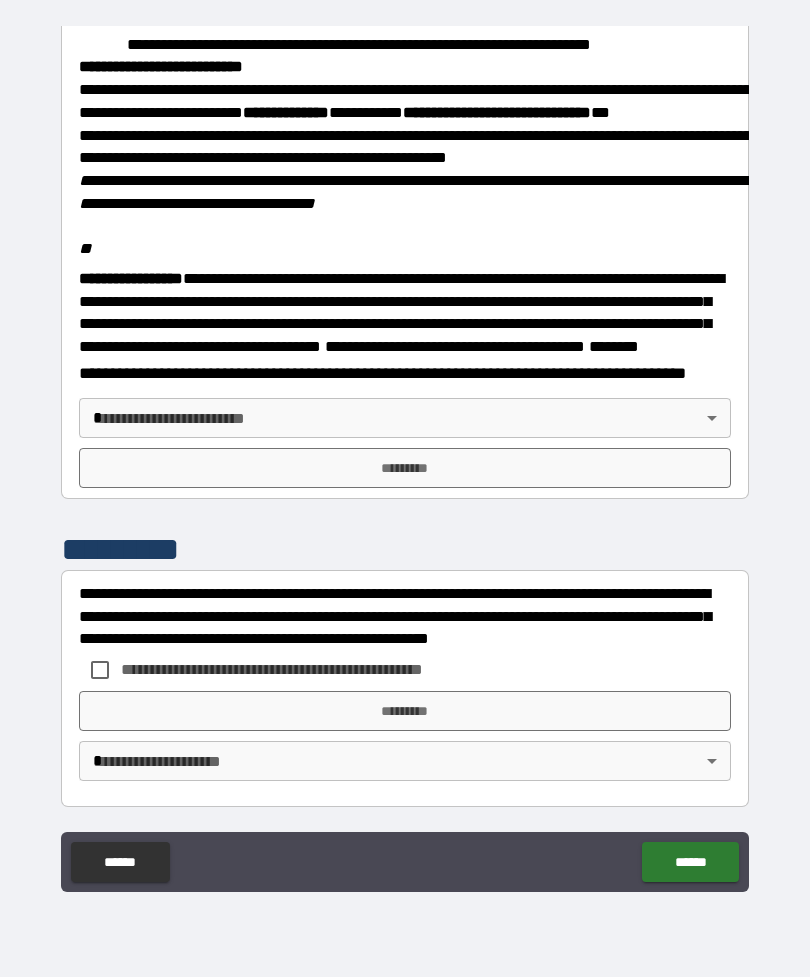scroll, scrollTop: 2323, scrollLeft: 0, axis: vertical 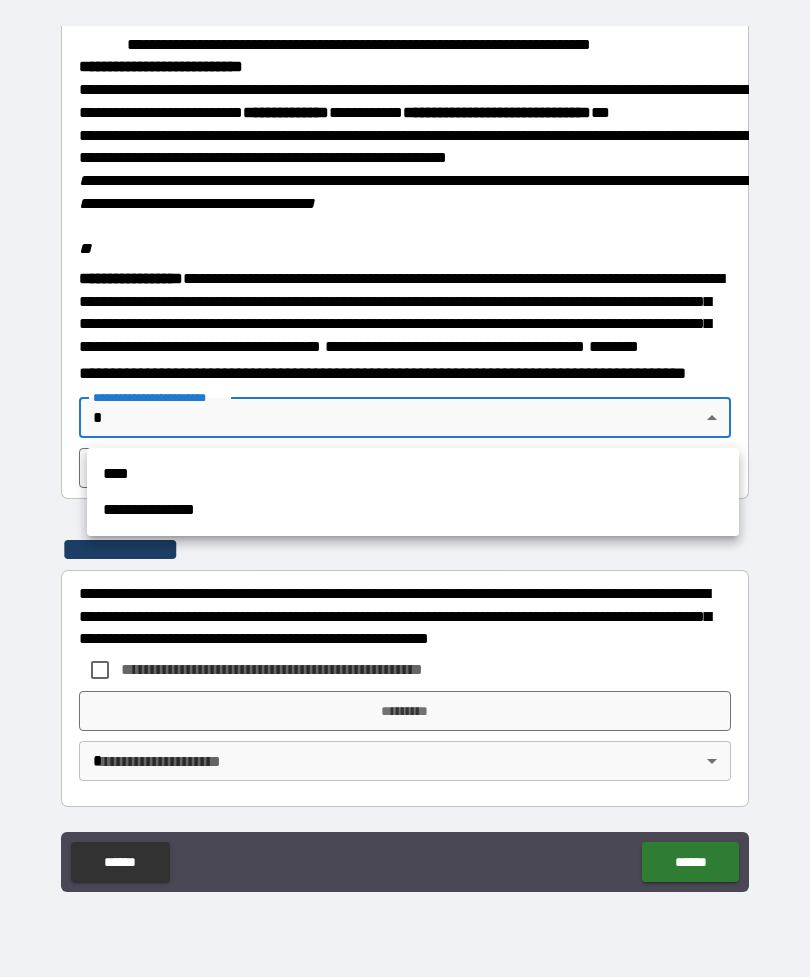 click on "**********" at bounding box center [413, 510] 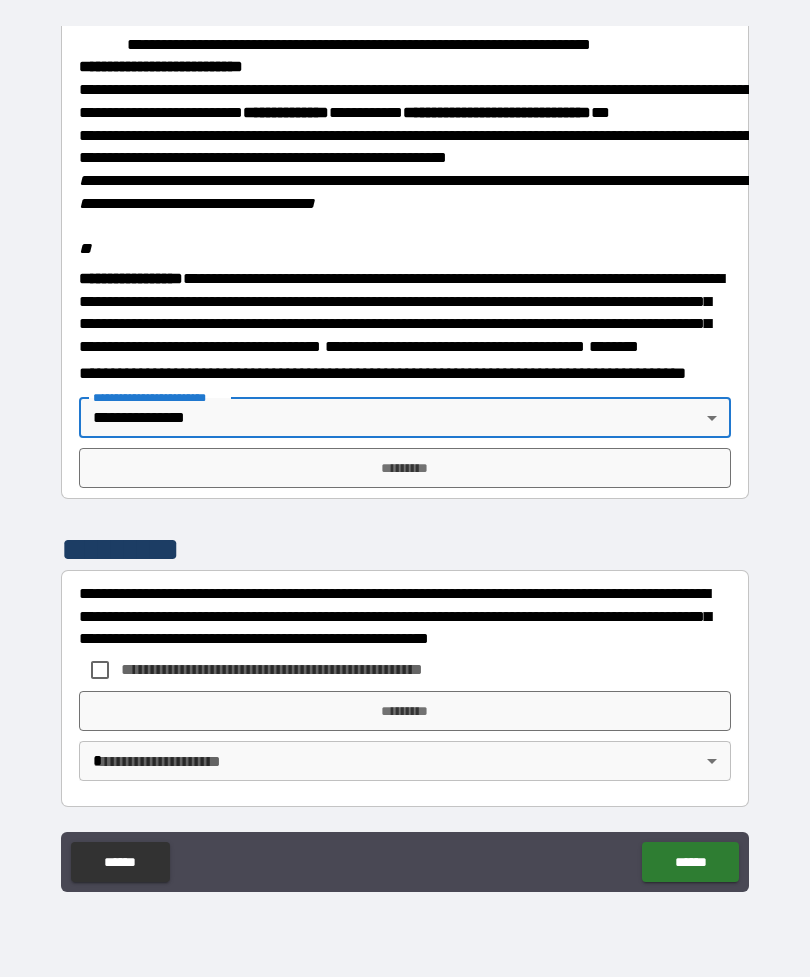 click on "*********" at bounding box center (405, 468) 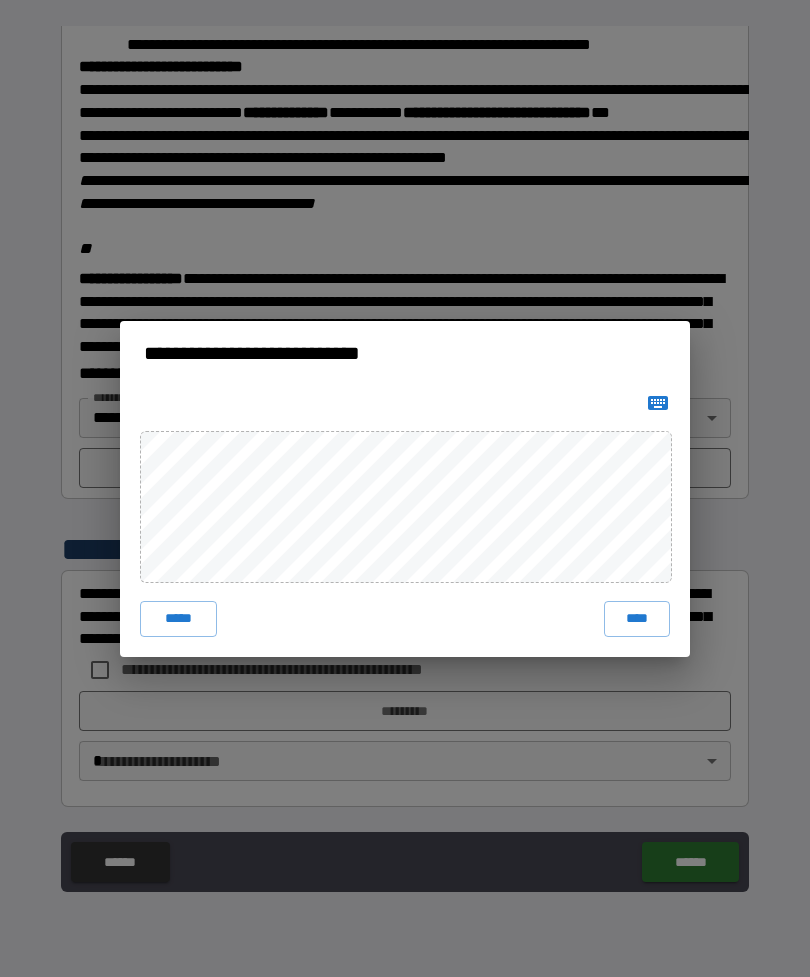 click on "****" at bounding box center [637, 619] 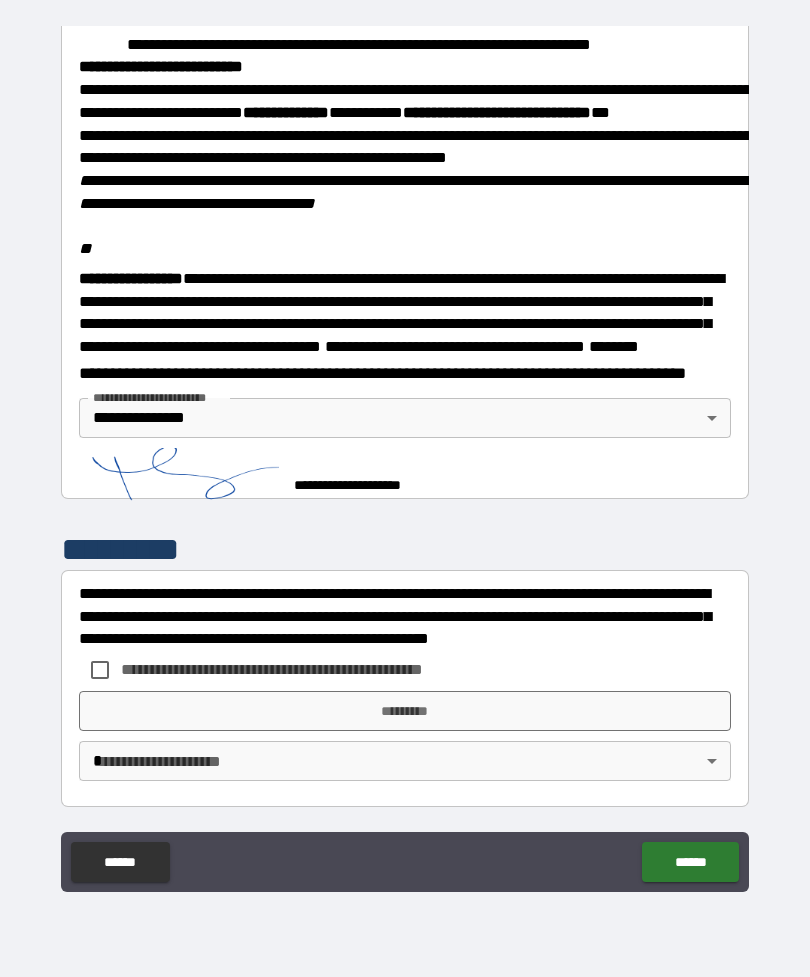 scroll, scrollTop: 2313, scrollLeft: 0, axis: vertical 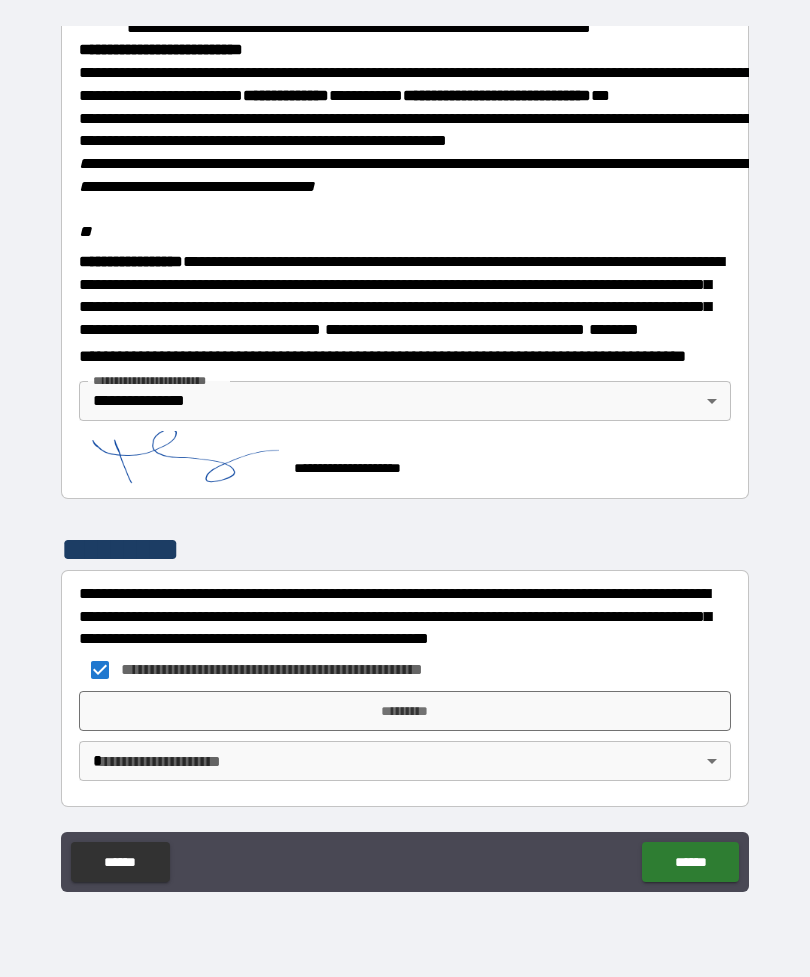 click on "*********" at bounding box center [405, 711] 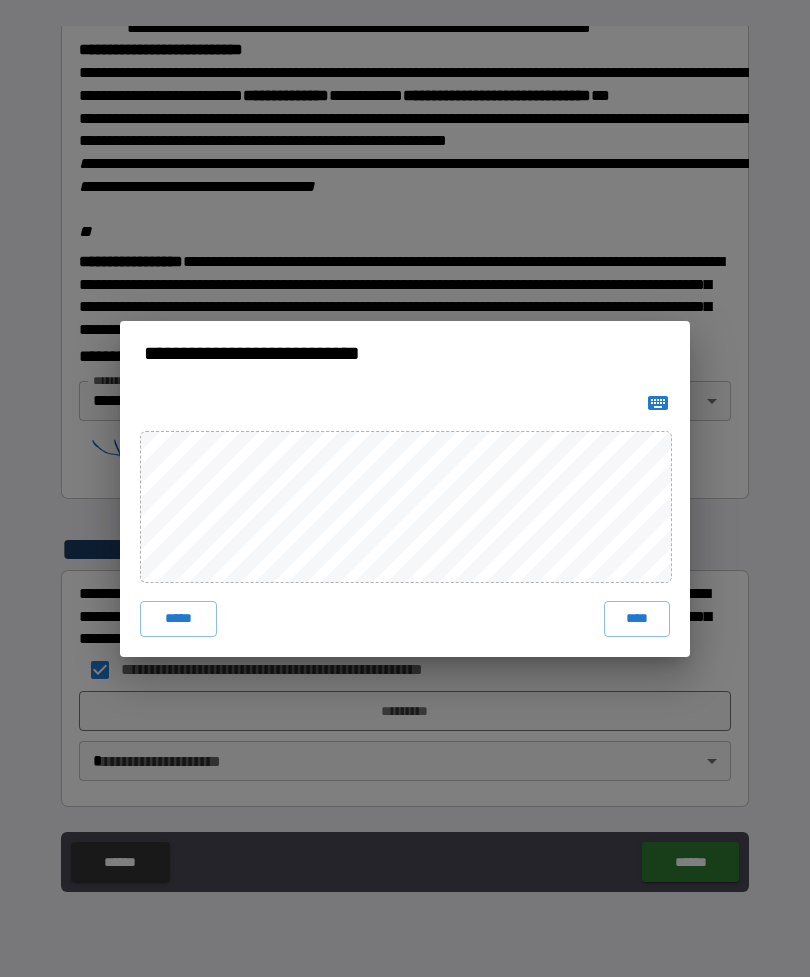 click on "****" at bounding box center [637, 619] 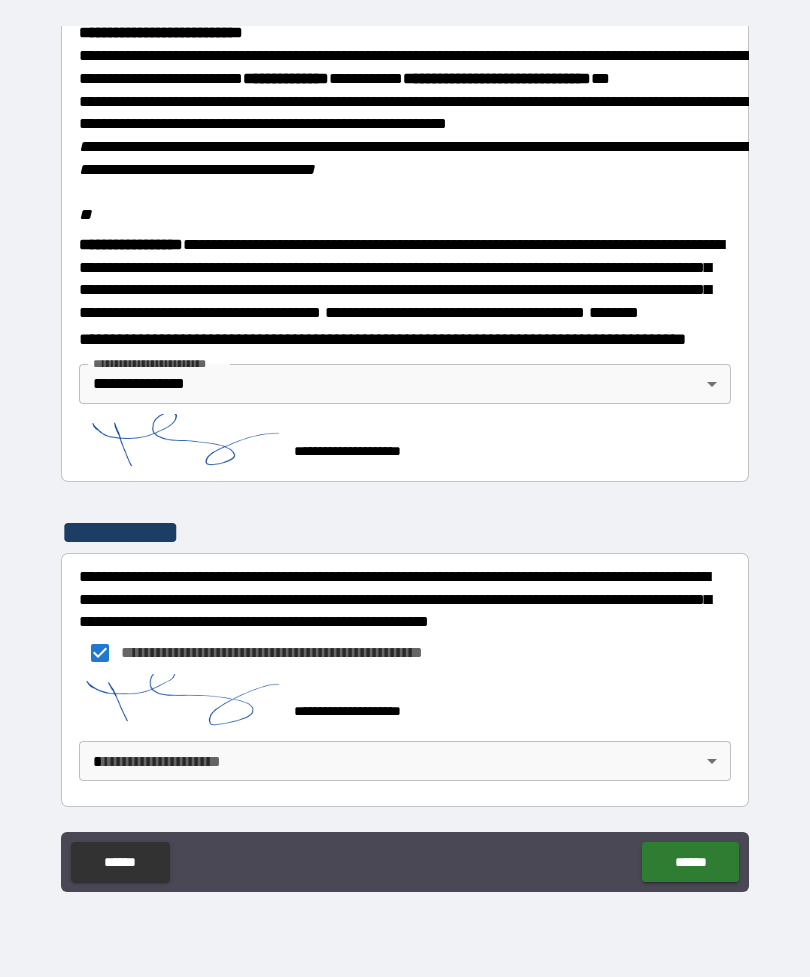 click on "**********" at bounding box center (405, 456) 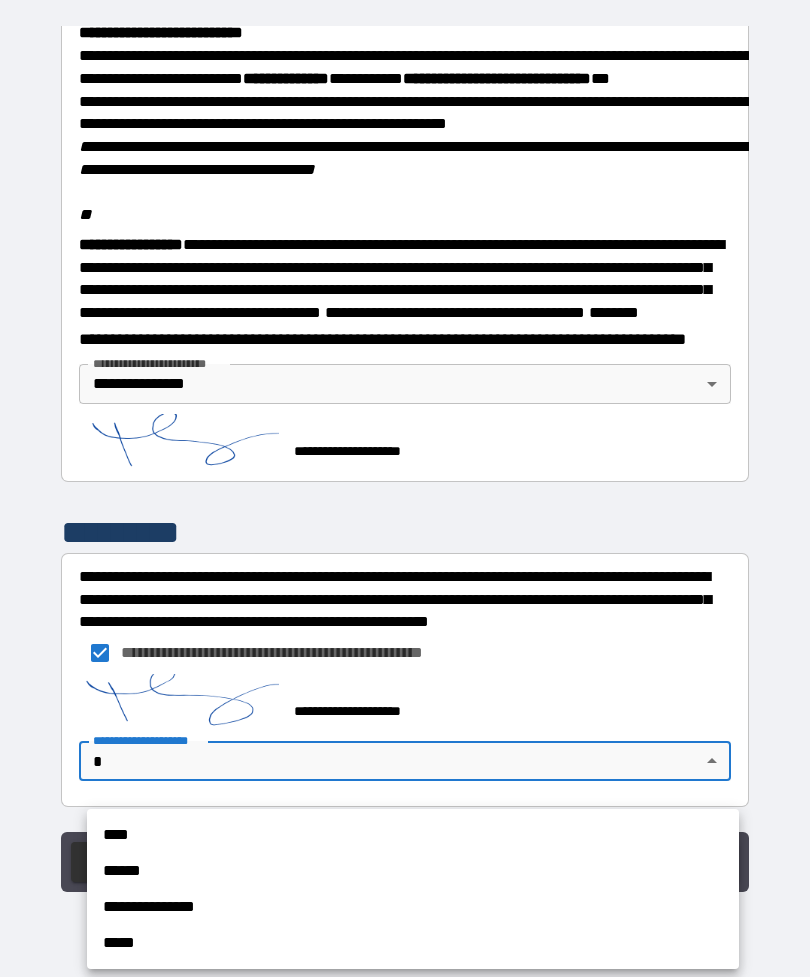 click on "**********" at bounding box center (413, 907) 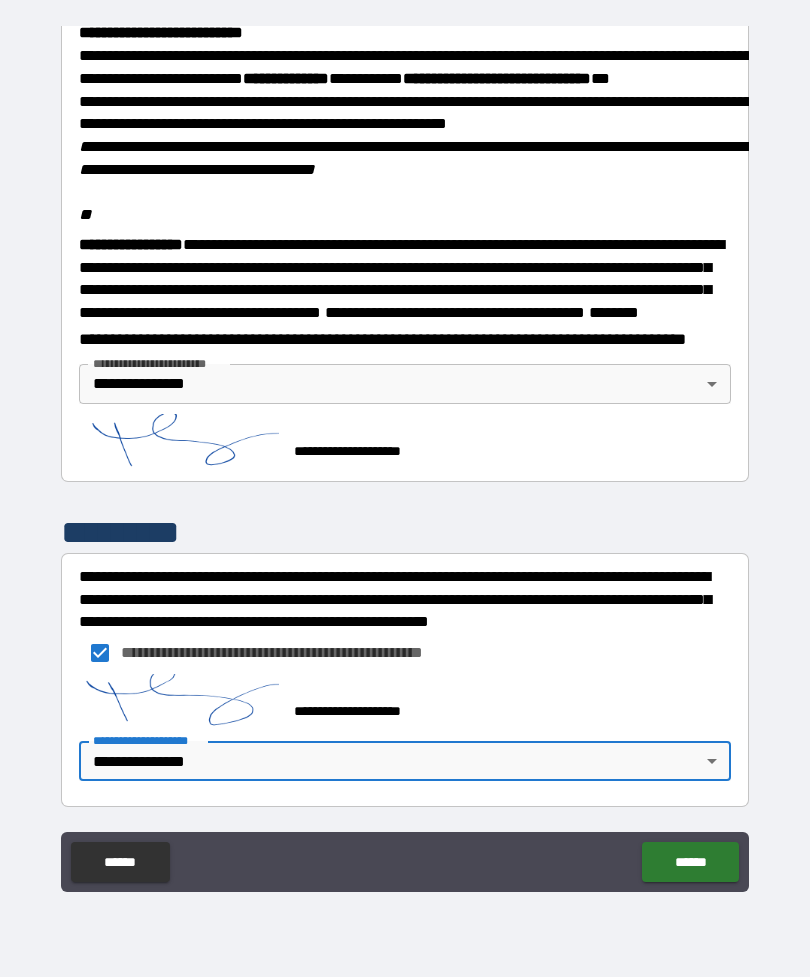 scroll, scrollTop: 2326, scrollLeft: 0, axis: vertical 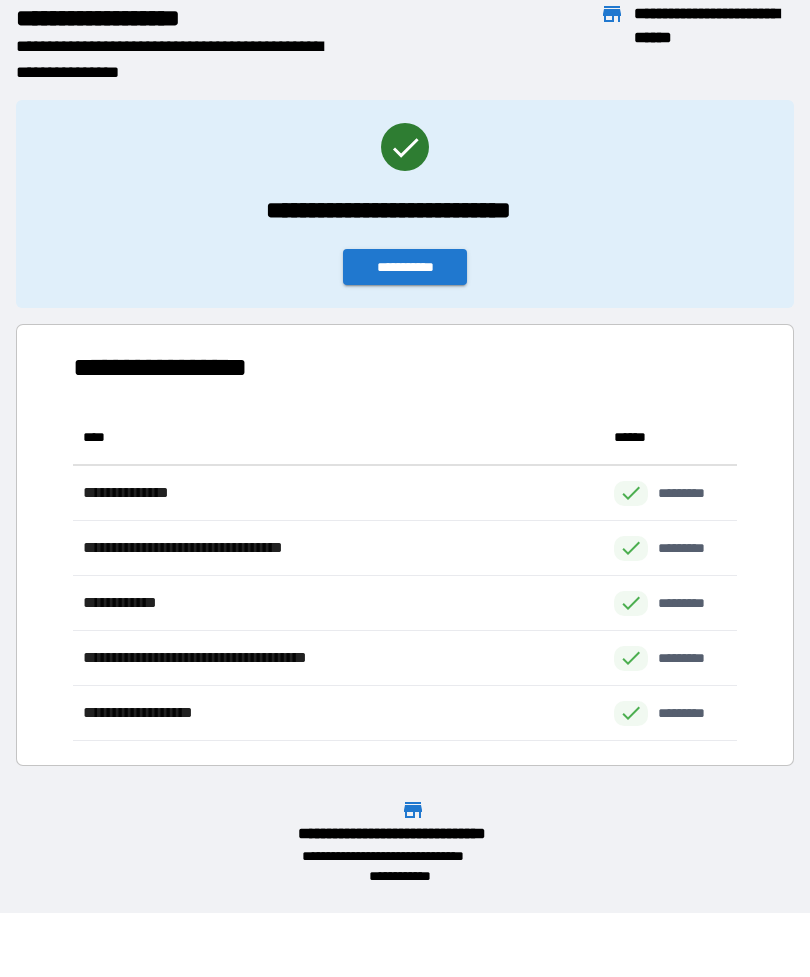 click on "**********" at bounding box center (405, 267) 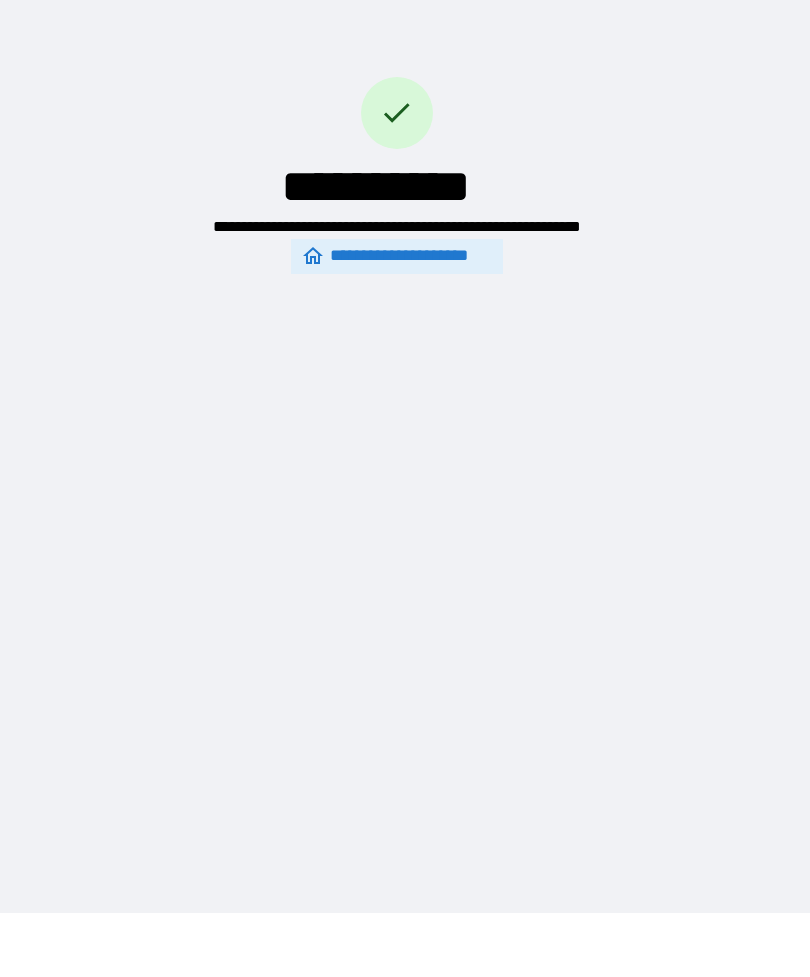click on "**********" at bounding box center (397, 256) 